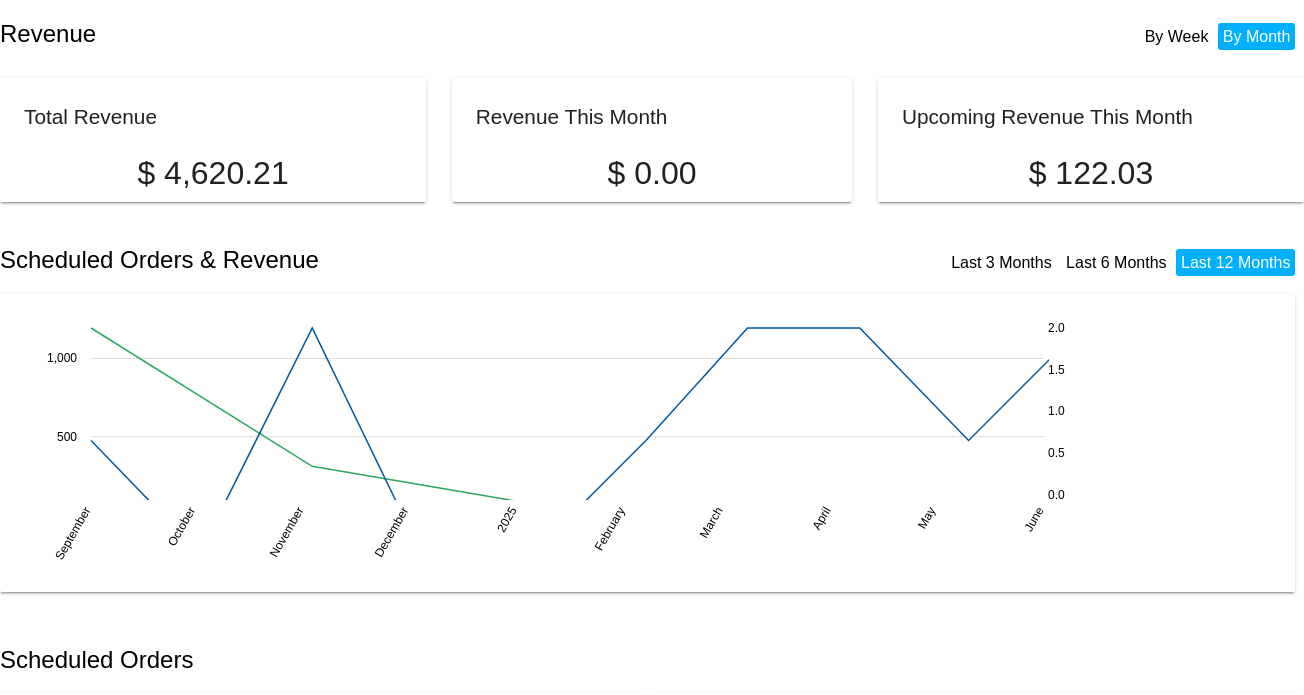 scroll, scrollTop: 0, scrollLeft: 0, axis: both 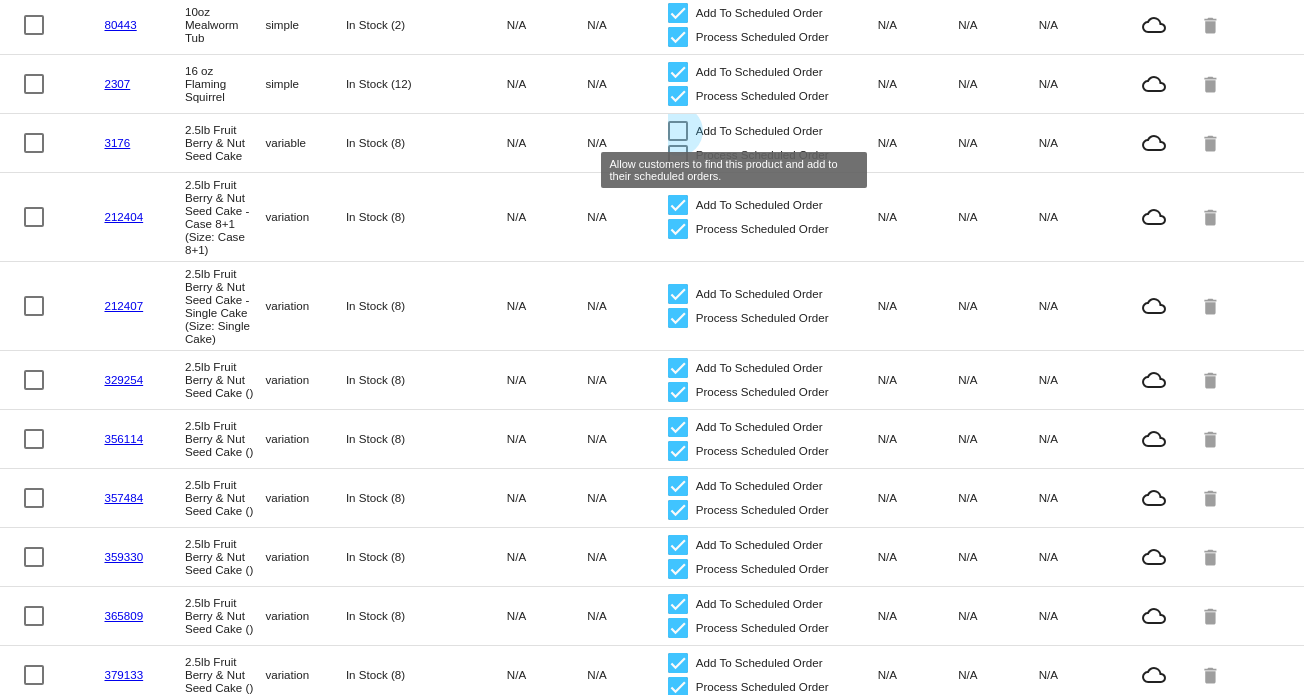click at bounding box center (678, 131) 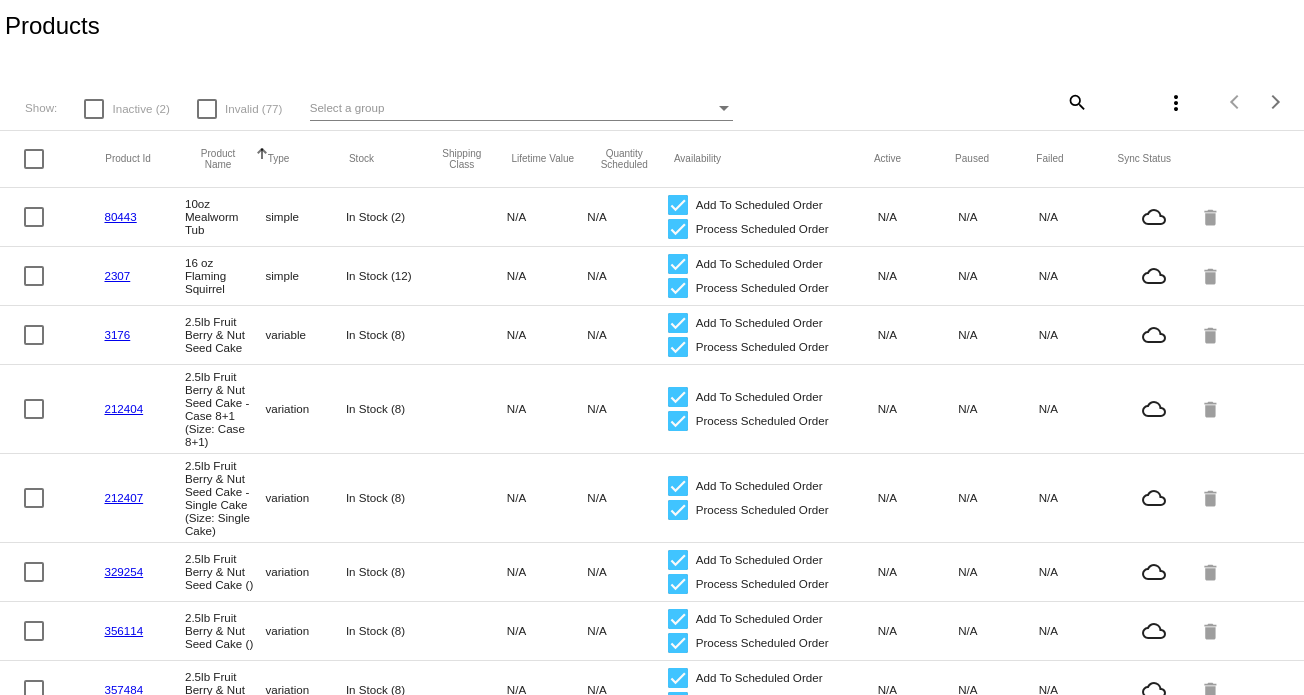 scroll, scrollTop: 0, scrollLeft: 0, axis: both 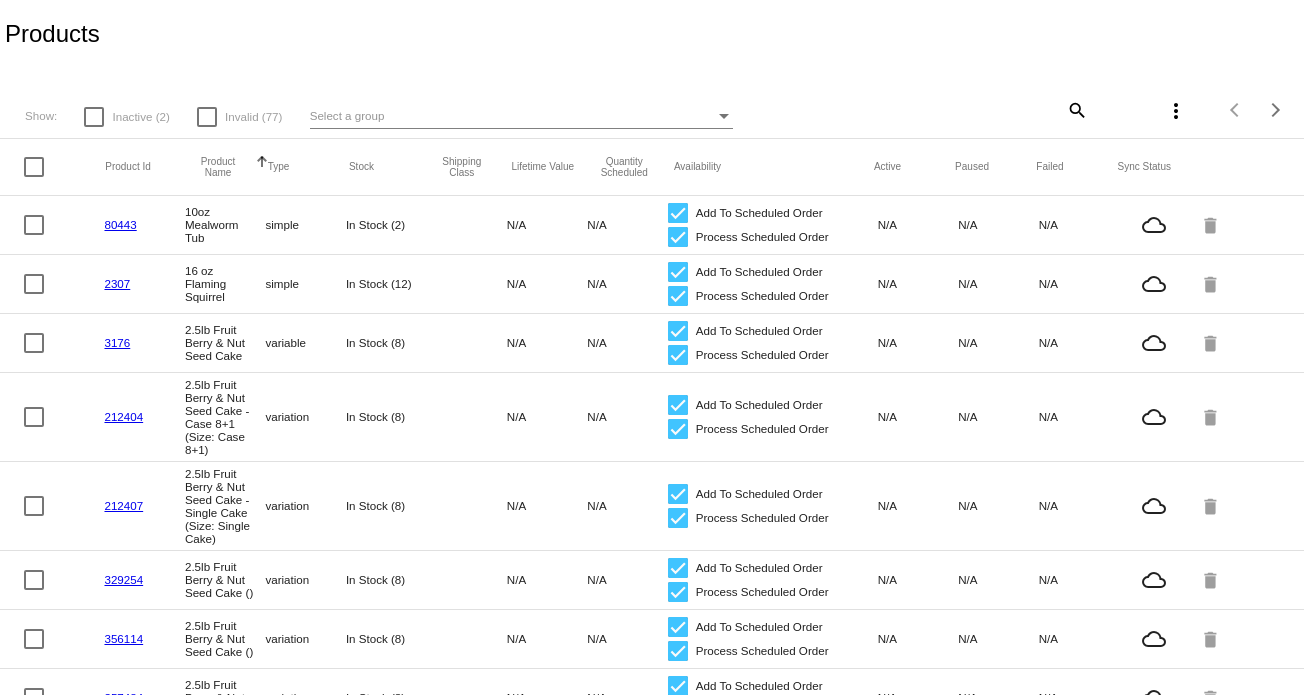 click on "Invalid
(77)" at bounding box center [253, 117] 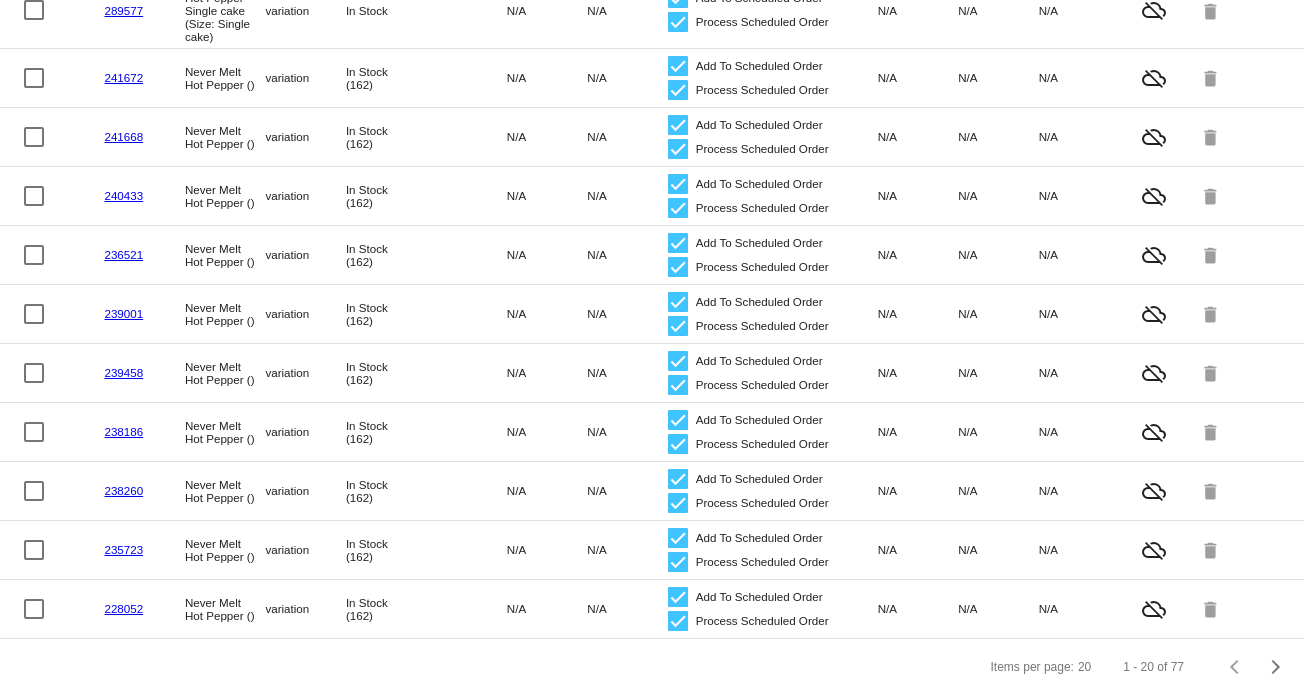scroll, scrollTop: 844, scrollLeft: 0, axis: vertical 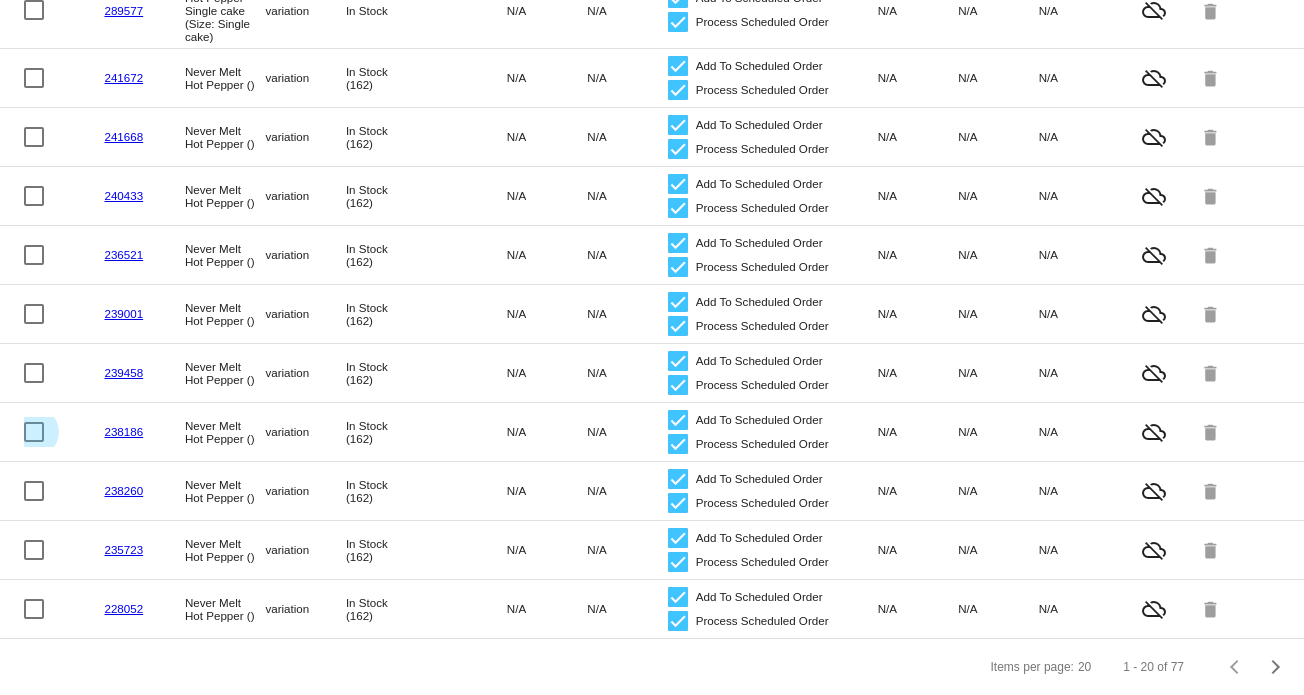 click at bounding box center (34, 432) 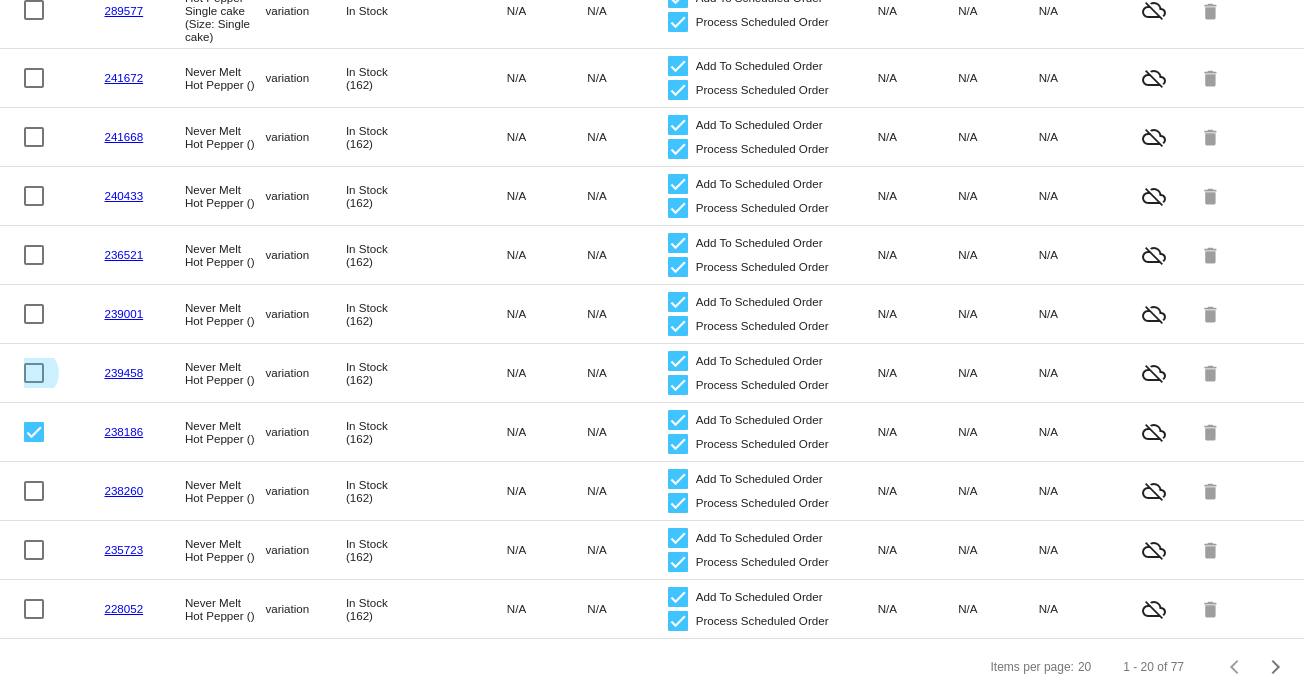 click at bounding box center (34, 373) 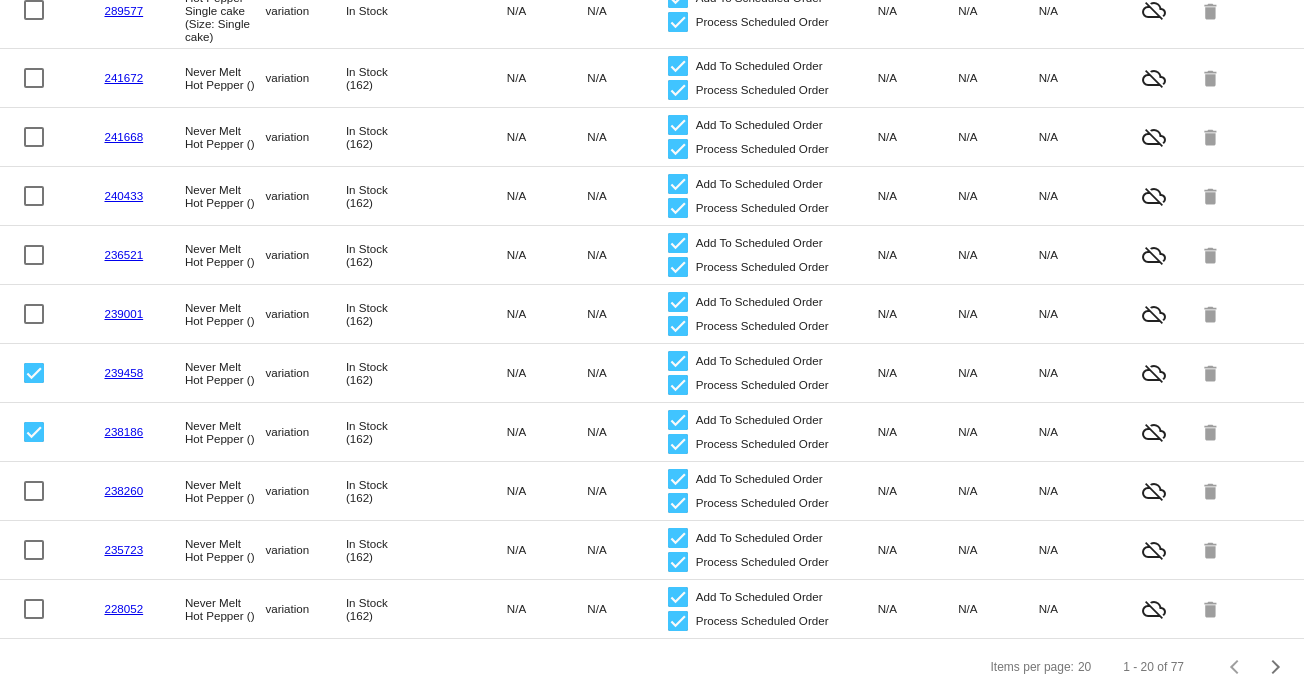 click at bounding box center [34, 314] 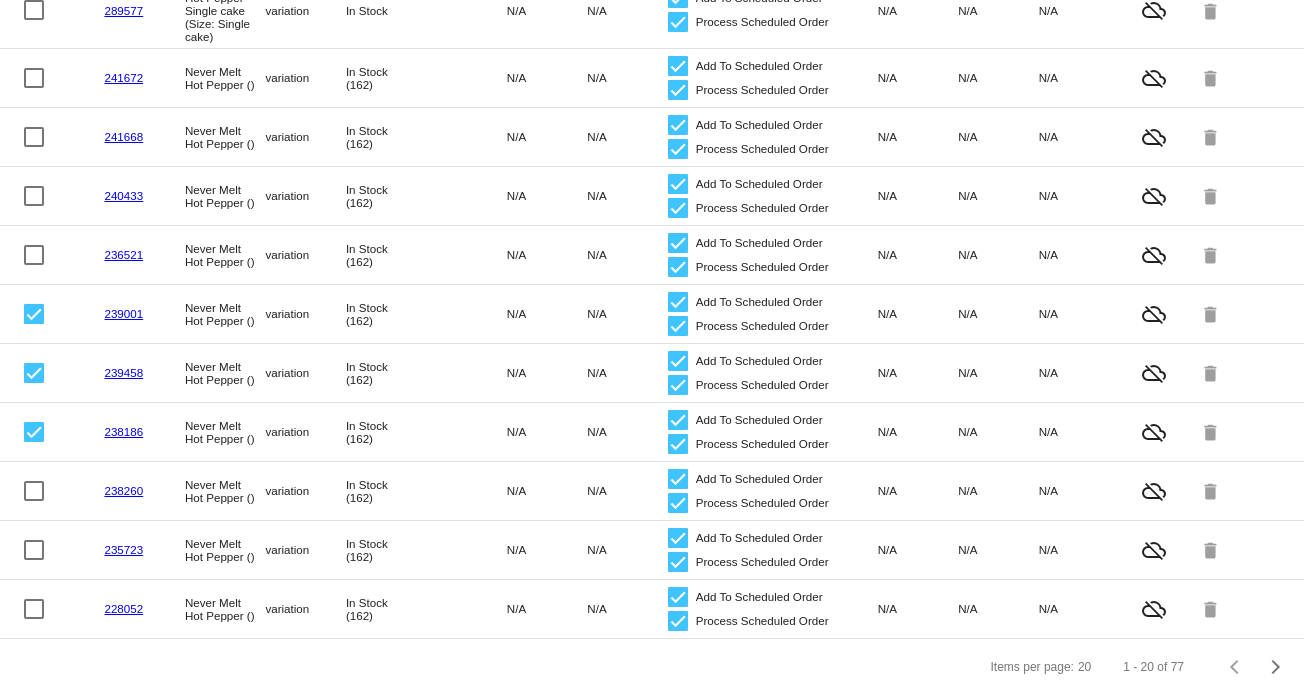 click at bounding box center (34, 255) 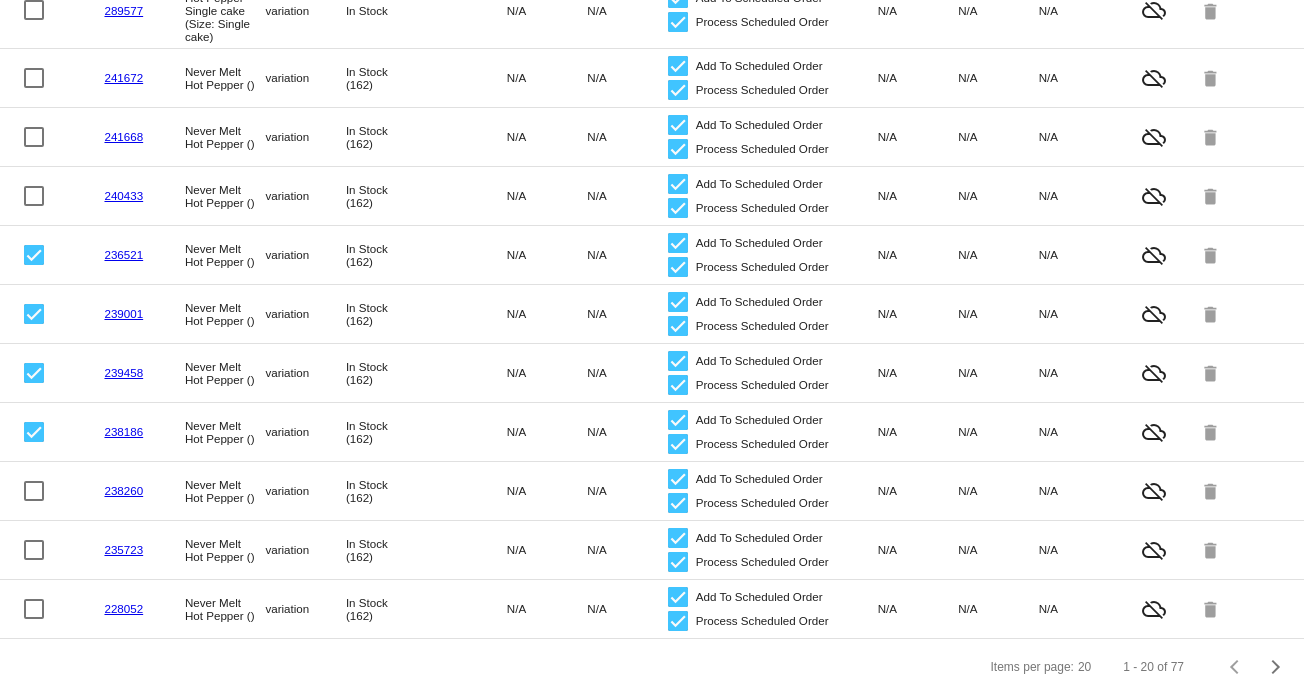 click at bounding box center (34, 196) 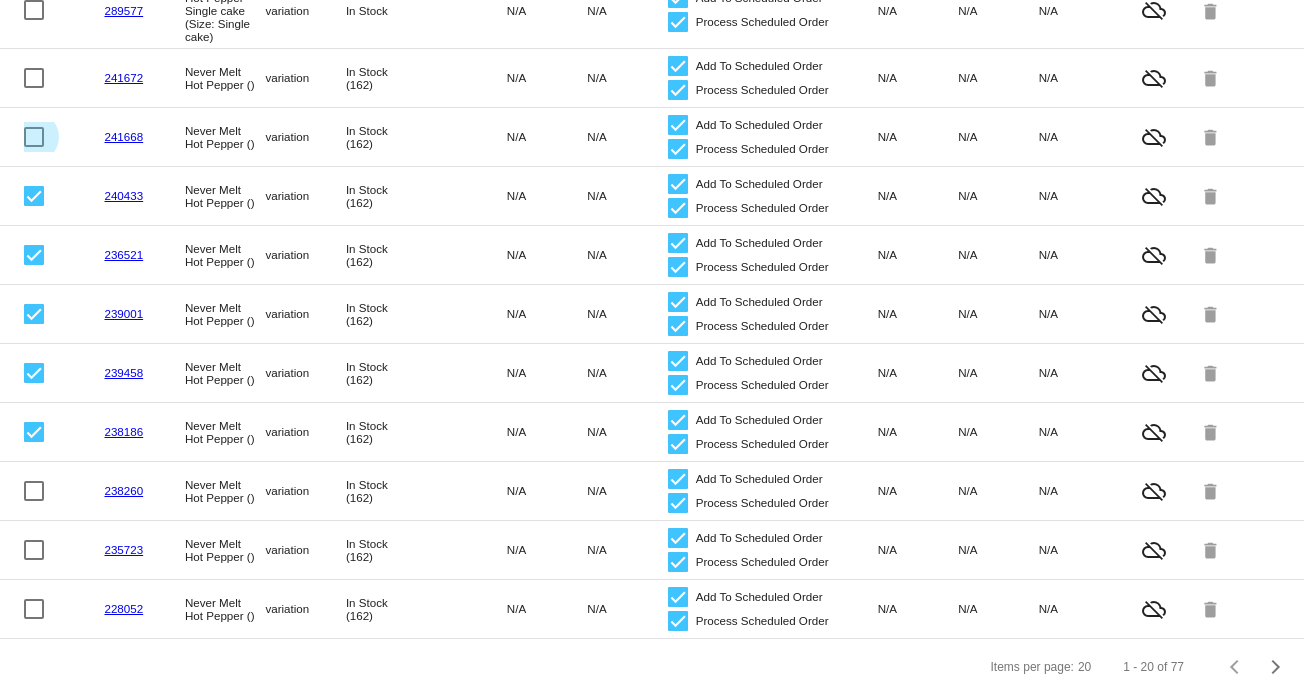 click at bounding box center (34, 137) 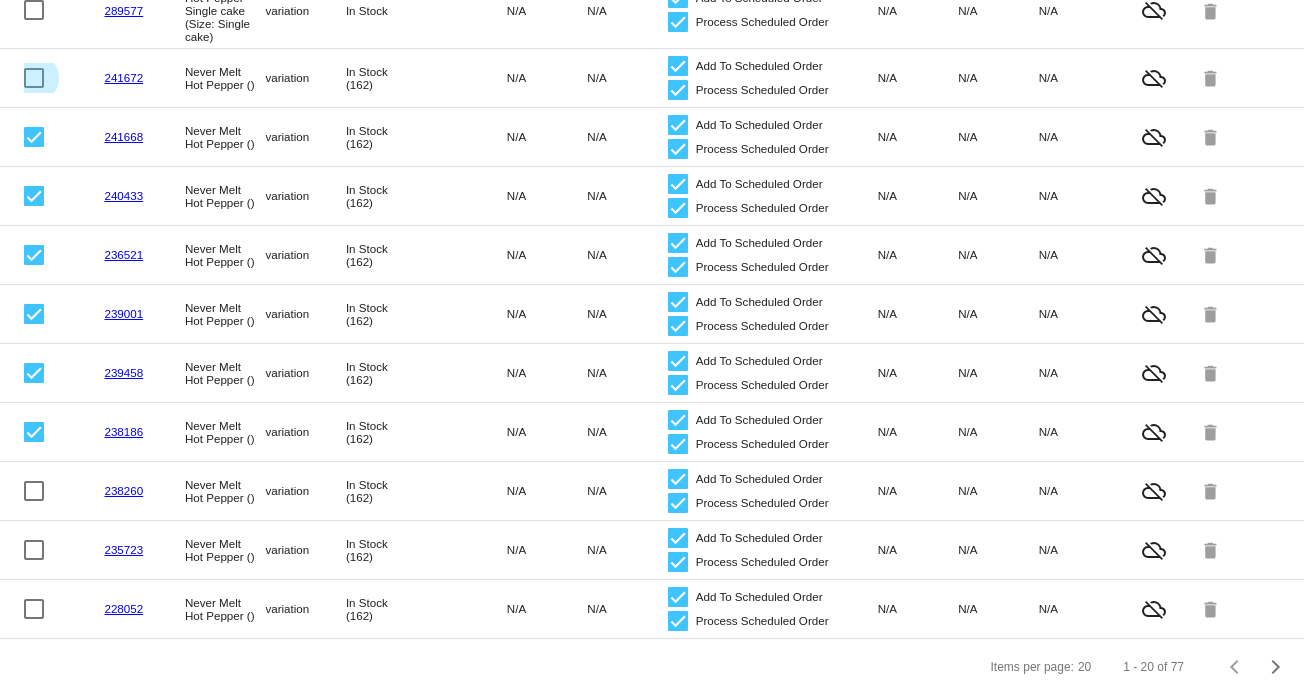 drag, startPoint x: 32, startPoint y: 59, endPoint x: 76, endPoint y: 72, distance: 45.88028 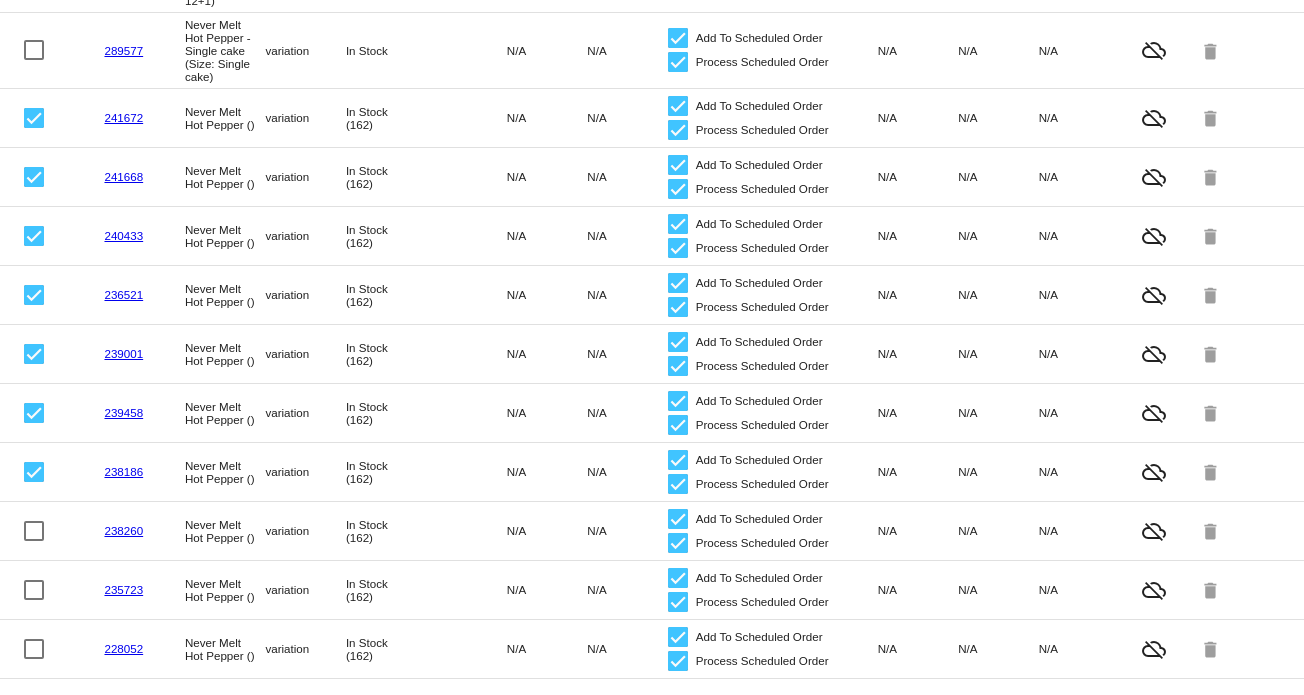 scroll, scrollTop: 644, scrollLeft: 0, axis: vertical 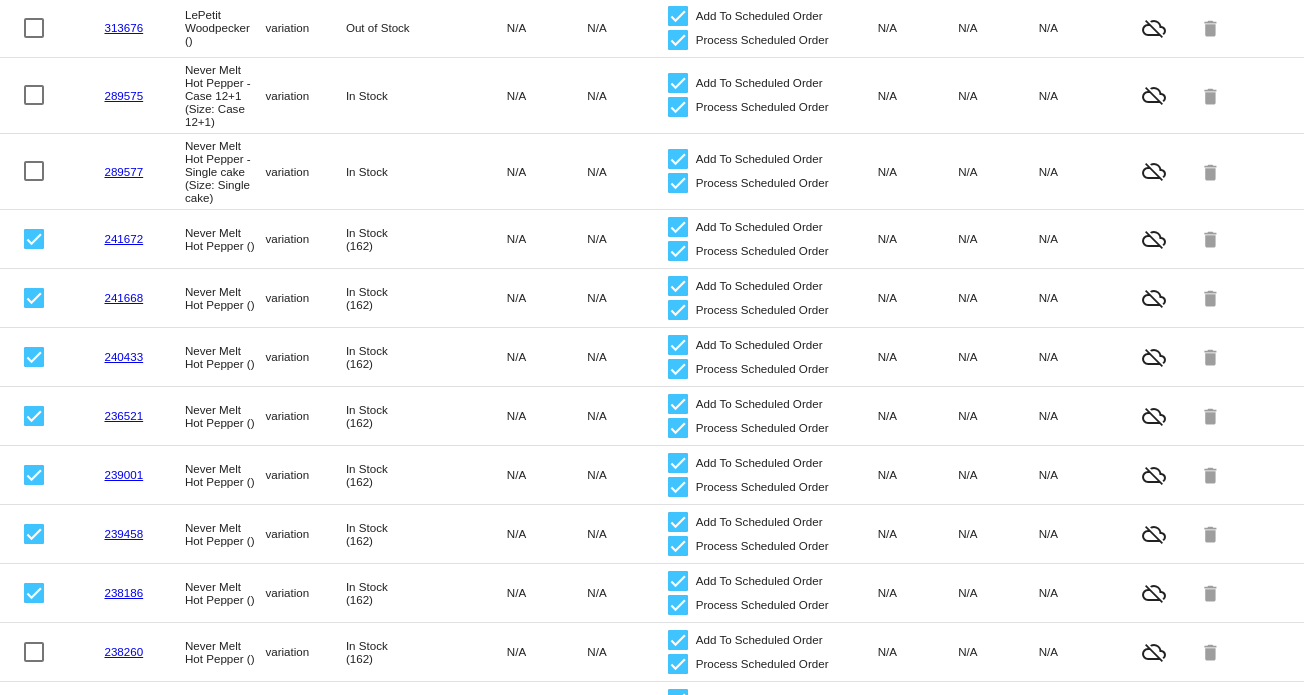 click at bounding box center [34, 171] 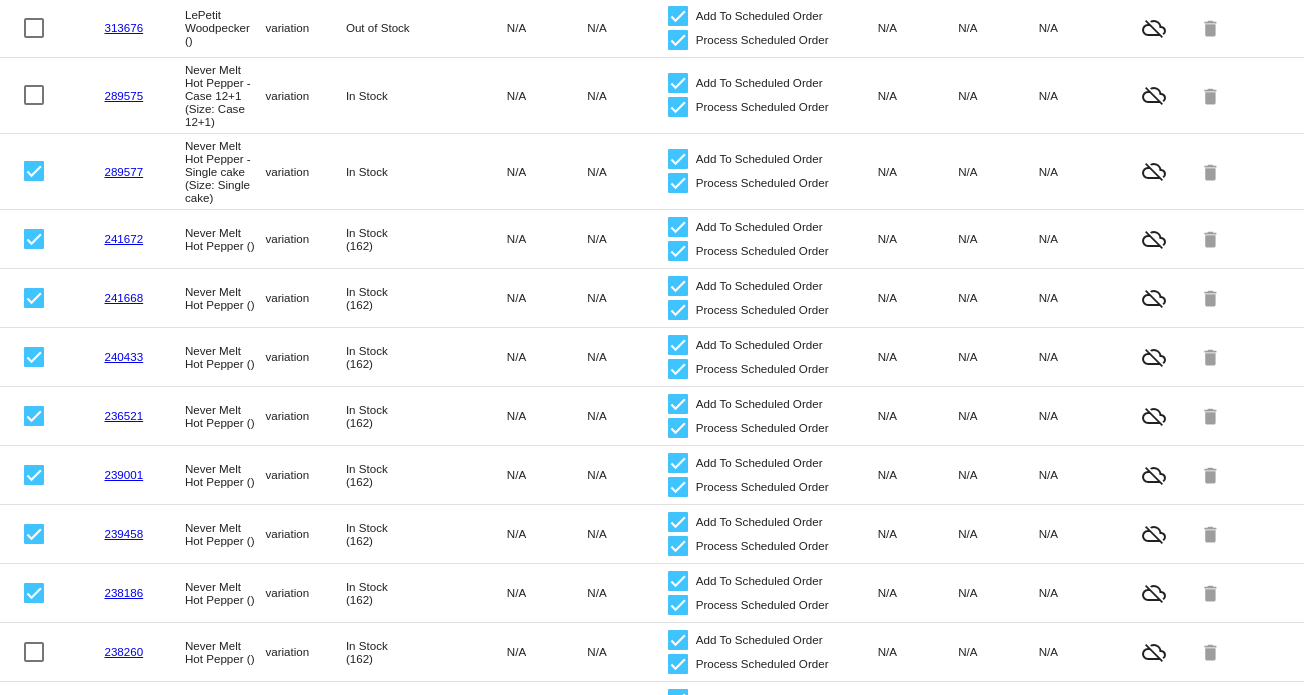 click 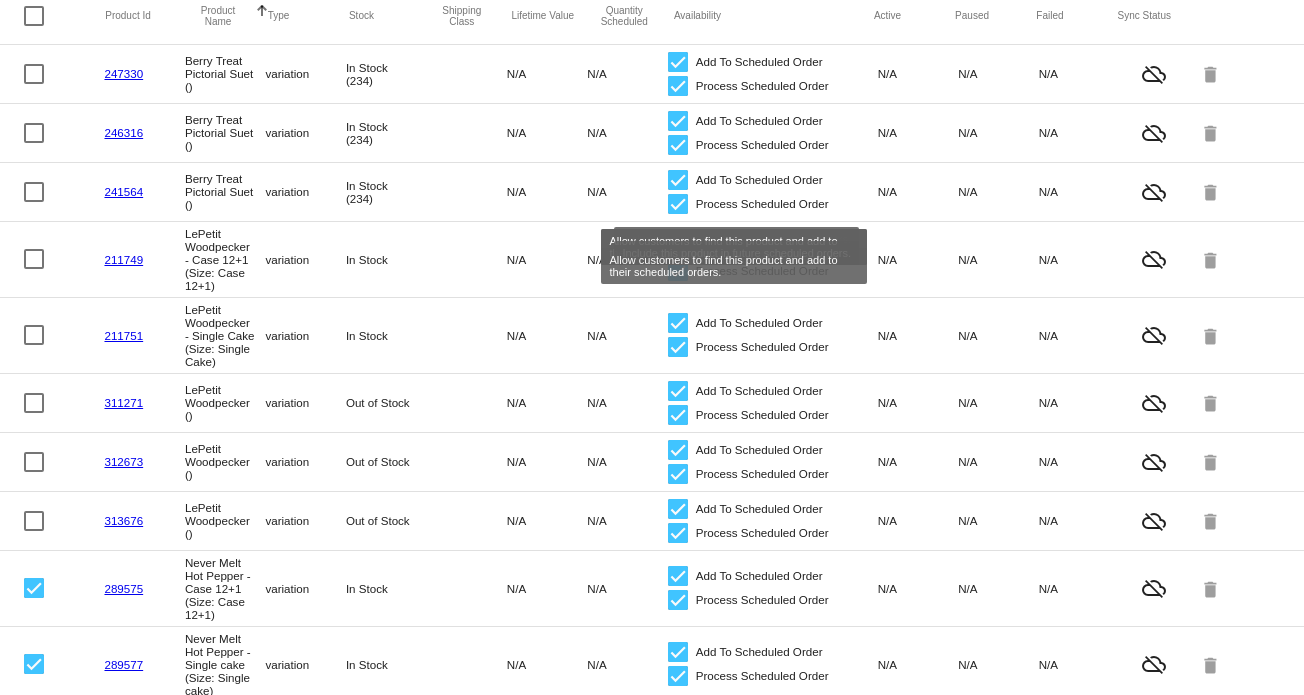 scroll, scrollTop: 0, scrollLeft: 0, axis: both 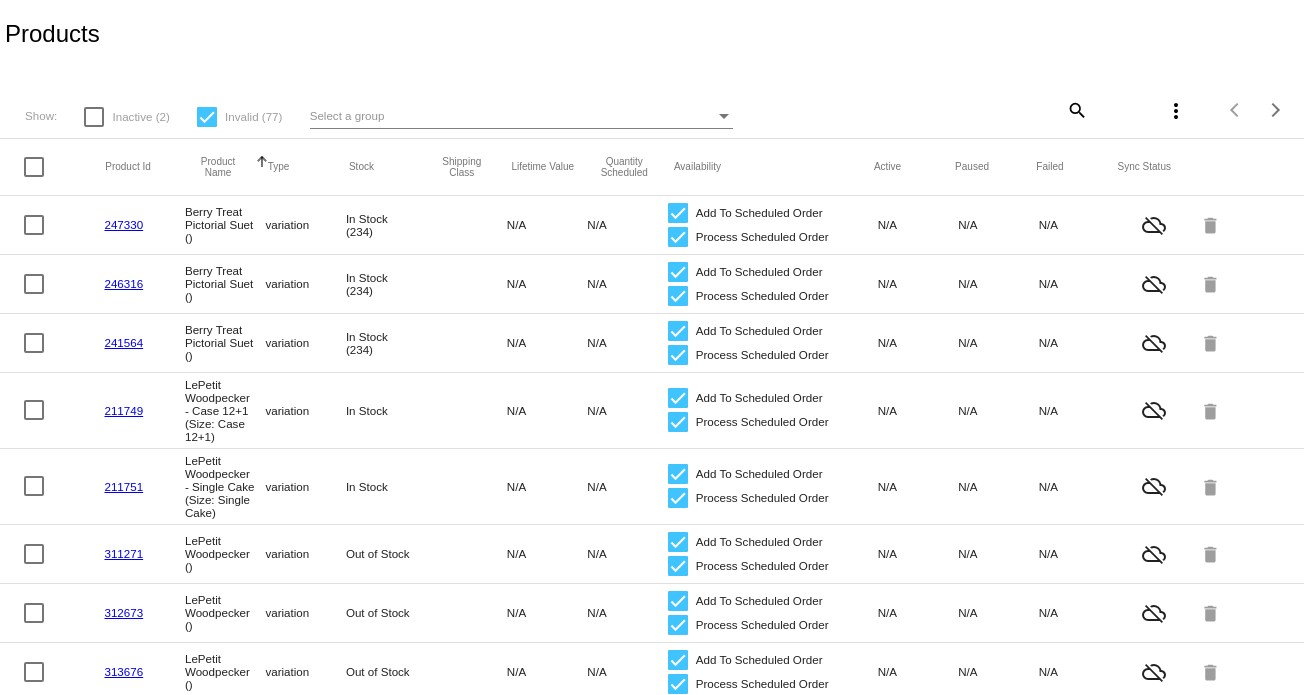 click on "more_vert" 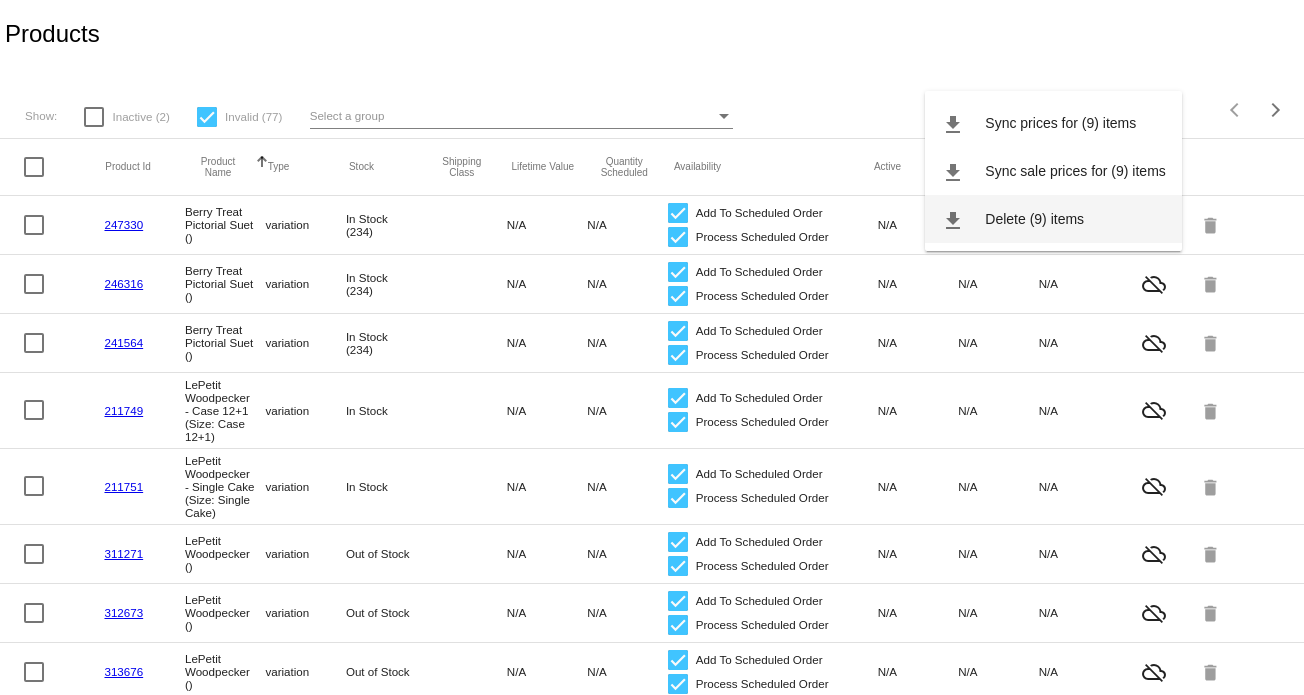click on "Delete (9) items" at bounding box center [1034, 219] 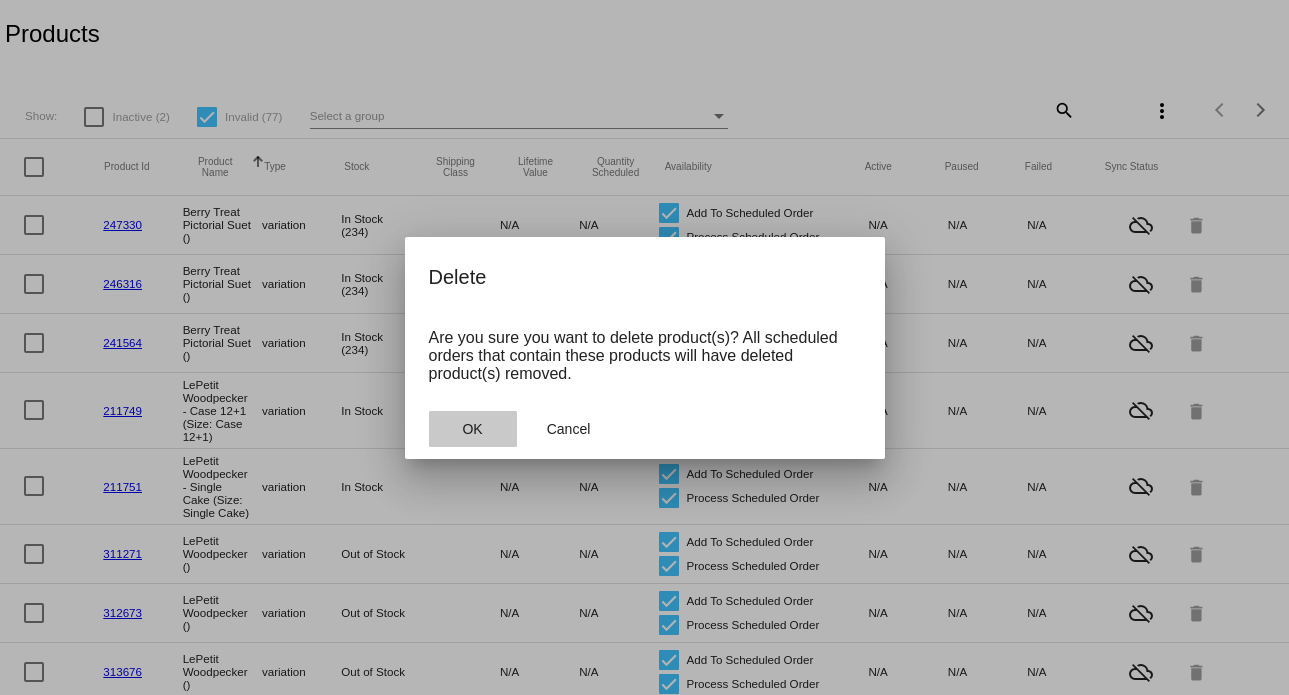 click on "OK" 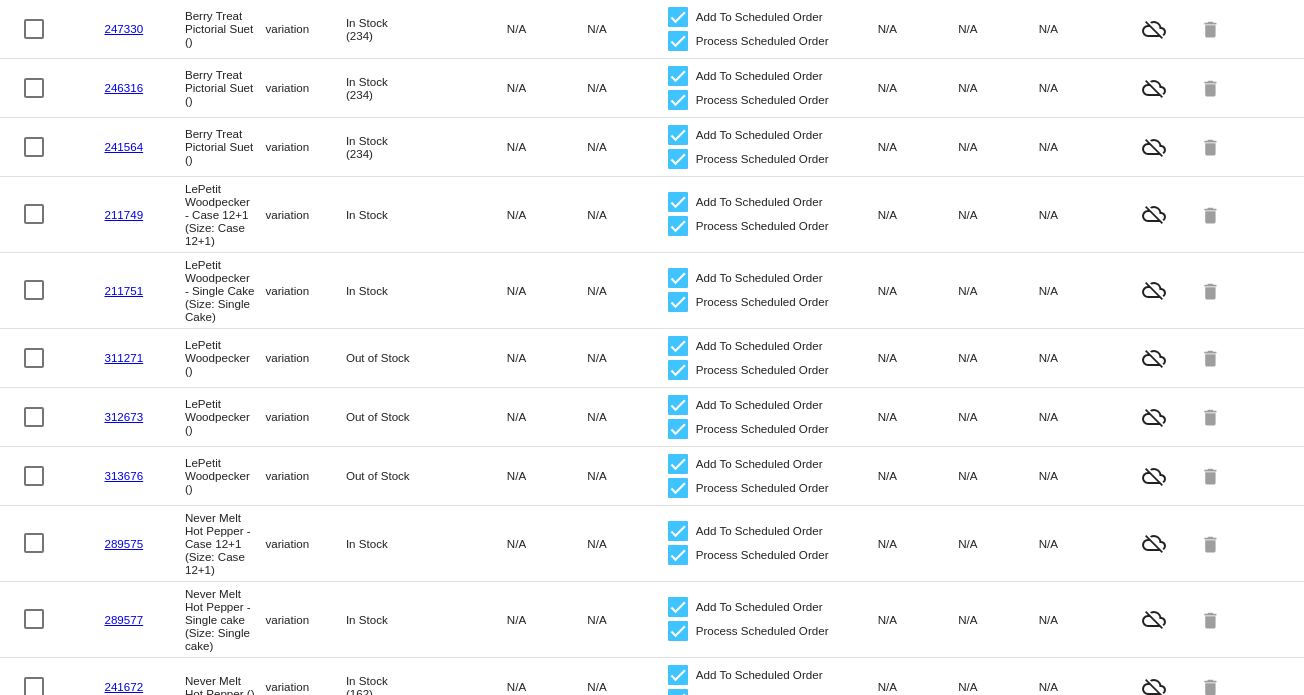 scroll, scrollTop: 200, scrollLeft: 0, axis: vertical 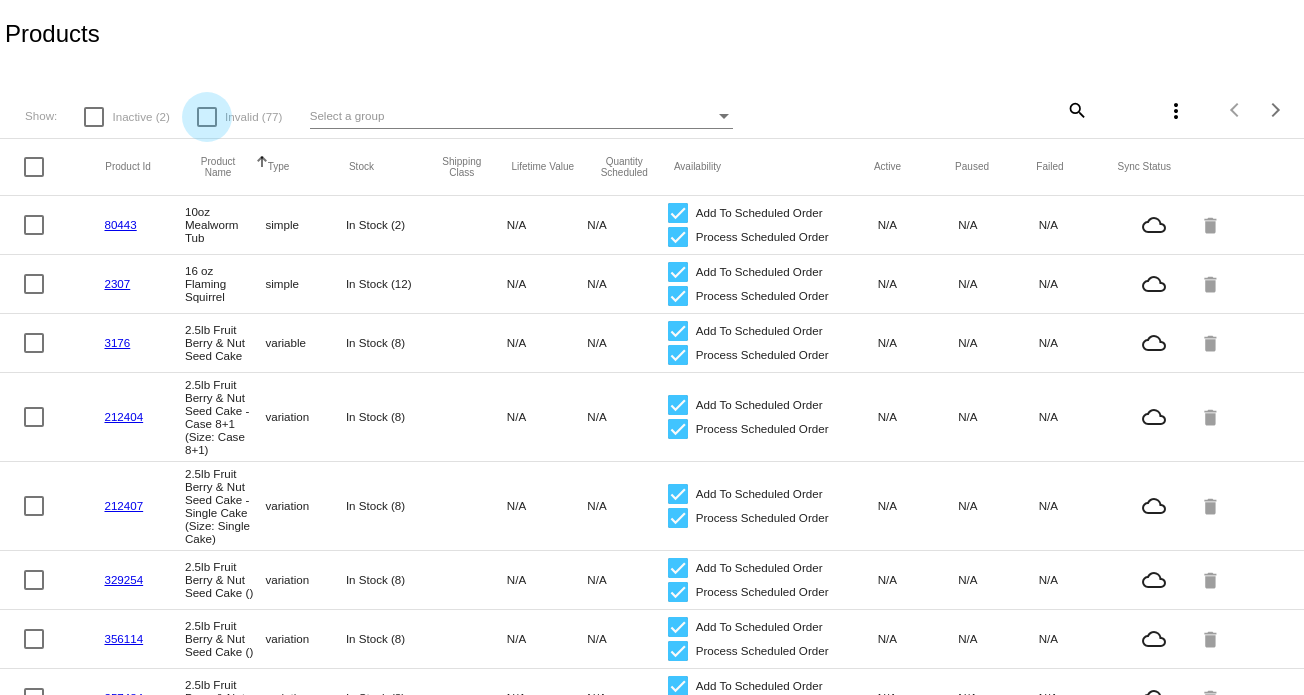 click on "Invalid
(77)" at bounding box center (253, 117) 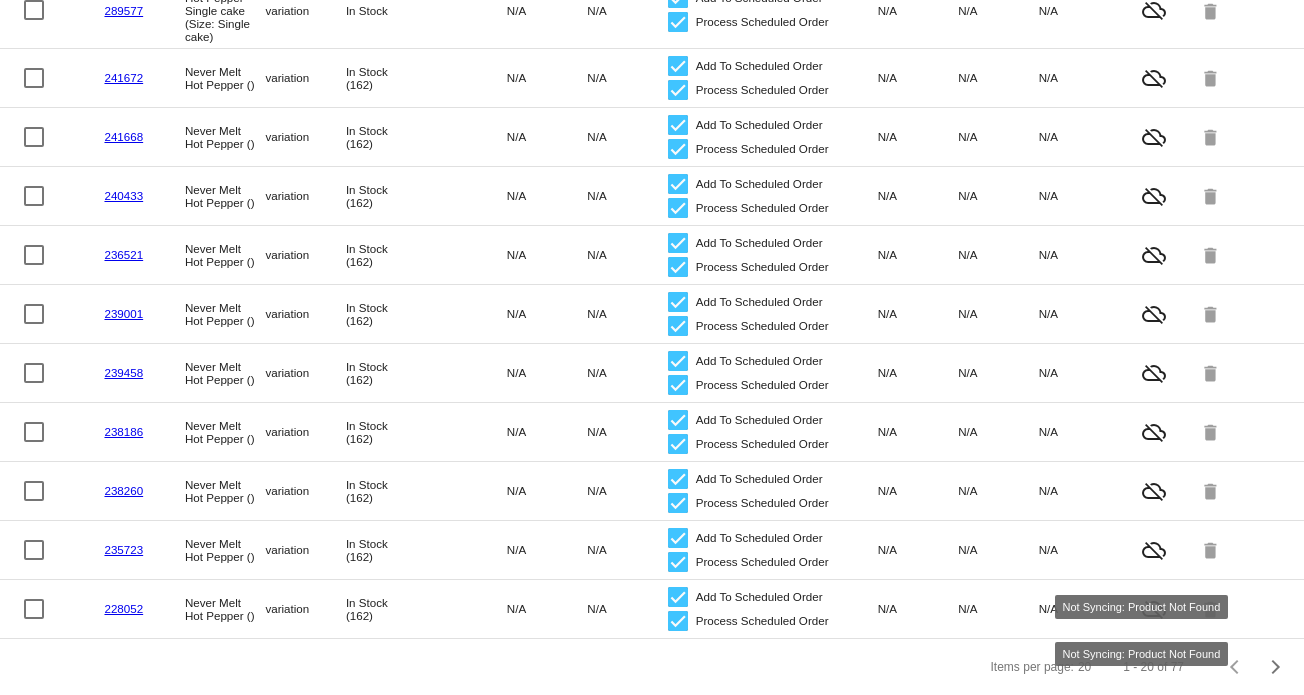 scroll, scrollTop: 844, scrollLeft: 0, axis: vertical 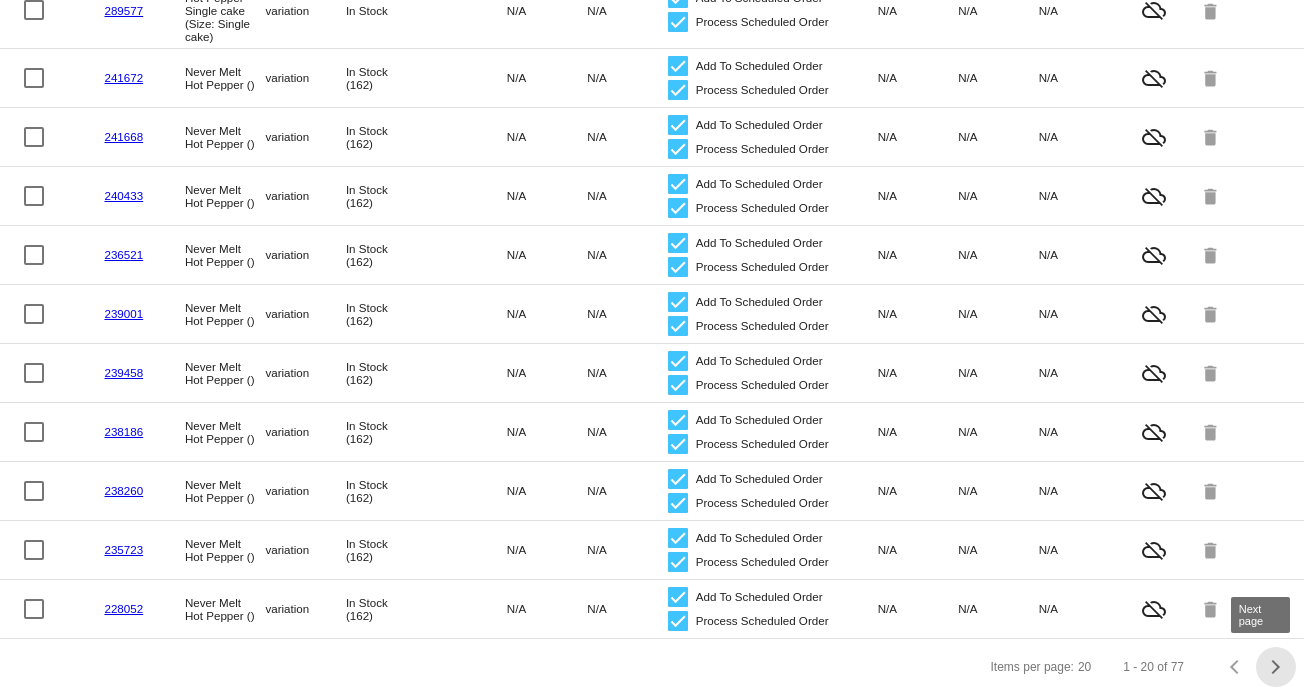 click 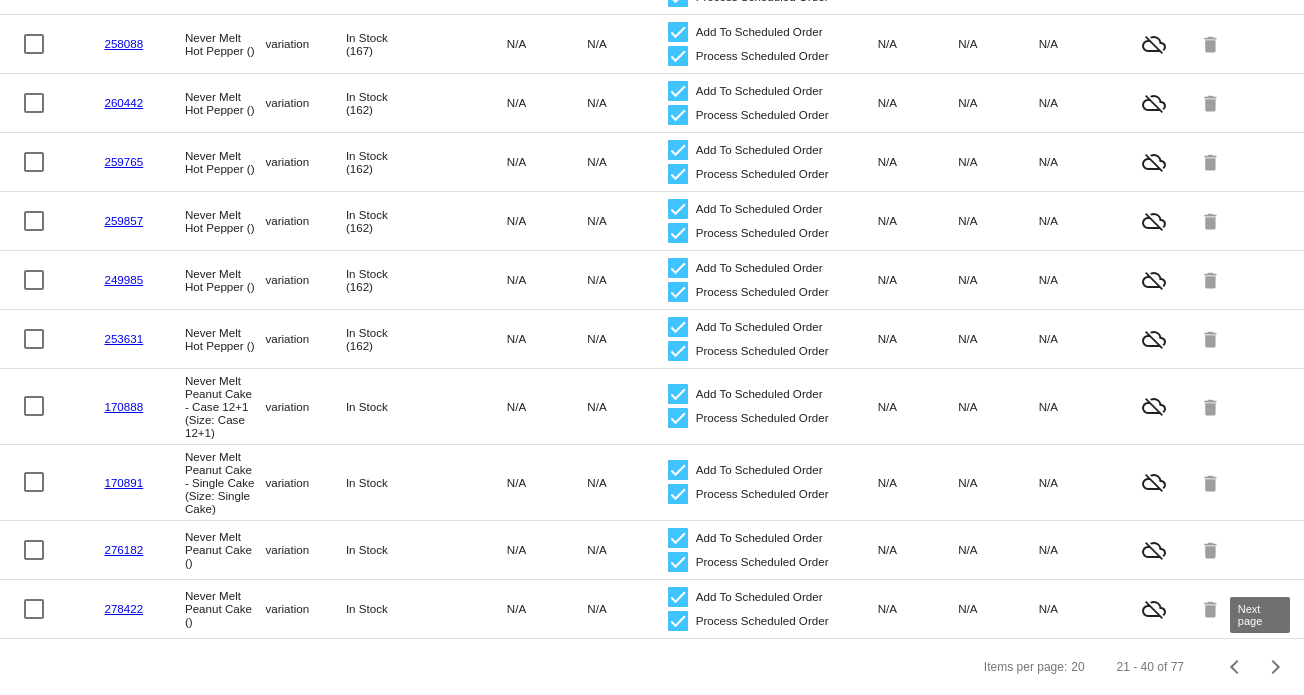 scroll, scrollTop: 796, scrollLeft: 0, axis: vertical 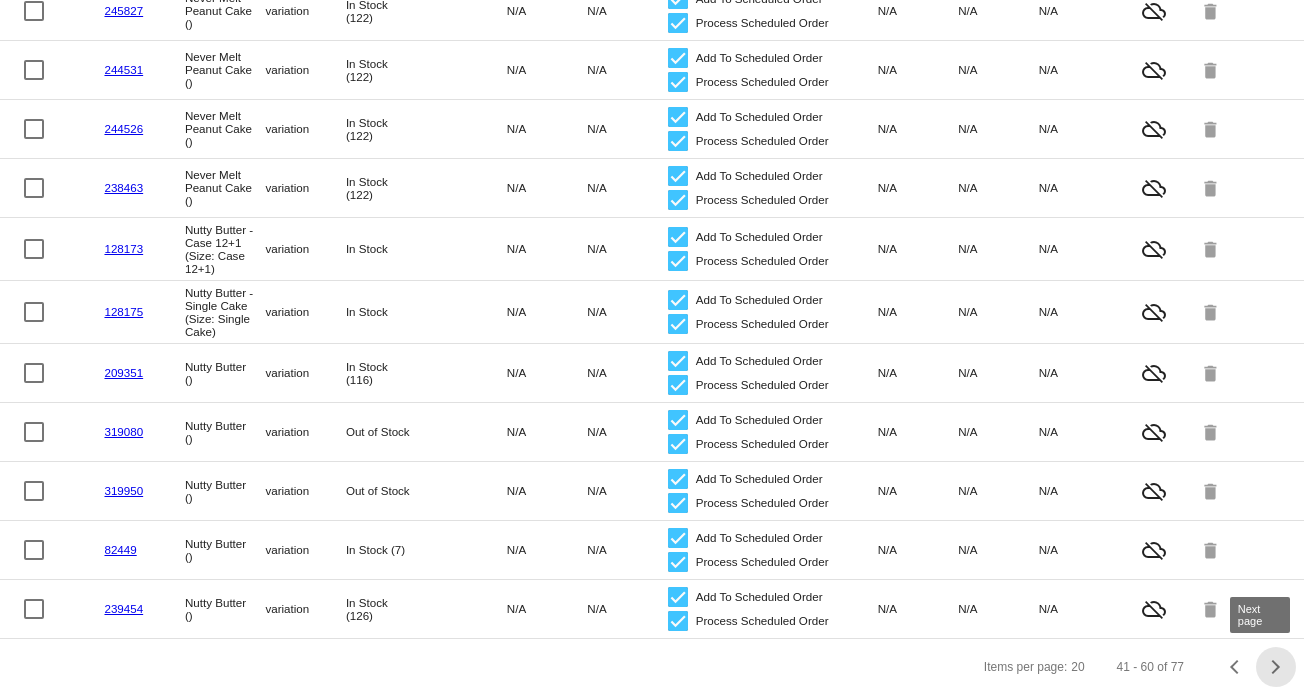 click 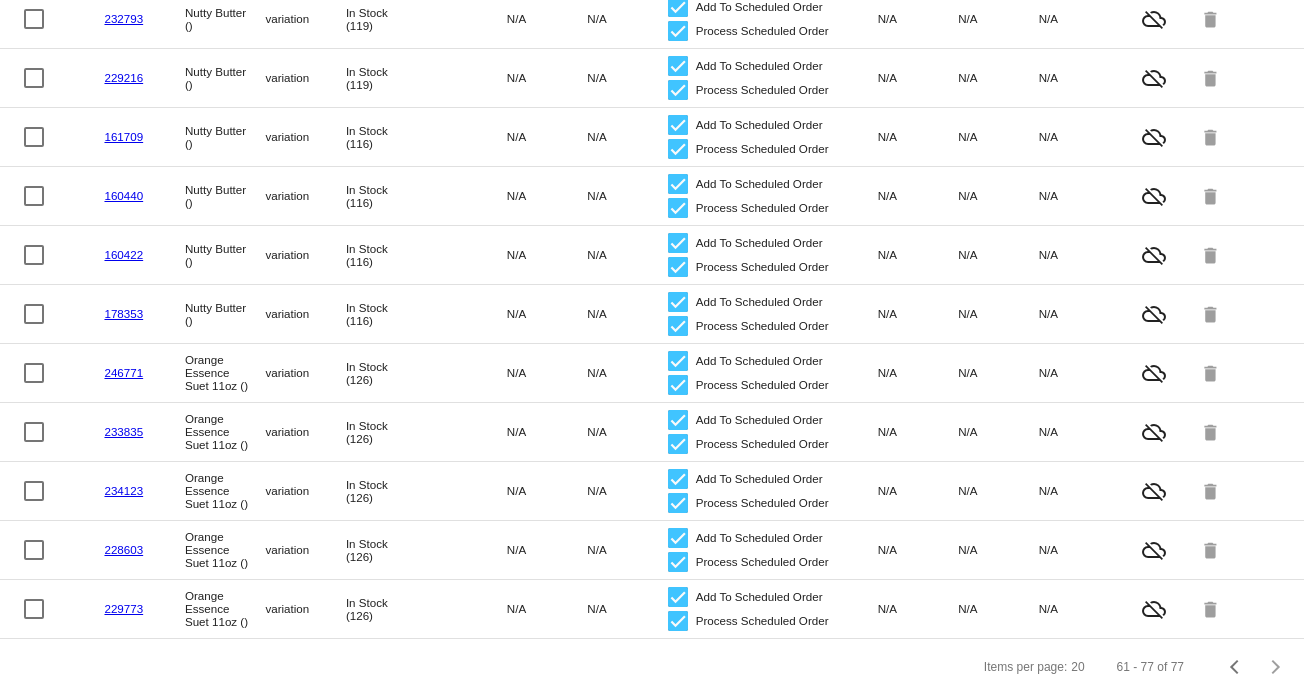scroll, scrollTop: 572, scrollLeft: 0, axis: vertical 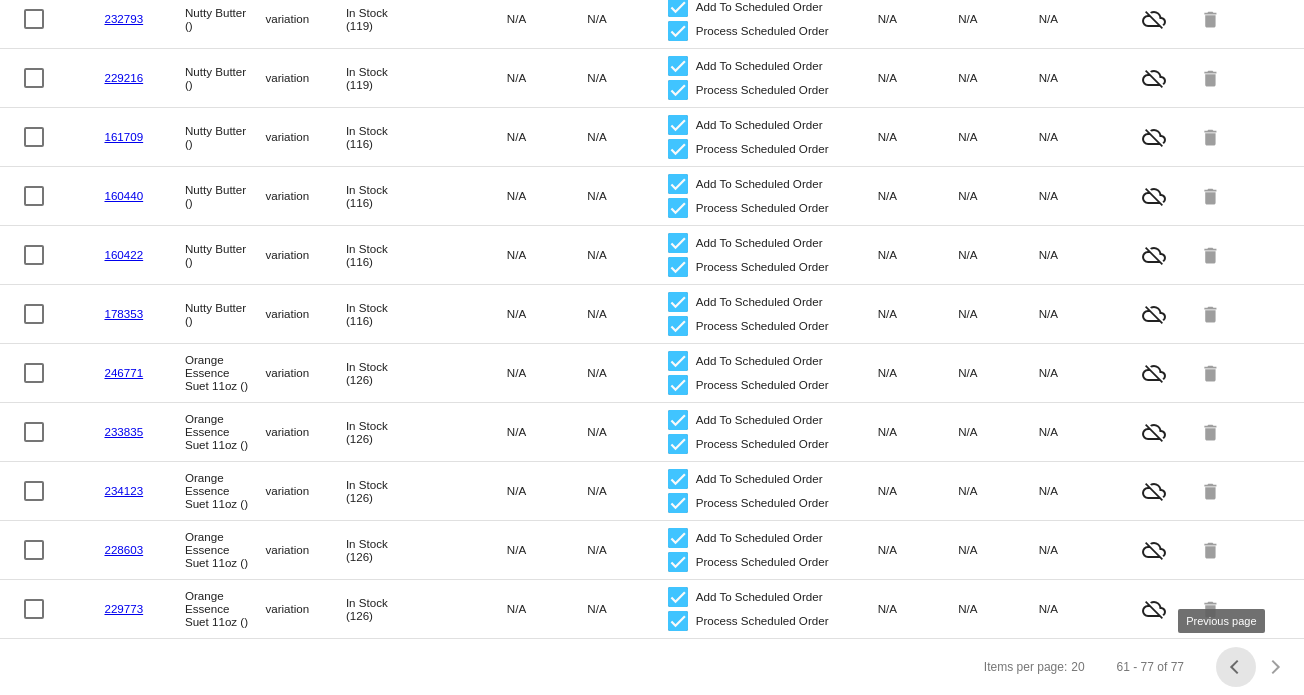 click 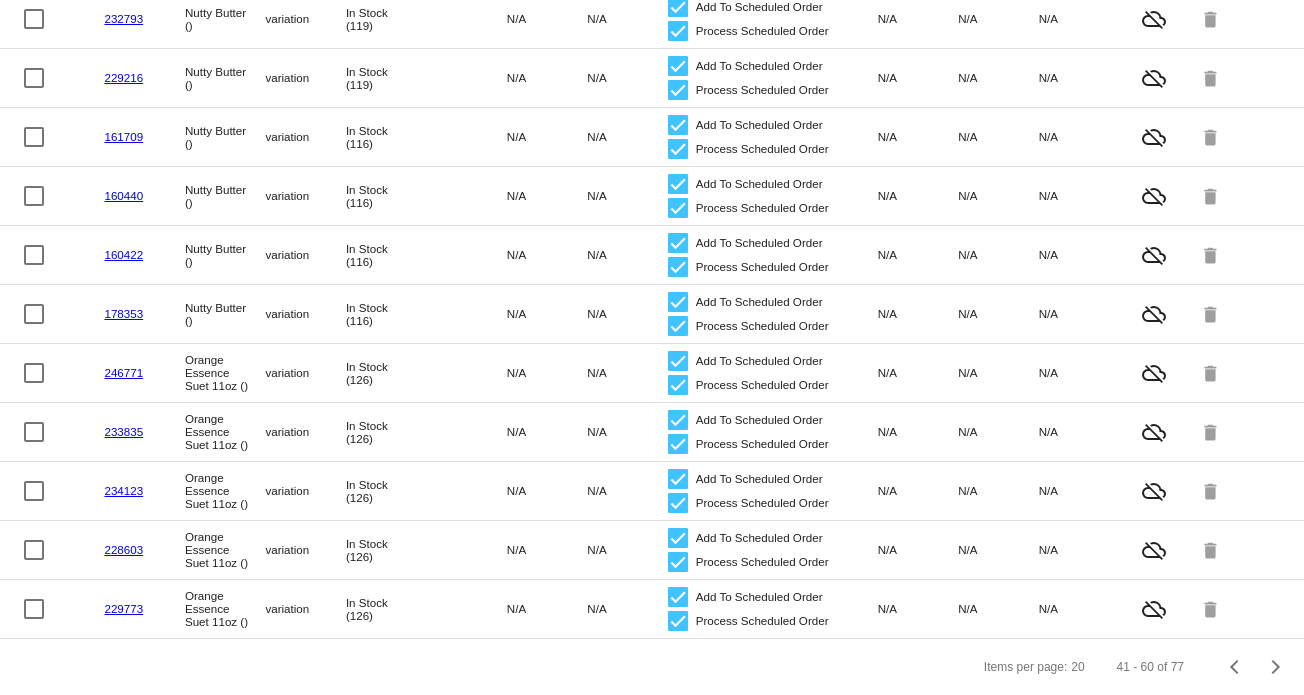 click 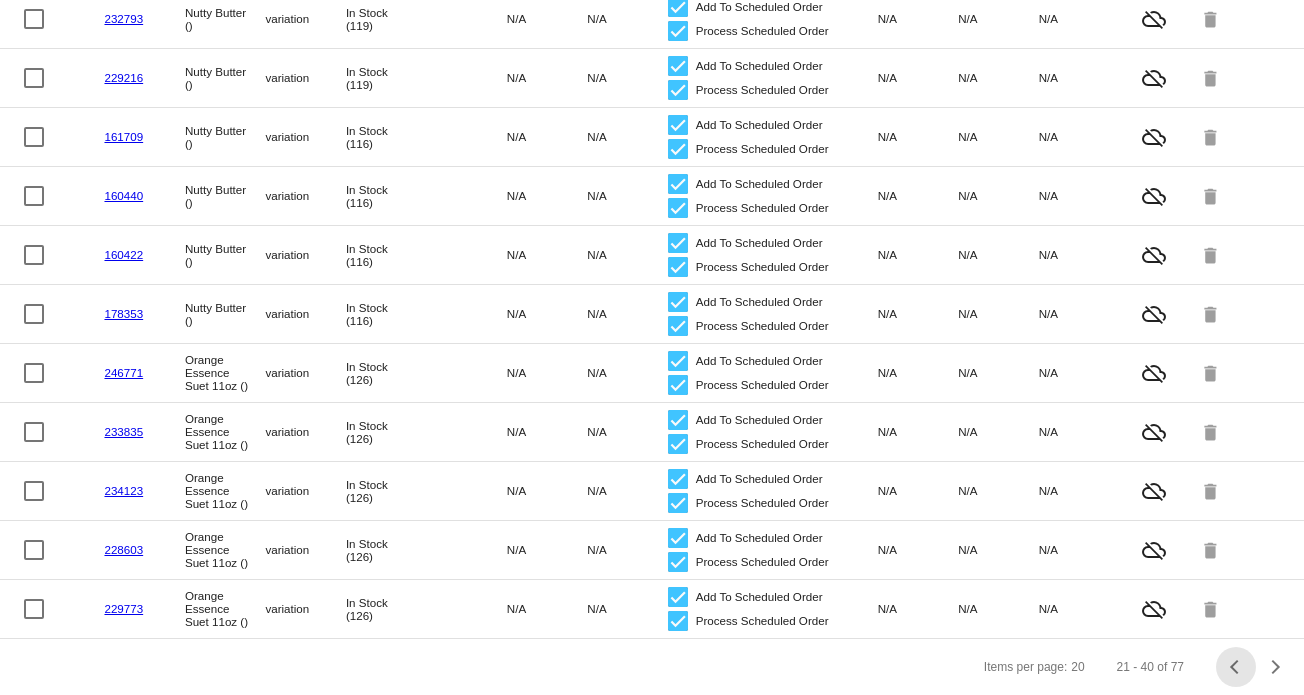 click 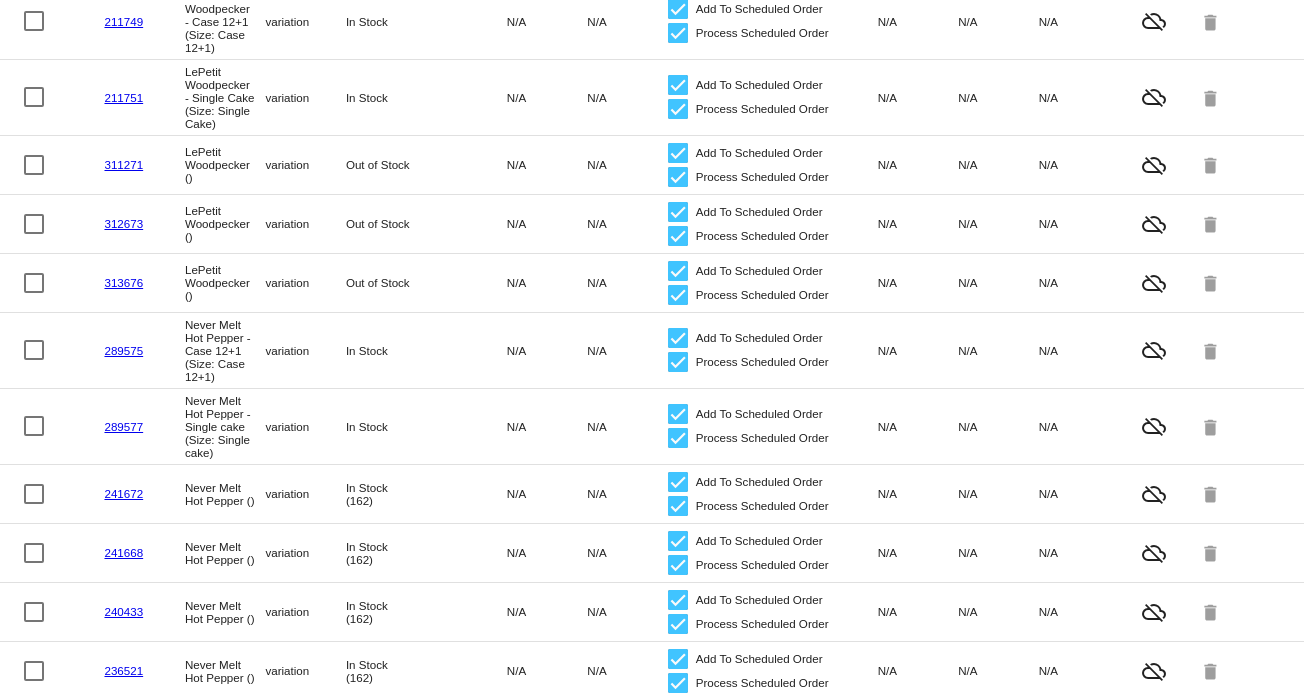 scroll, scrollTop: 372, scrollLeft: 0, axis: vertical 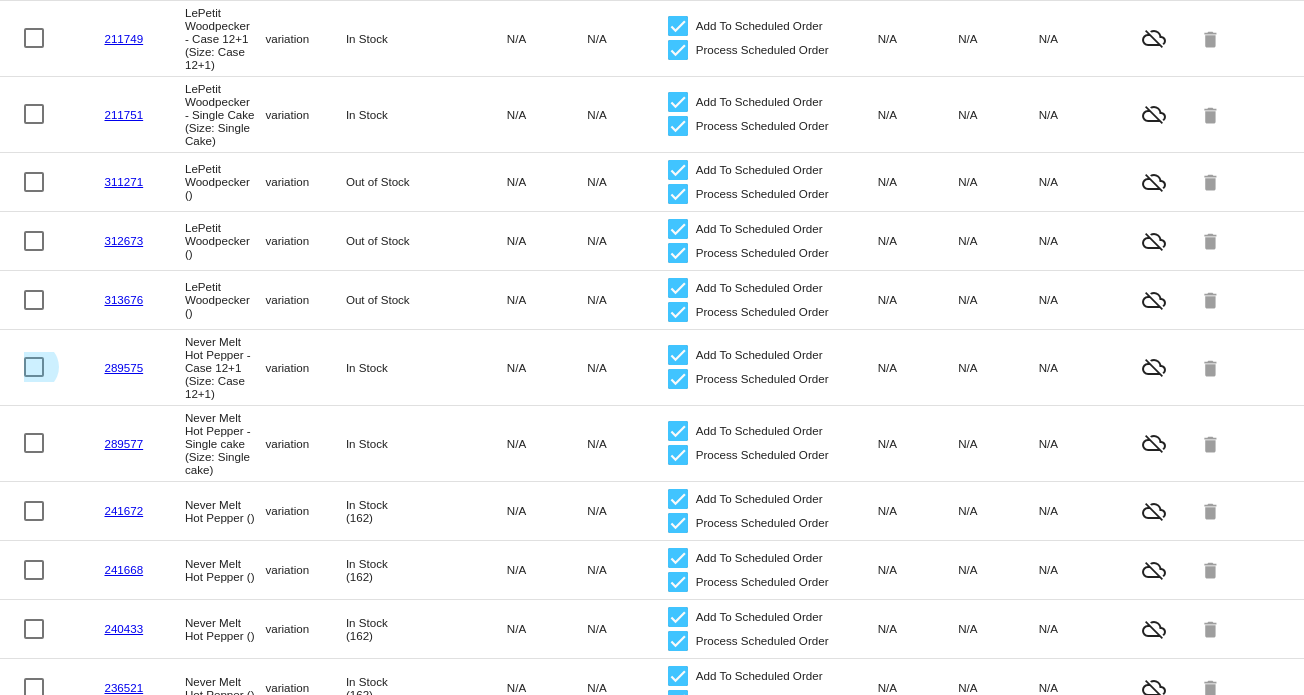 click at bounding box center [34, 367] 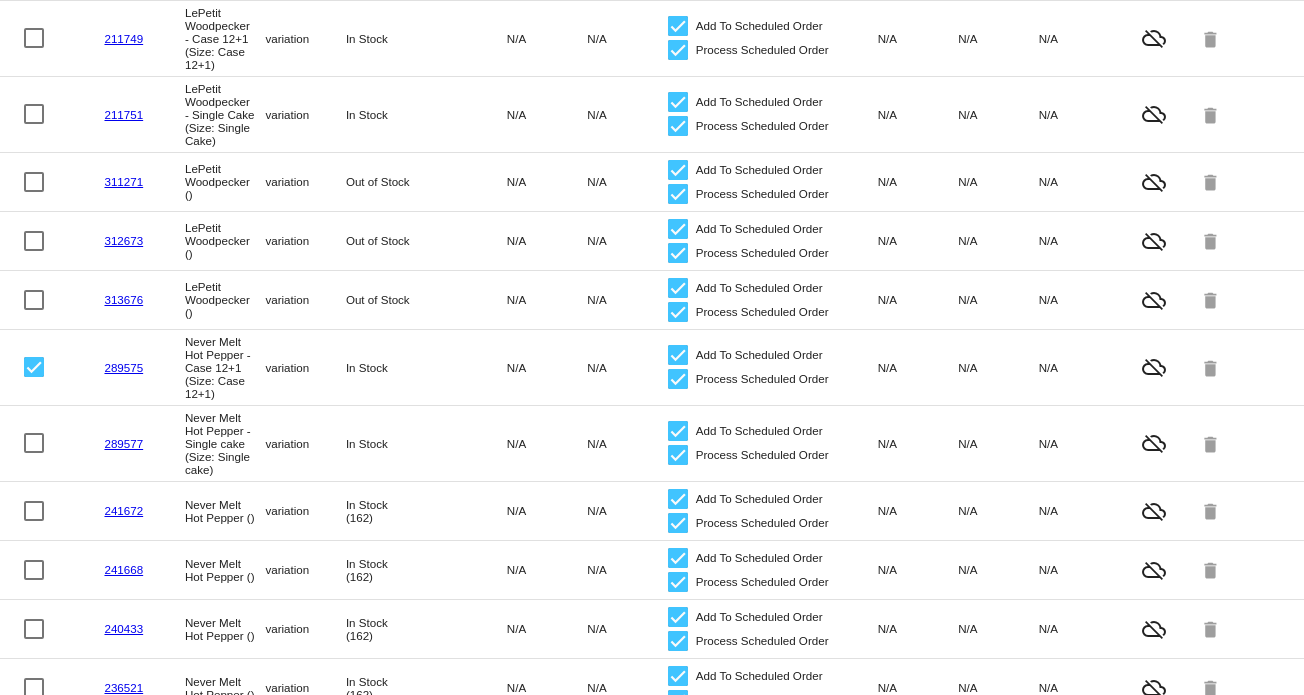 click 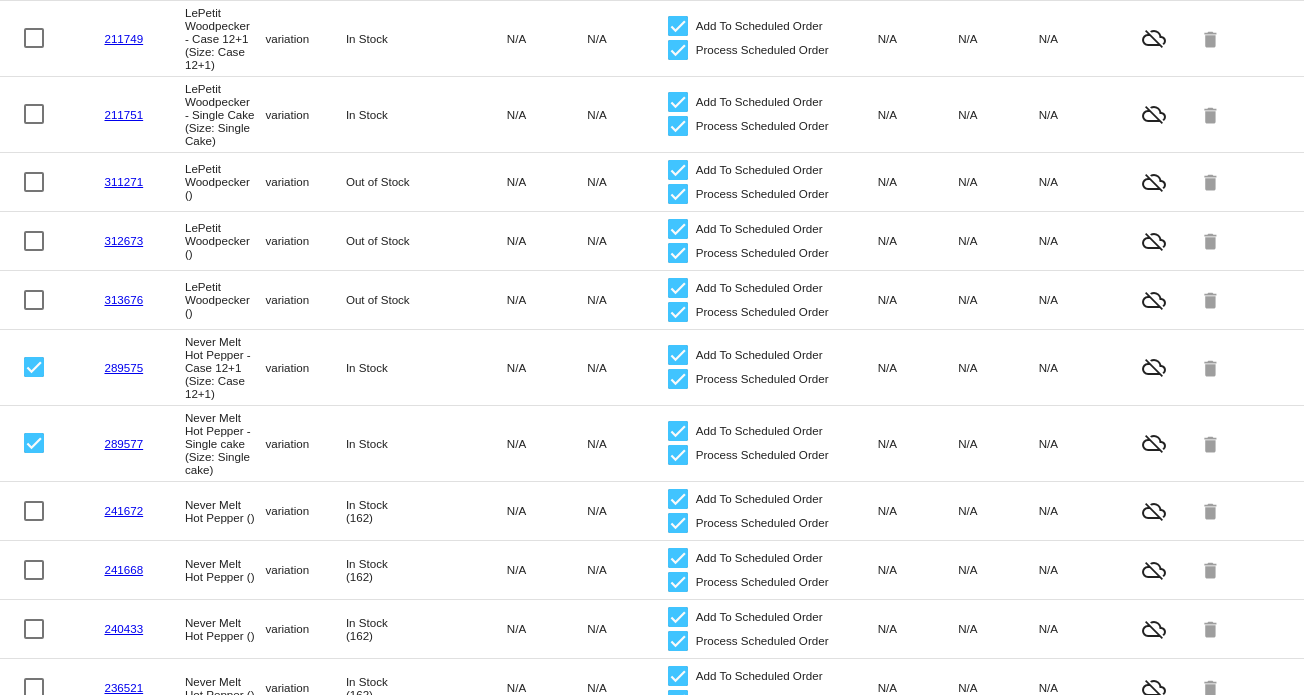 click at bounding box center (34, 511) 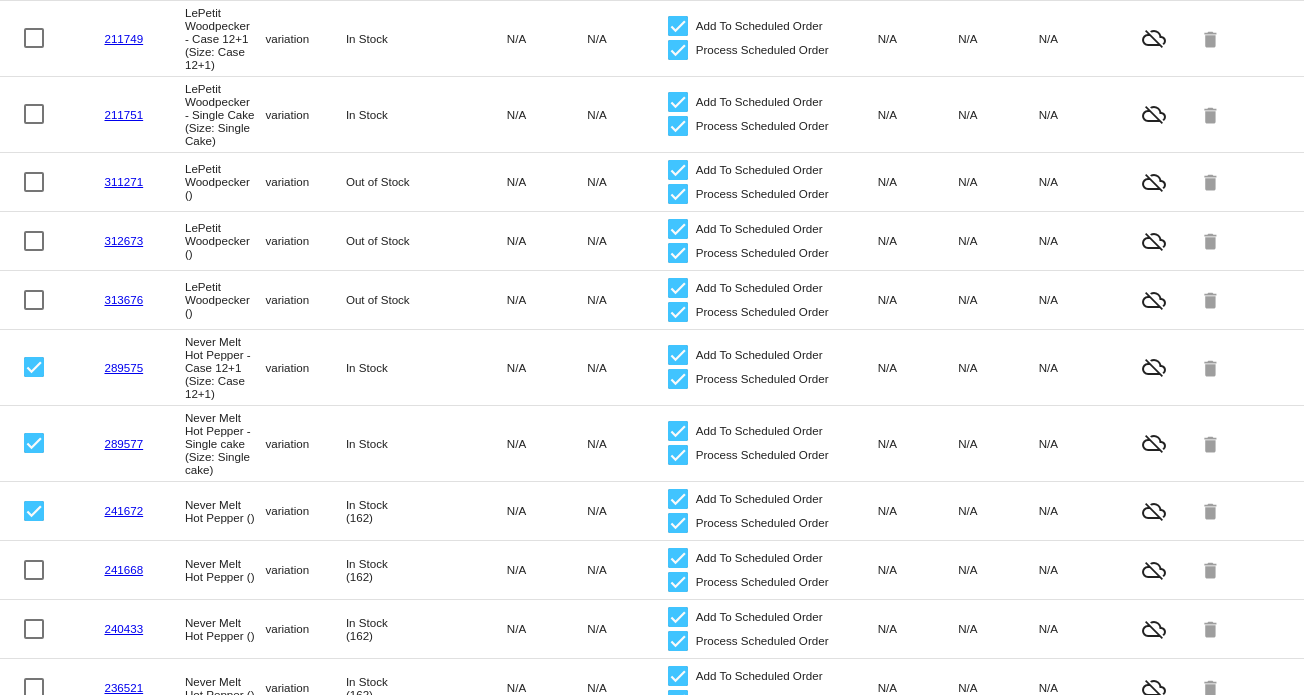click at bounding box center (34, 570) 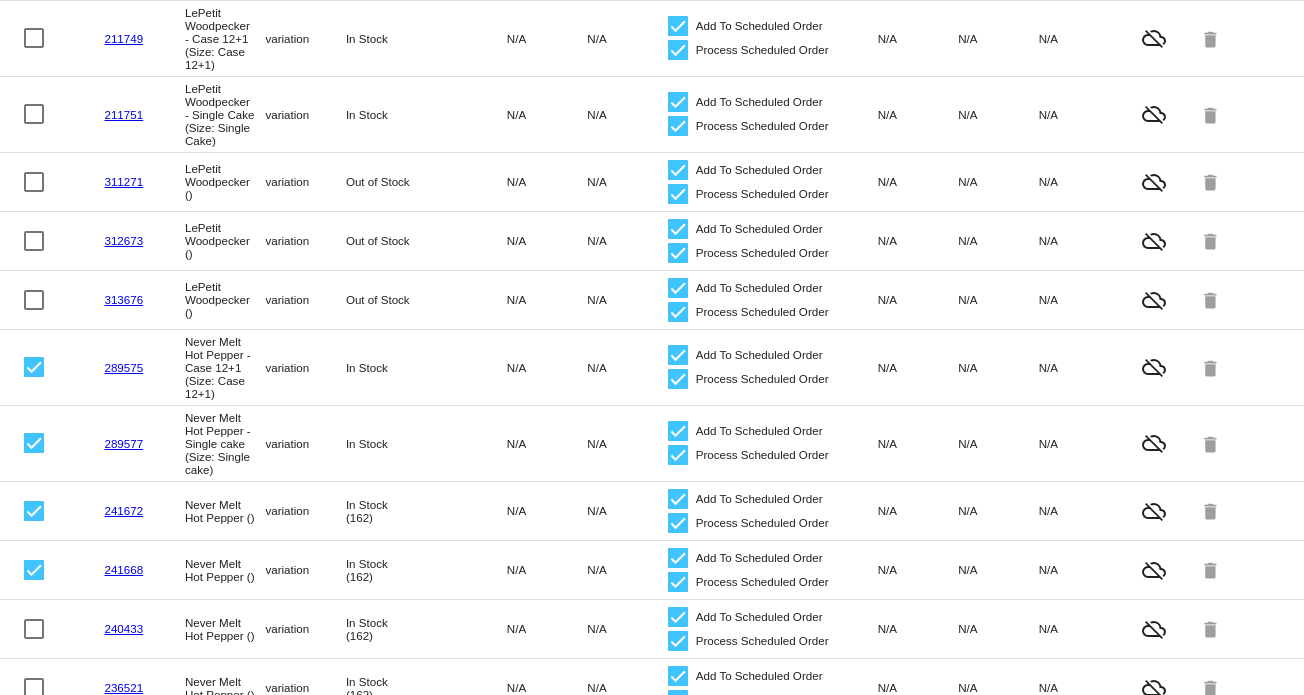 click at bounding box center [34, 629] 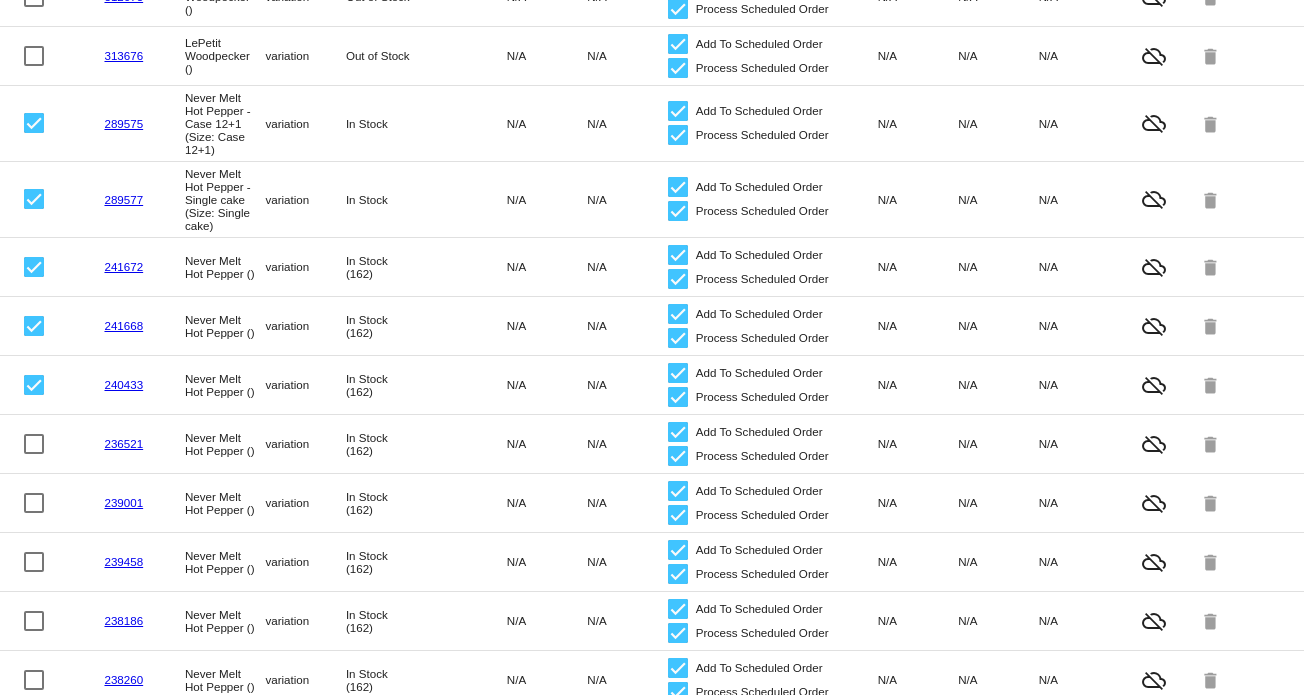 scroll, scrollTop: 672, scrollLeft: 0, axis: vertical 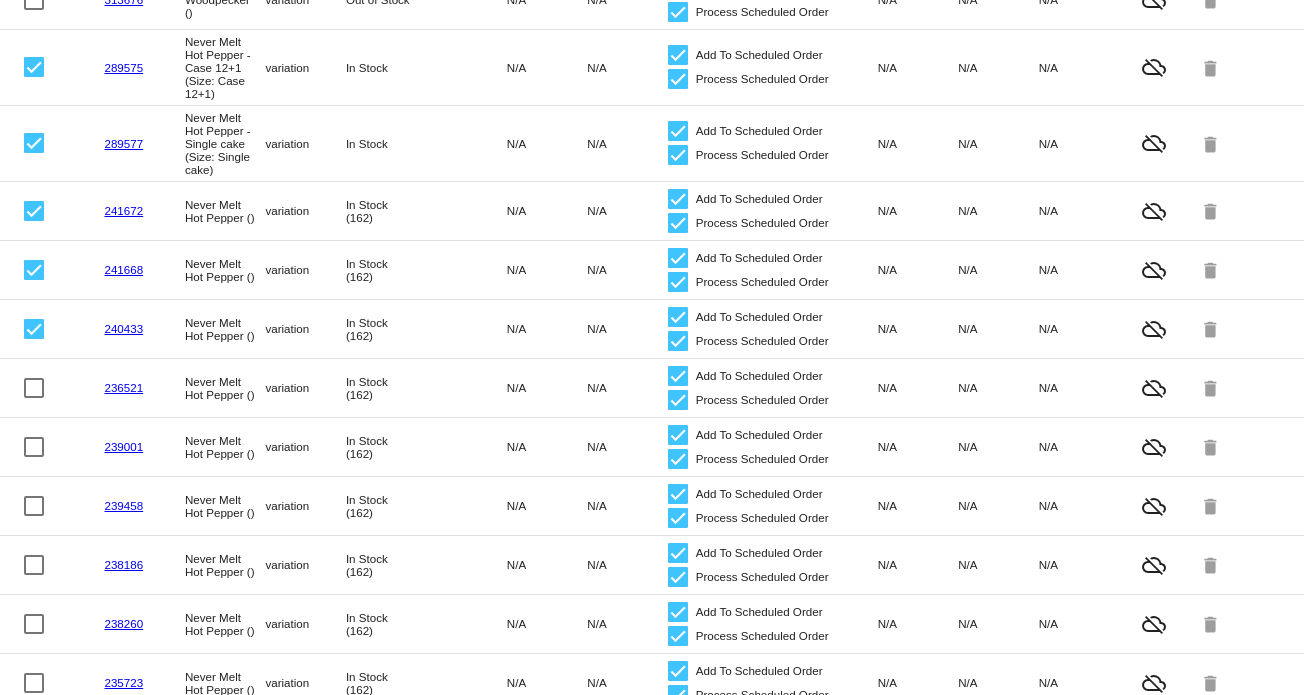 drag, startPoint x: 28, startPoint y: 406, endPoint x: 38, endPoint y: 456, distance: 50.990196 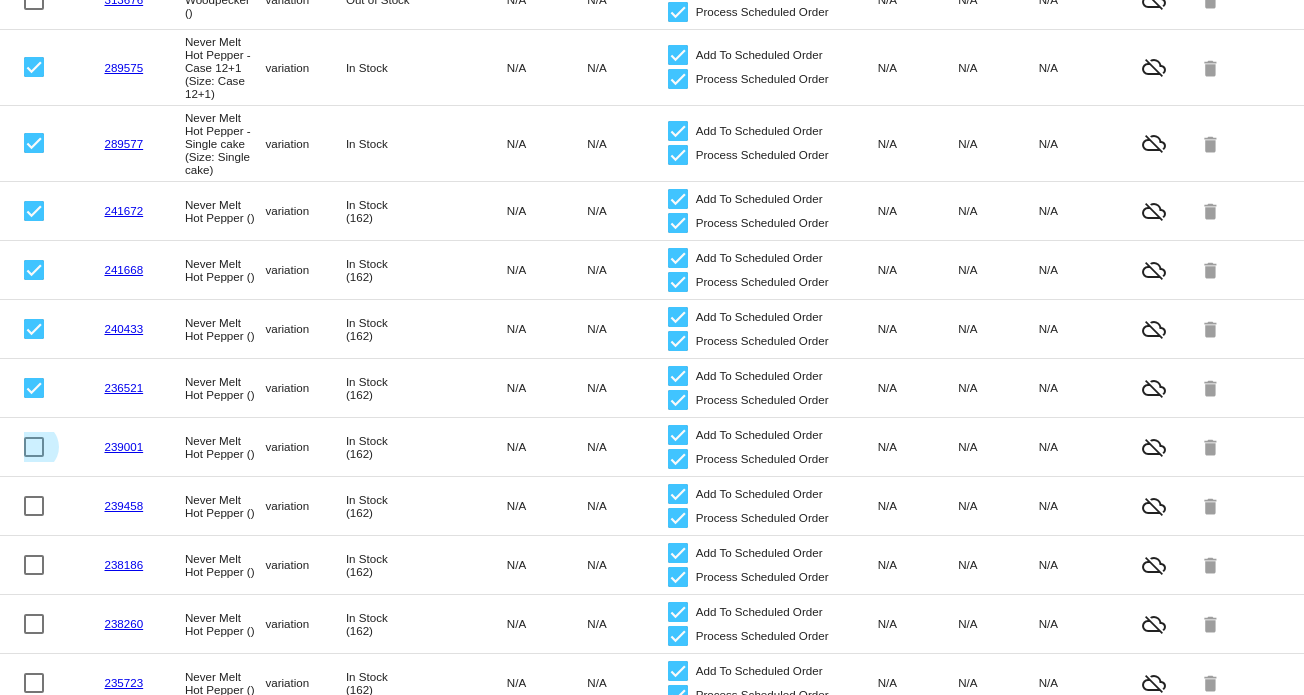 drag, startPoint x: 38, startPoint y: 466, endPoint x: 38, endPoint y: 480, distance: 14 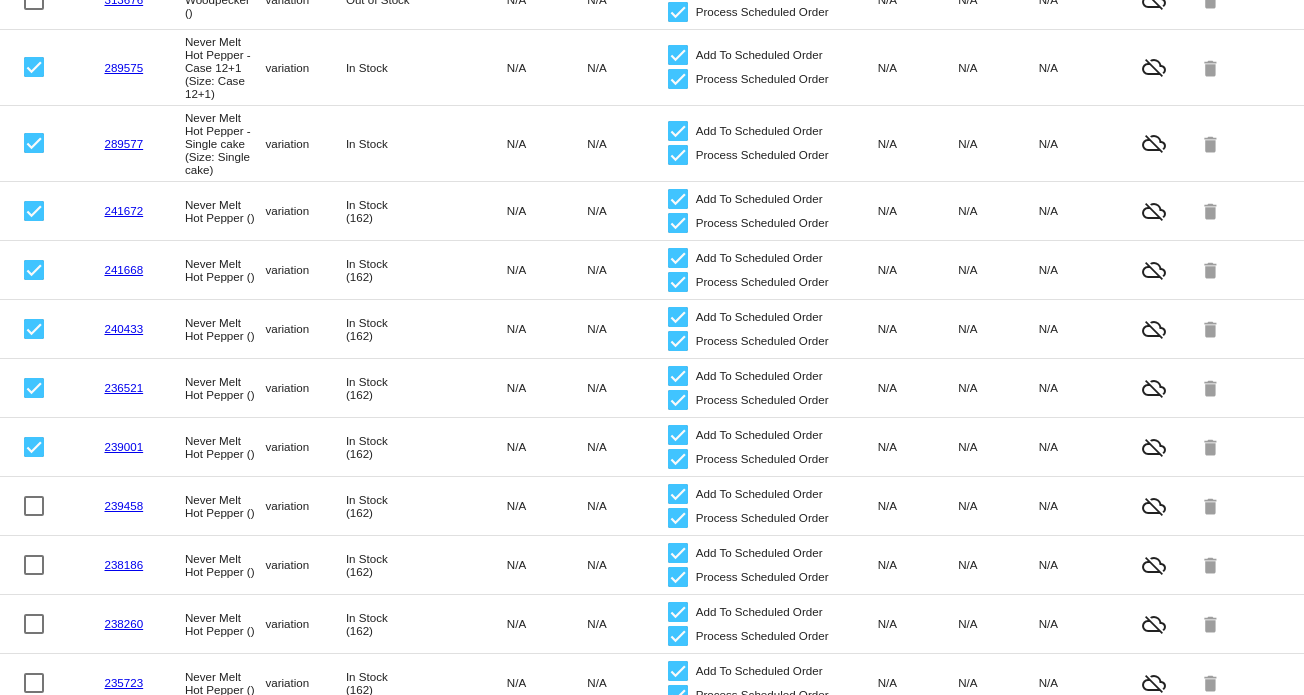 drag, startPoint x: 38, startPoint y: 518, endPoint x: 38, endPoint y: 530, distance: 12 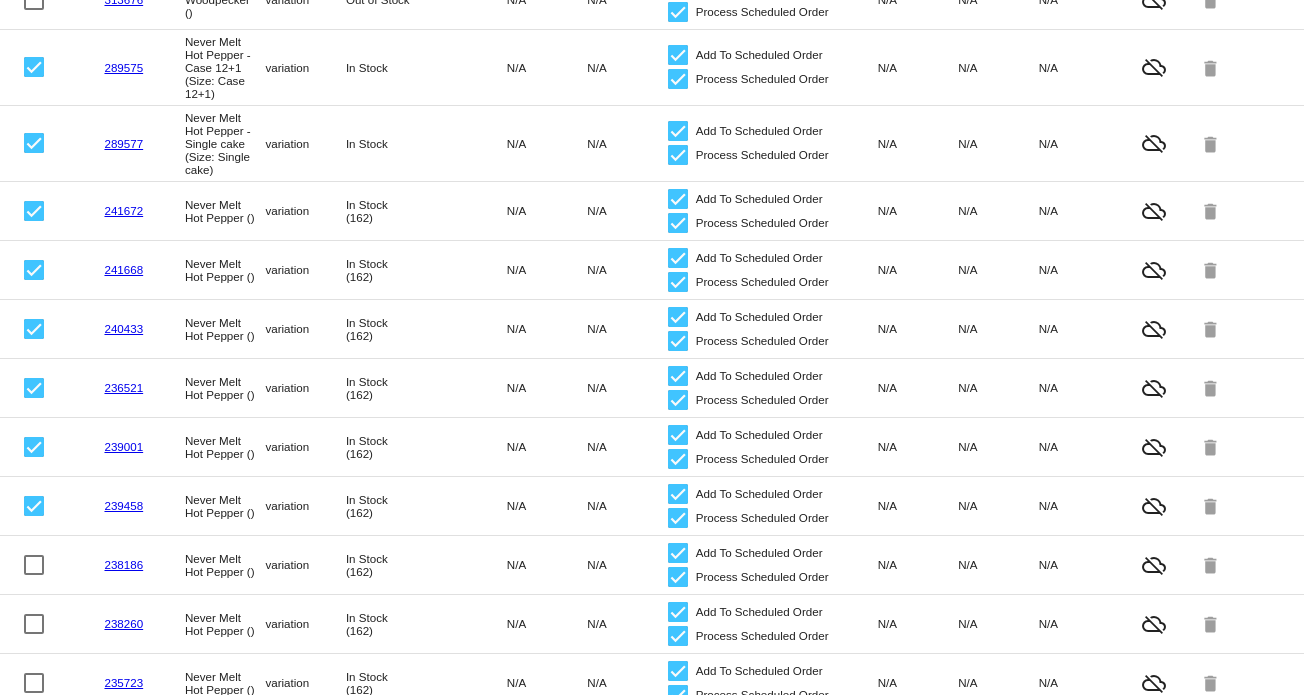 click at bounding box center [34, 565] 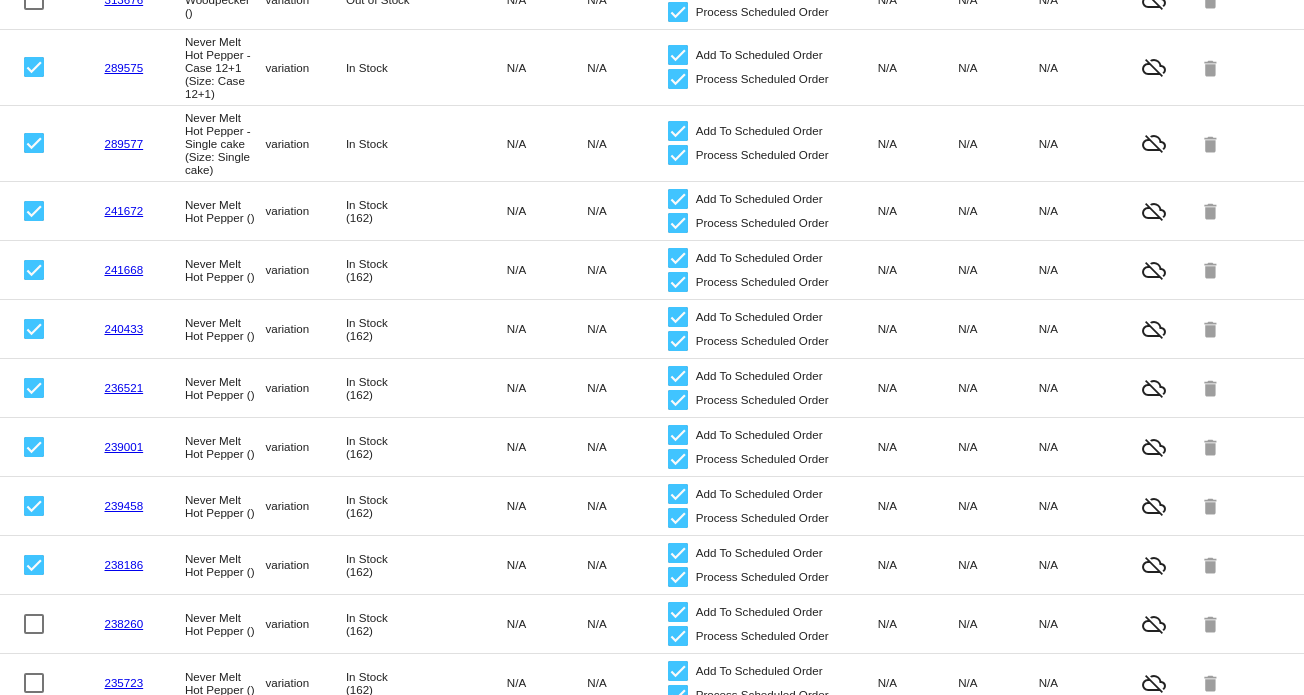 click at bounding box center (34, 624) 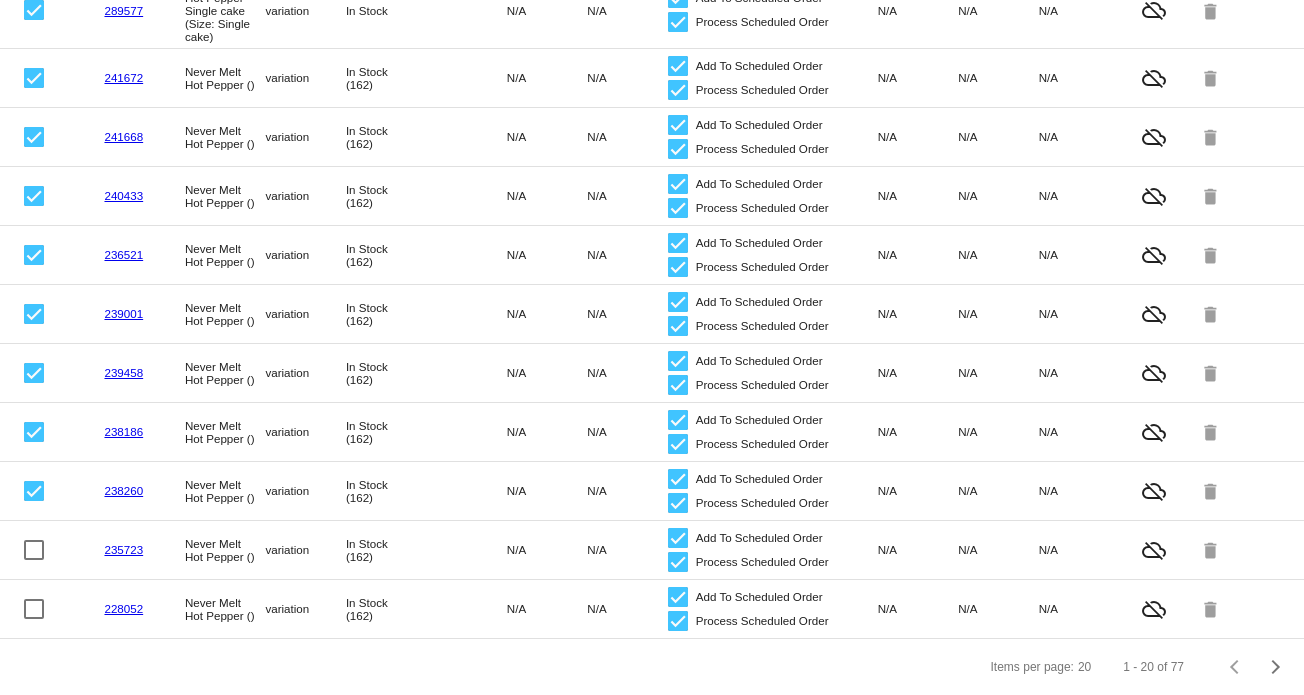 scroll, scrollTop: 844, scrollLeft: 0, axis: vertical 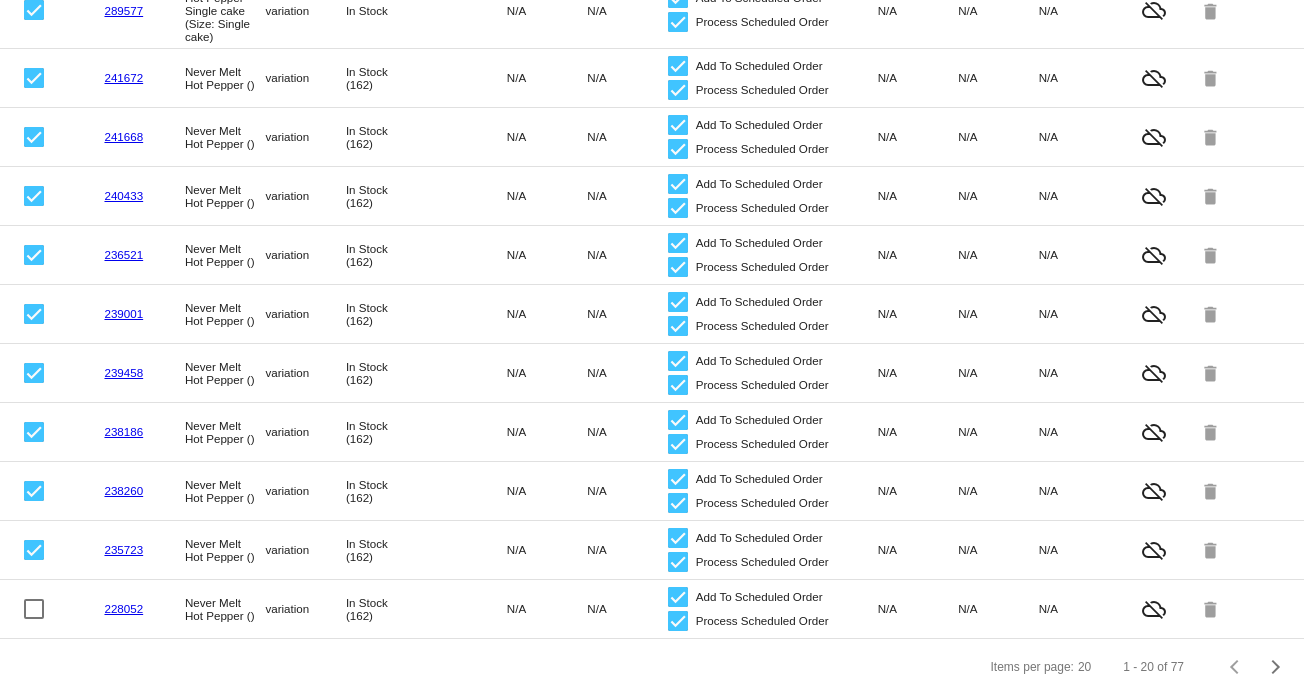 click at bounding box center (34, 609) 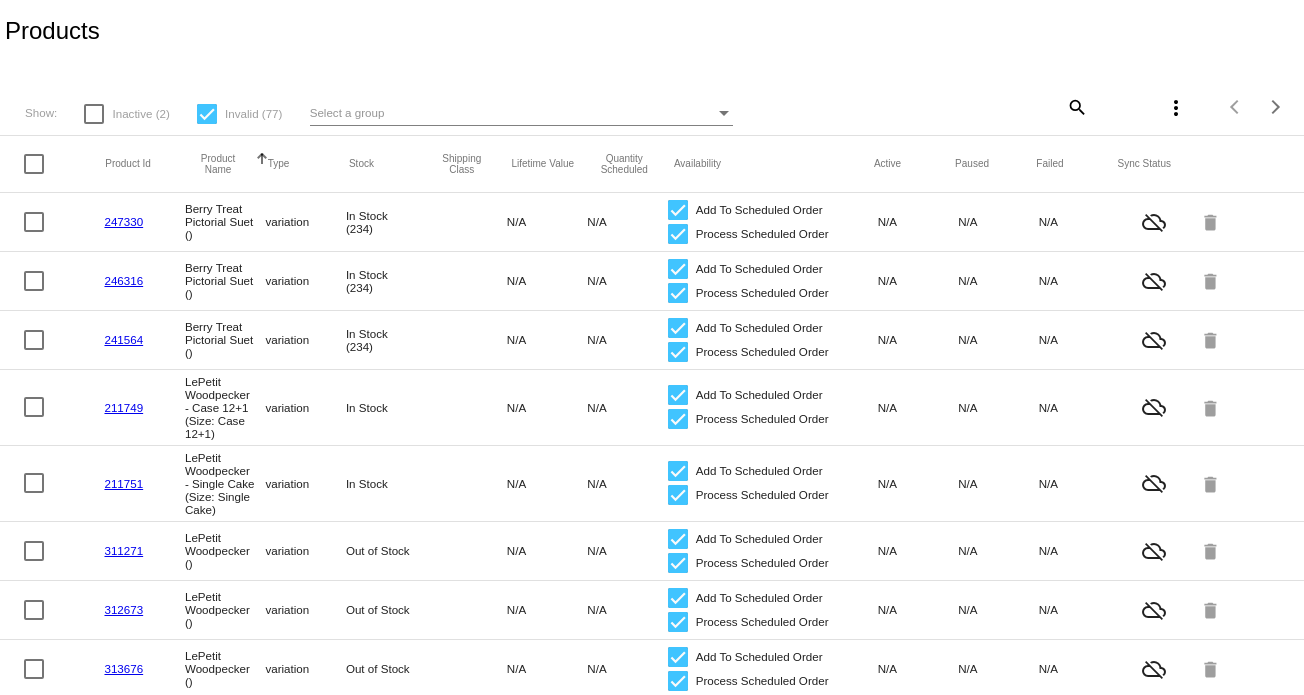 scroll, scrollTop: 0, scrollLeft: 0, axis: both 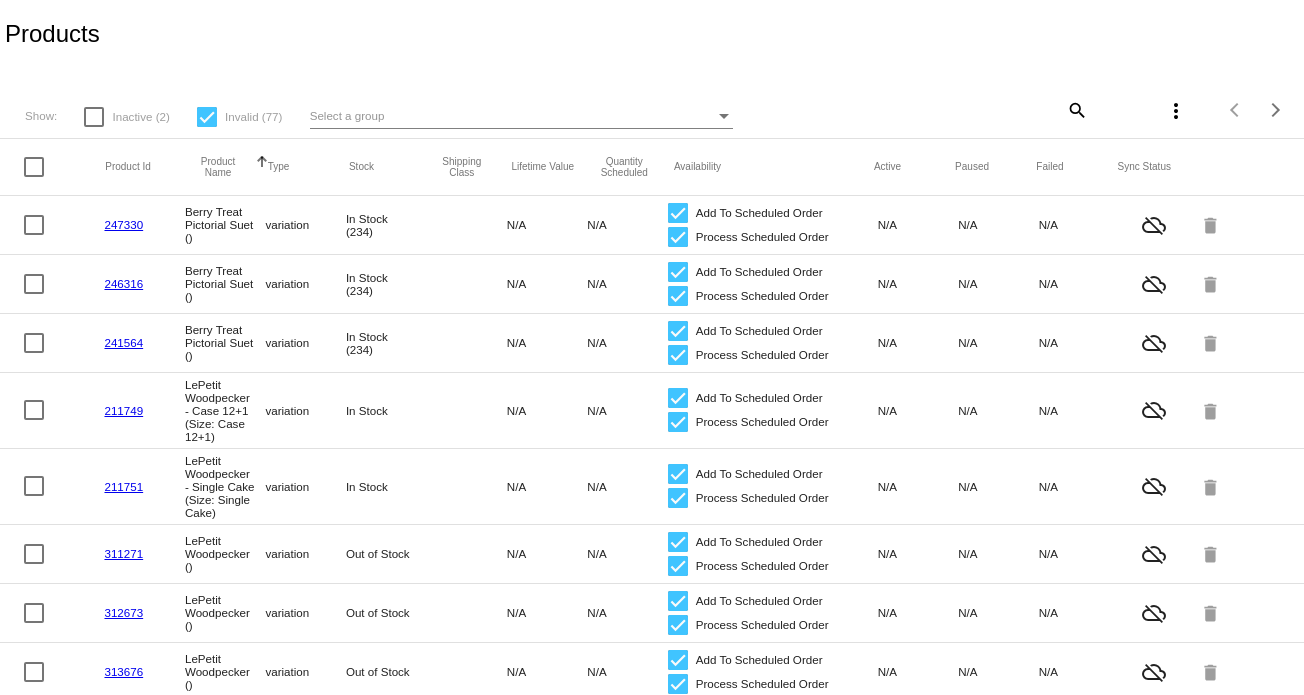 click on "more_vert" 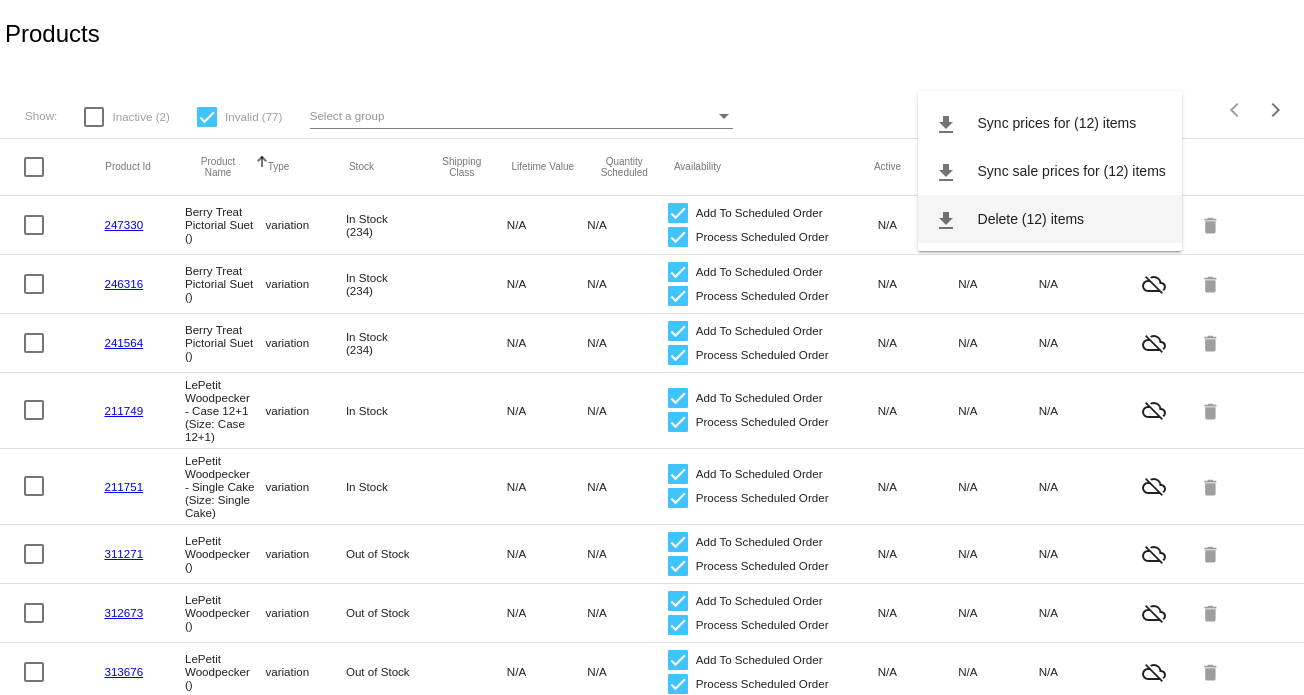 click on "Delete (12) items" at bounding box center (1031, 219) 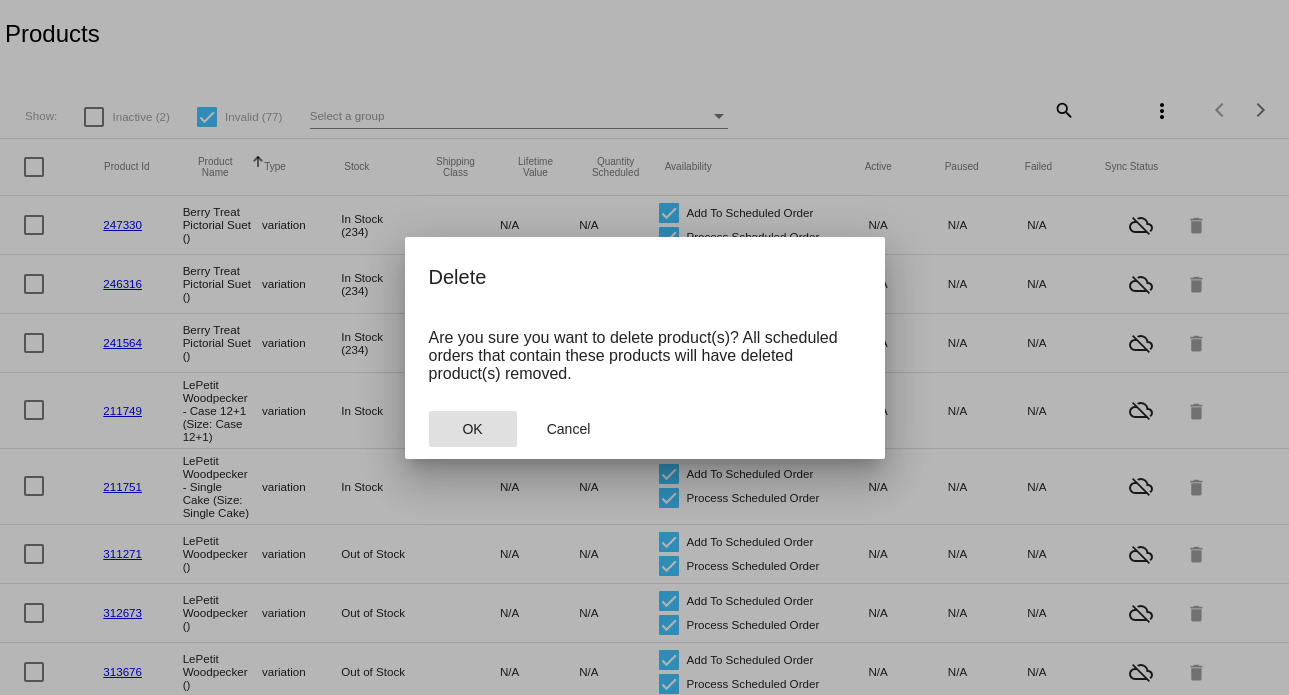 click on "OK" 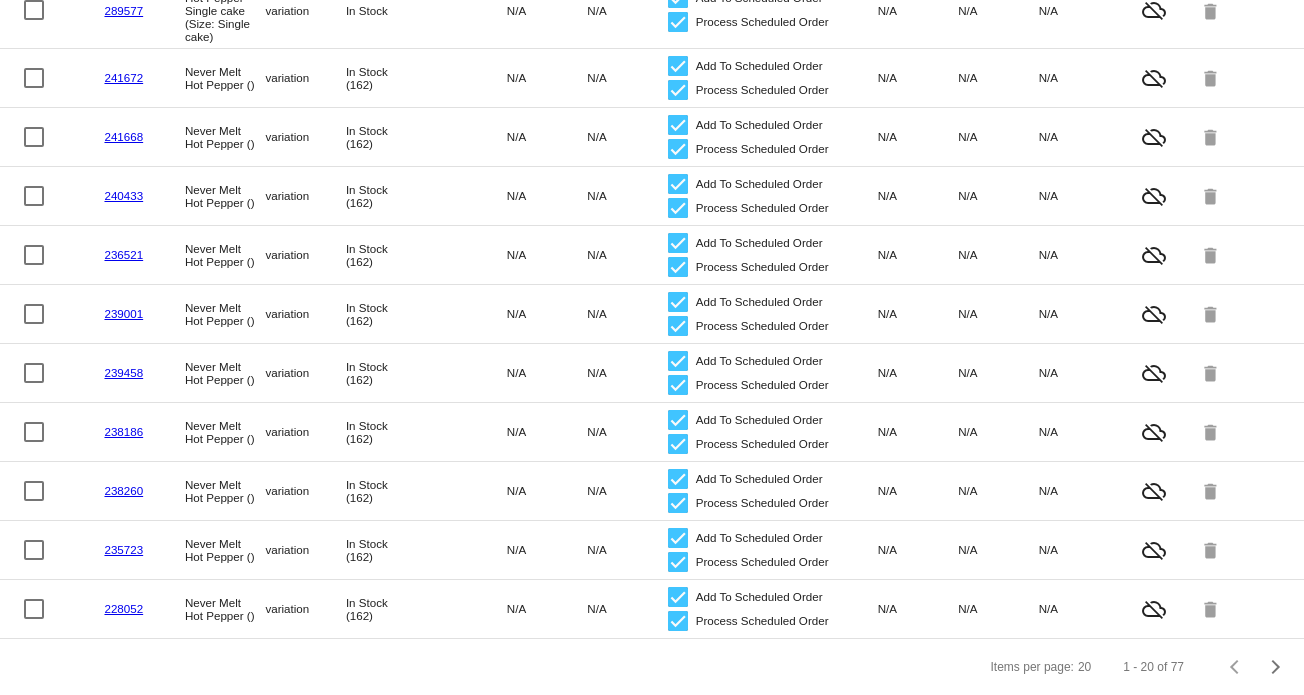 scroll, scrollTop: 844, scrollLeft: 0, axis: vertical 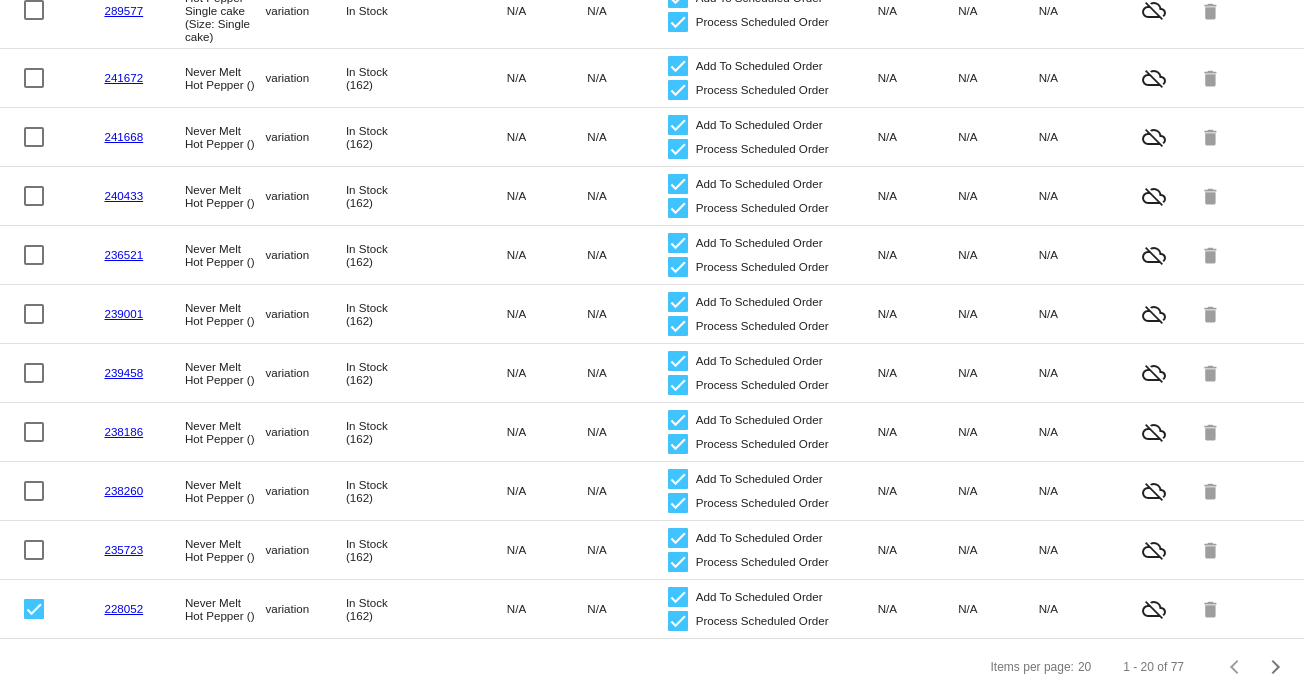 drag, startPoint x: 24, startPoint y: 535, endPoint x: 39, endPoint y: 504, distance: 34.43835 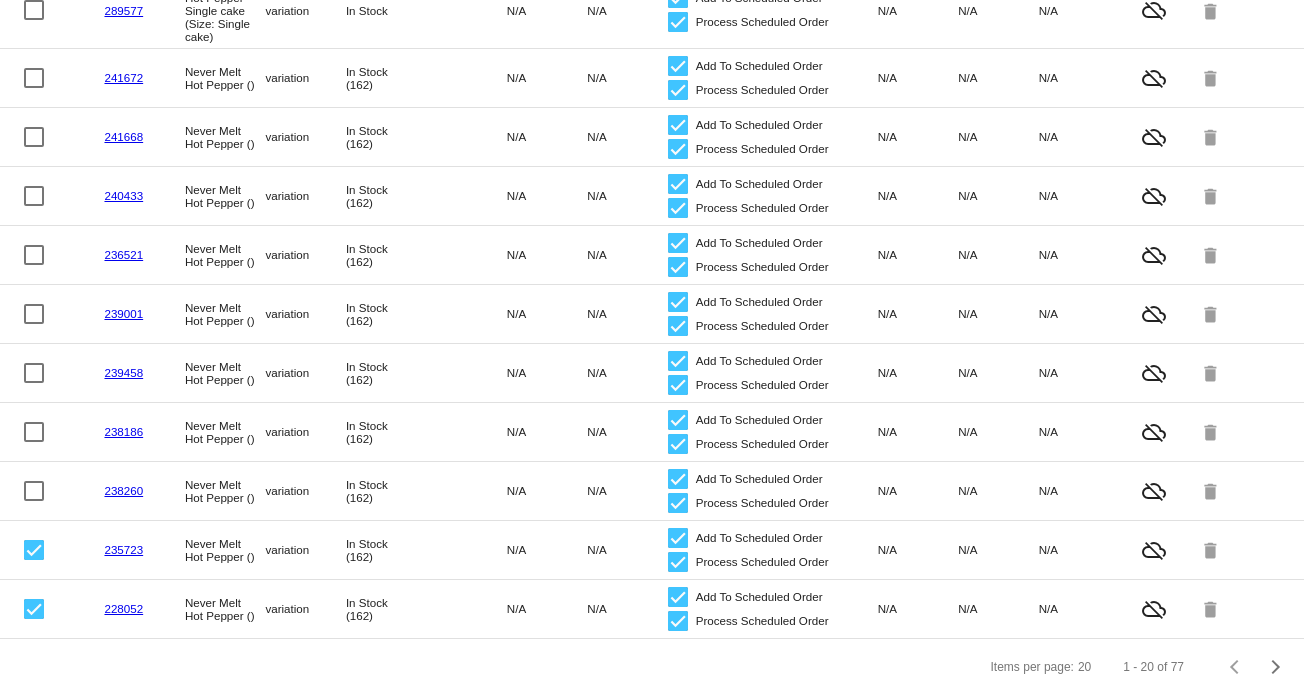 click at bounding box center [34, 491] 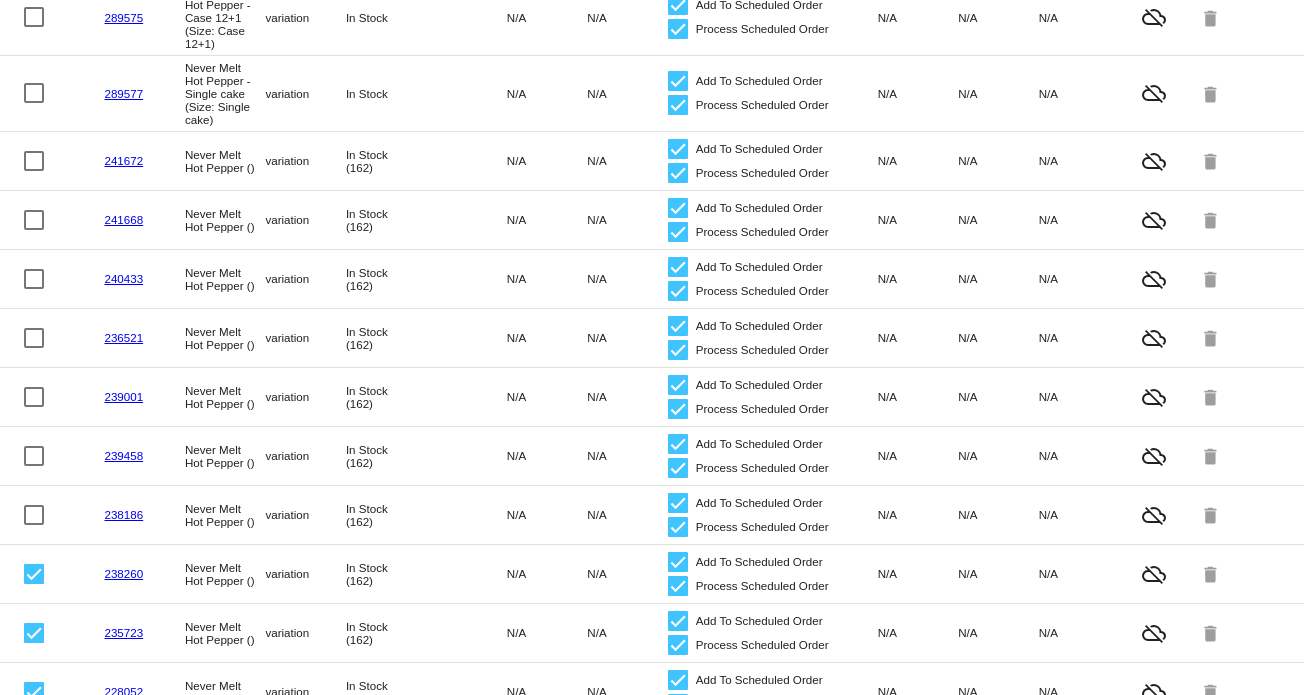 scroll, scrollTop: 644, scrollLeft: 0, axis: vertical 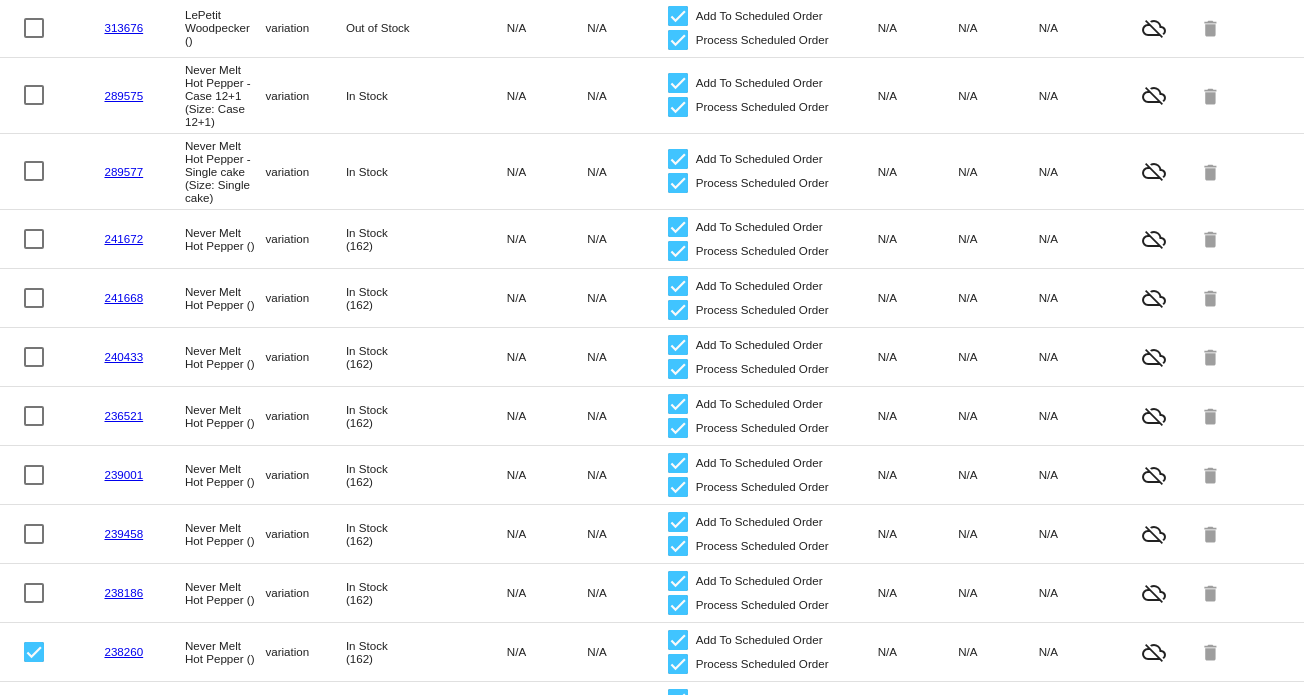click at bounding box center (34, 593) 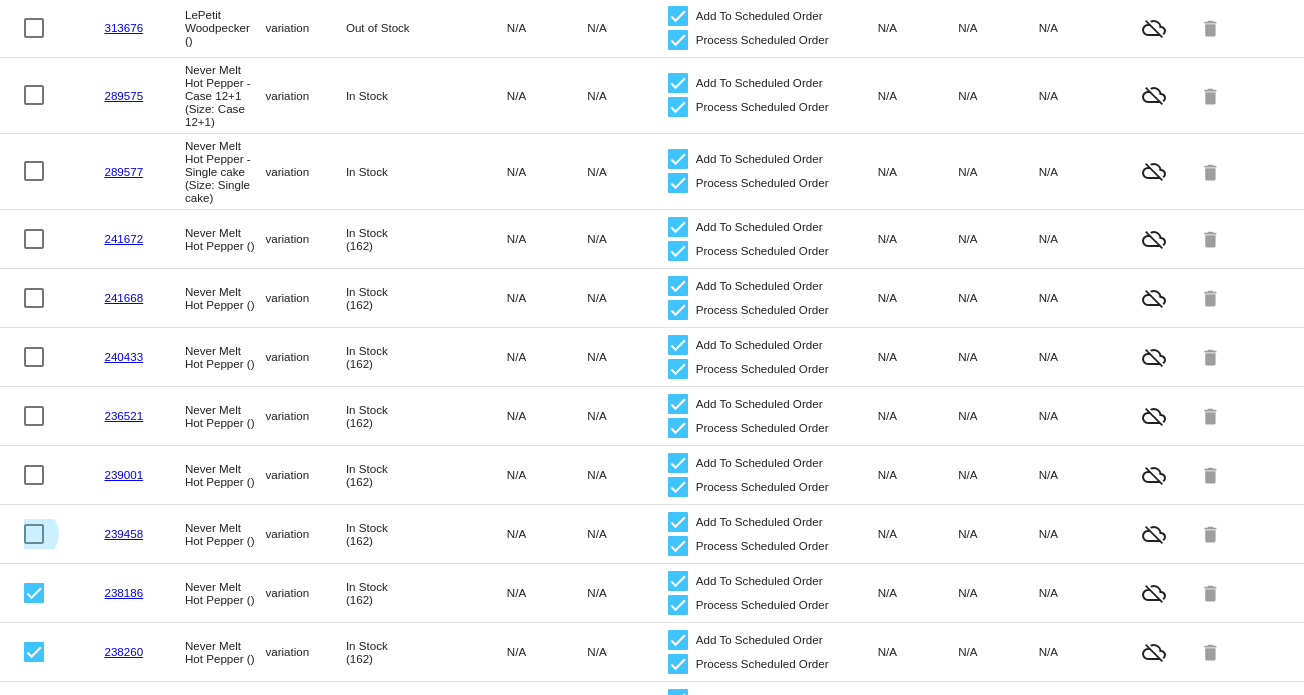 click at bounding box center (34, 534) 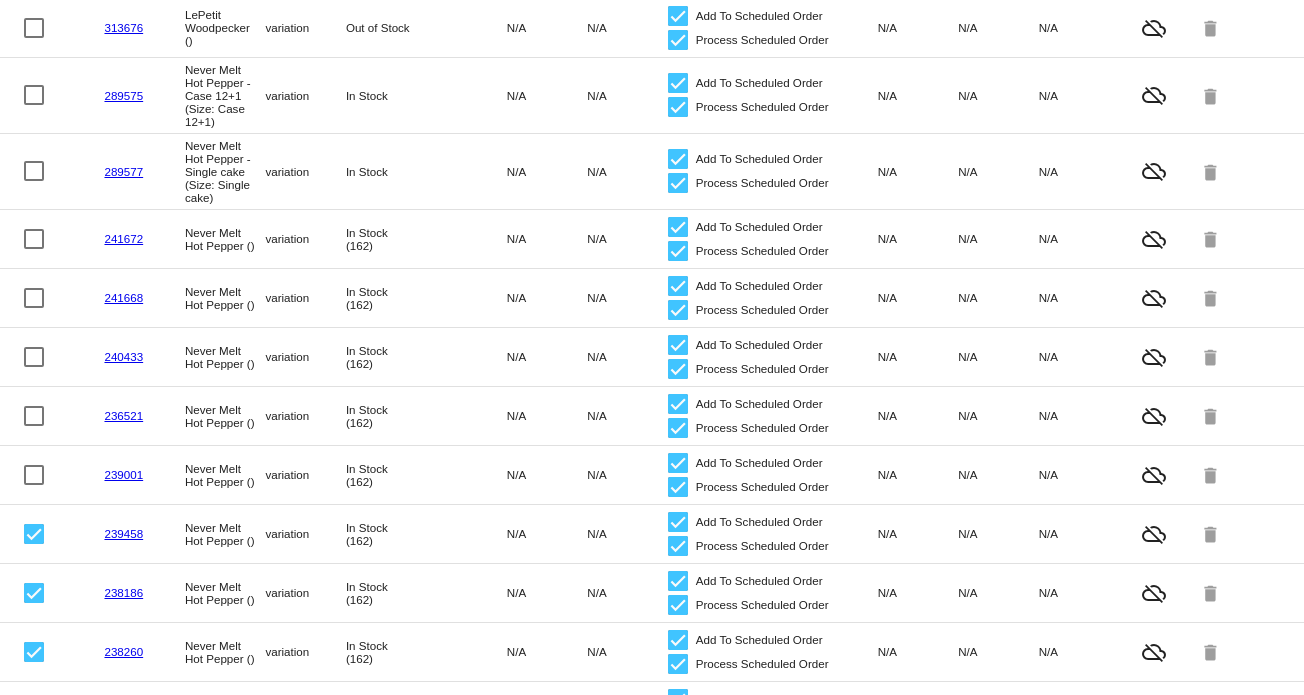 click at bounding box center [34, 475] 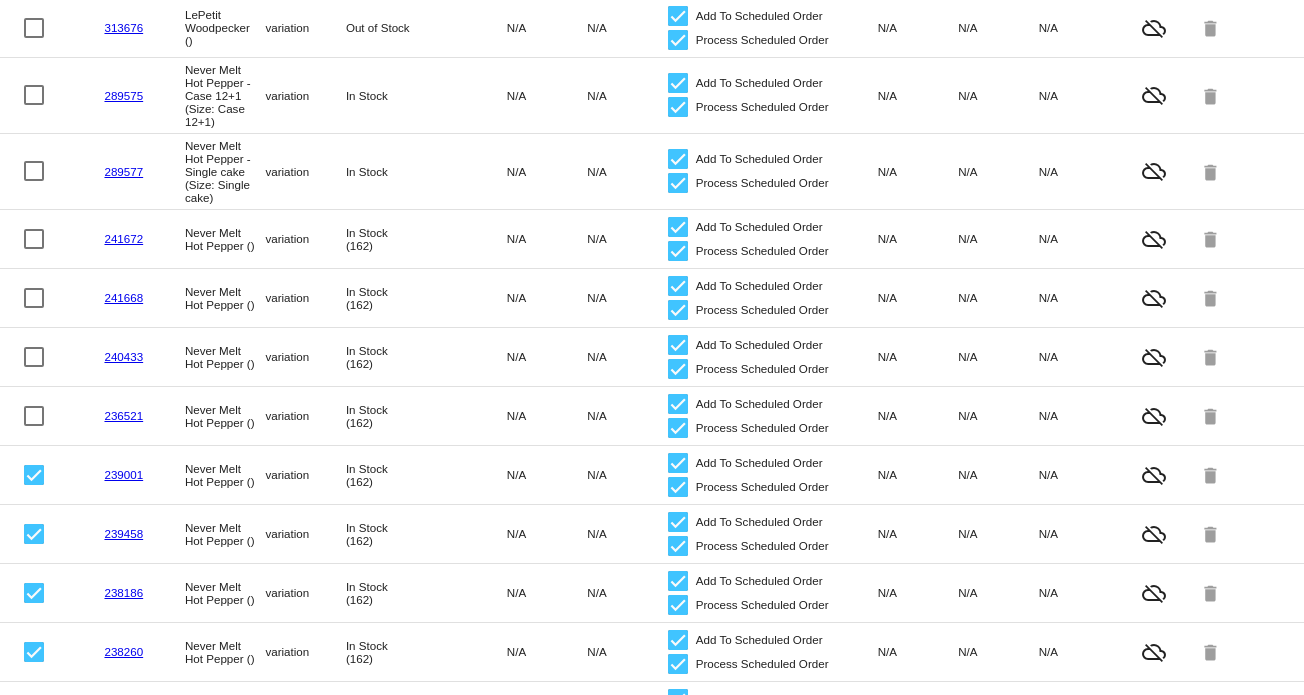 click 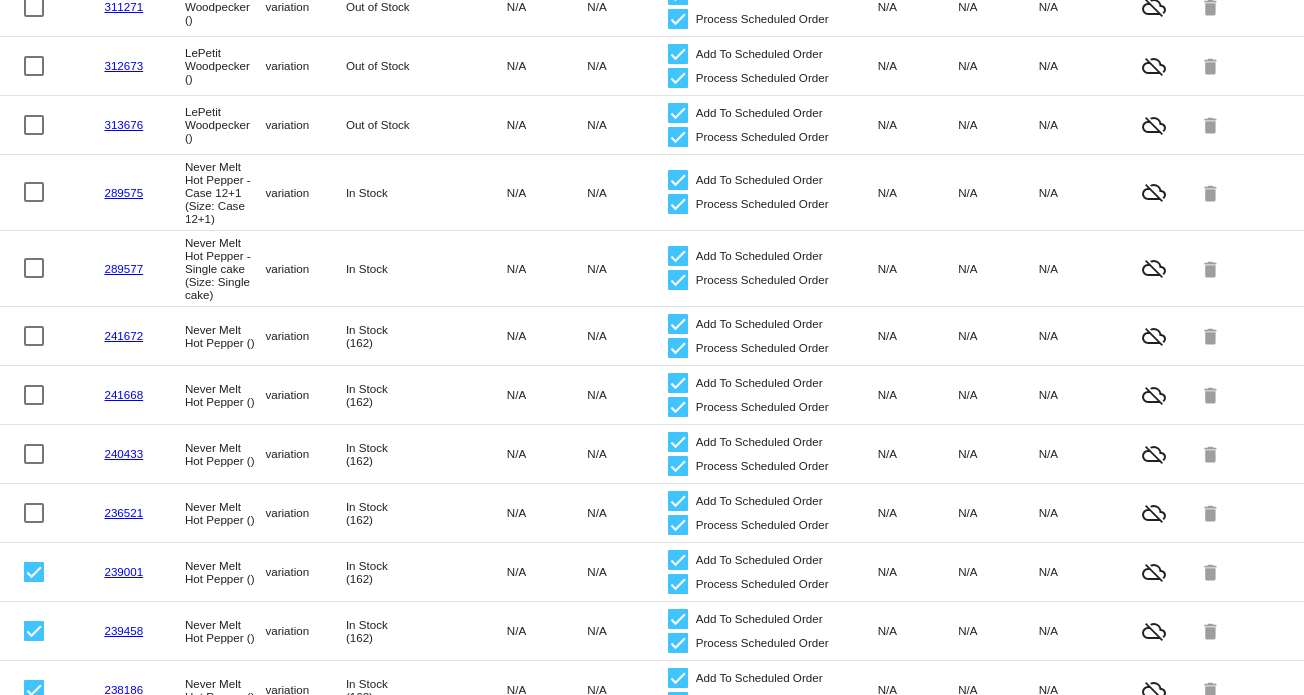 scroll, scrollTop: 544, scrollLeft: 0, axis: vertical 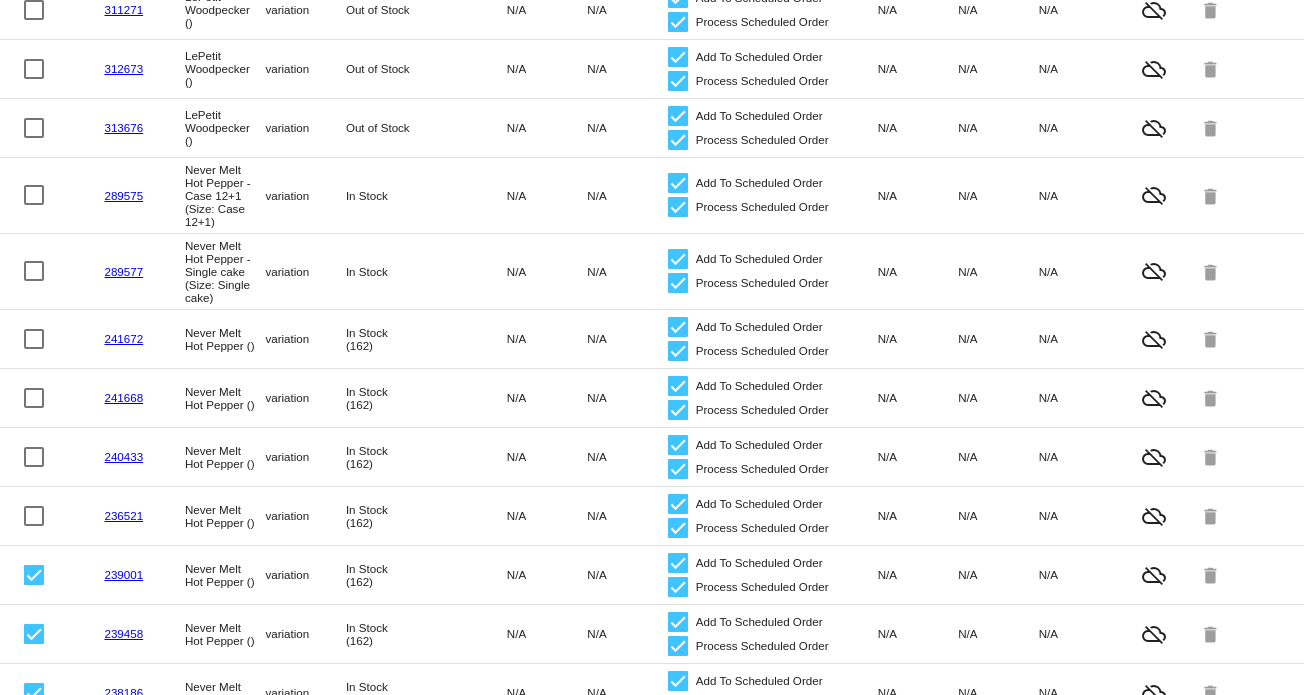 click at bounding box center [34, 516] 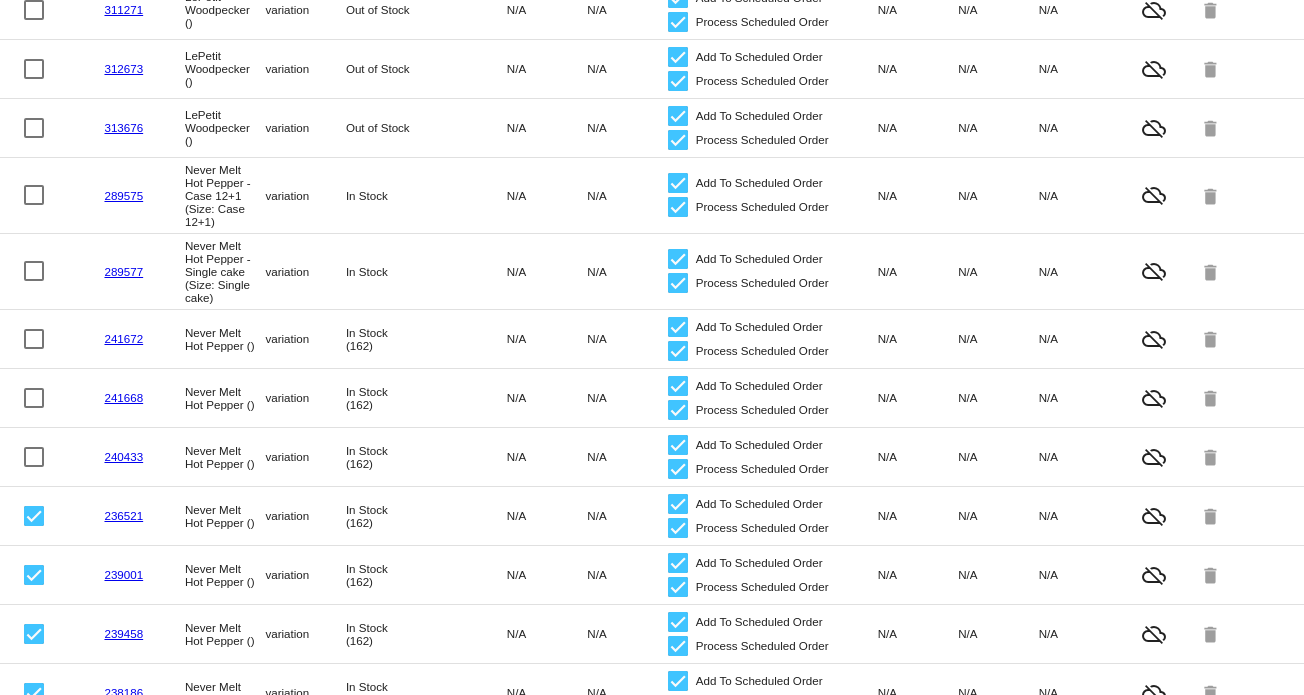 click at bounding box center (34, 457) 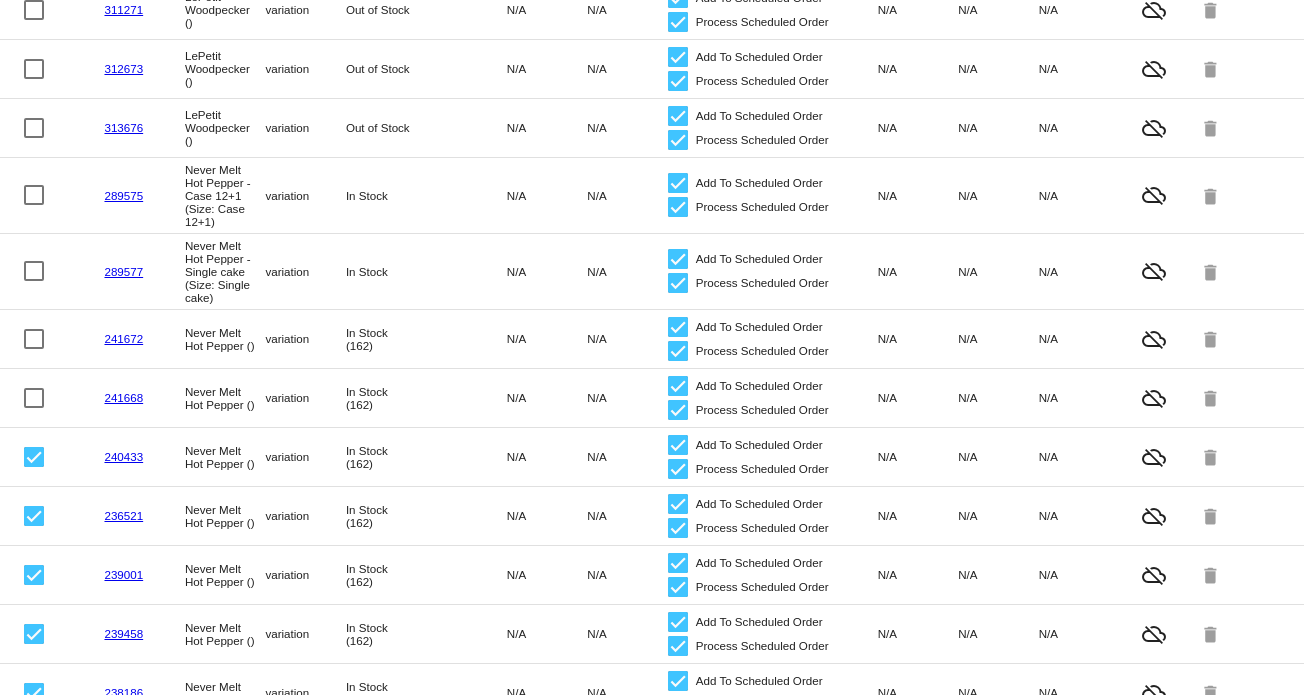 click at bounding box center (34, 398) 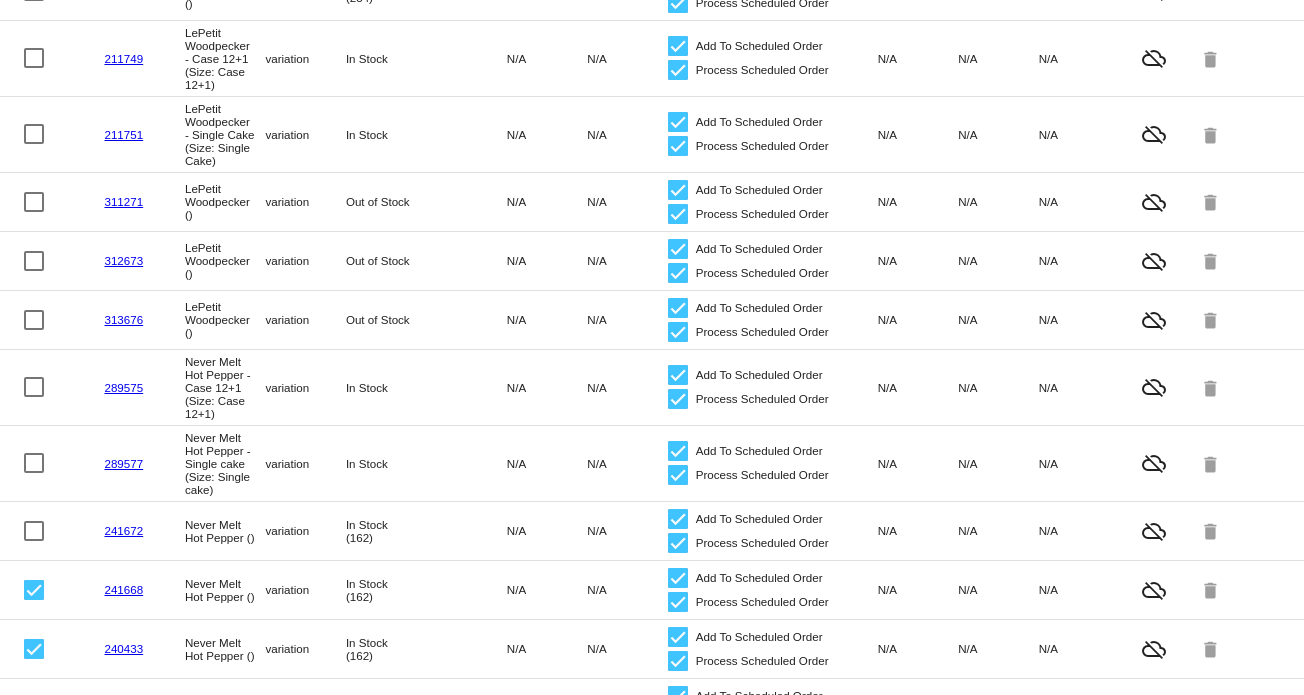 scroll, scrollTop: 344, scrollLeft: 0, axis: vertical 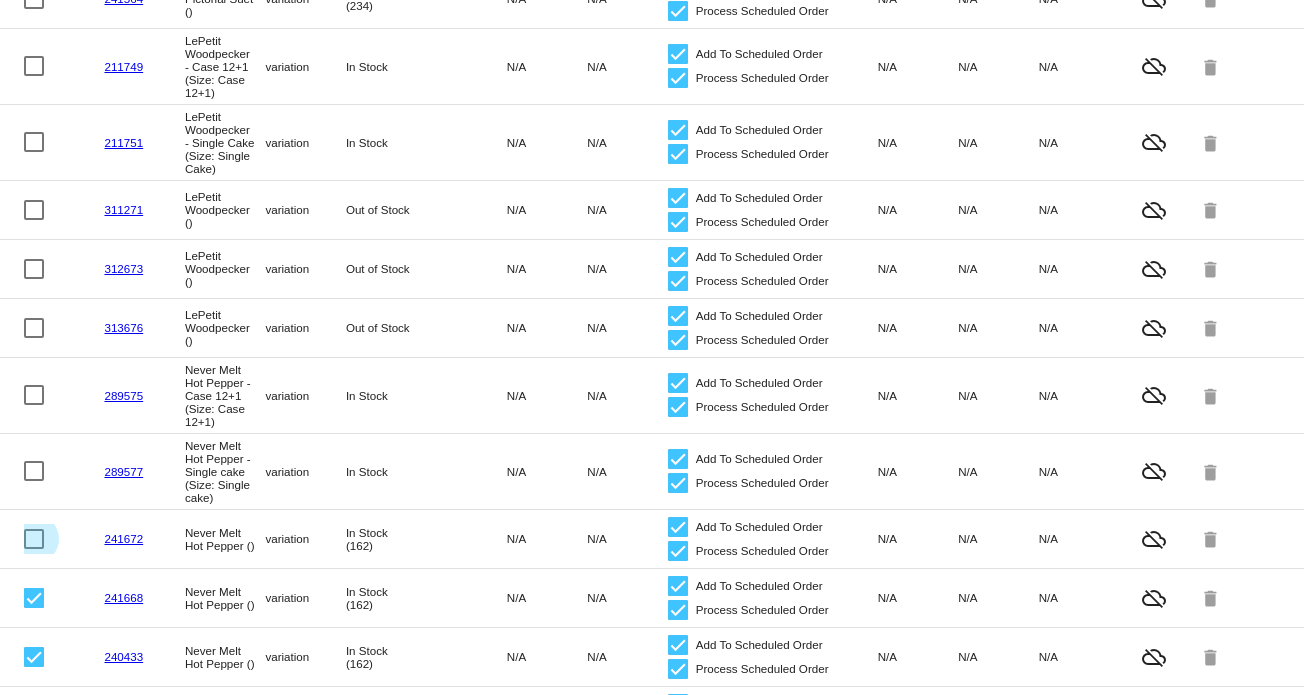 click at bounding box center (34, 539) 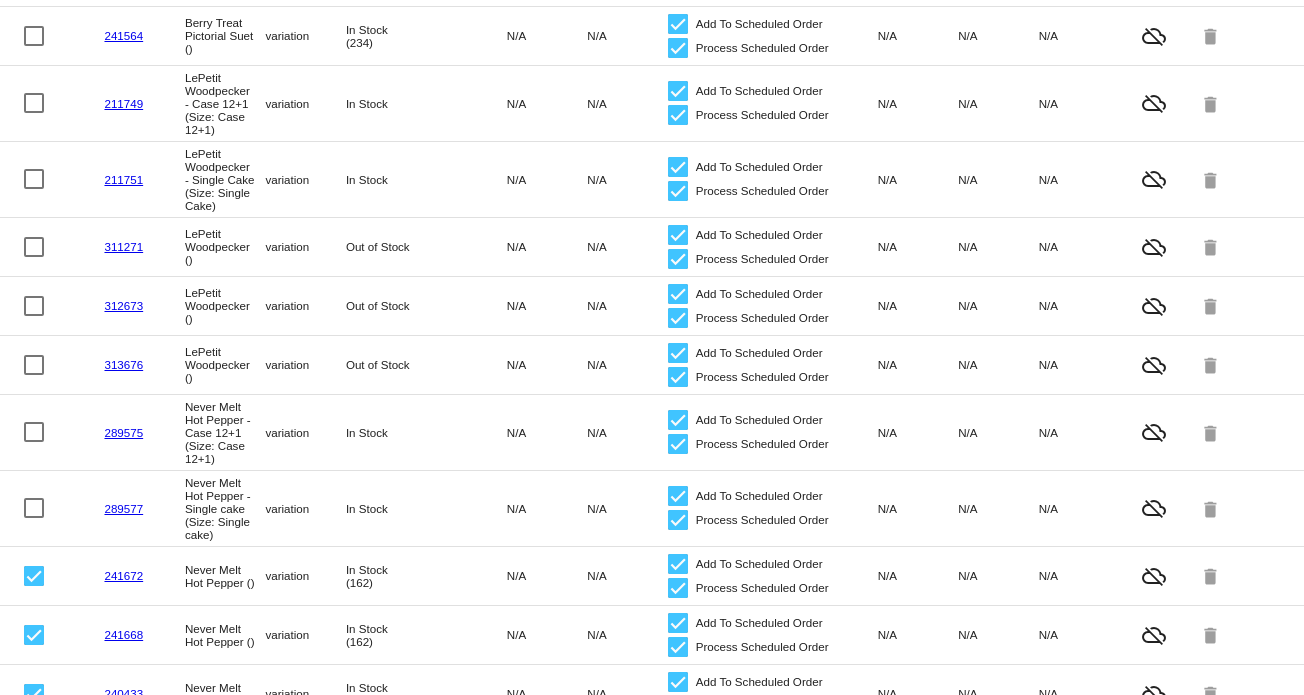 scroll, scrollTop: 244, scrollLeft: 0, axis: vertical 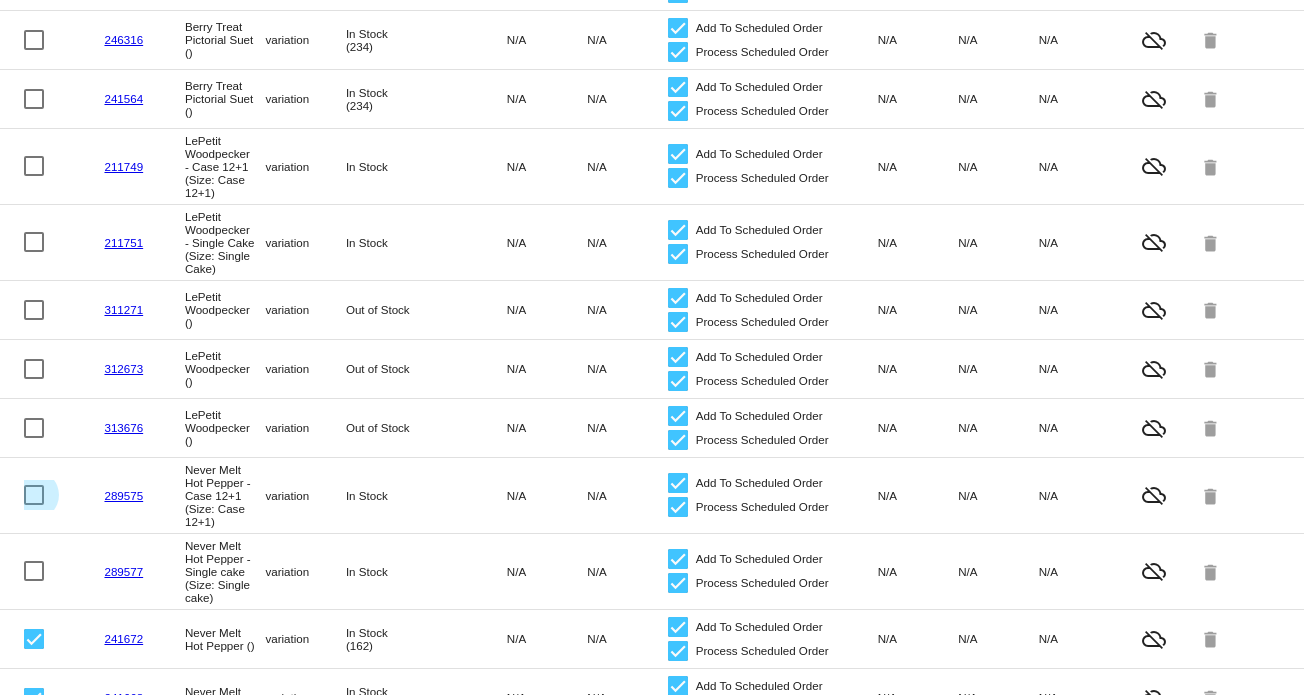 click at bounding box center (34, 495) 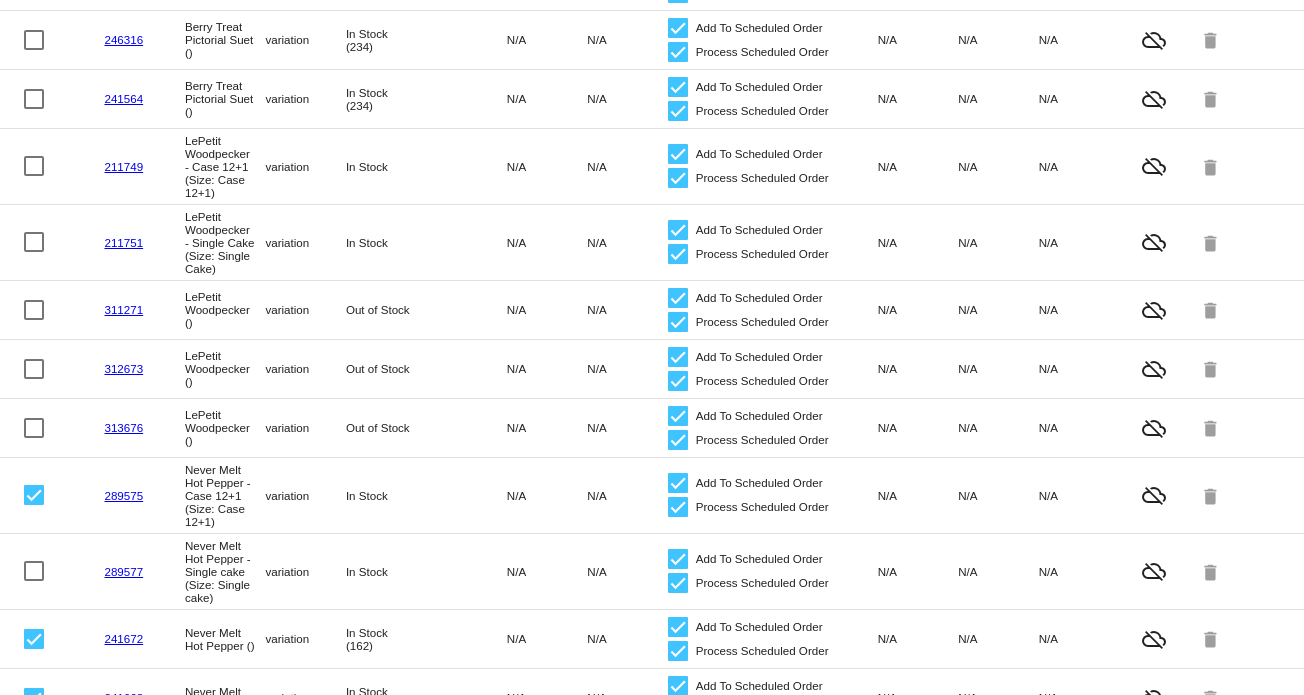 click at bounding box center (34, 571) 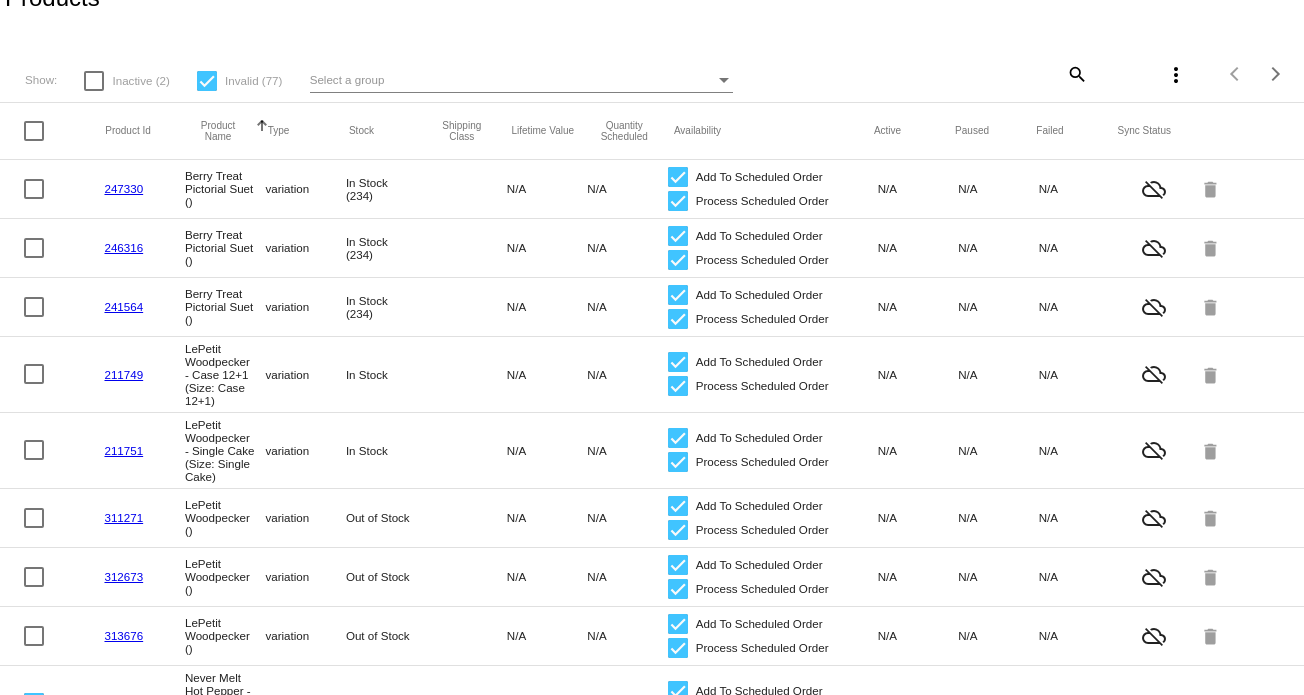 scroll, scrollTop: 0, scrollLeft: 0, axis: both 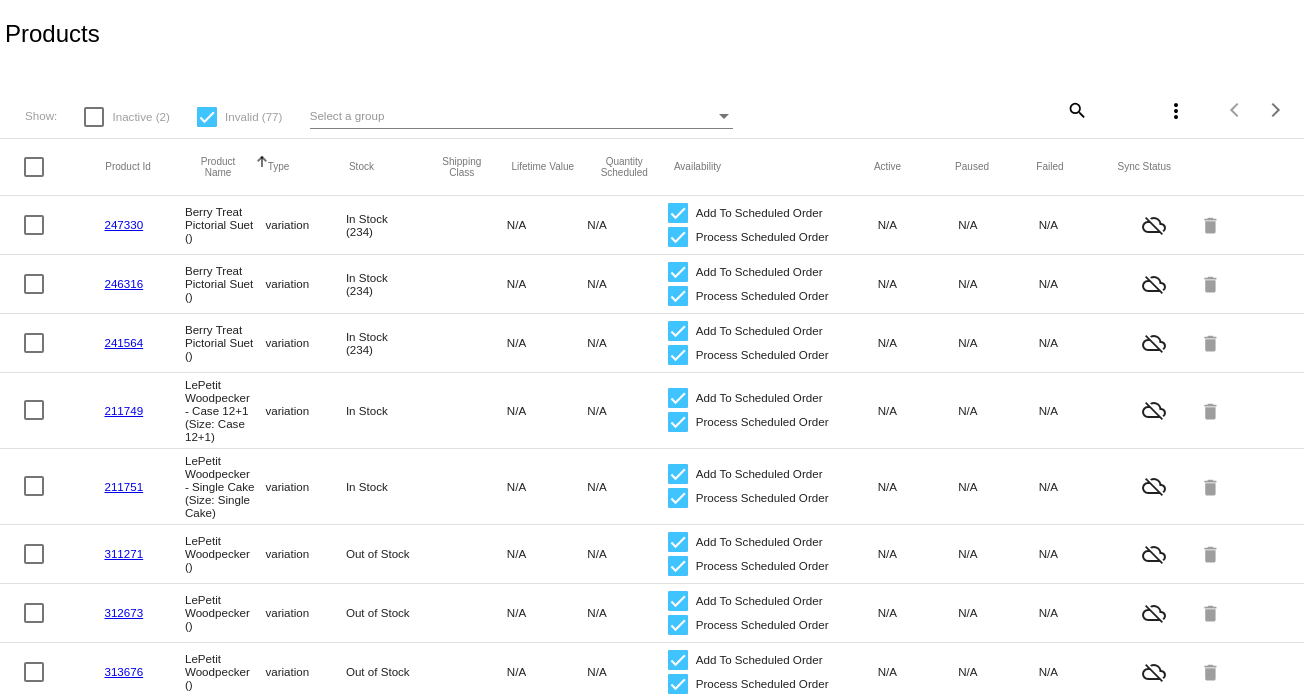 click on "Select a group" at bounding box center [512, 116] 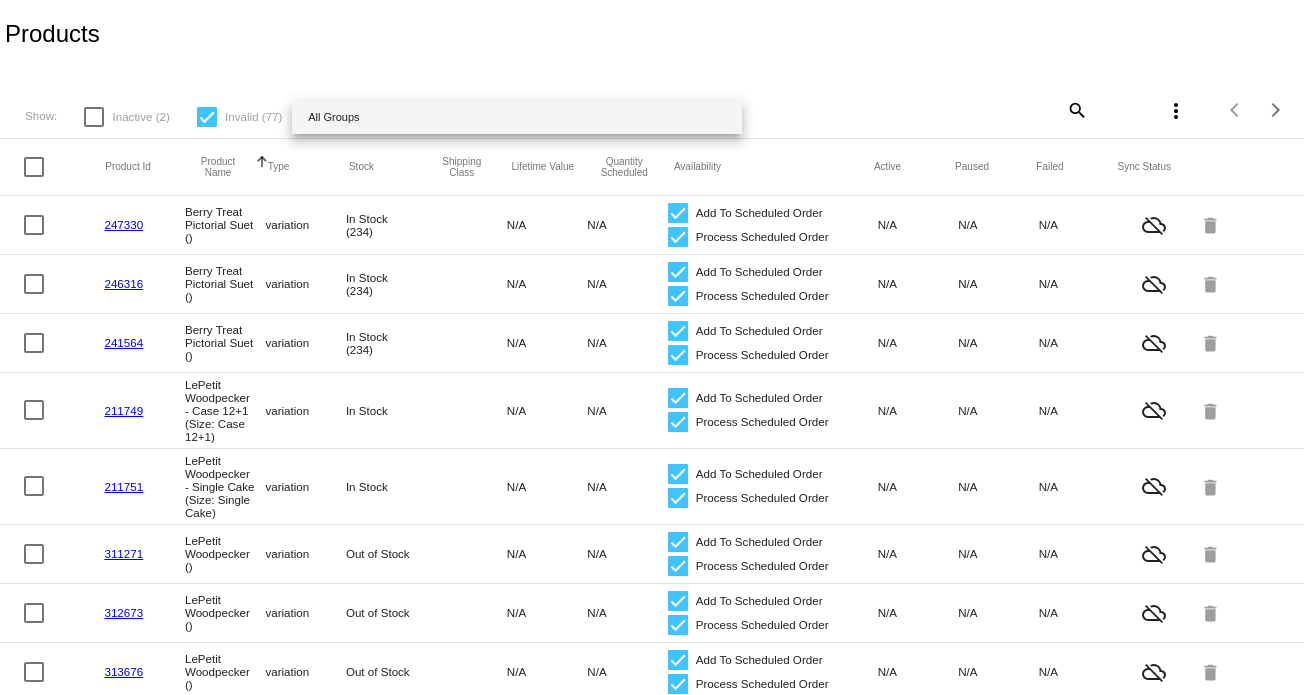 click at bounding box center [652, 347] 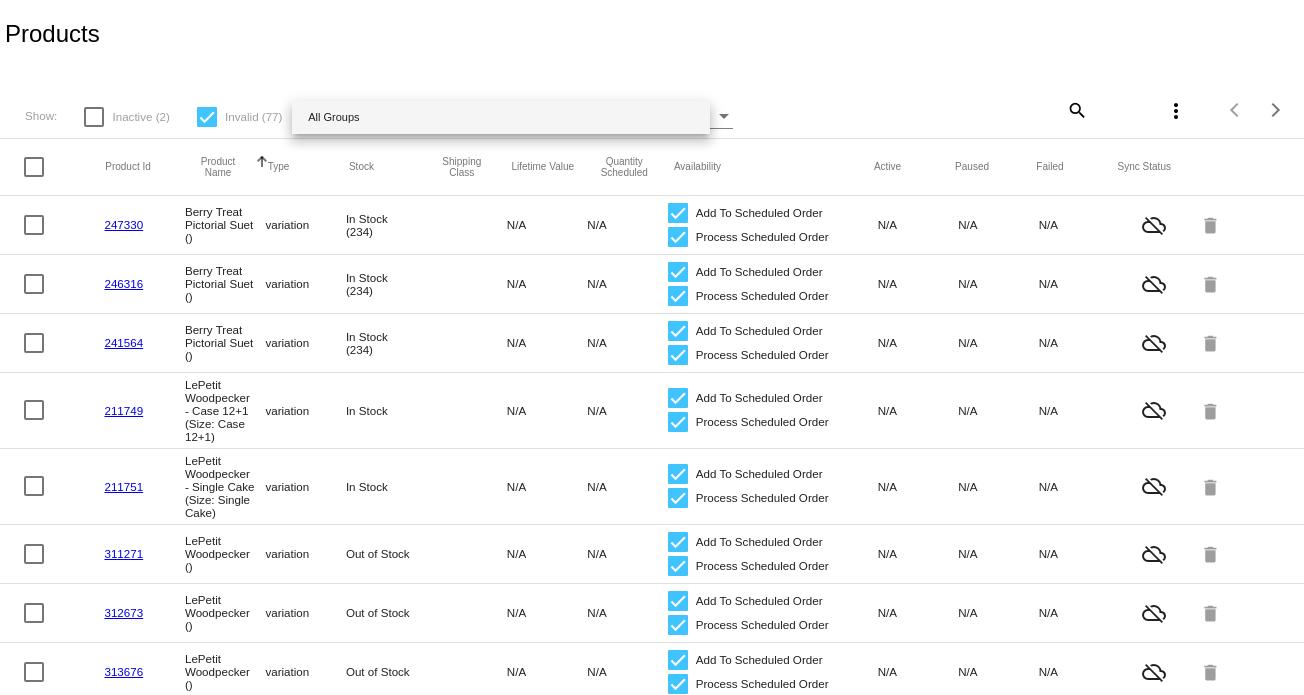 click on "more_vert" 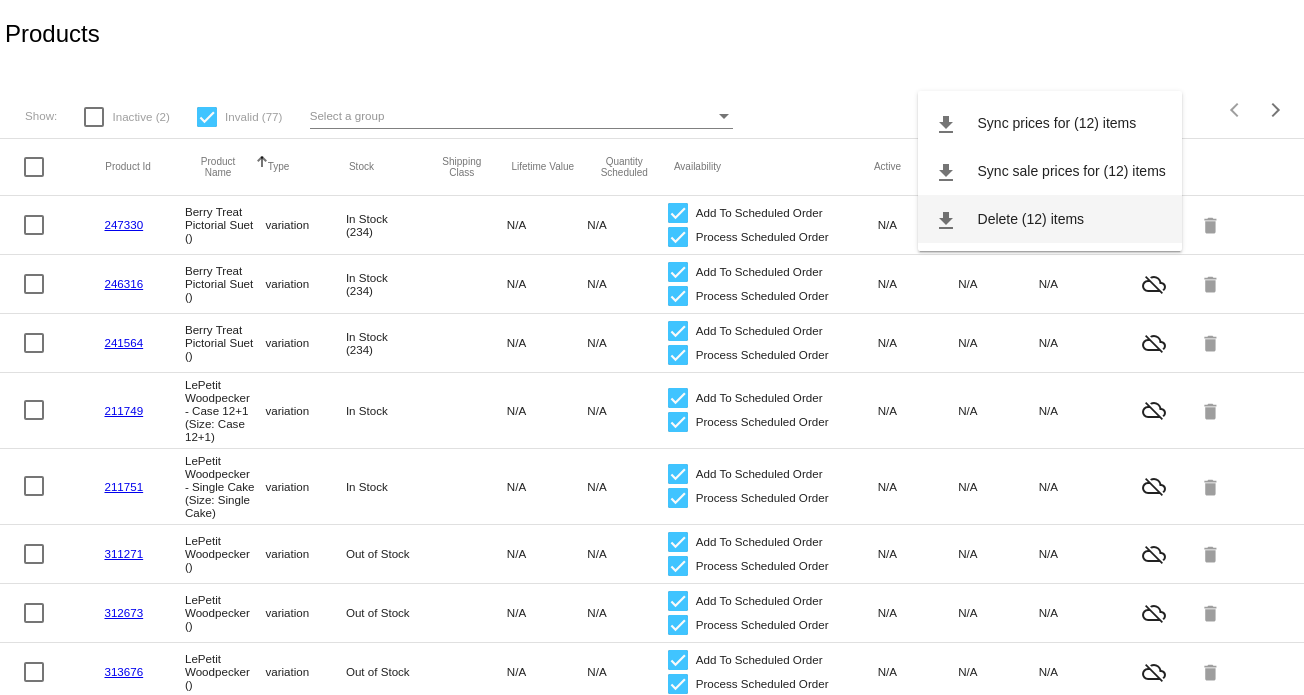 click on "Delete (12) items" at bounding box center [1031, 219] 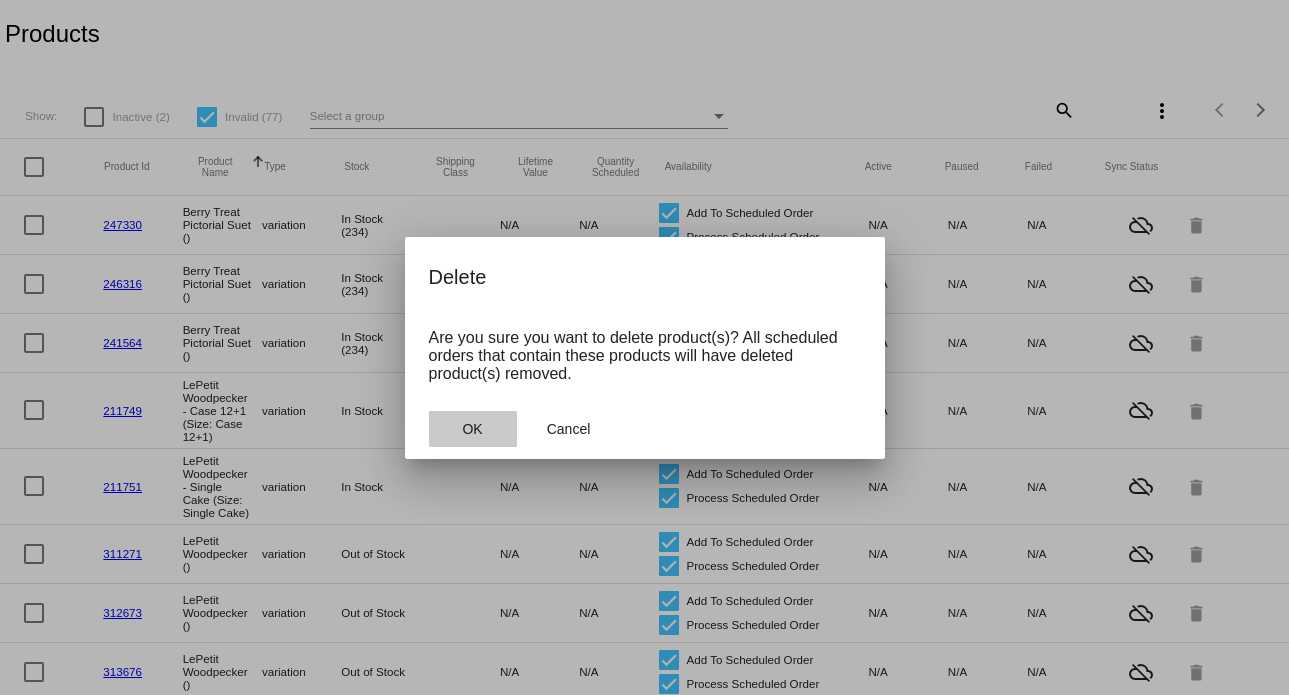 click on "OK" 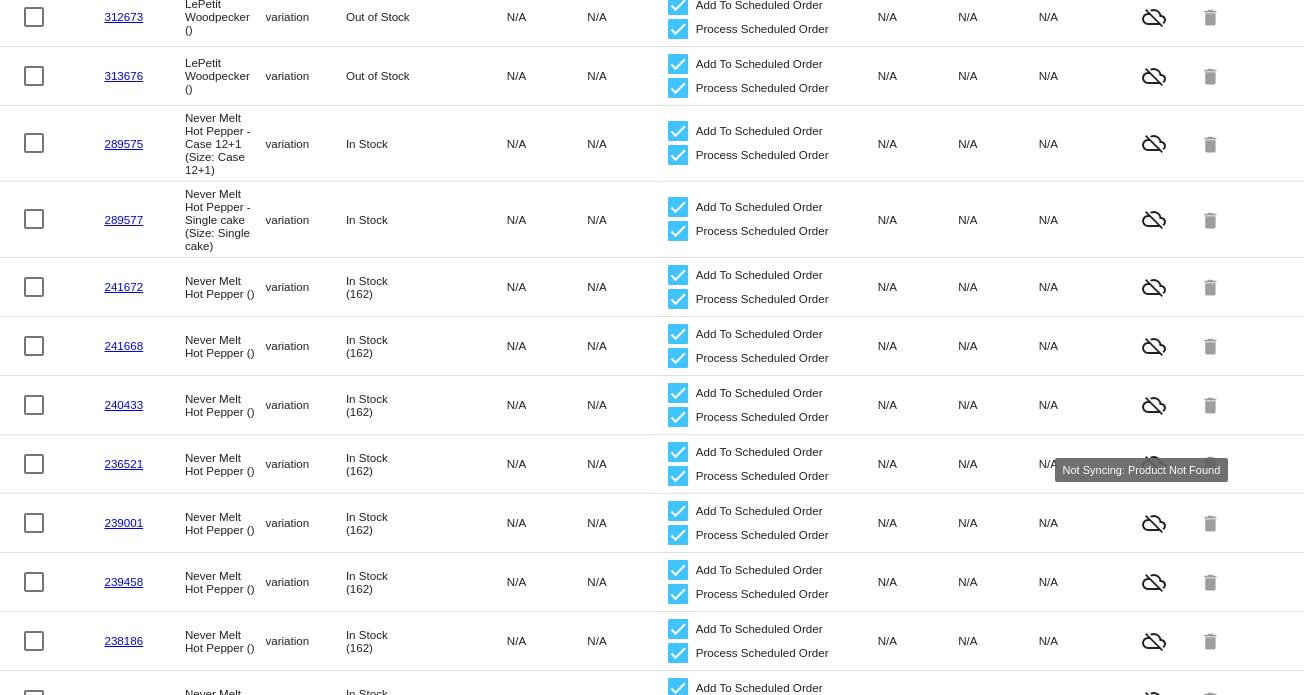 scroll, scrollTop: 600, scrollLeft: 0, axis: vertical 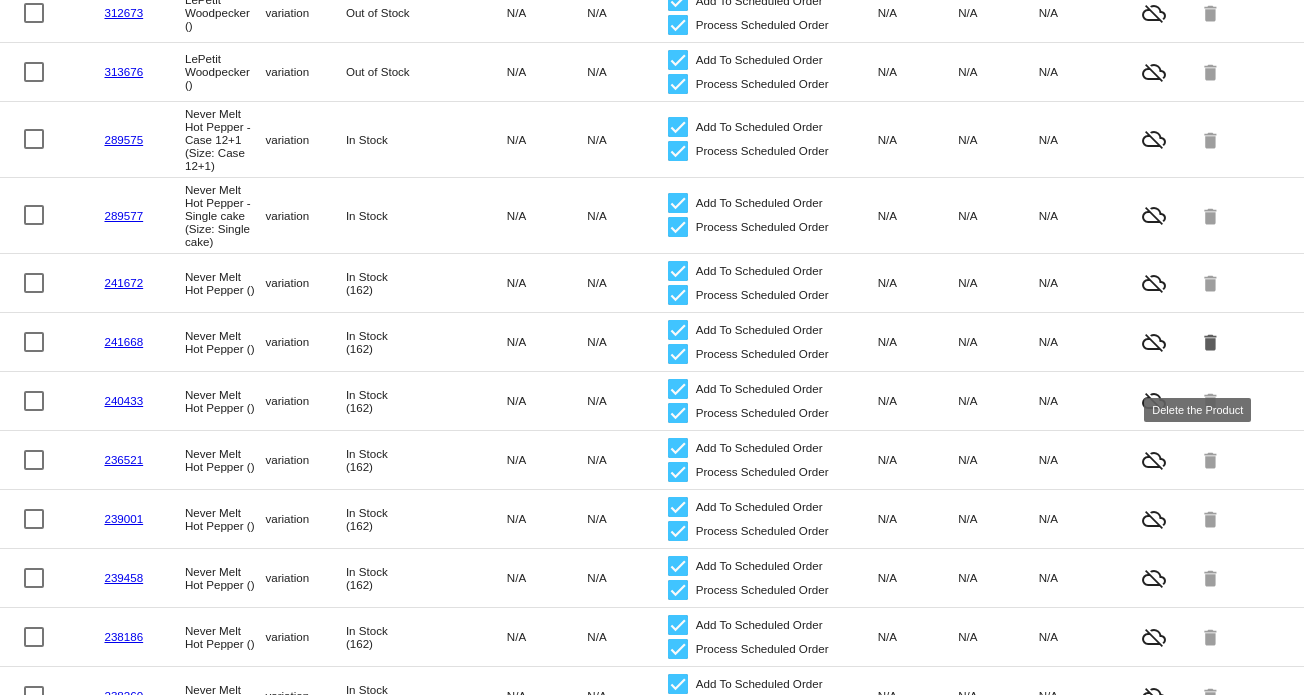 click on "delete" 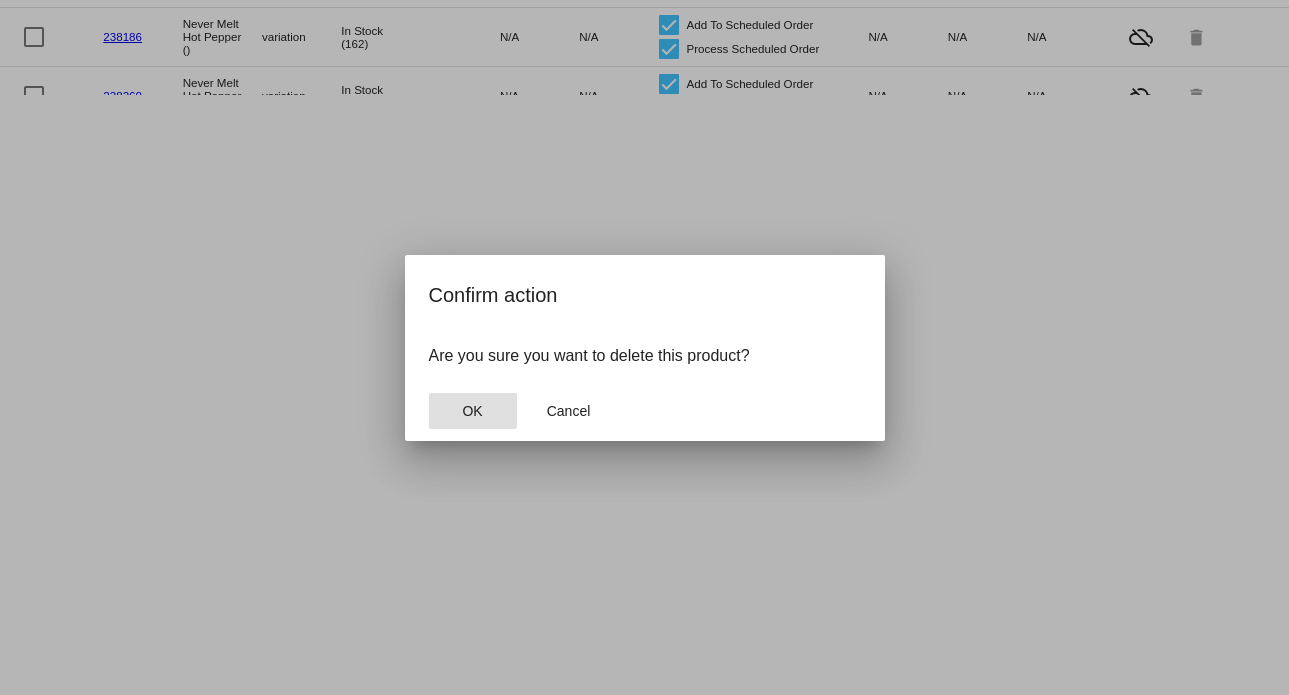 click on "OK" 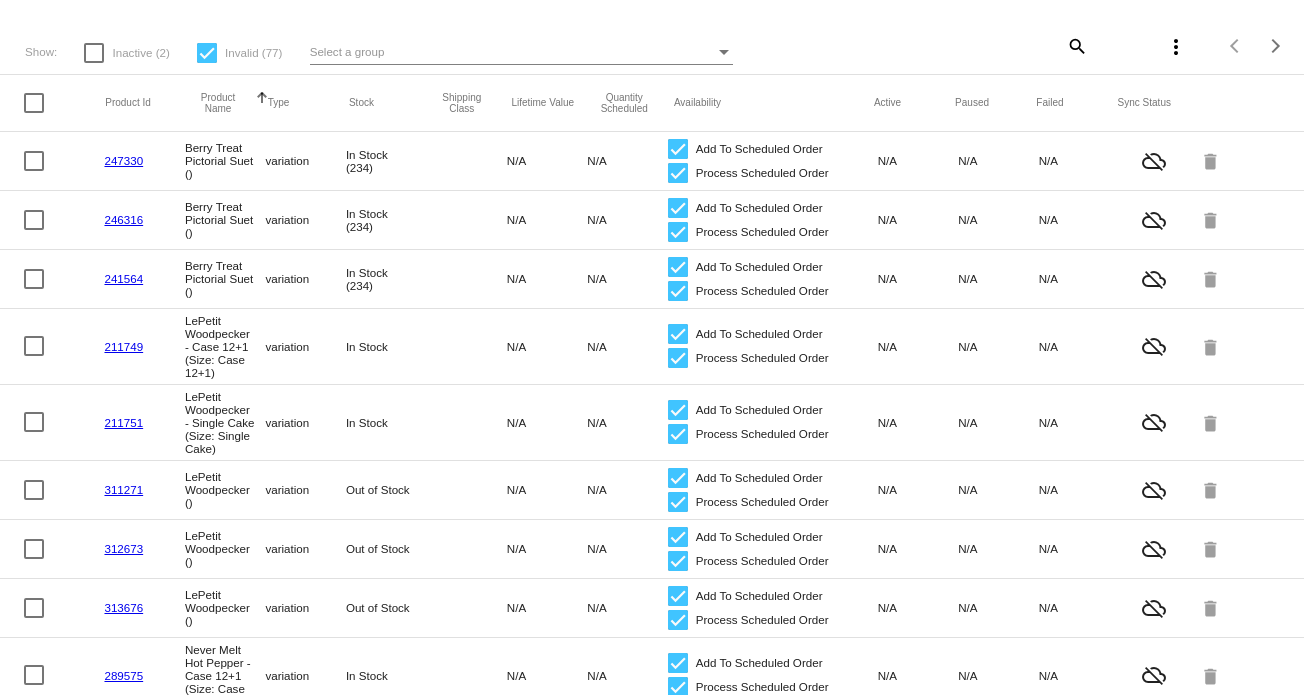 scroll, scrollTop: 0, scrollLeft: 0, axis: both 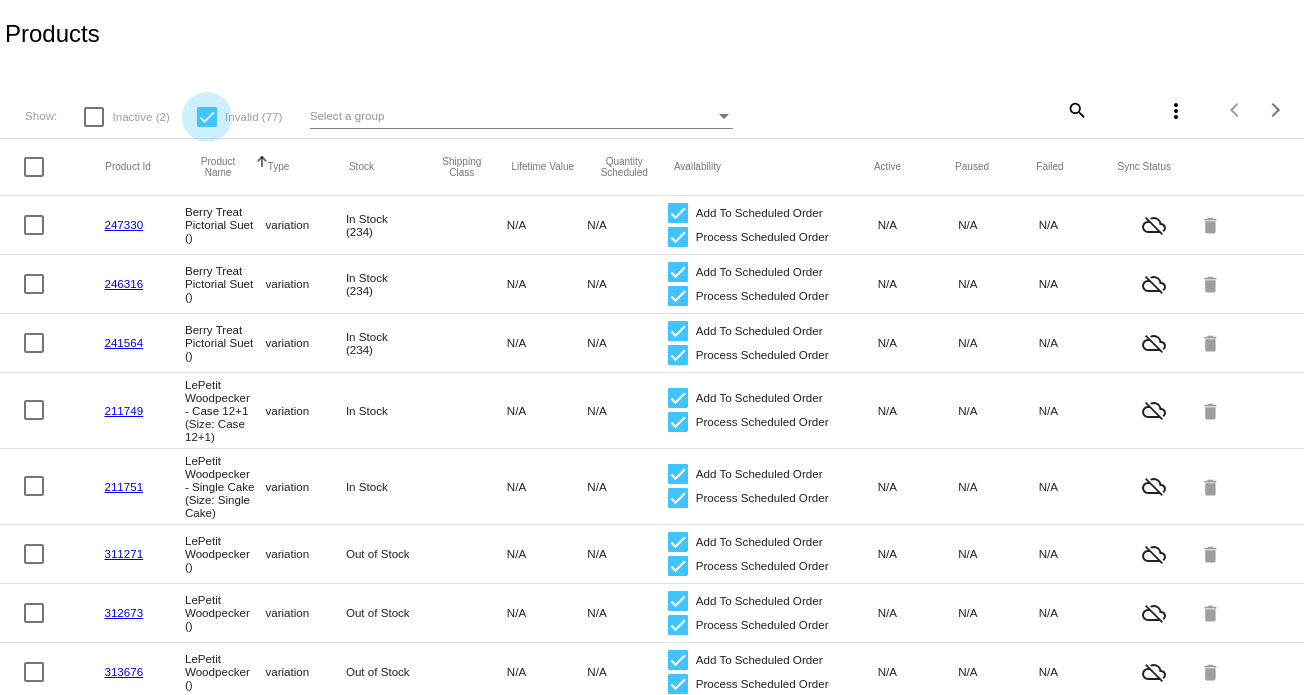 click at bounding box center [207, 117] 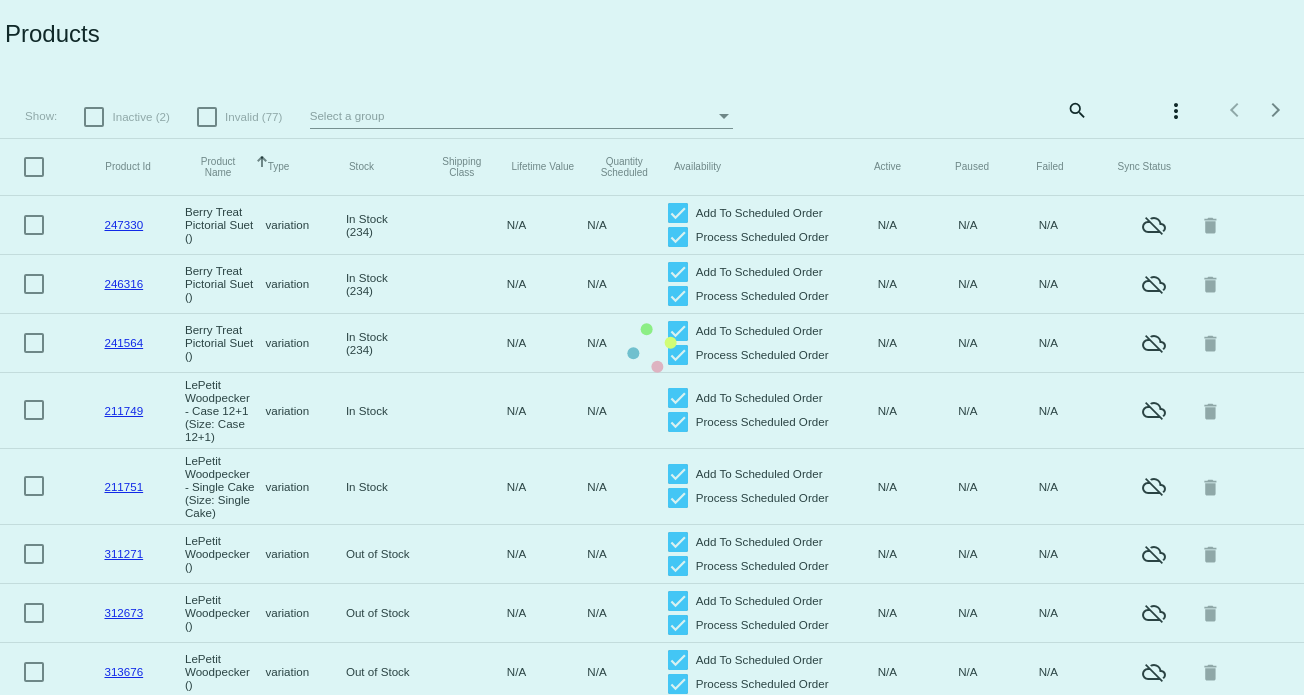 click on "Product Id   Product Name   Sorted by ProductName ascending  Type   Stock   Shipping Class   Lifetime Value   Quantity Scheduled
Availability   Active   Paused   Failed   Sync Status
247330
Berry Treat Pictorial Suet () variation In Stock
(234) N/A
N/A
Add To Scheduled Order
Process Scheduled Order
N/A
N/A
N/A
cloud_off
delete
246316
Berry Treat Pictorial Suet () variation In Stock
(234) N/A
N/A
Add To Scheduled Order
Process Scheduled Order
N/A
N/A
N/A
cloud_off" 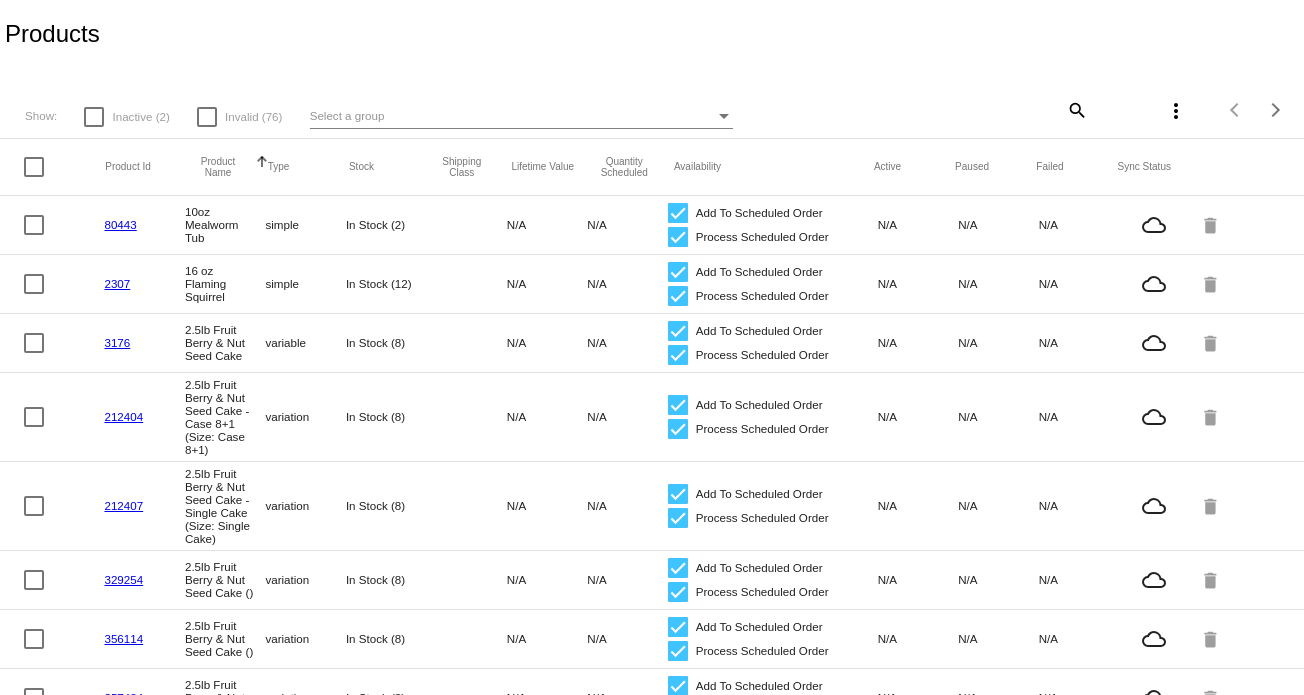 click at bounding box center [94, 117] 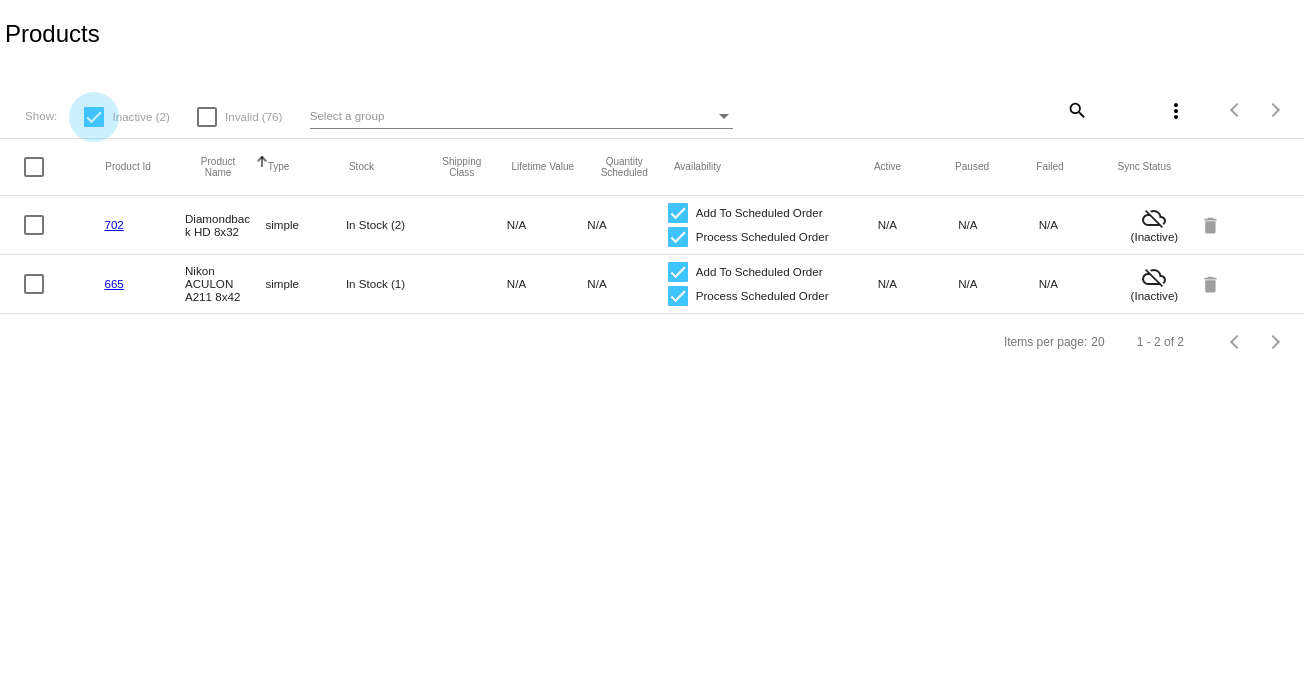 drag, startPoint x: 86, startPoint y: 118, endPoint x: 118, endPoint y: 119, distance: 32.01562 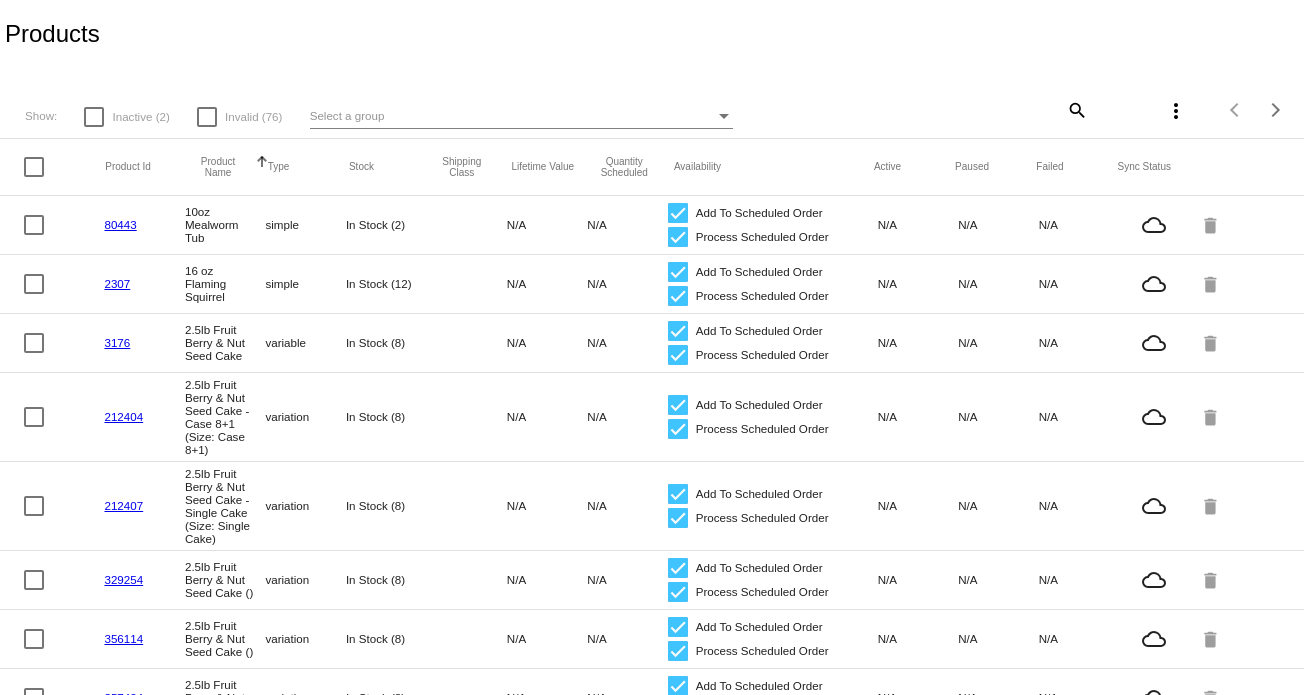 click at bounding box center (207, 117) 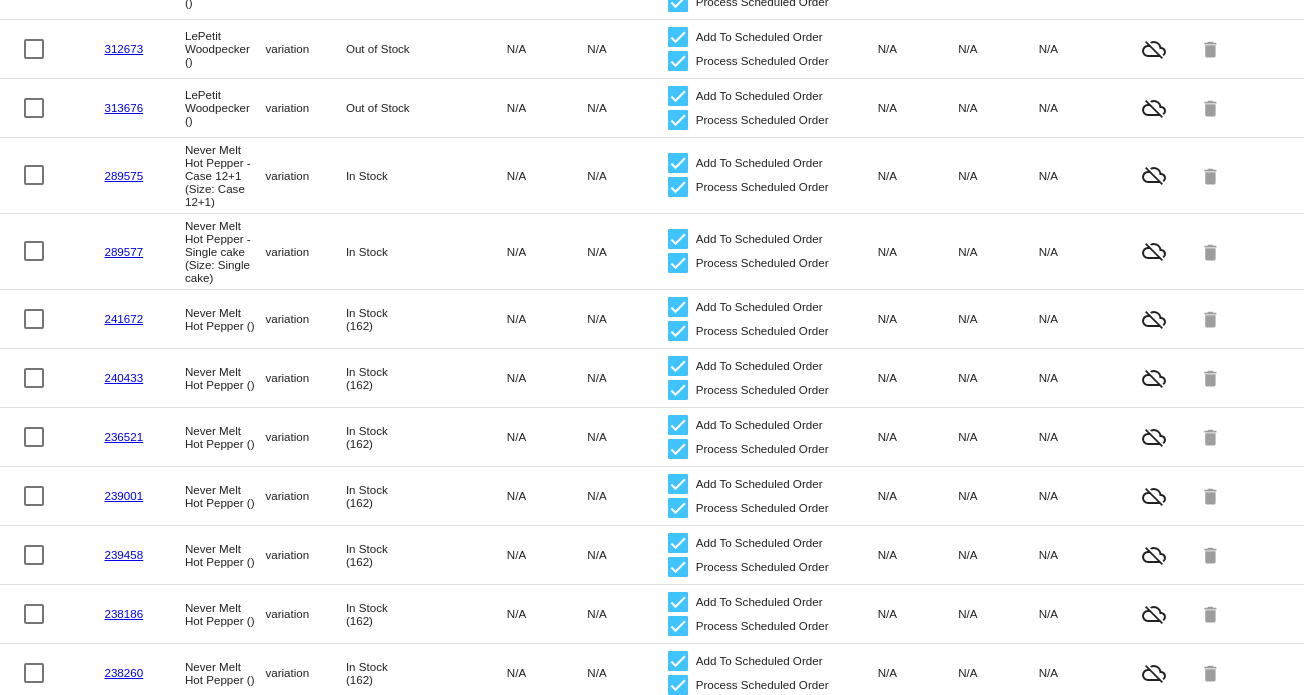scroll, scrollTop: 600, scrollLeft: 0, axis: vertical 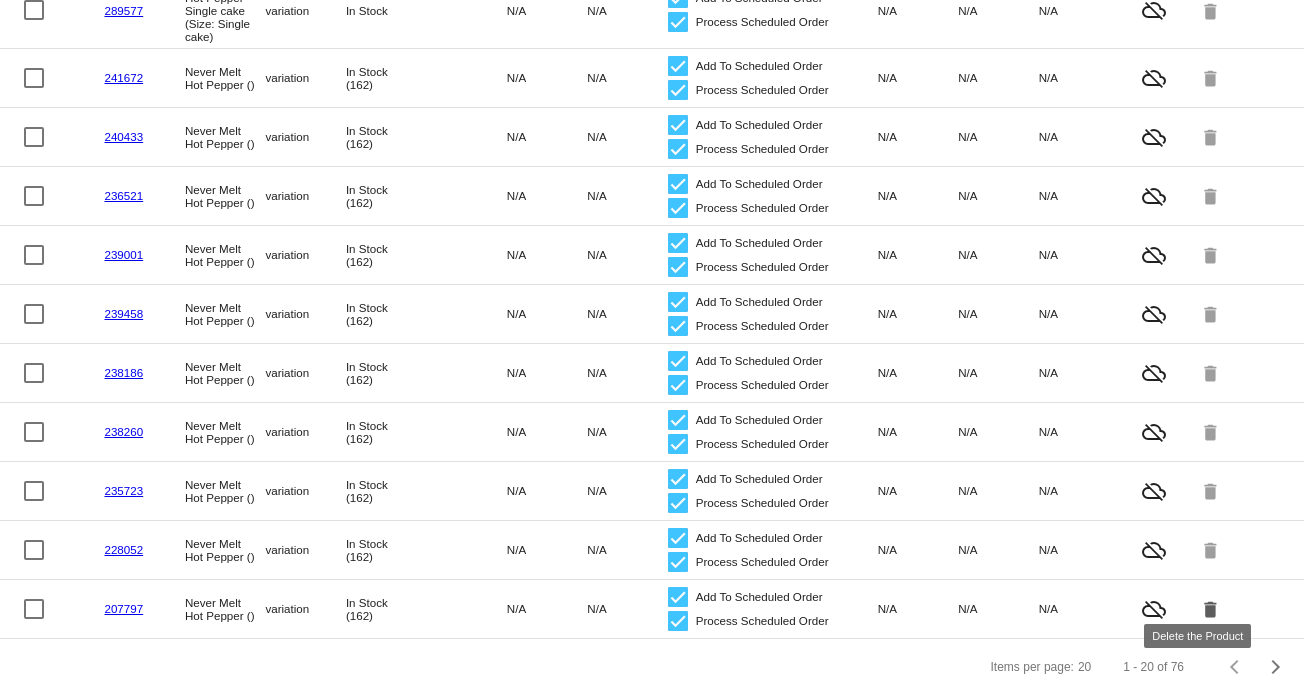 click on "delete" 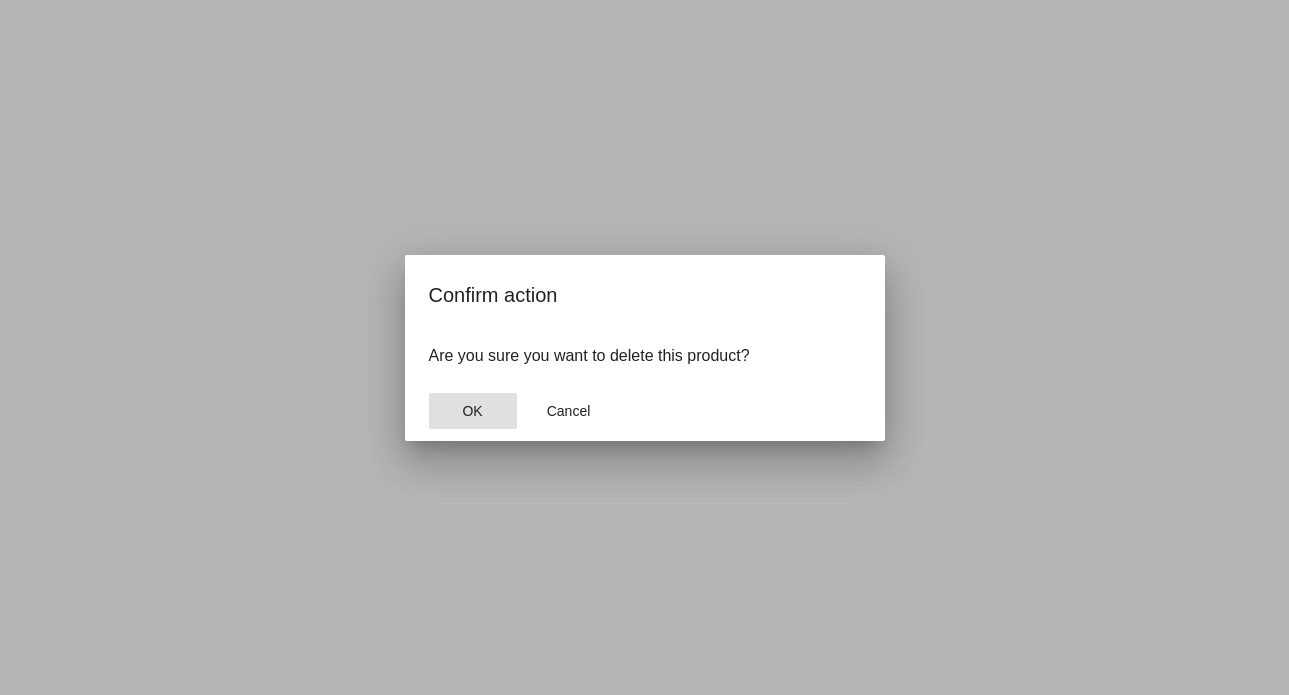 click on "OK" 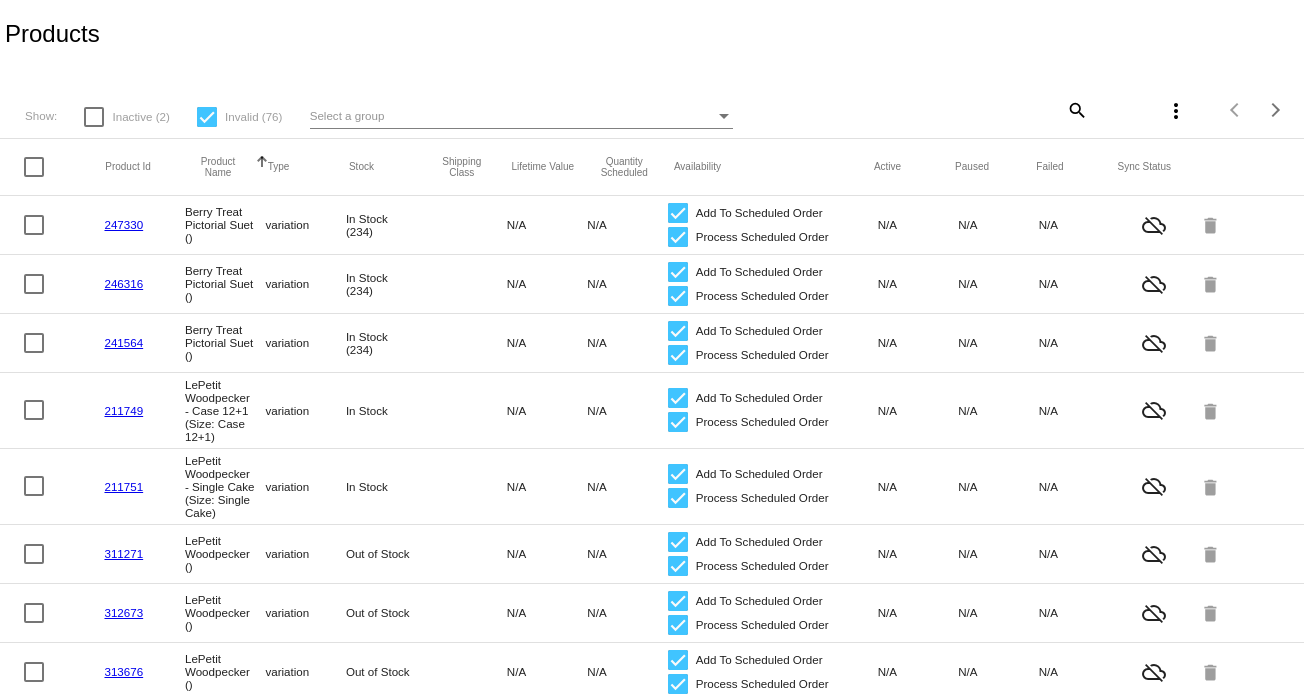 scroll, scrollTop: 786, scrollLeft: 0, axis: vertical 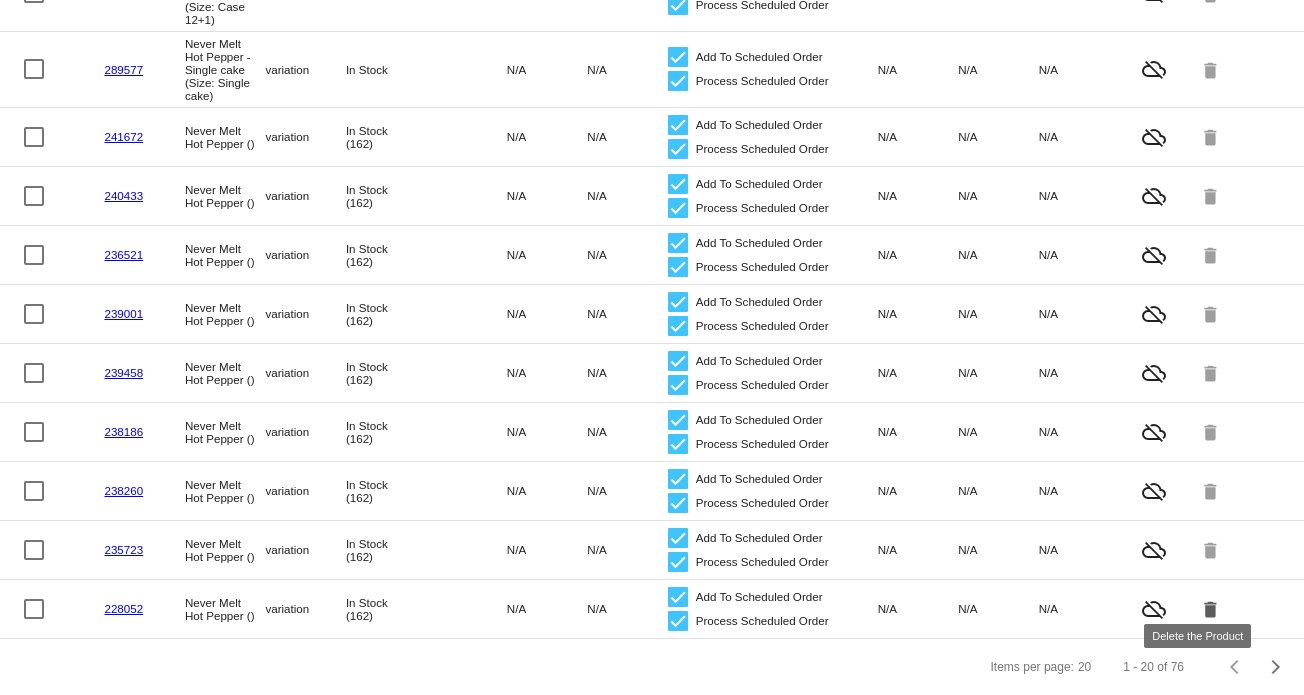 click on "delete" 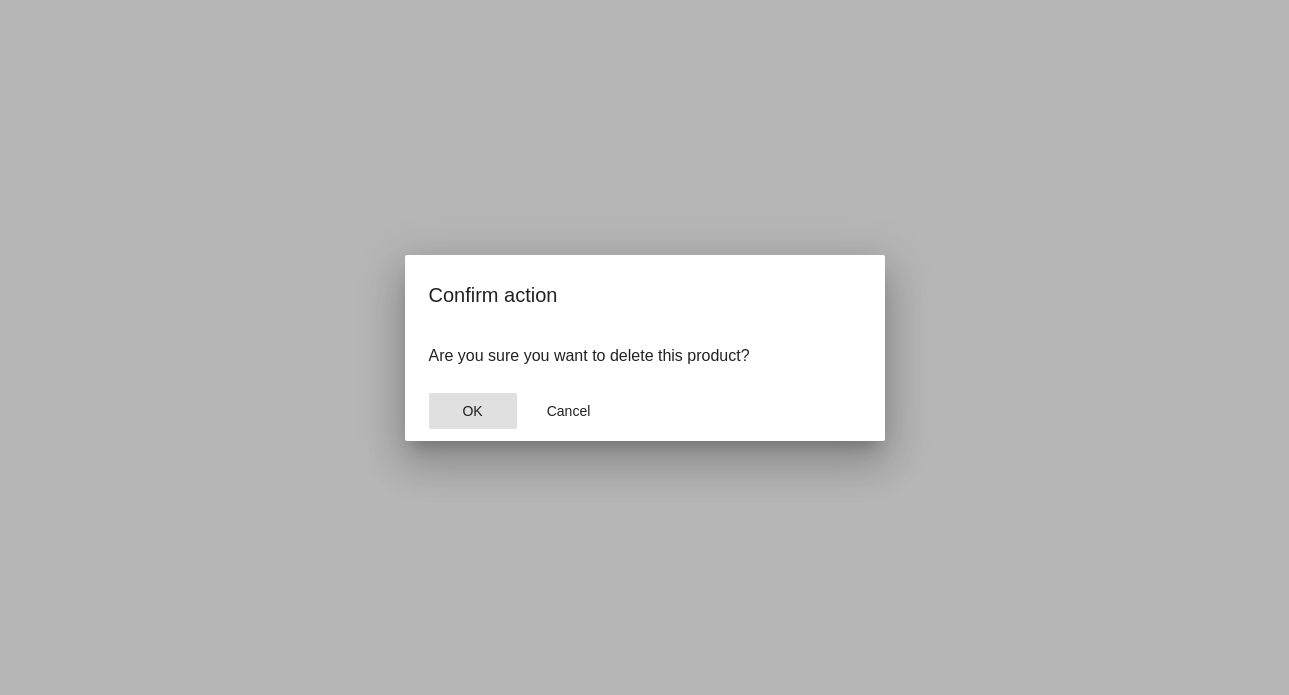 click on "OK" 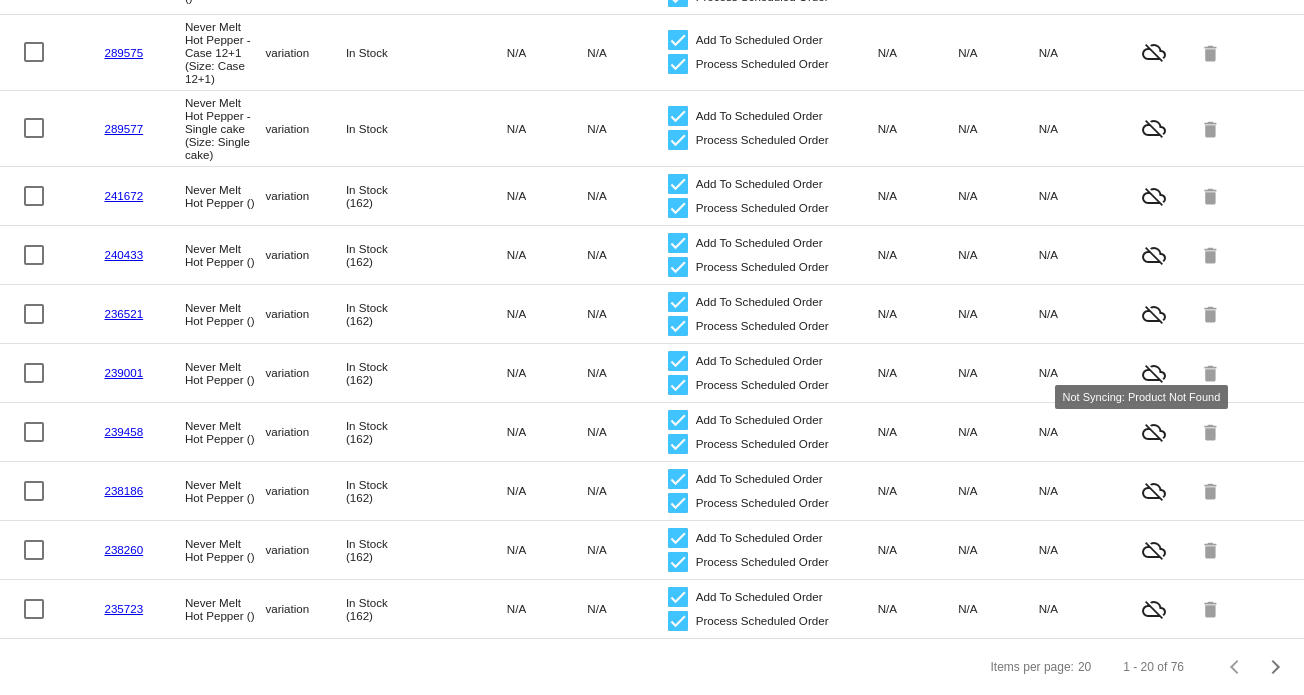 scroll, scrollTop: 727, scrollLeft: 0, axis: vertical 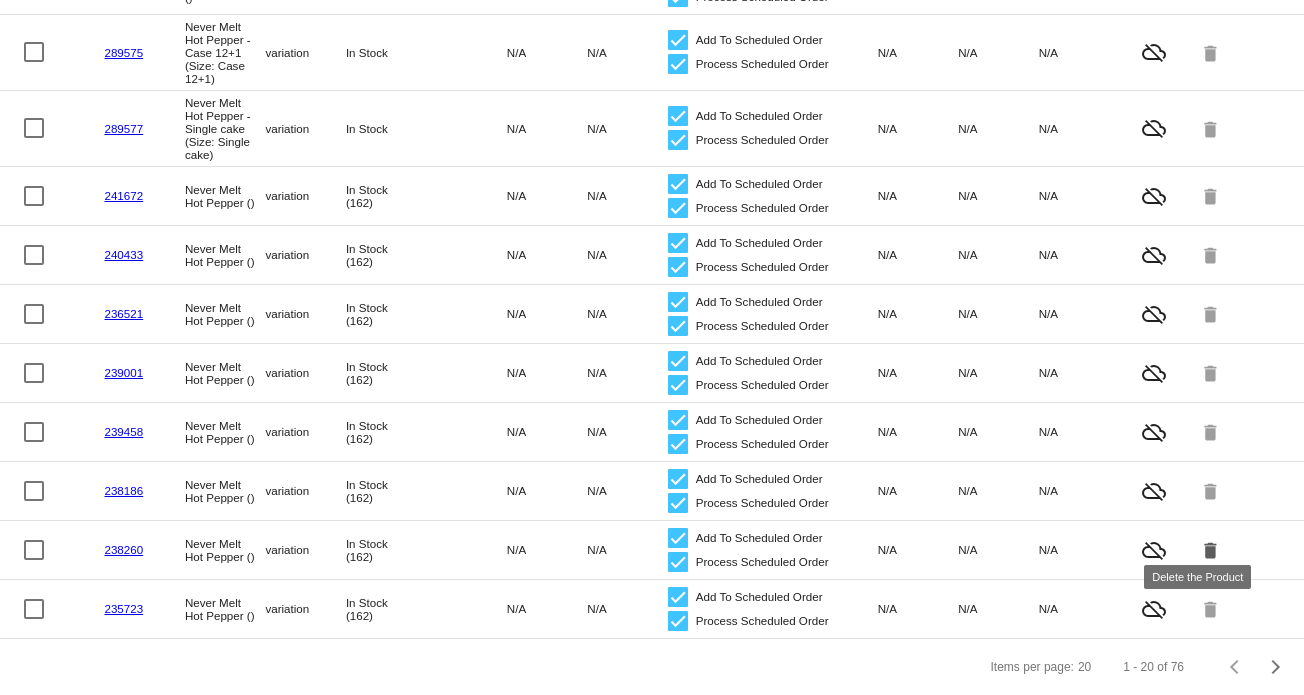 click on "delete" 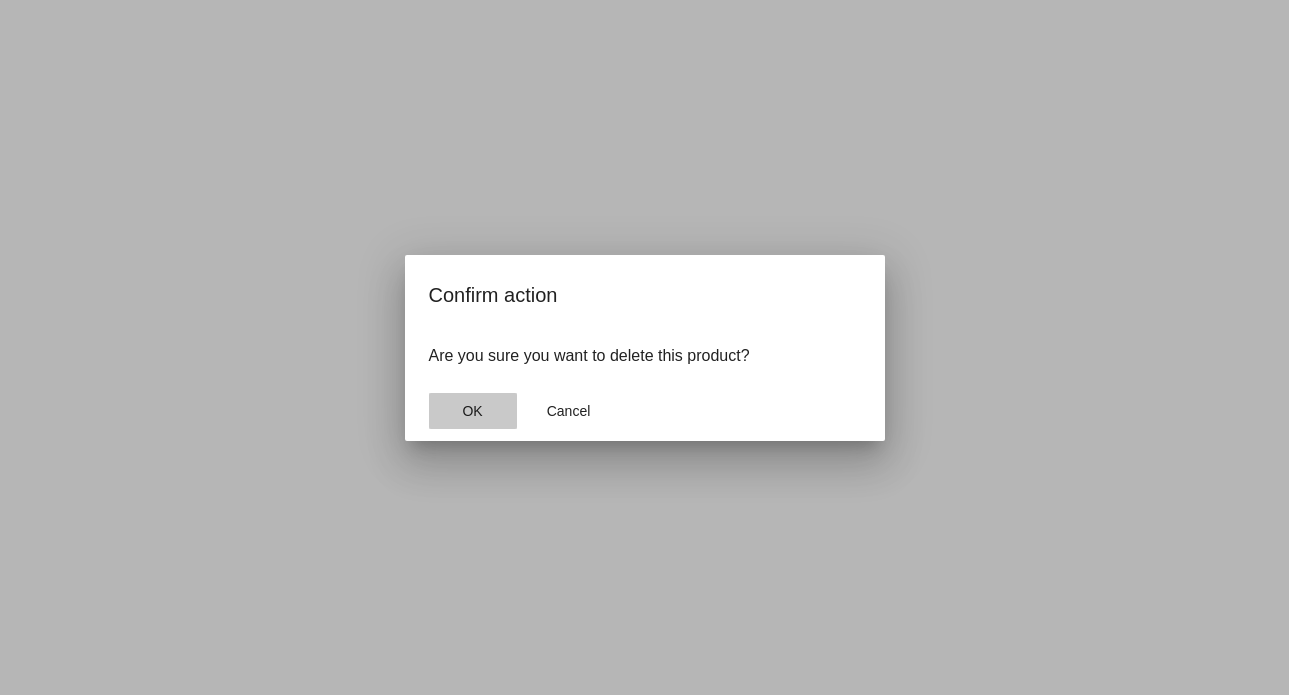 click on "OK" 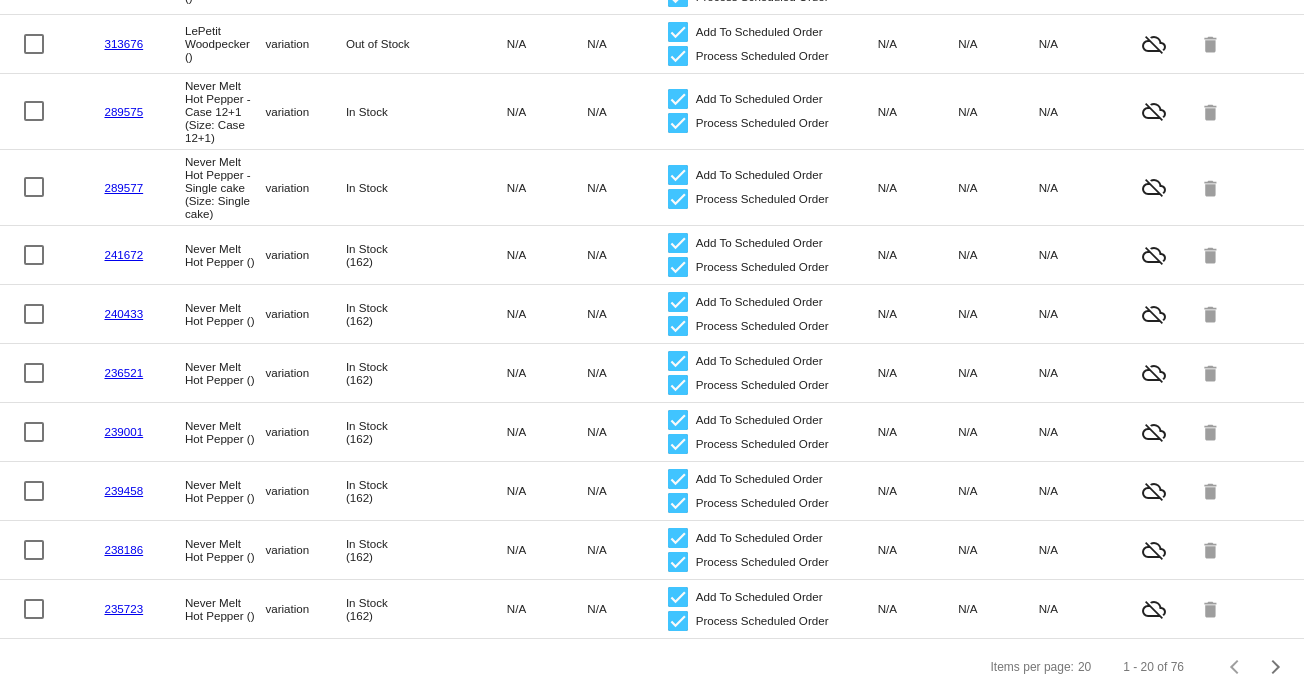 scroll, scrollTop: 668, scrollLeft: 0, axis: vertical 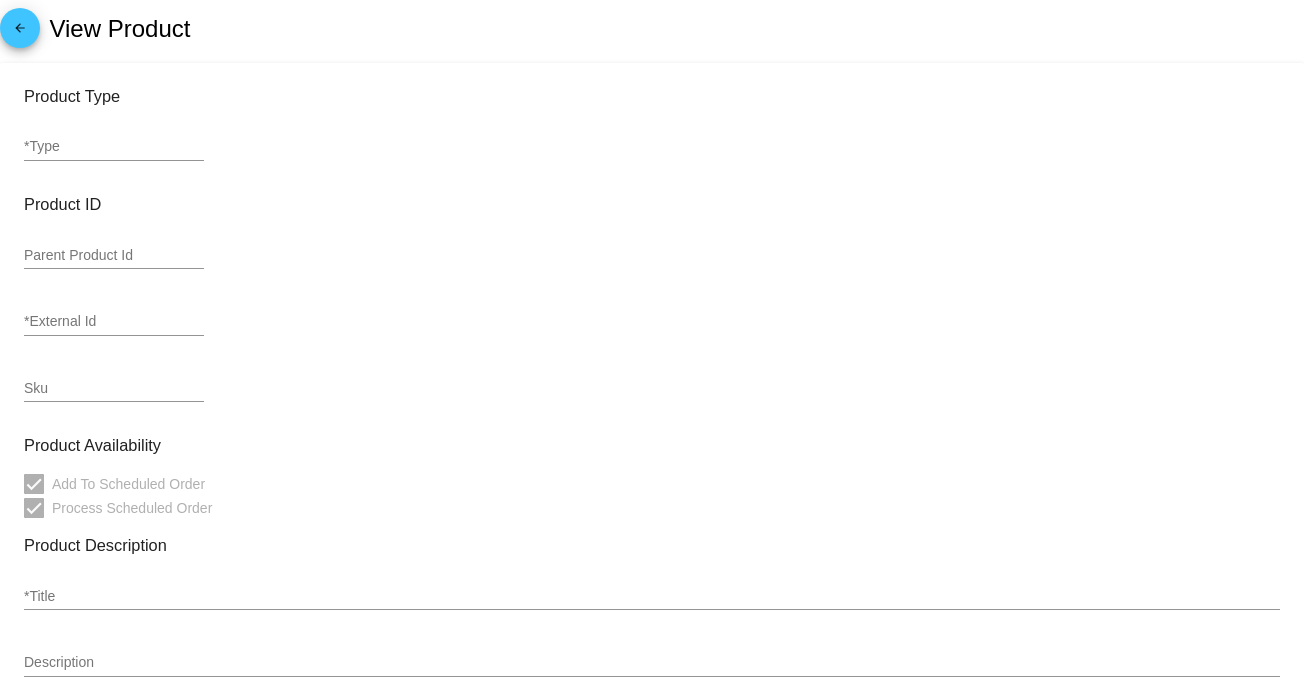 type on "variation" 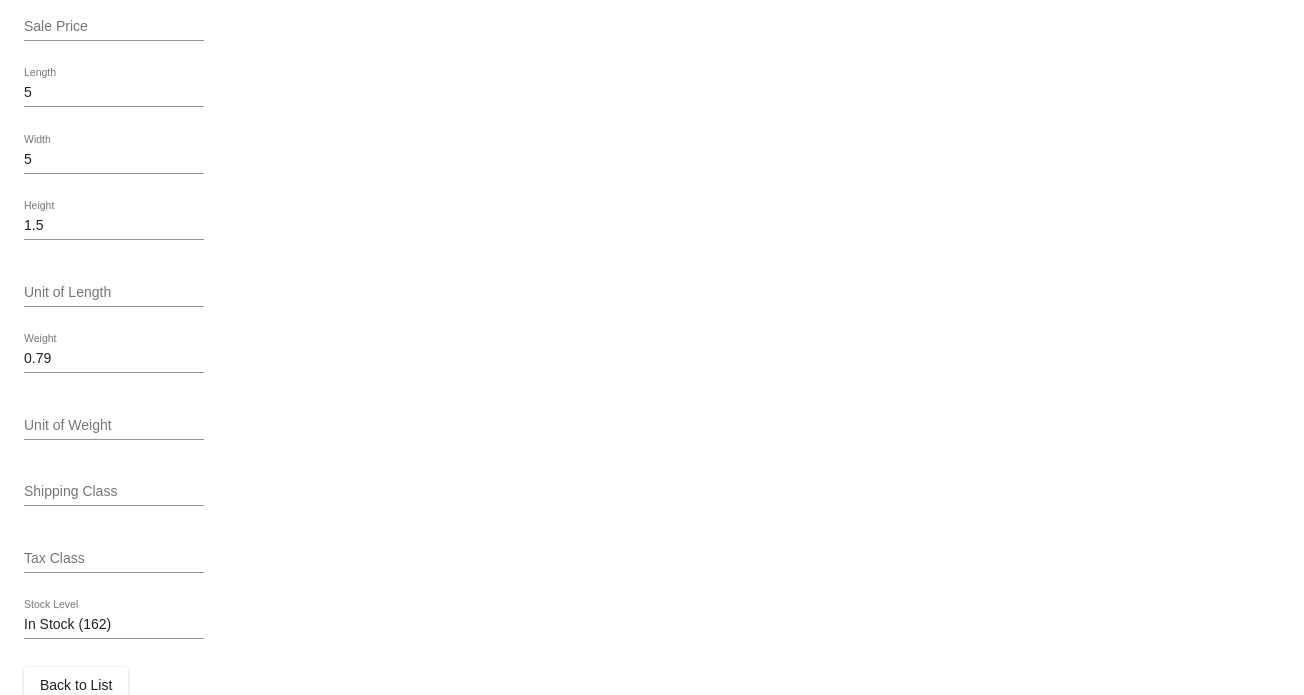 scroll, scrollTop: 869, scrollLeft: 0, axis: vertical 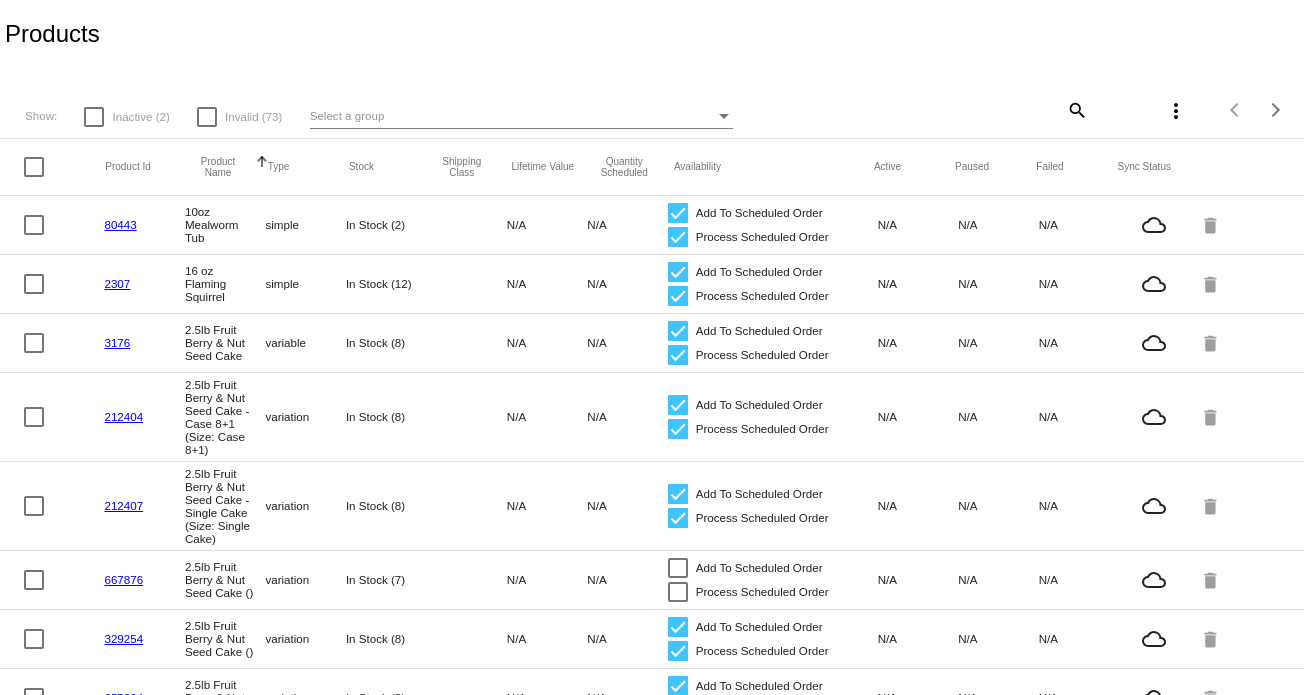 click on "Invalid
(73)" at bounding box center [253, 117] 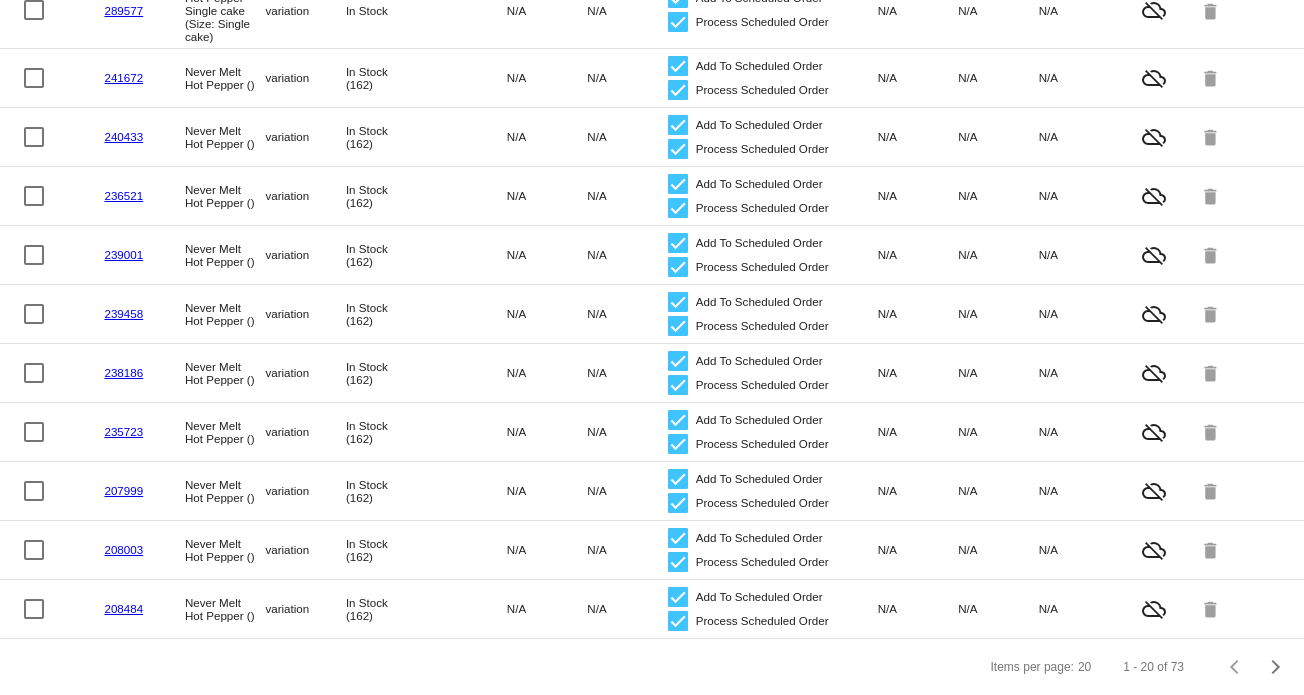 scroll, scrollTop: 844, scrollLeft: 0, axis: vertical 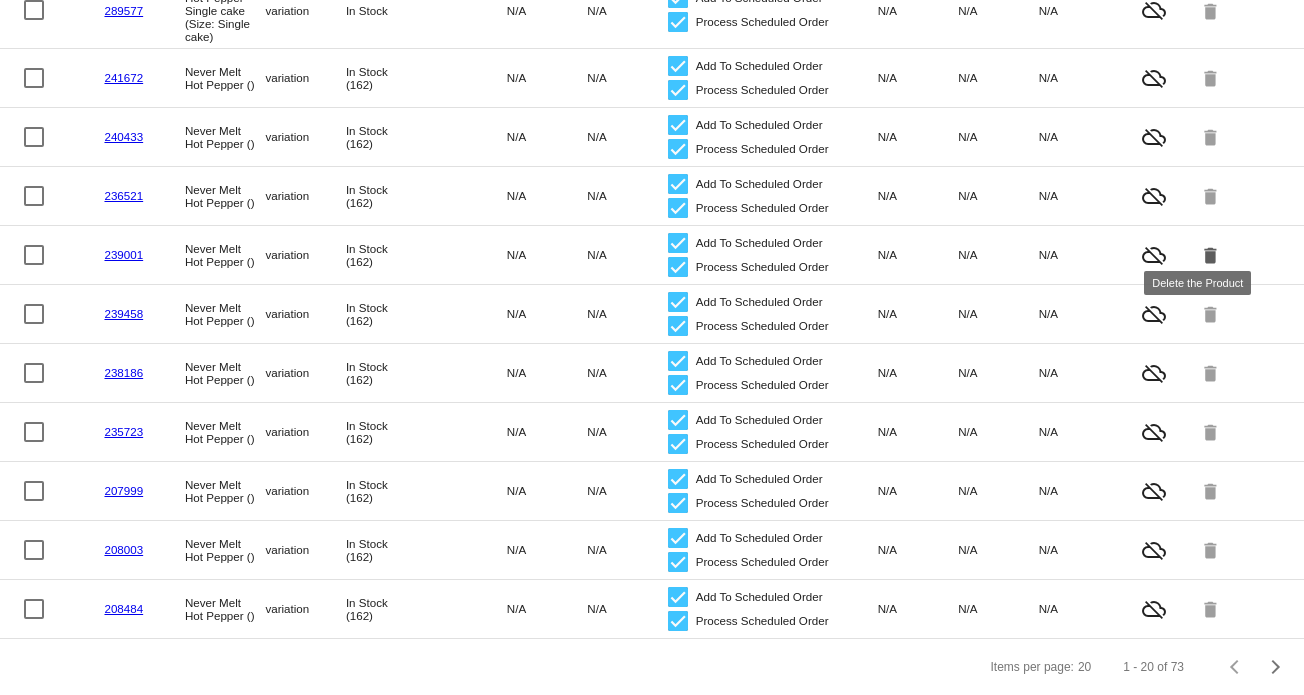 click on "delete" 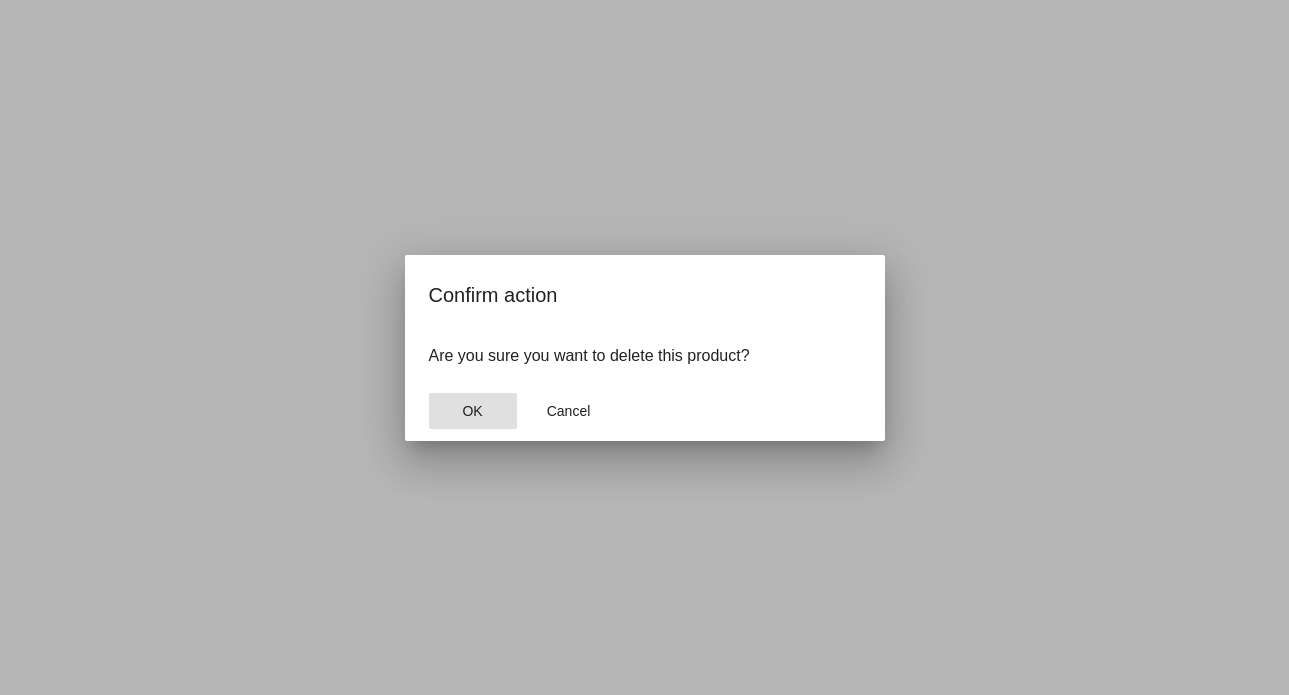 click on "OK" 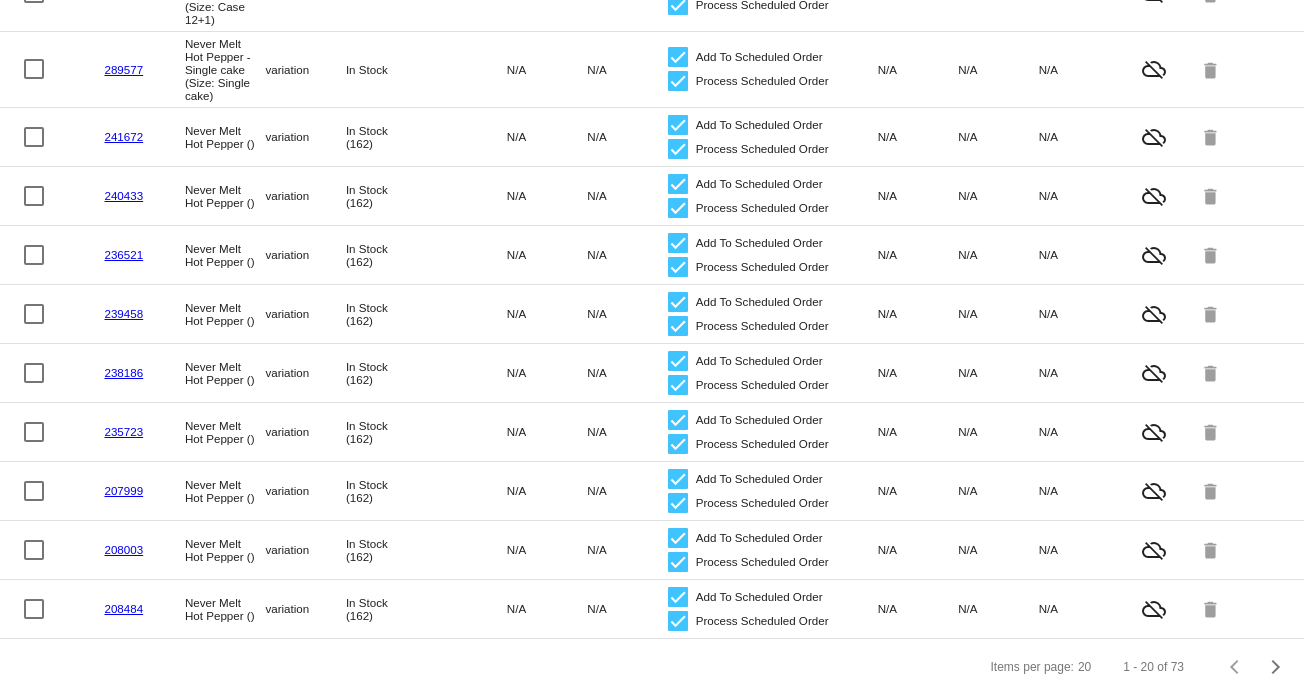 scroll, scrollTop: 786, scrollLeft: 0, axis: vertical 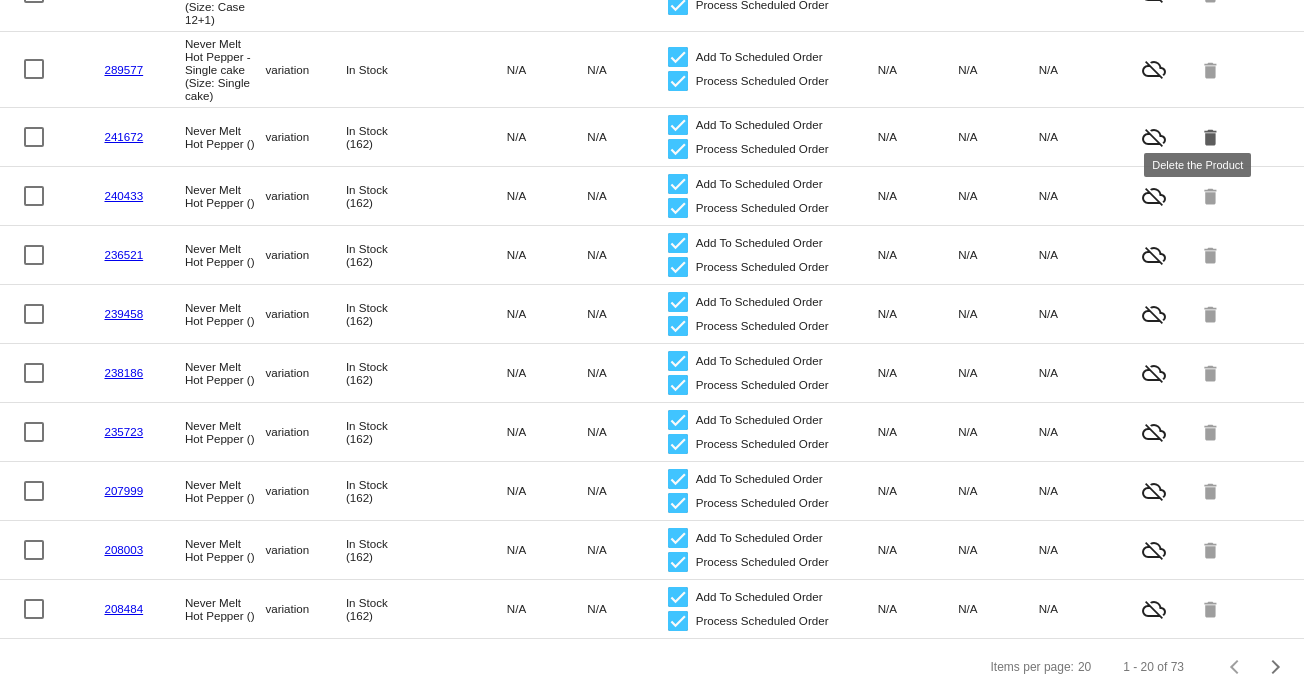 click on "delete" 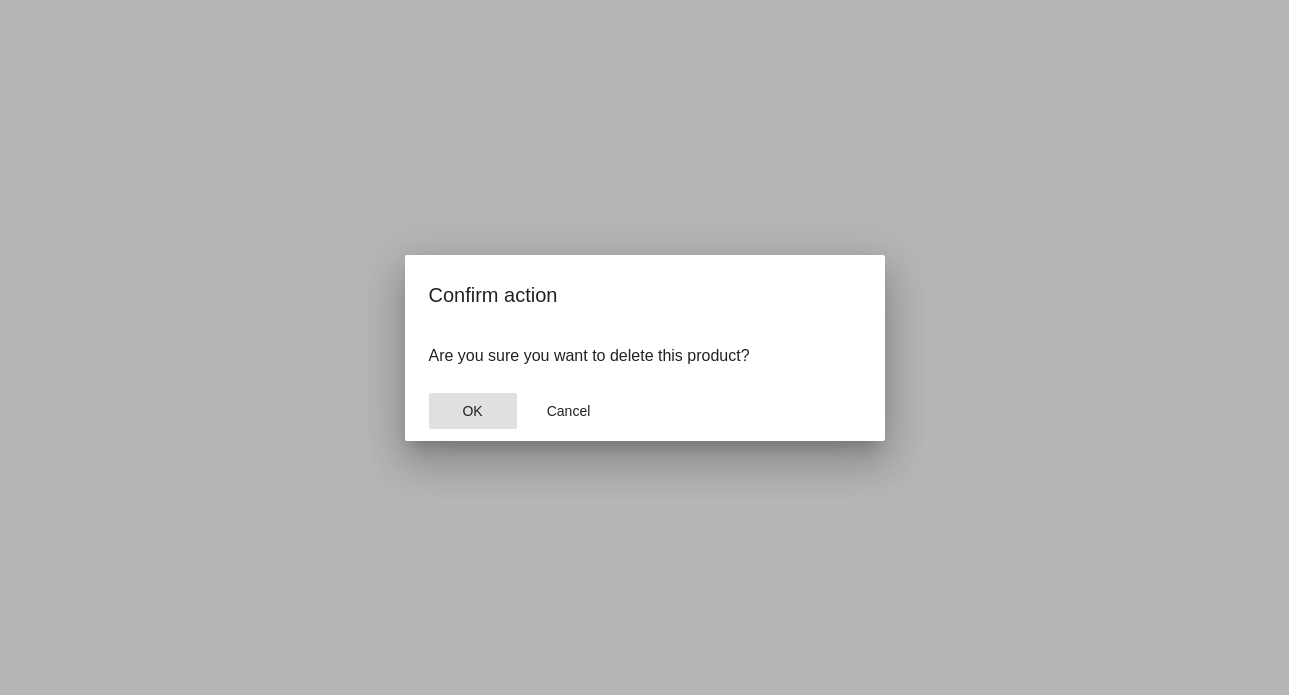 click on "OK" 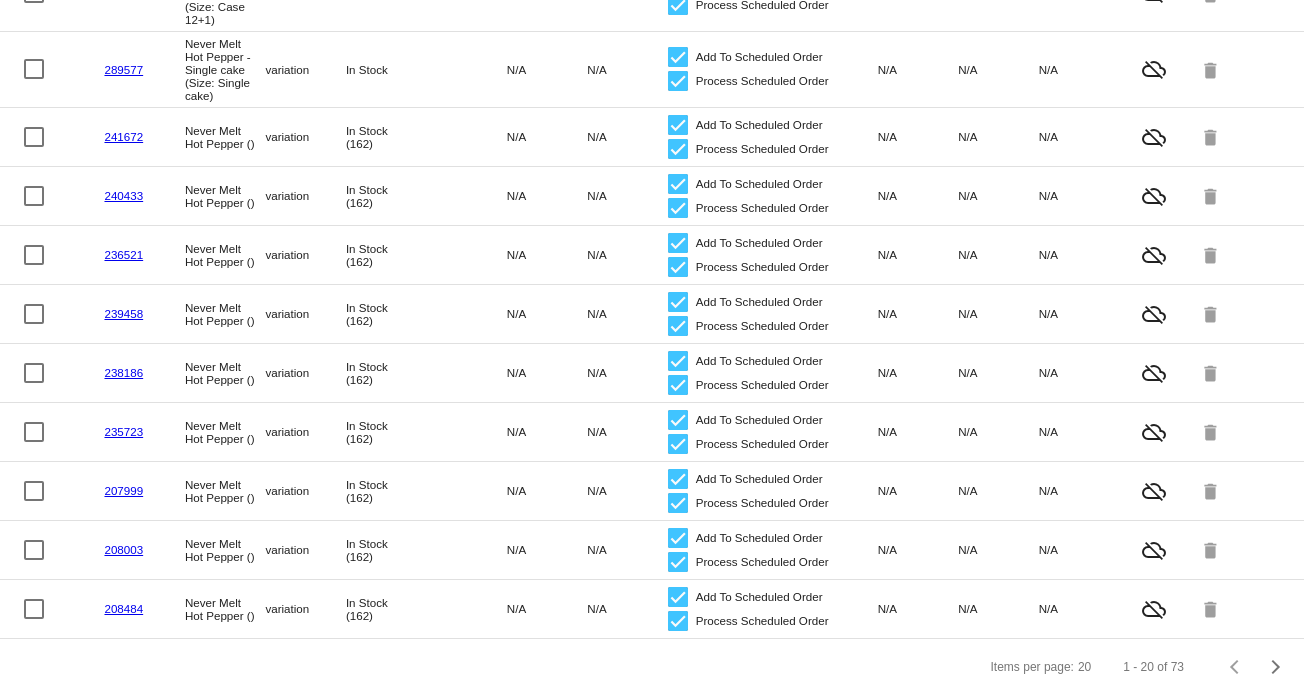scroll, scrollTop: 727, scrollLeft: 0, axis: vertical 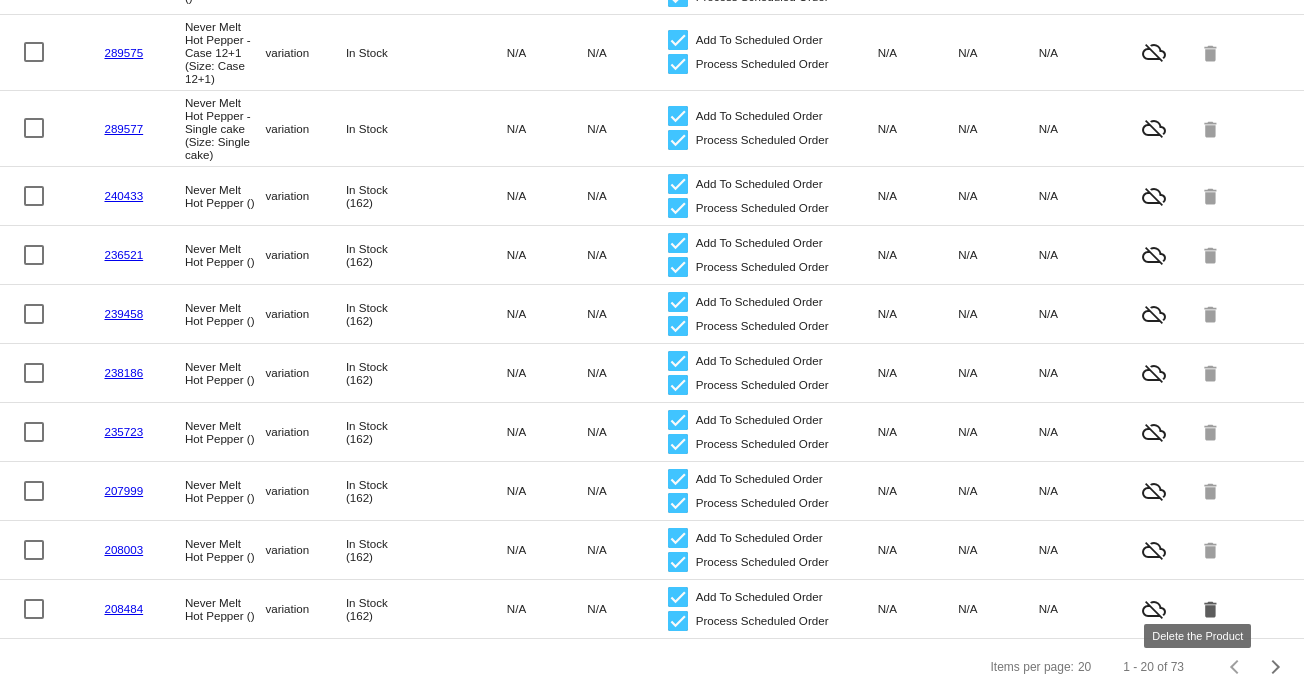 click on "delete" 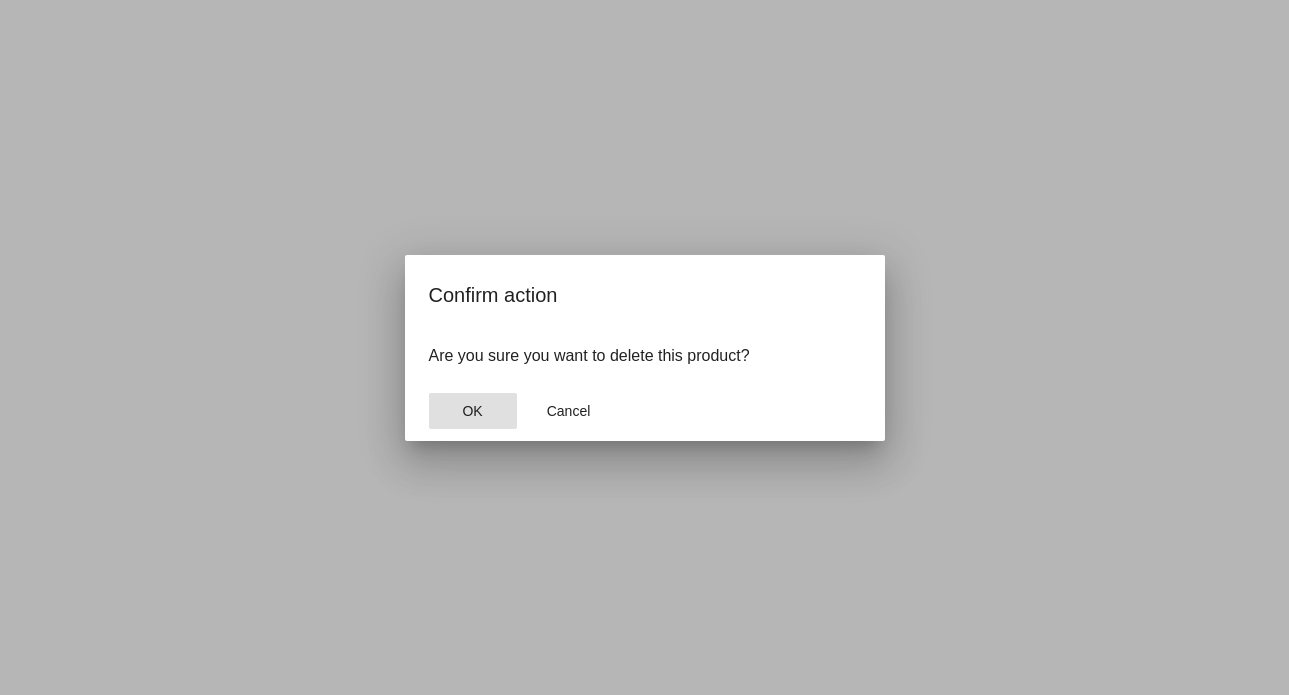 click on "OK" 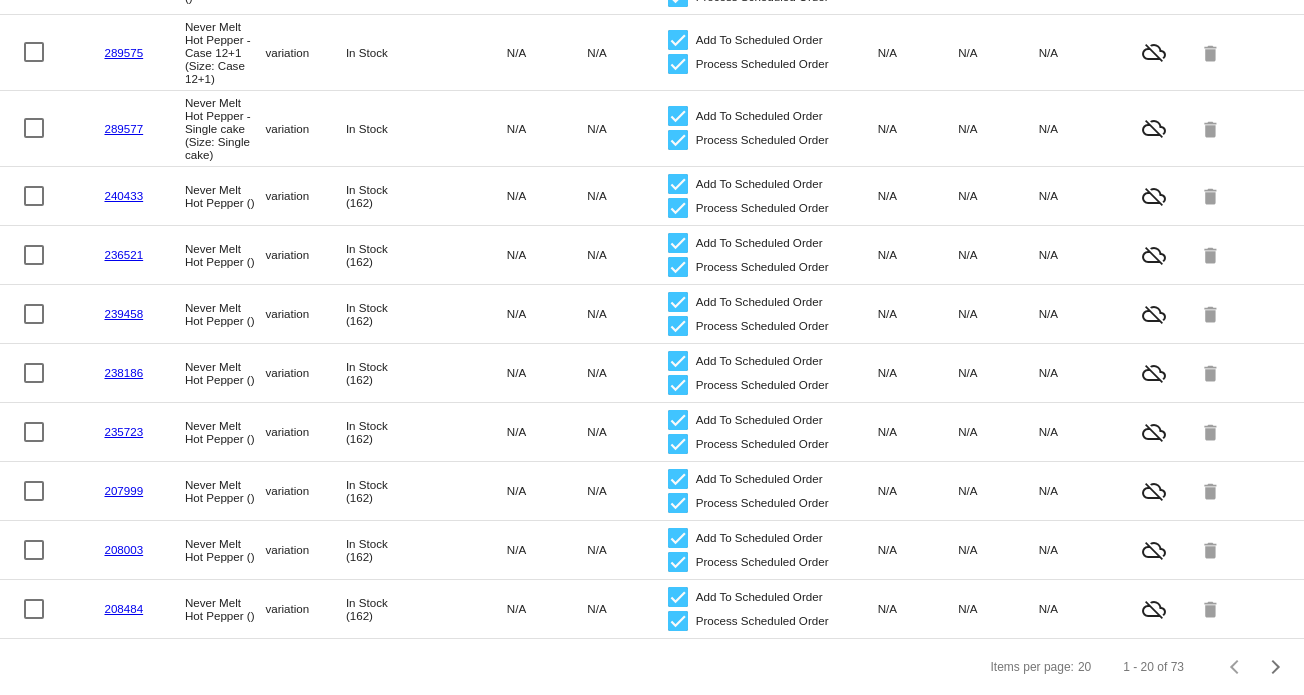 scroll, scrollTop: 668, scrollLeft: 0, axis: vertical 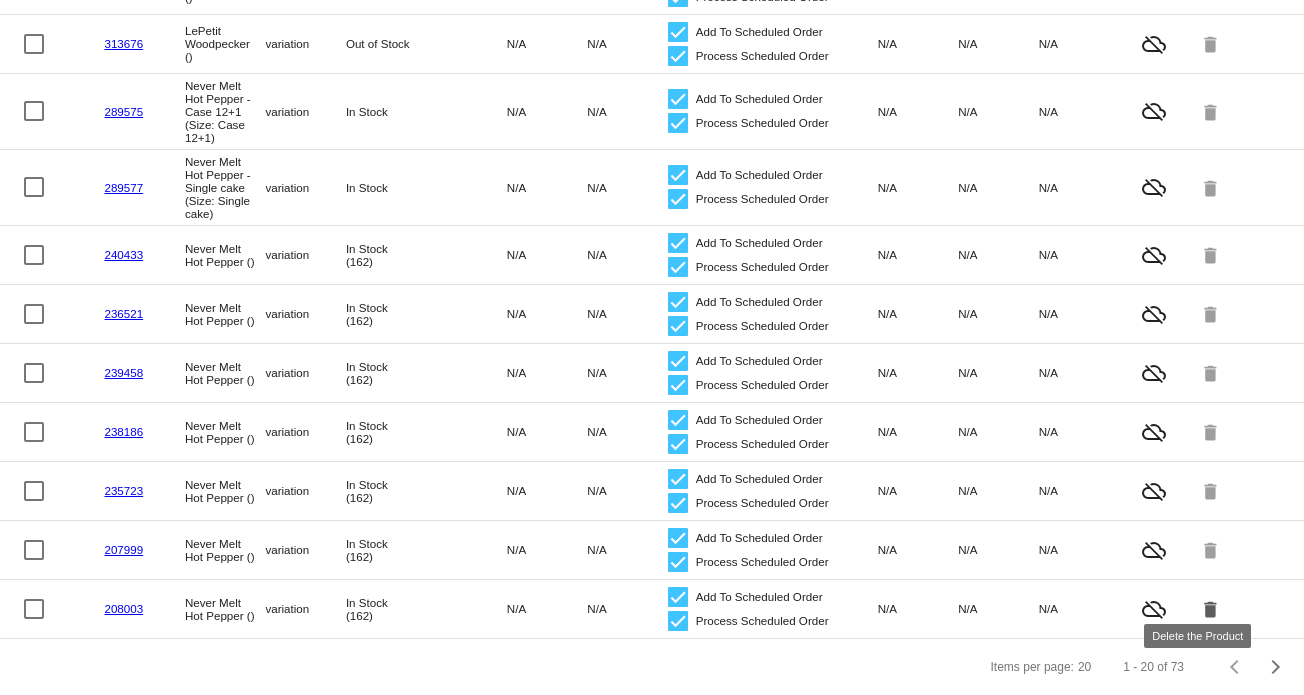 click on "delete" 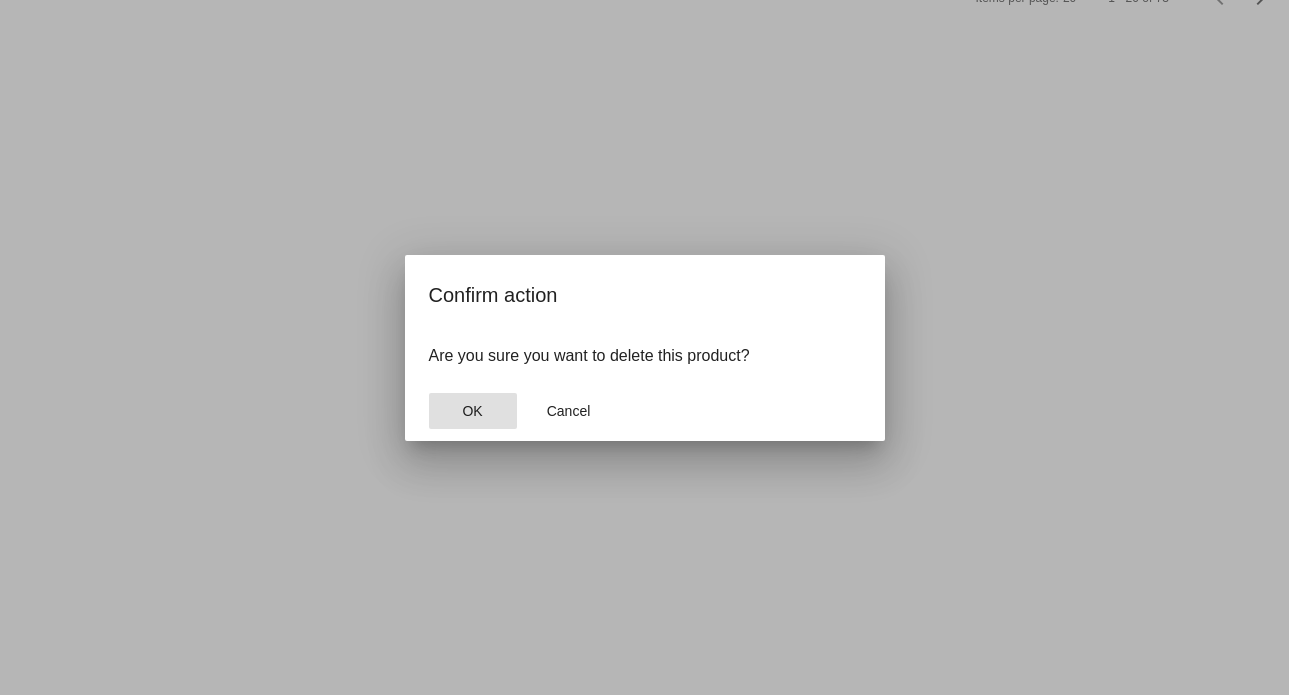 click on "OK" 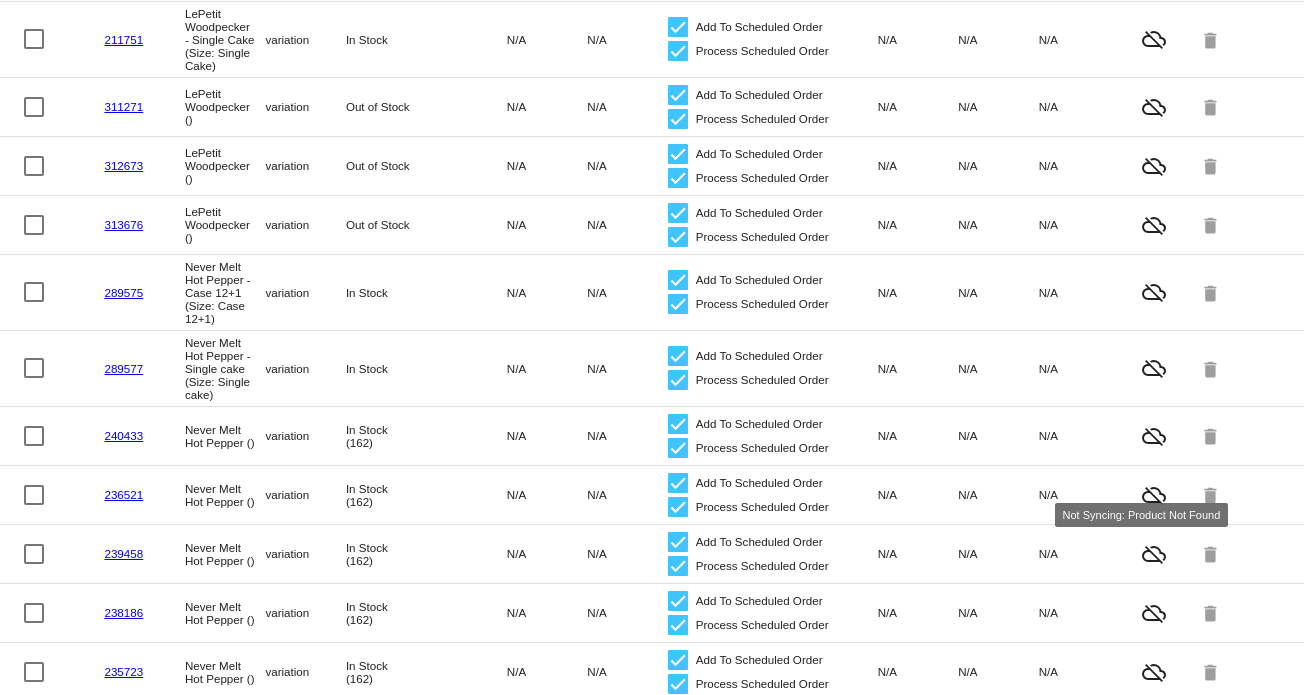 scroll, scrollTop: 409, scrollLeft: 0, axis: vertical 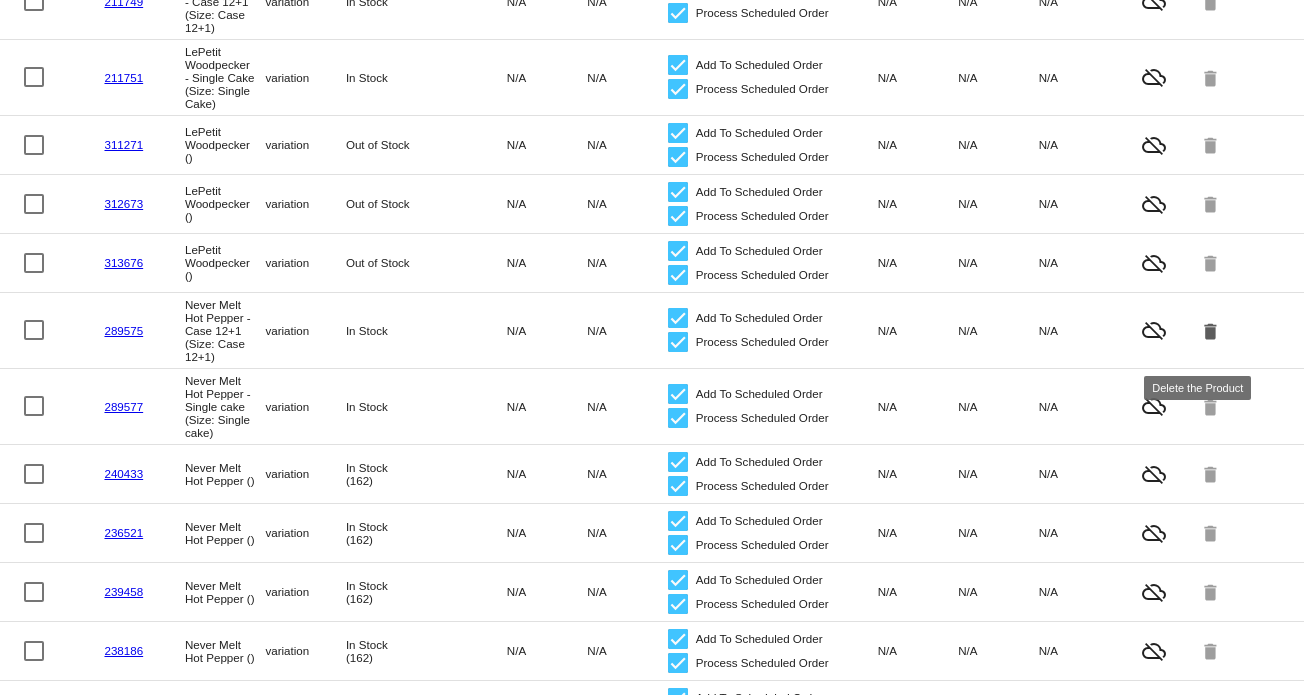 click on "delete" 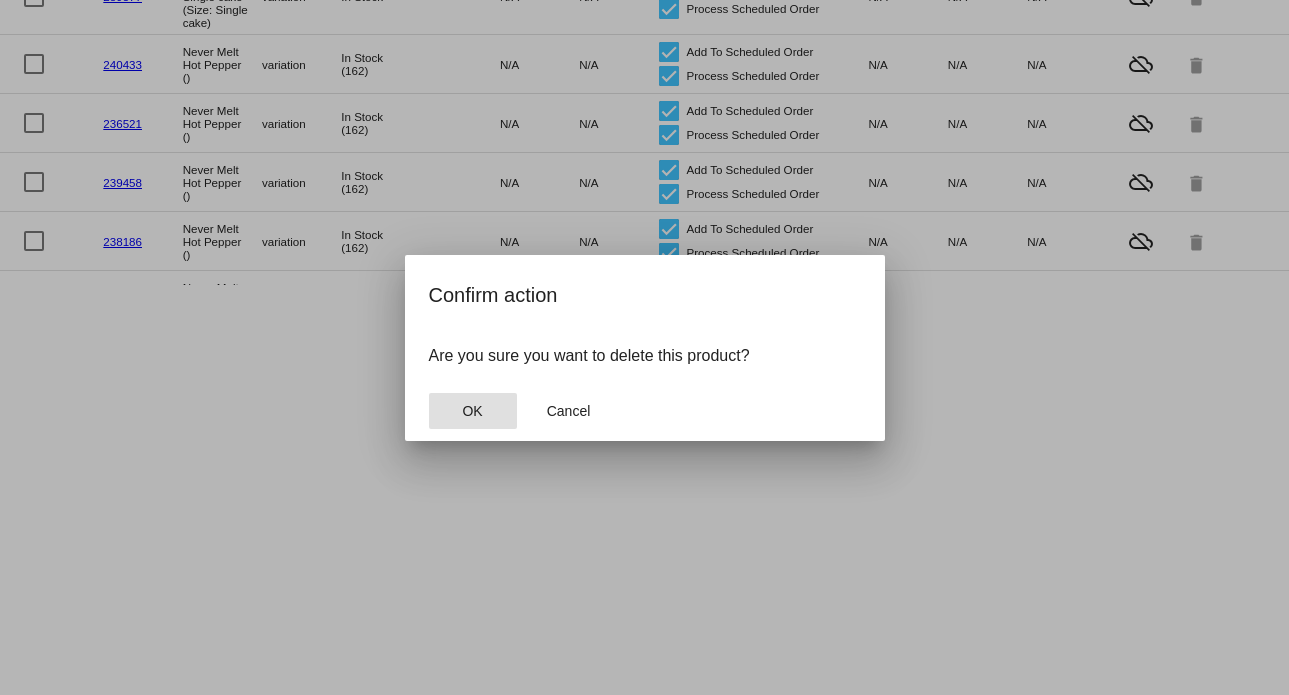 click on "OK" 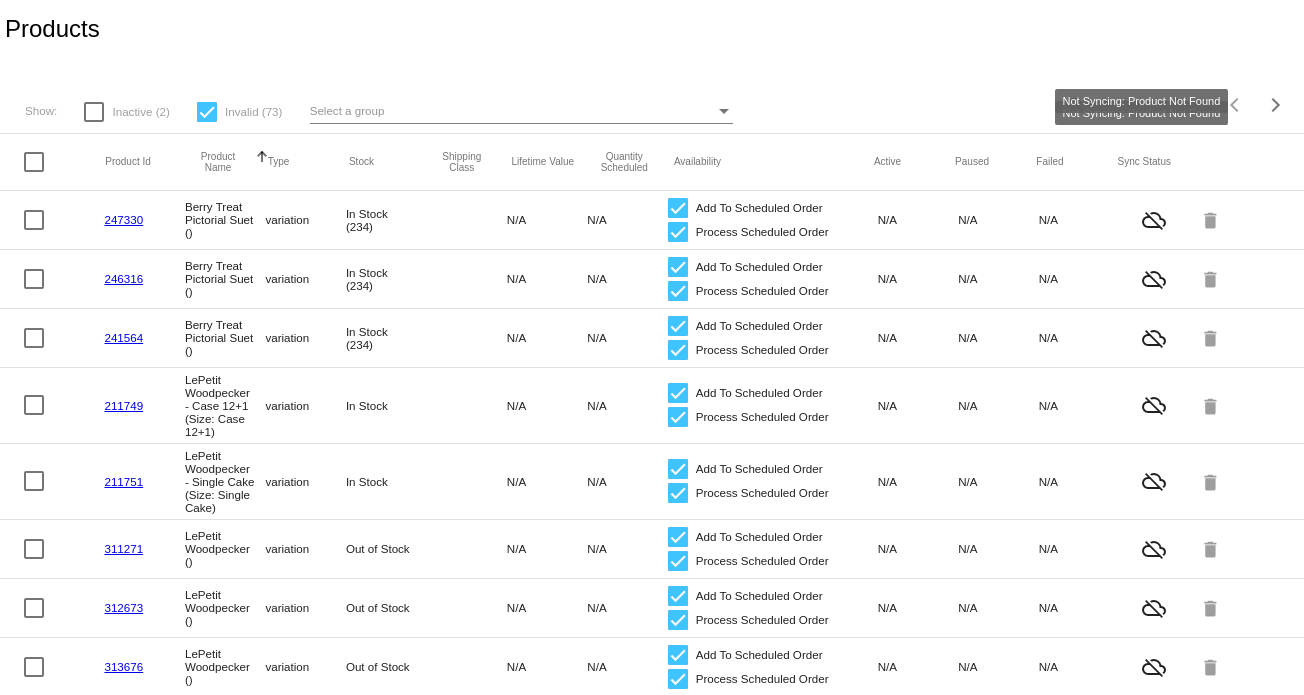 scroll, scrollTop: 0, scrollLeft: 0, axis: both 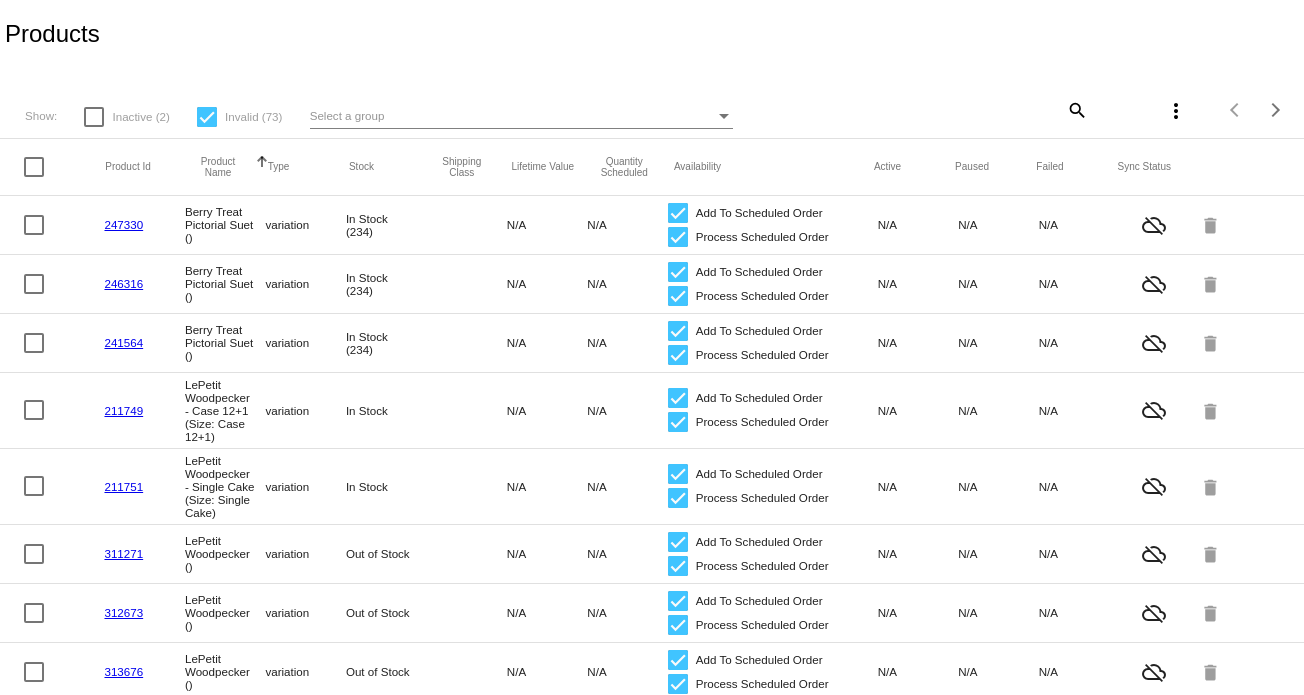 click on "Products" 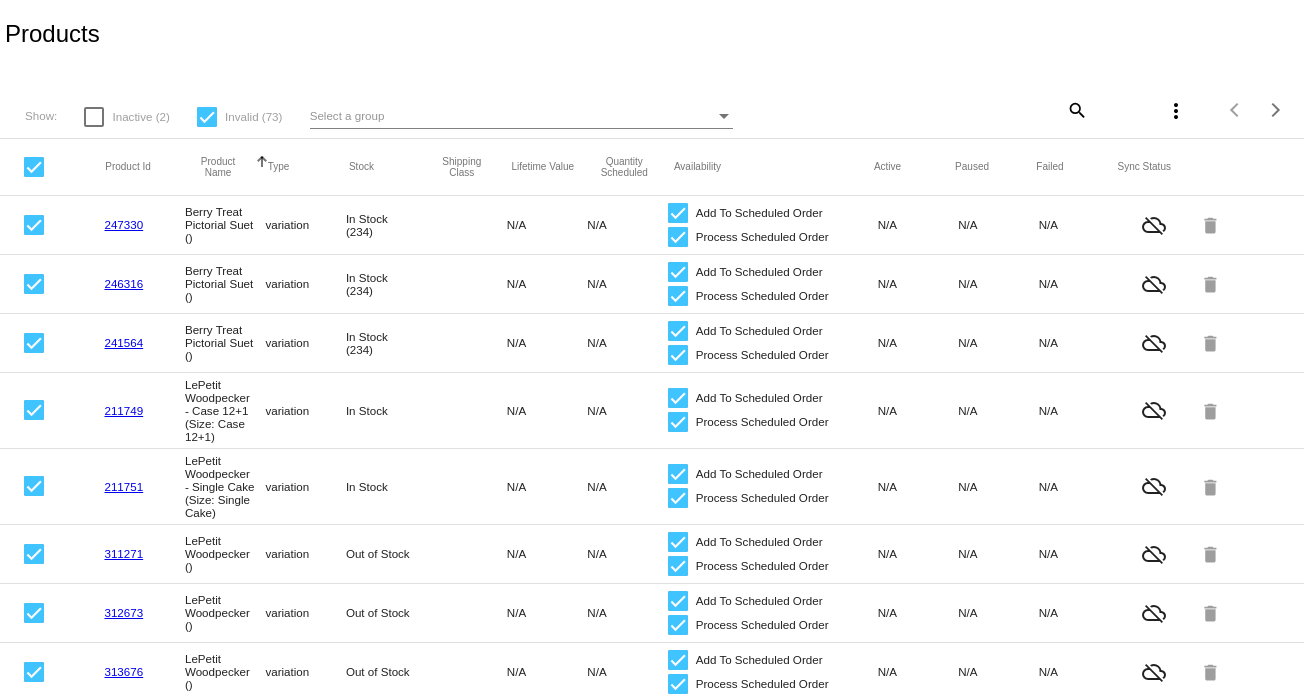 scroll, scrollTop: 10, scrollLeft: 0, axis: vertical 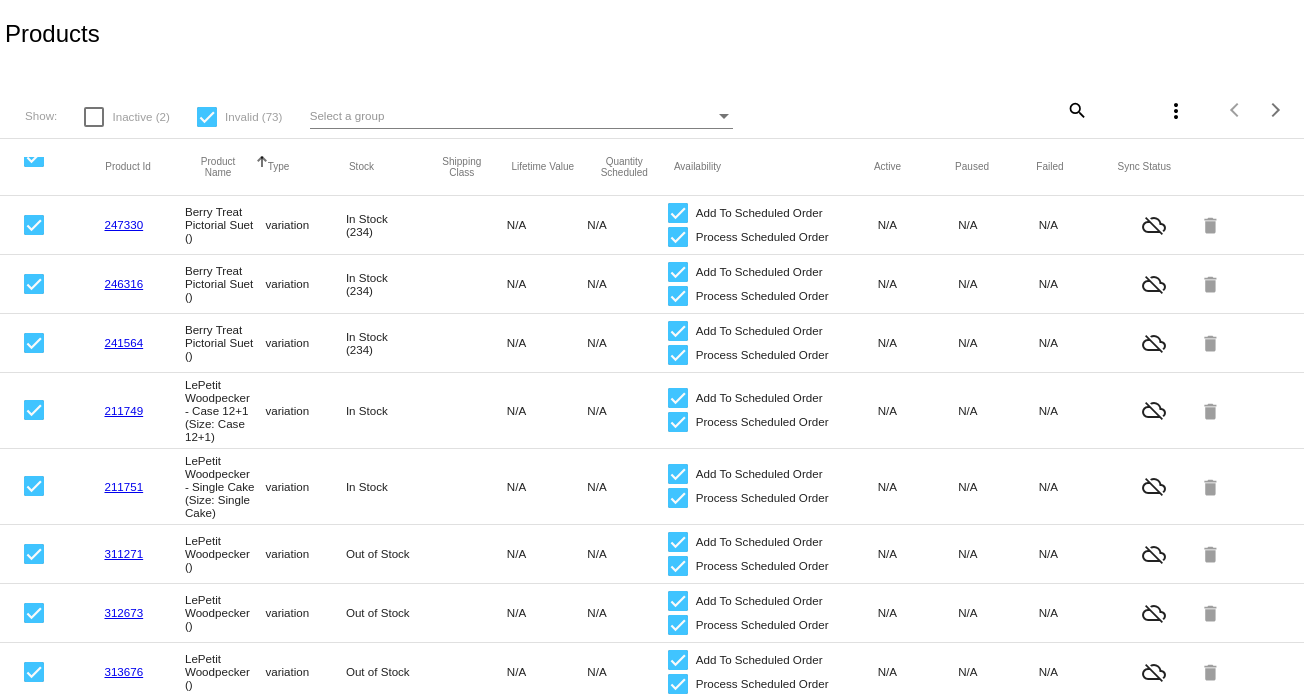 click on "Select a group" at bounding box center [347, 115] 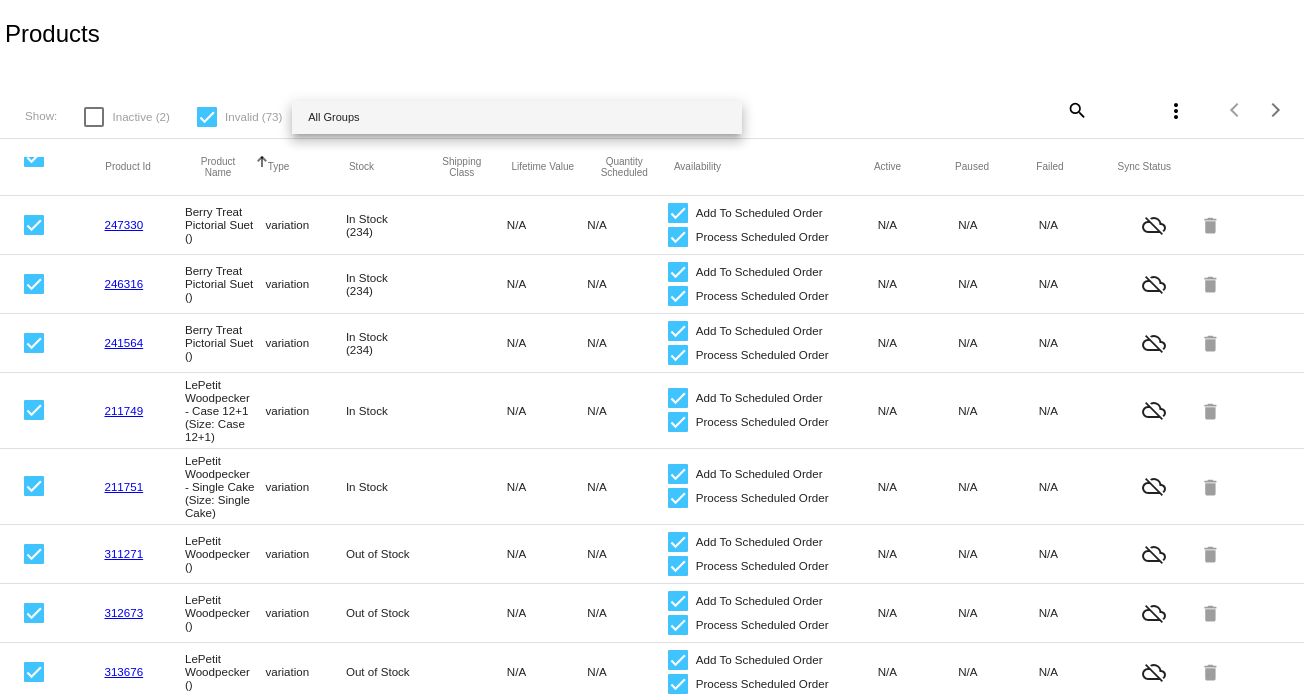 click at bounding box center [652, 347] 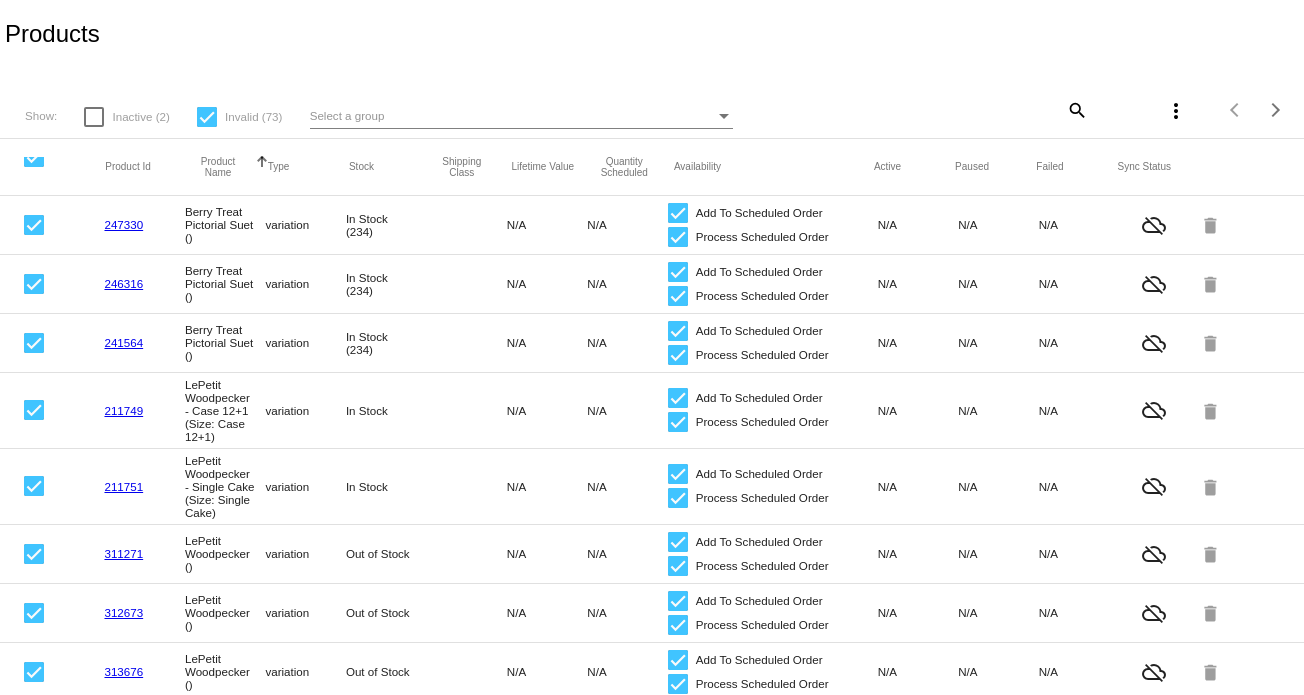 click on "more_vert" 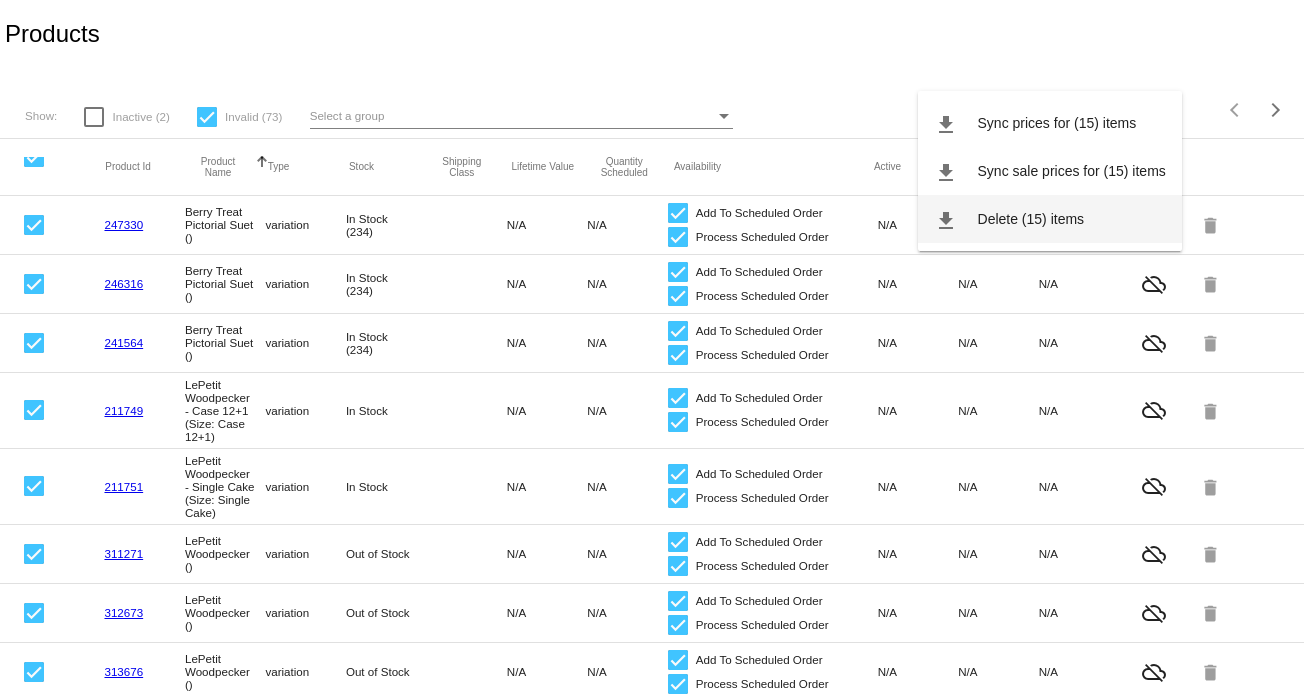 click on "Delete (15) items" at bounding box center (1031, 219) 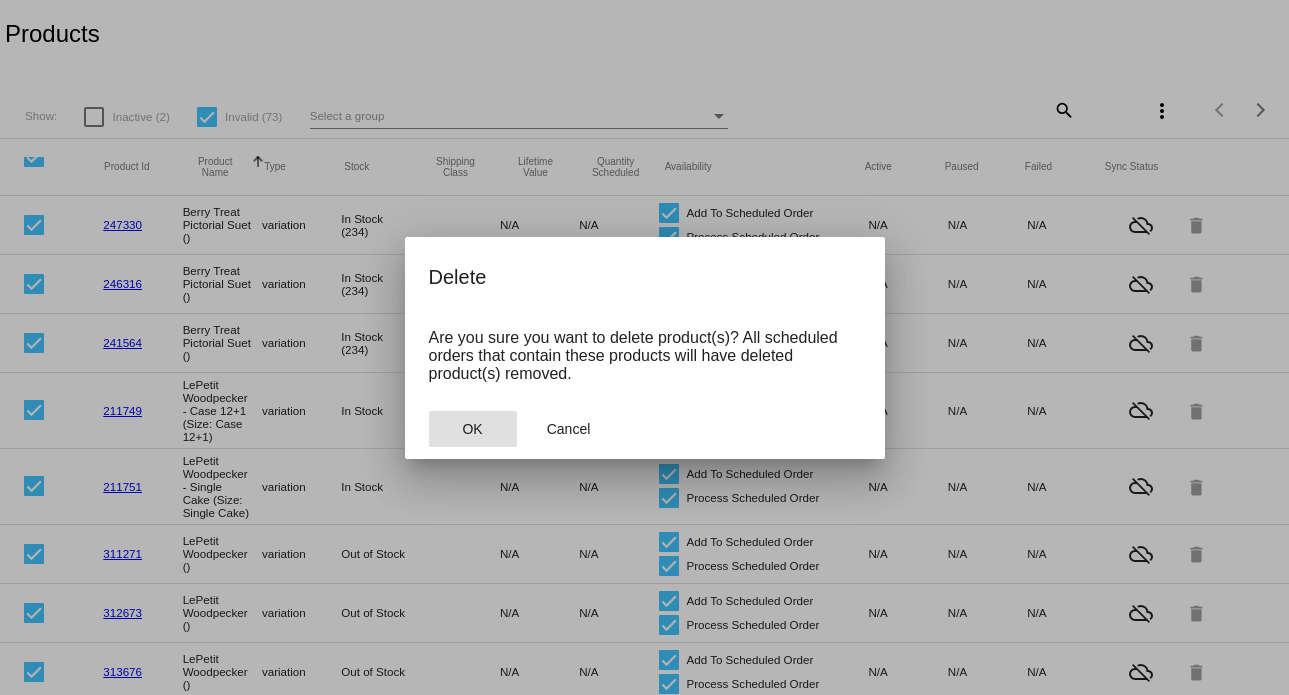 click on "OK" 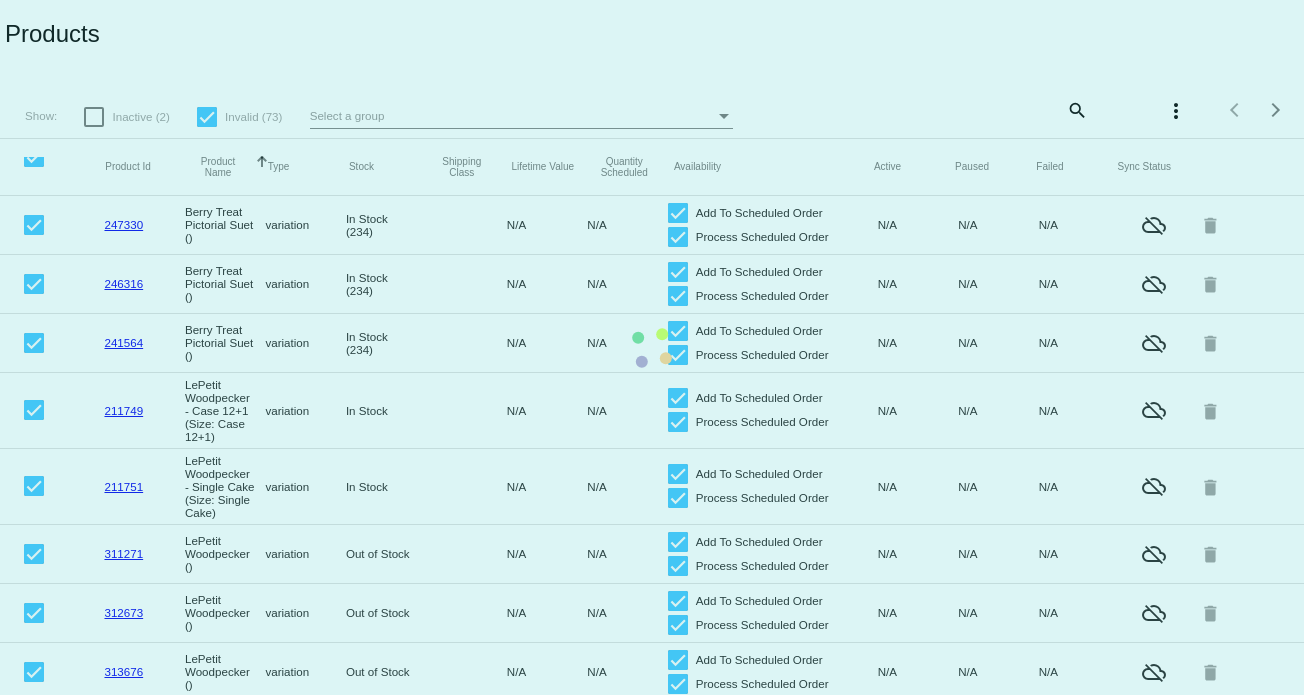 checkbox on "false" 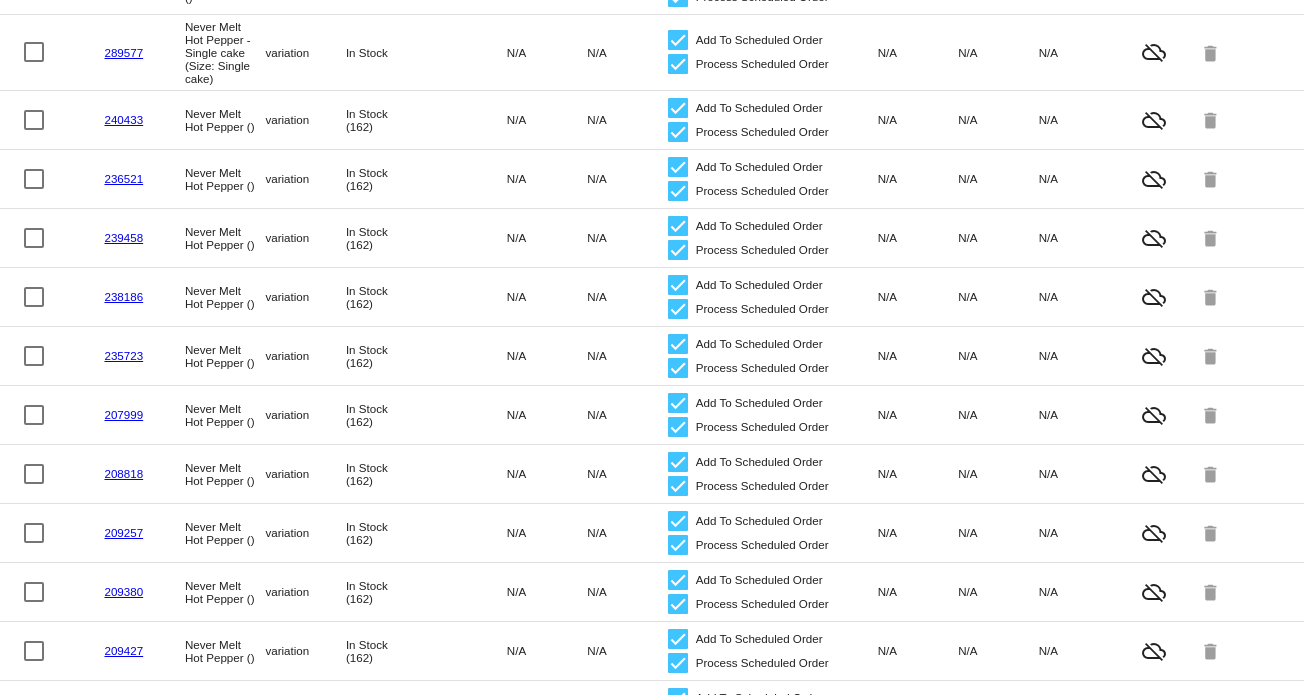 scroll, scrollTop: 820, scrollLeft: 0, axis: vertical 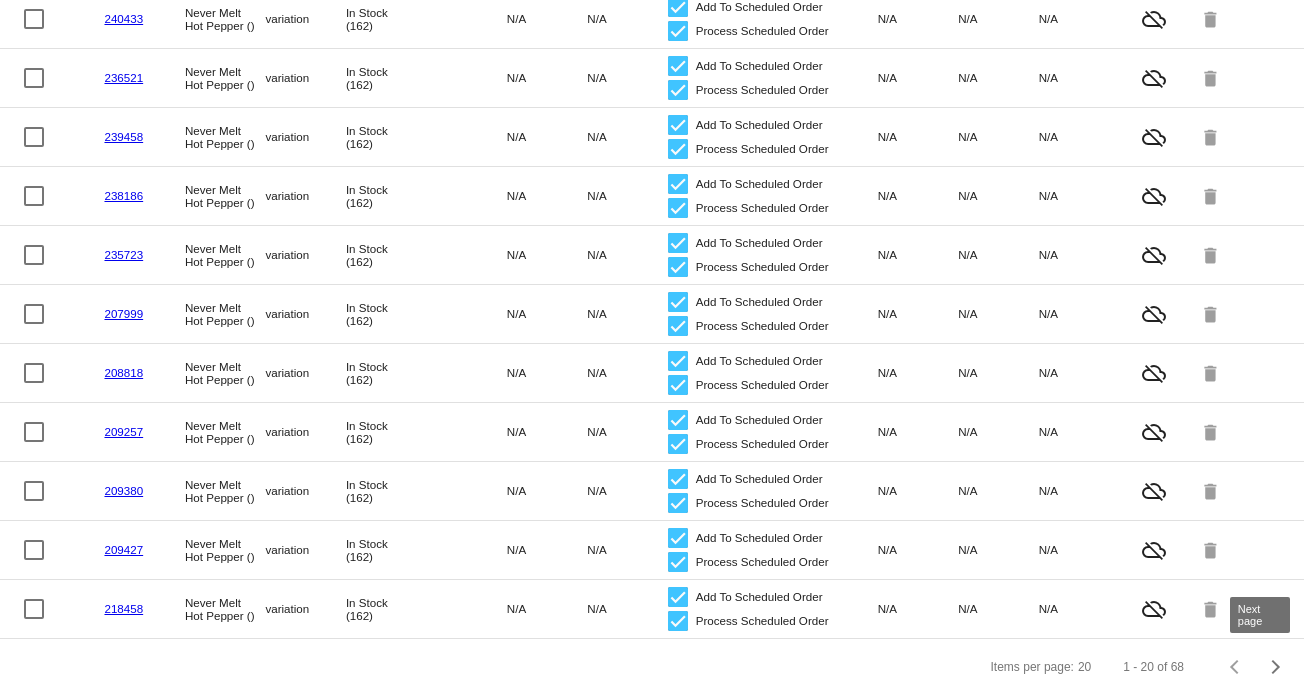 click 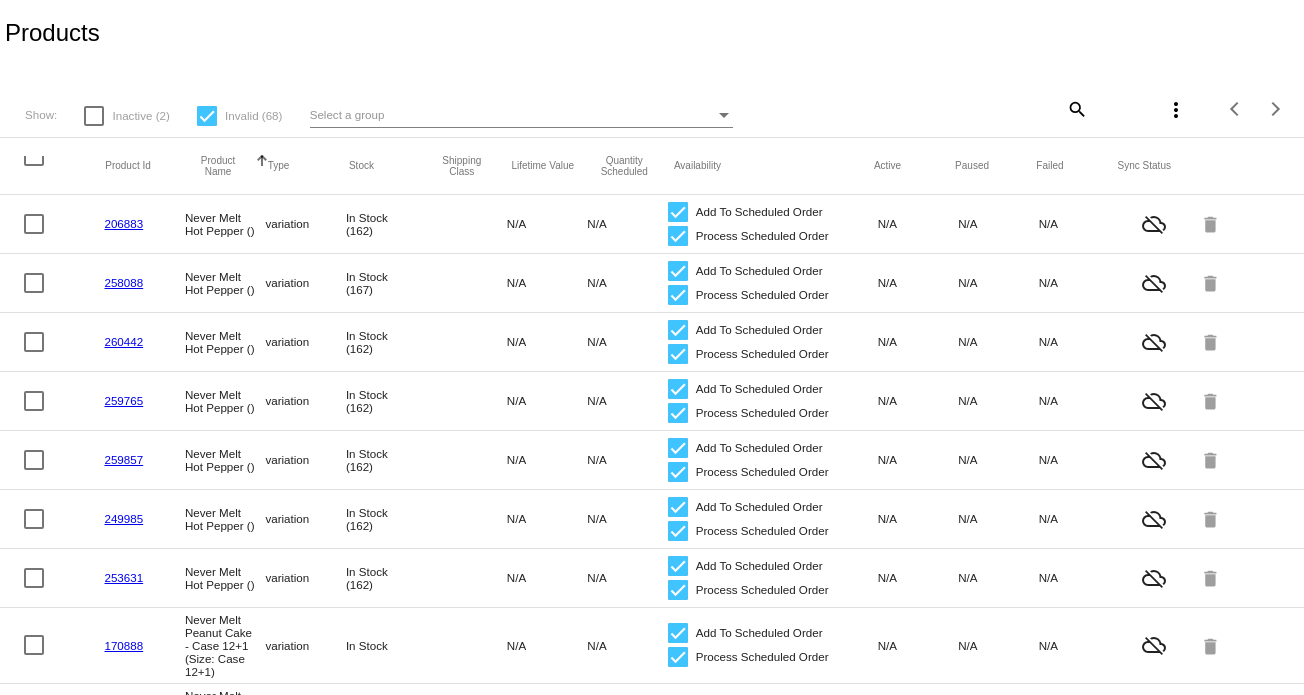 scroll, scrollTop: 0, scrollLeft: 0, axis: both 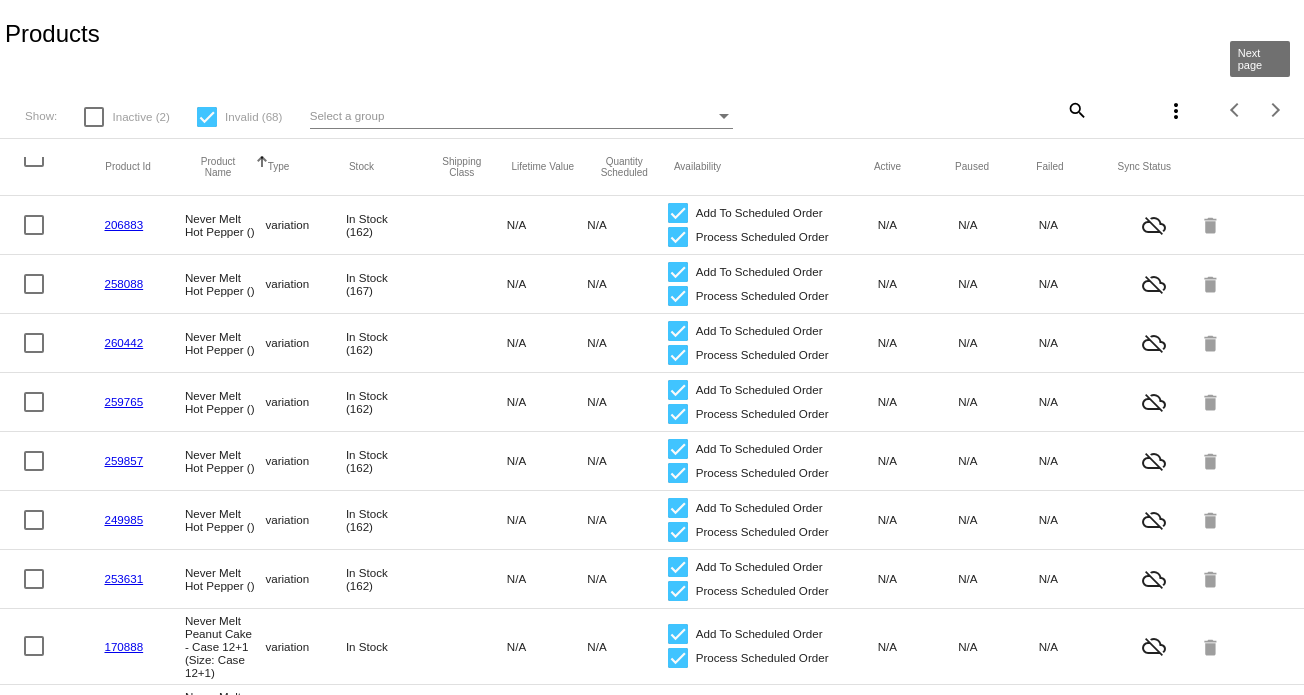 click 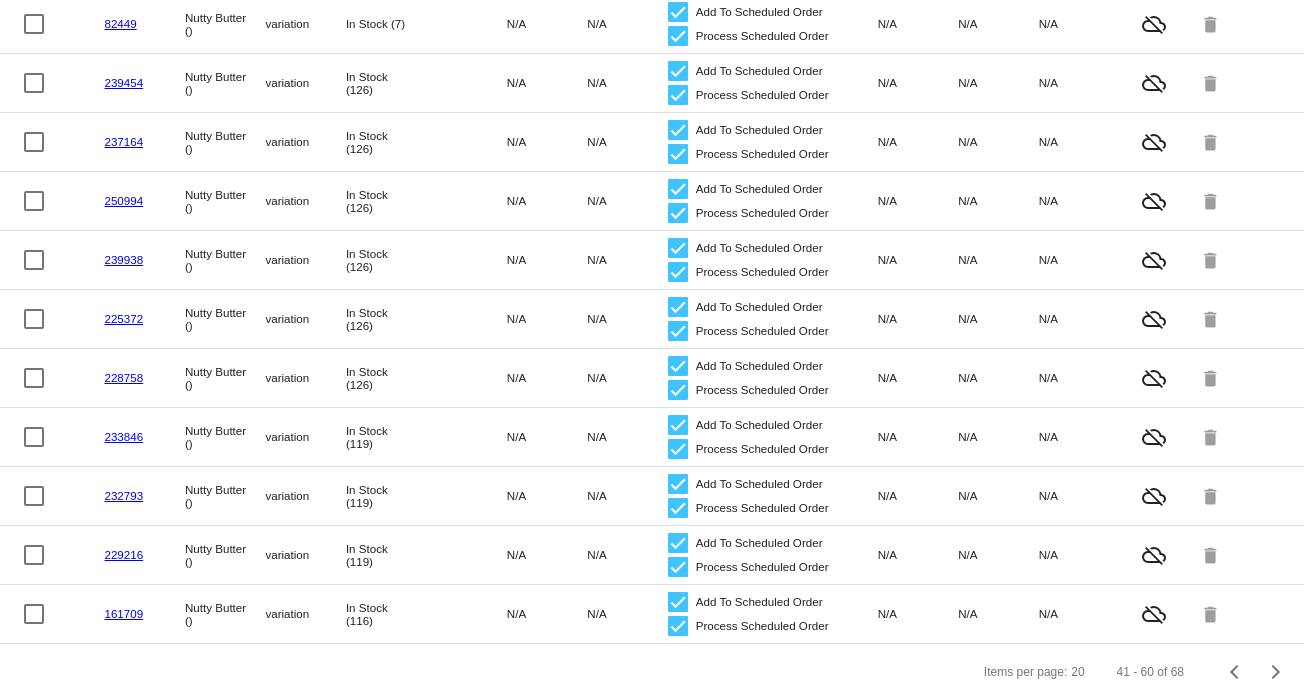 scroll, scrollTop: 768, scrollLeft: 0, axis: vertical 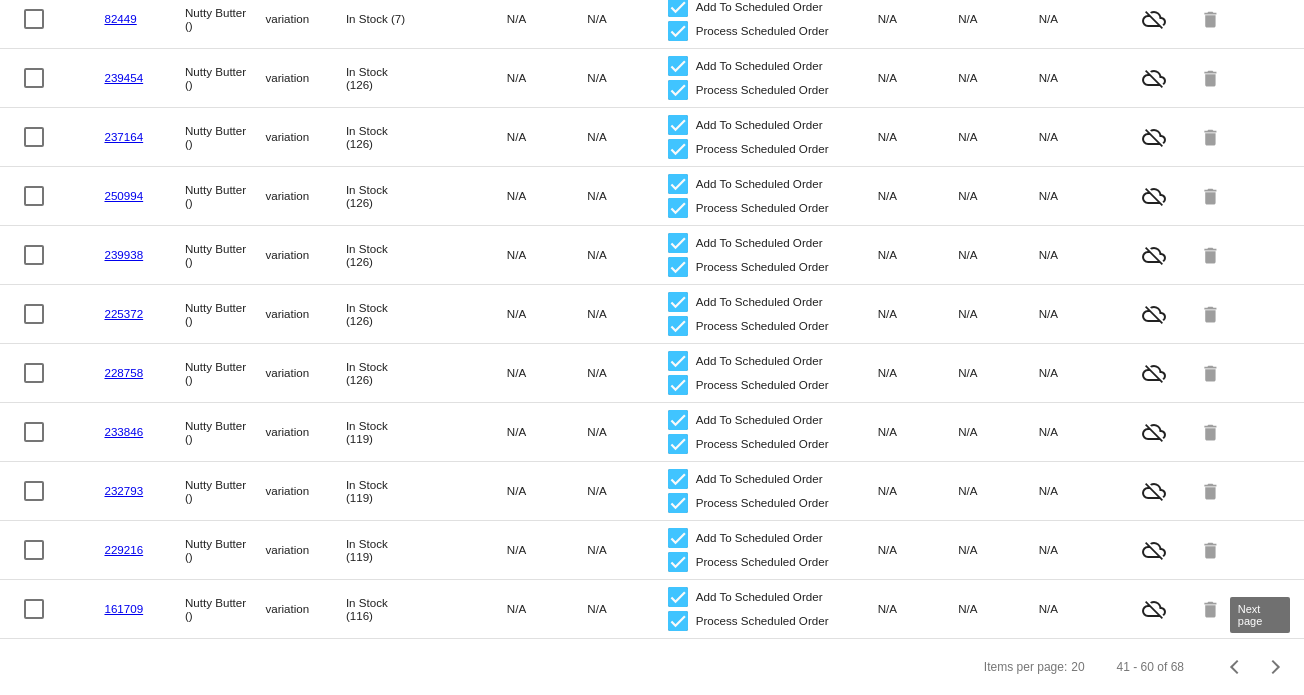 click 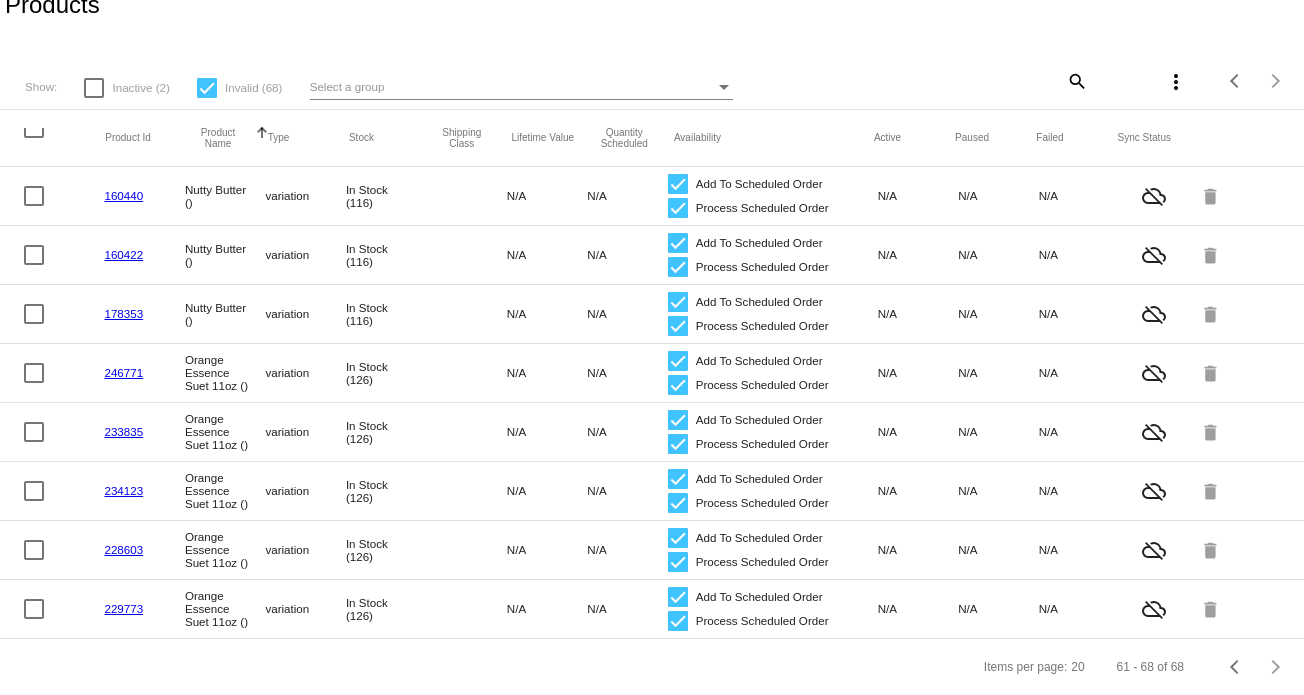 scroll, scrollTop: 43, scrollLeft: 0, axis: vertical 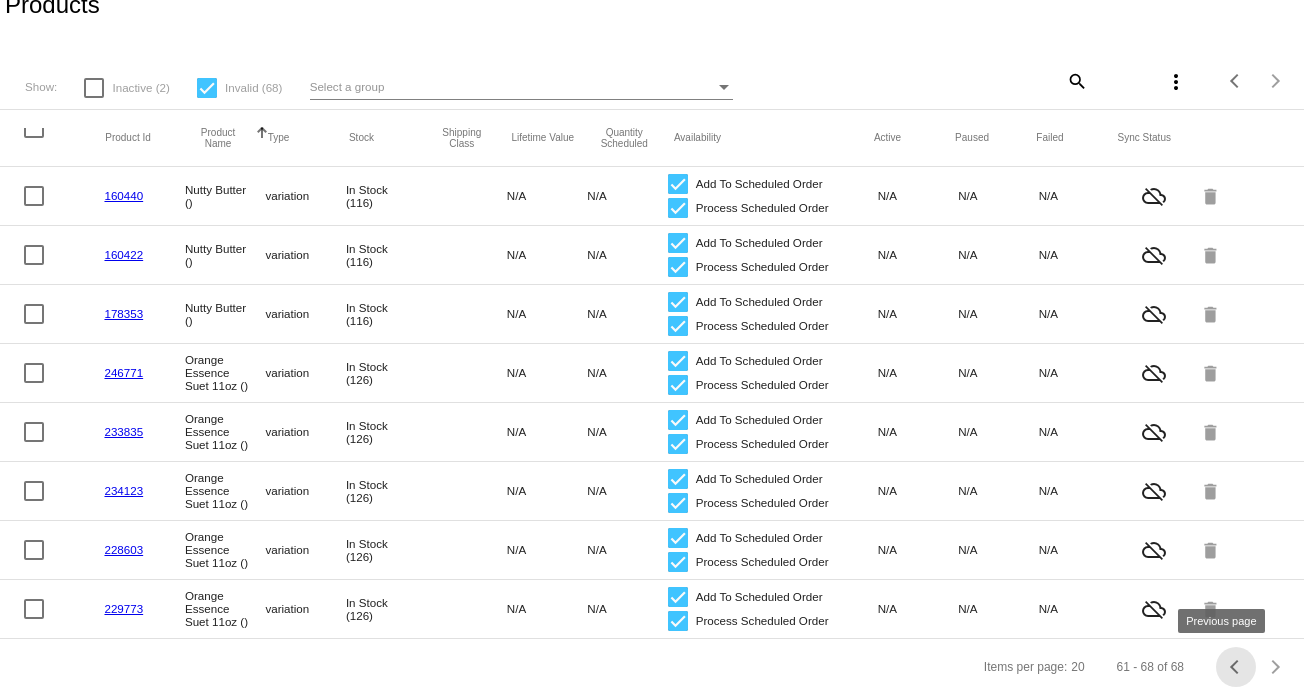 click 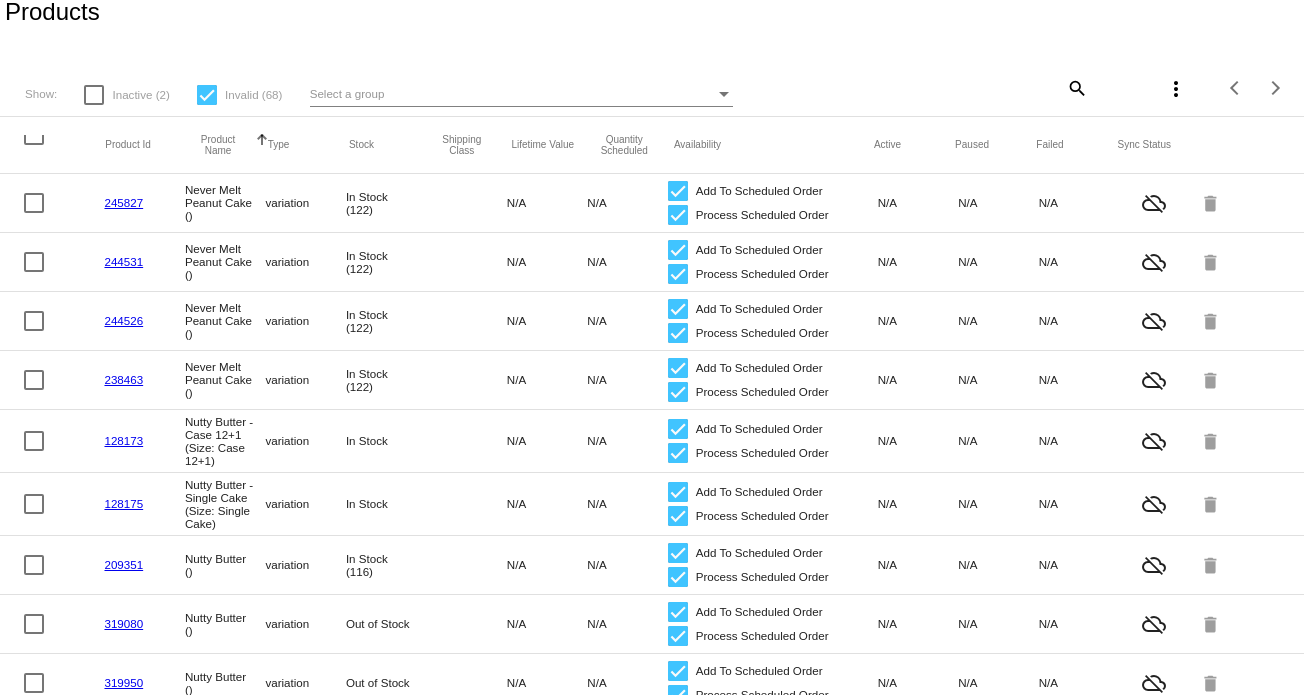 scroll, scrollTop: 0, scrollLeft: 0, axis: both 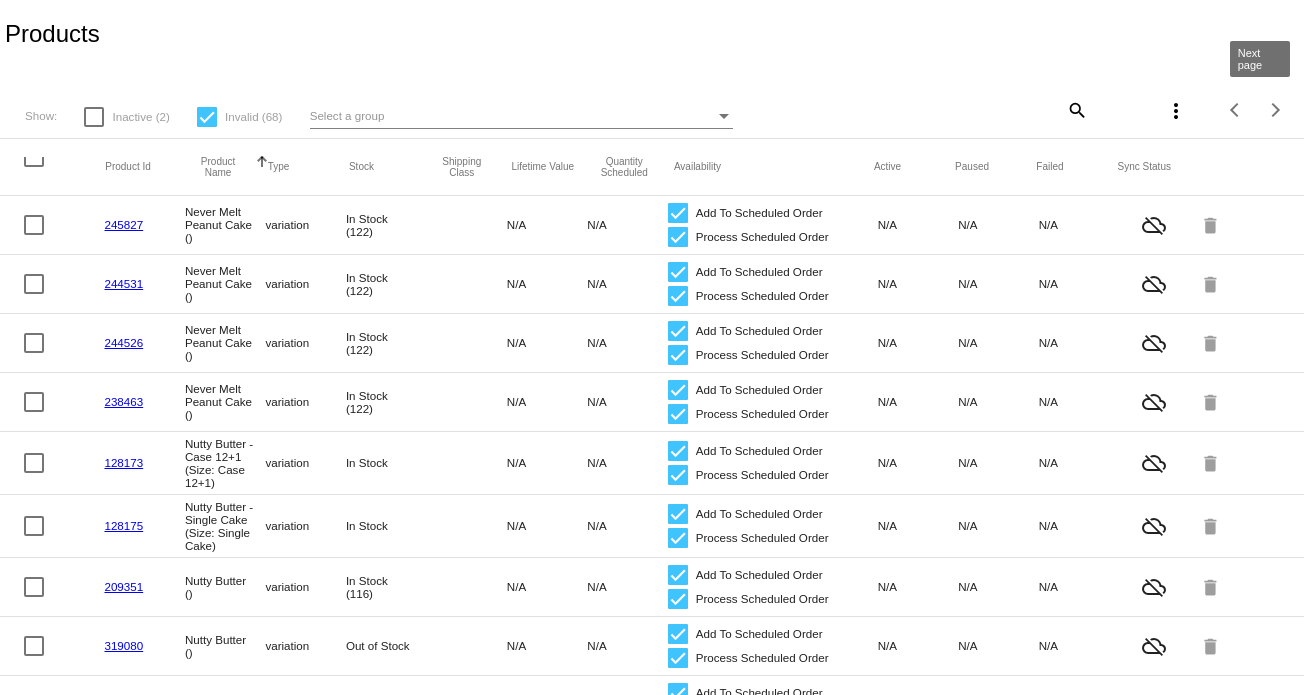 click 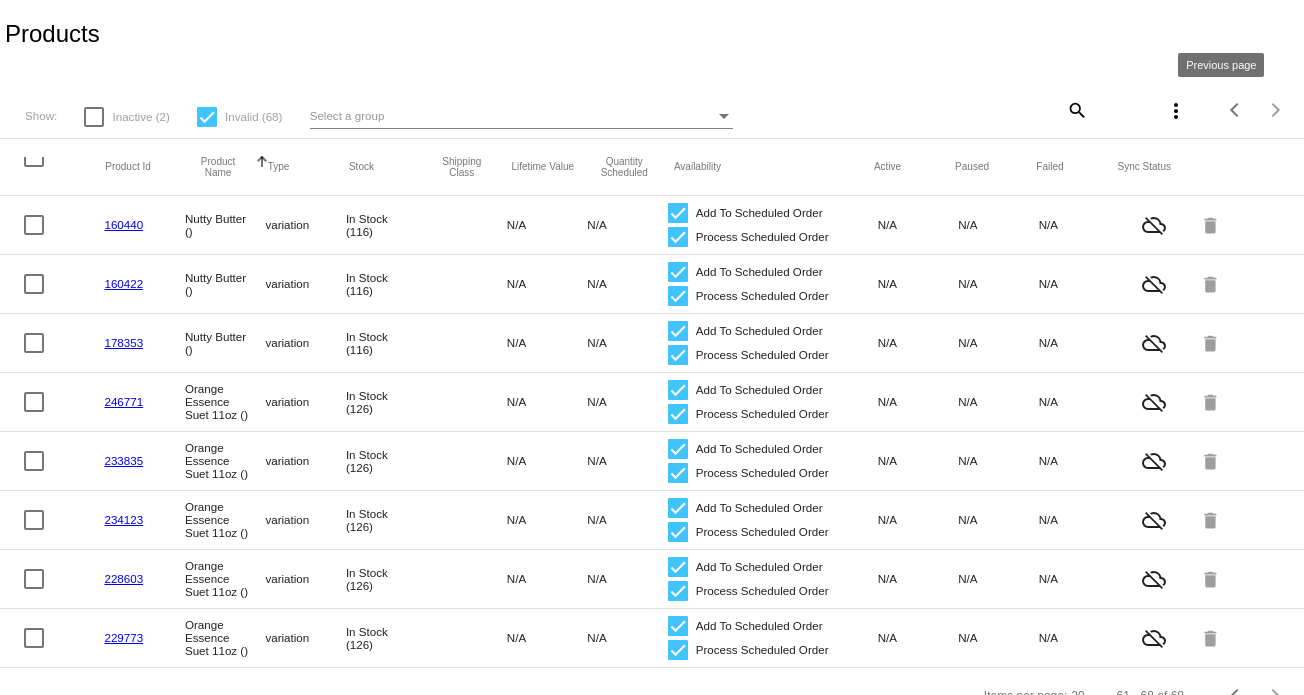 click 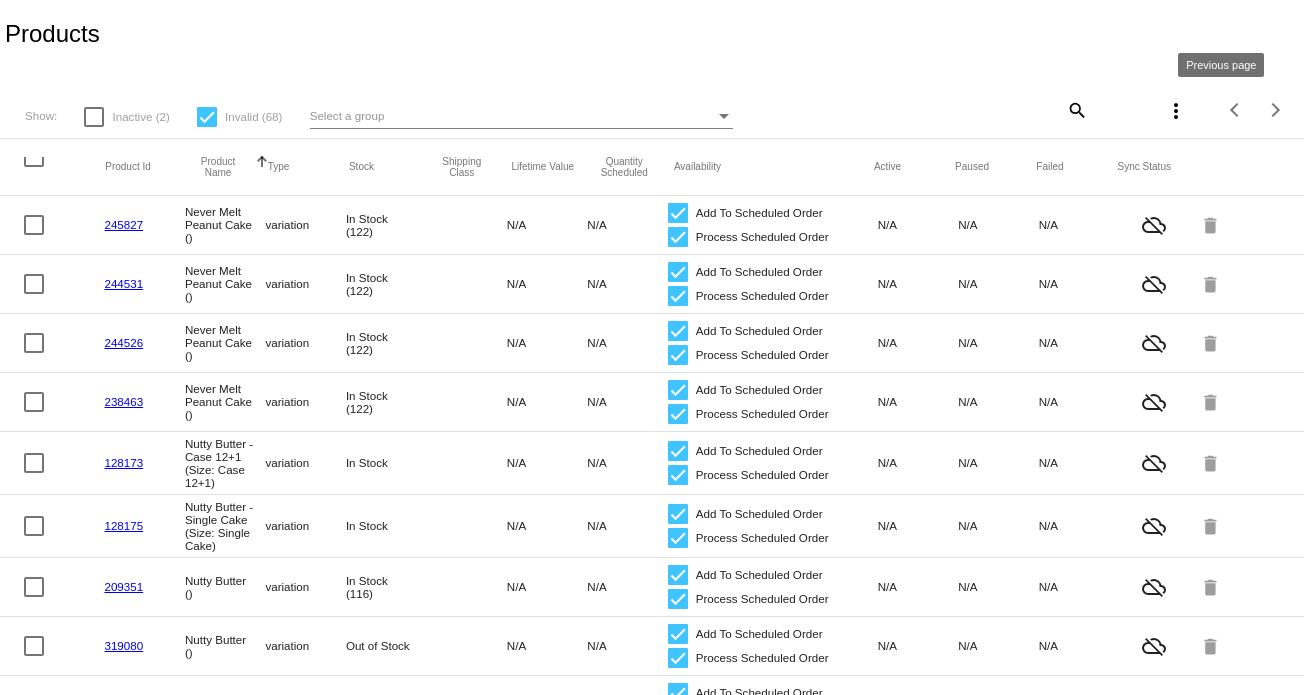 click 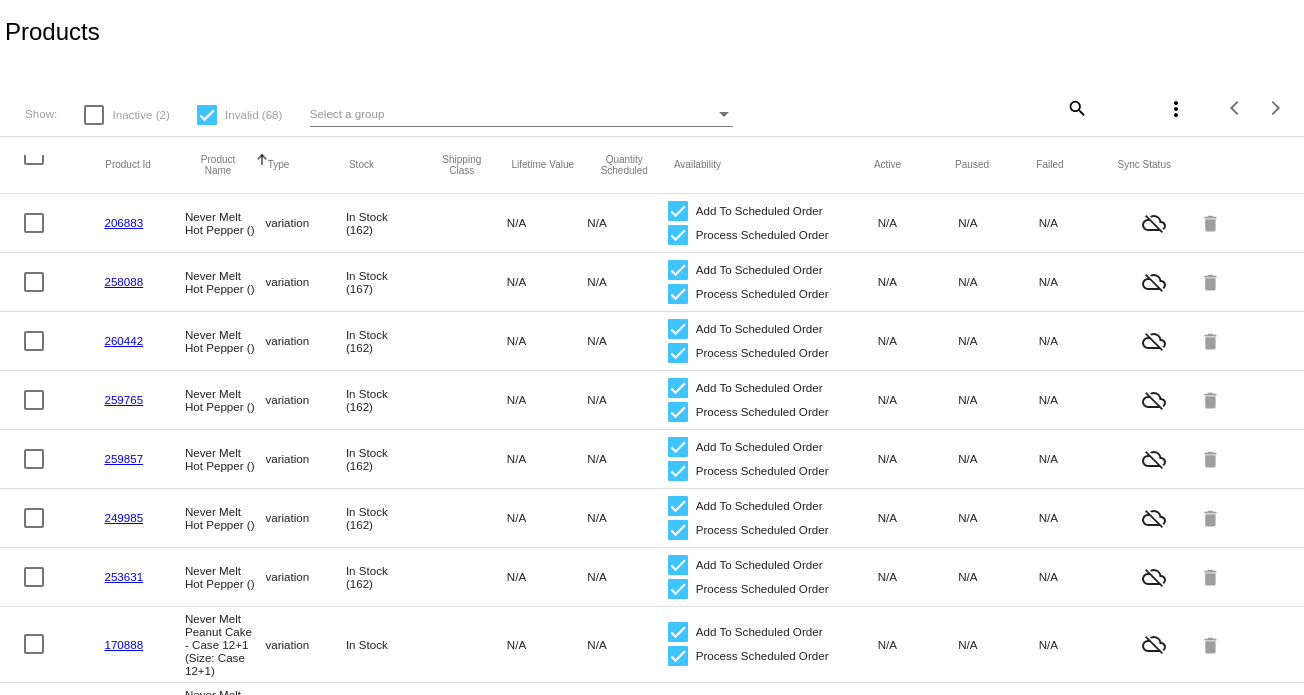 scroll, scrollTop: 0, scrollLeft: 0, axis: both 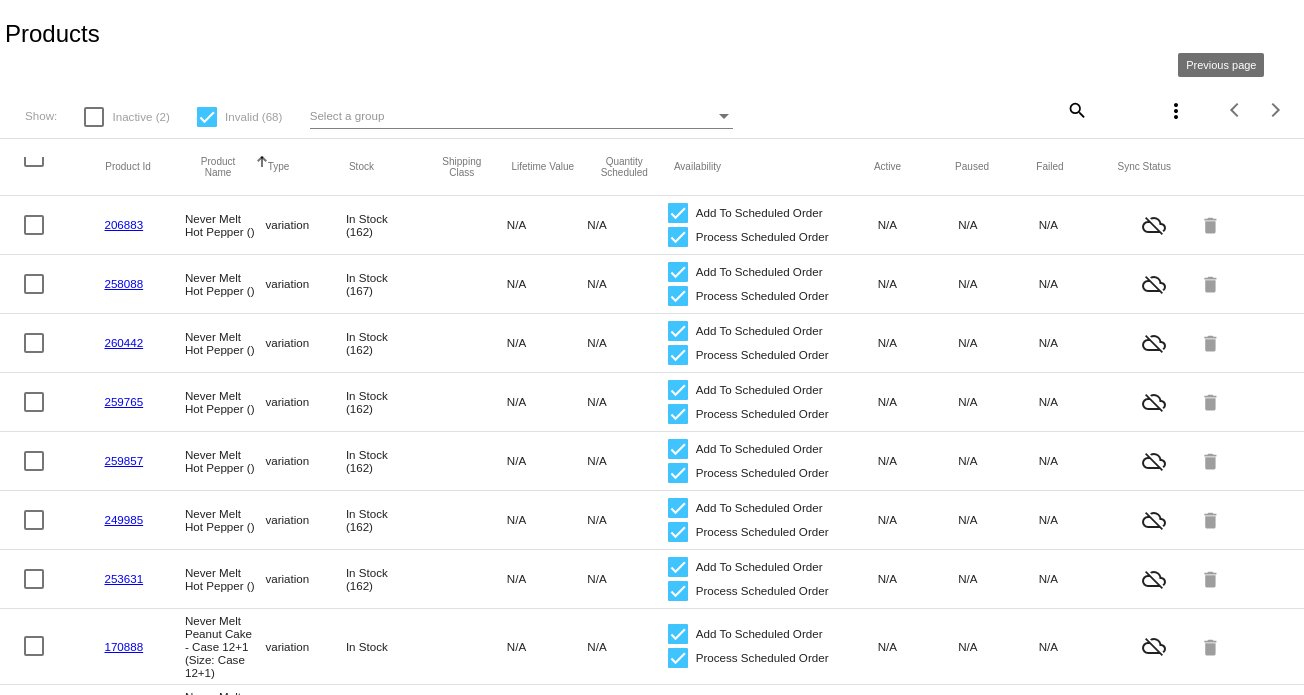click 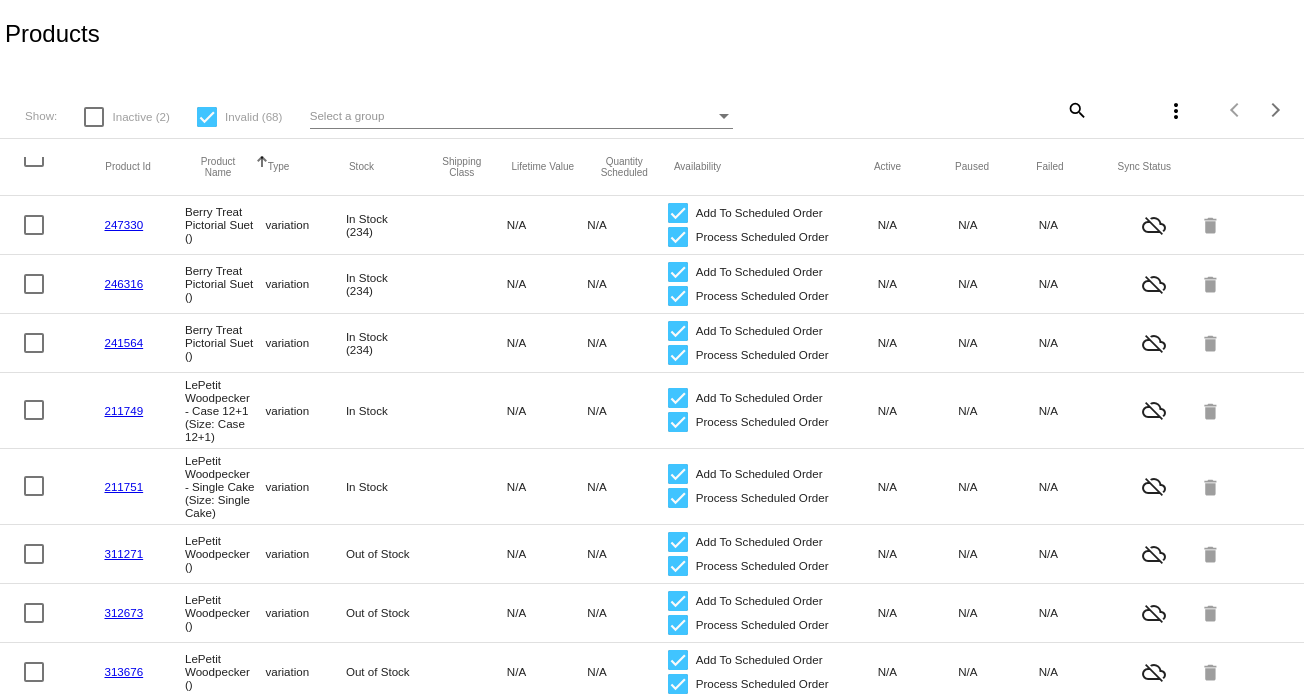 click at bounding box center [34, 225] 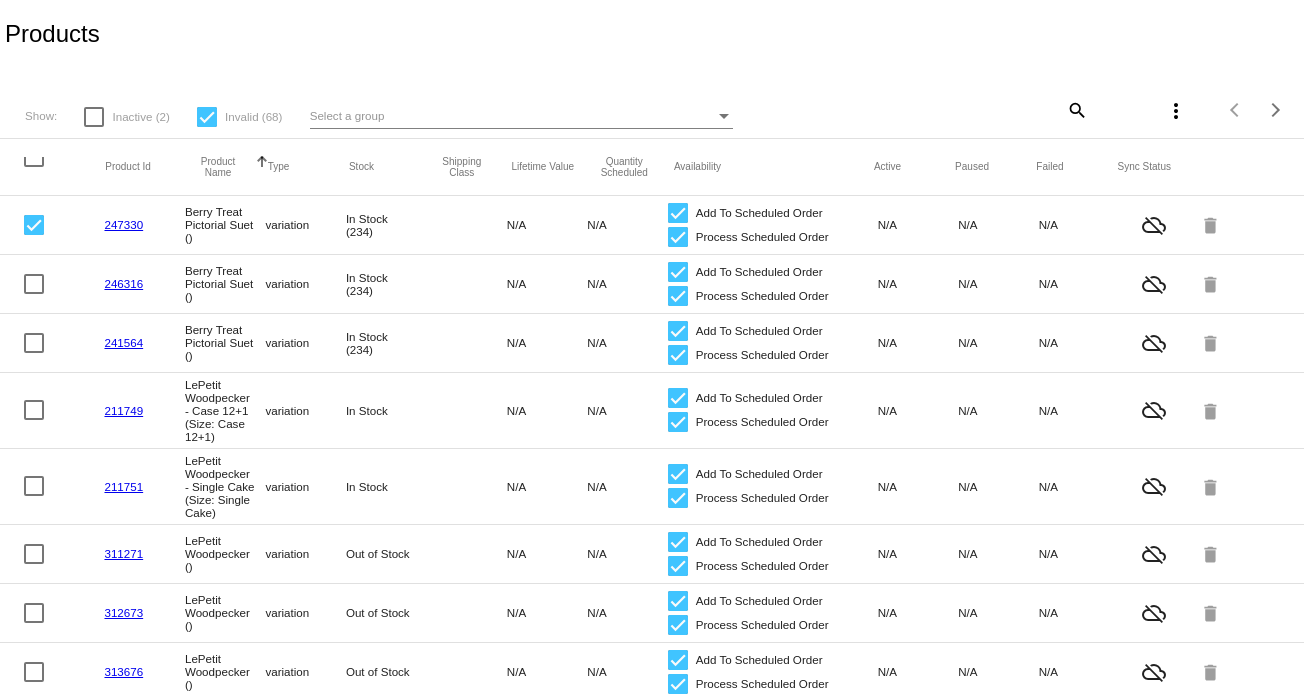 drag, startPoint x: 48, startPoint y: 278, endPoint x: 44, endPoint y: 288, distance: 10.770329 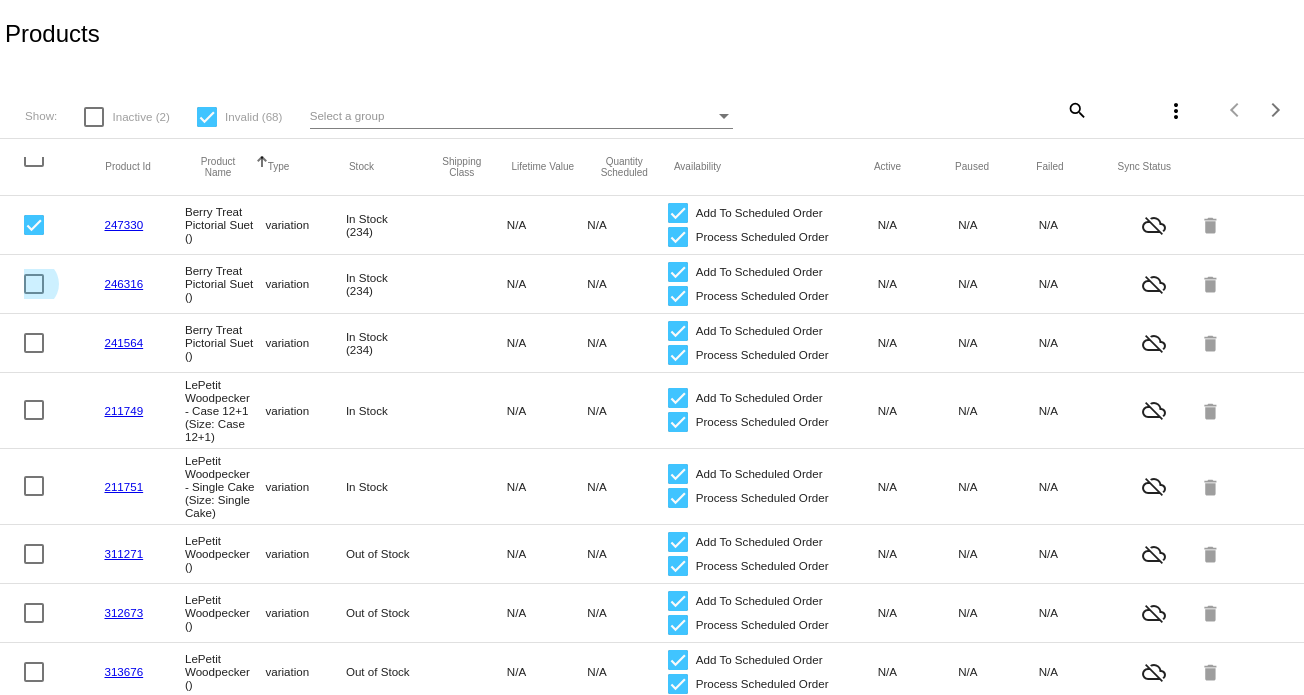 click at bounding box center [34, 284] 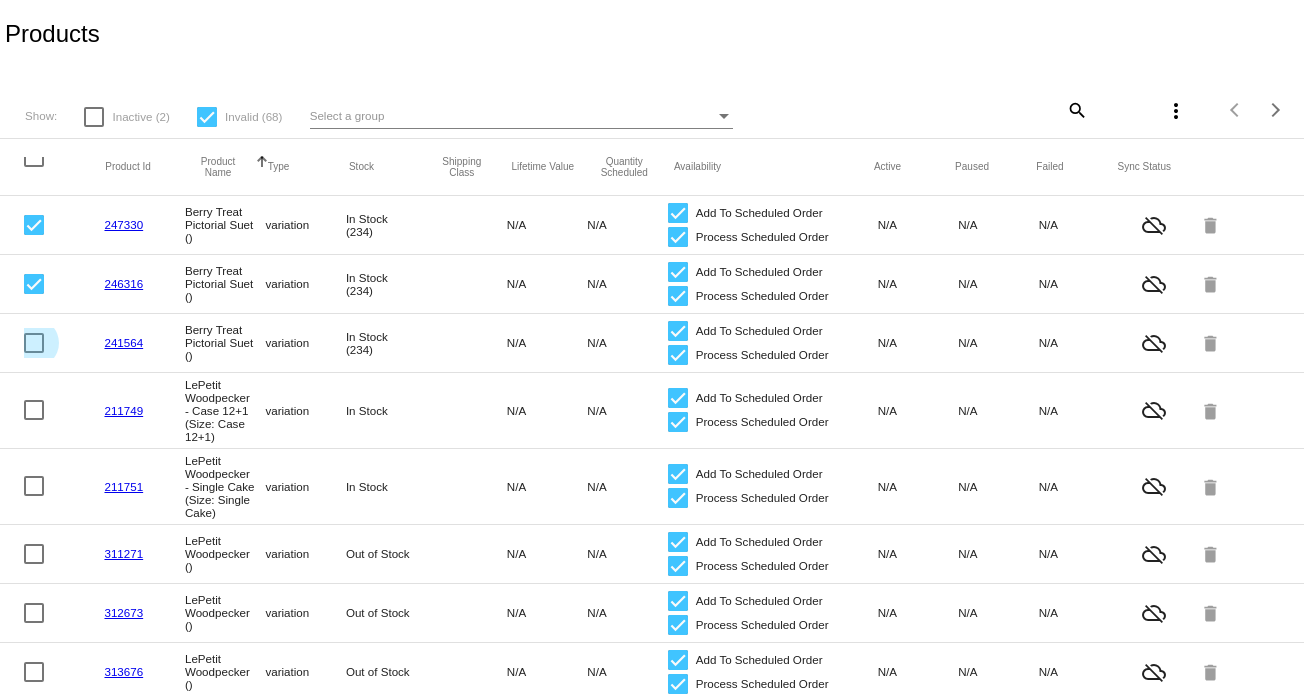 click at bounding box center [34, 343] 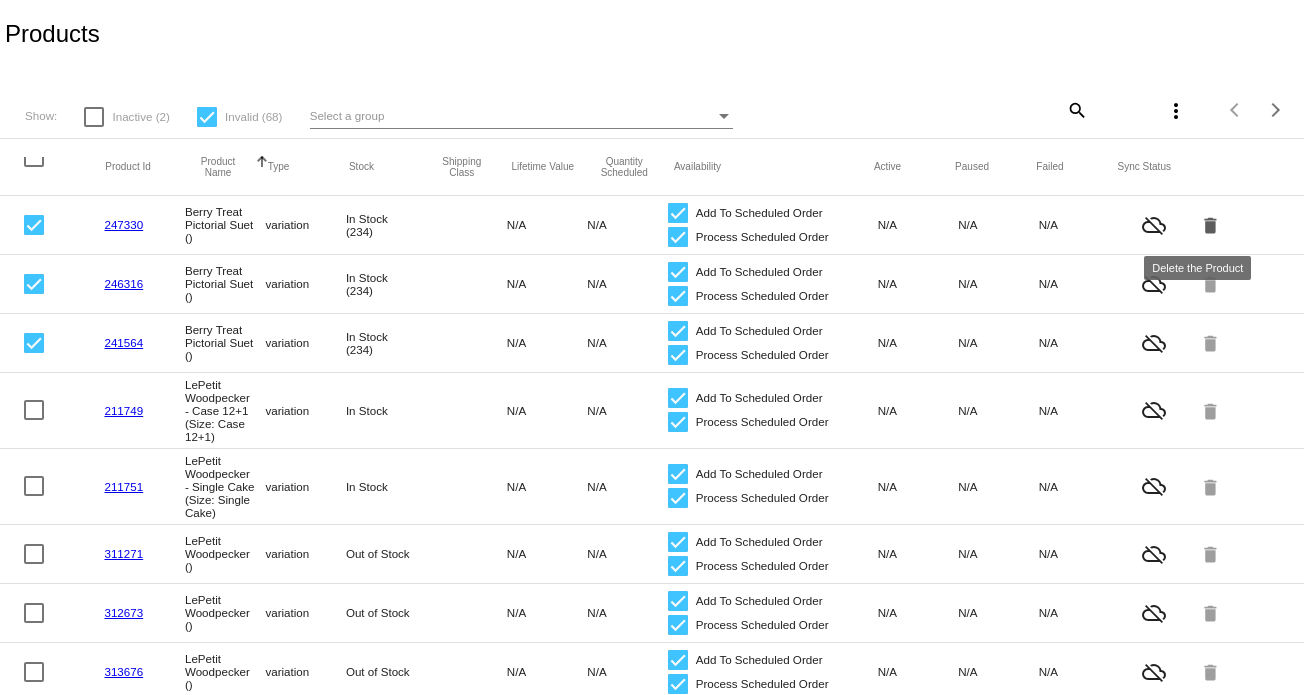 click on "delete" 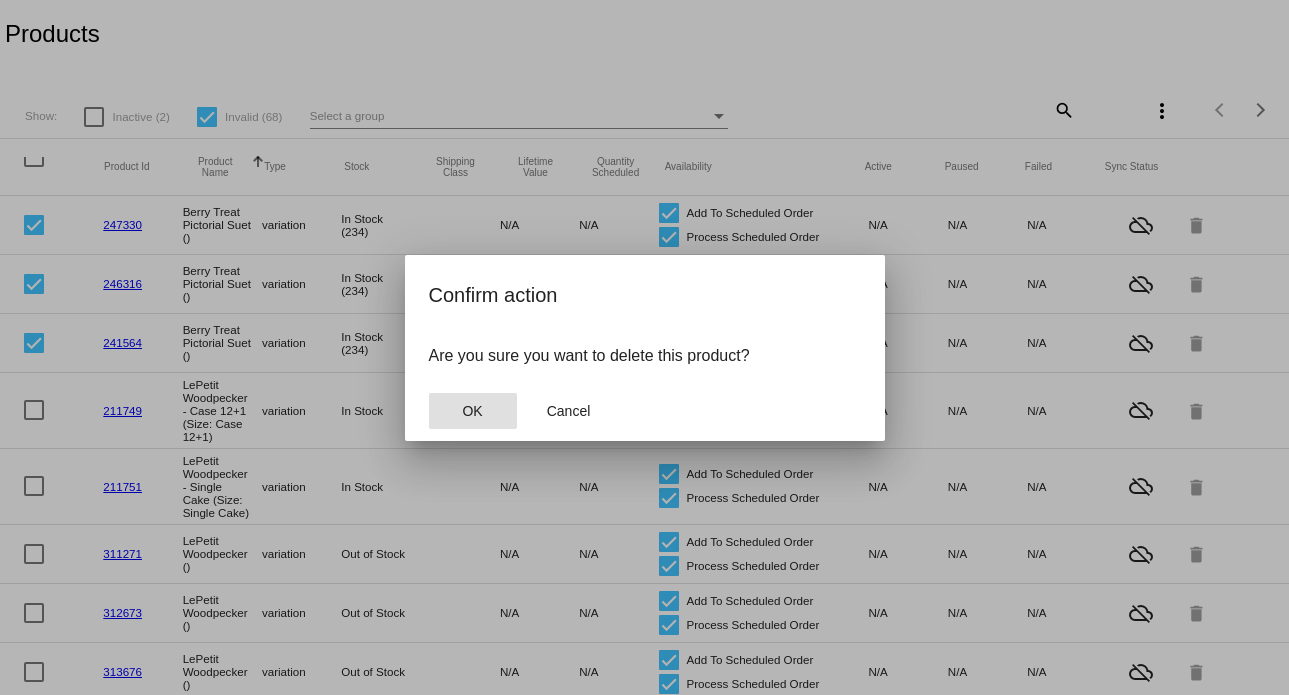 click on "OK" 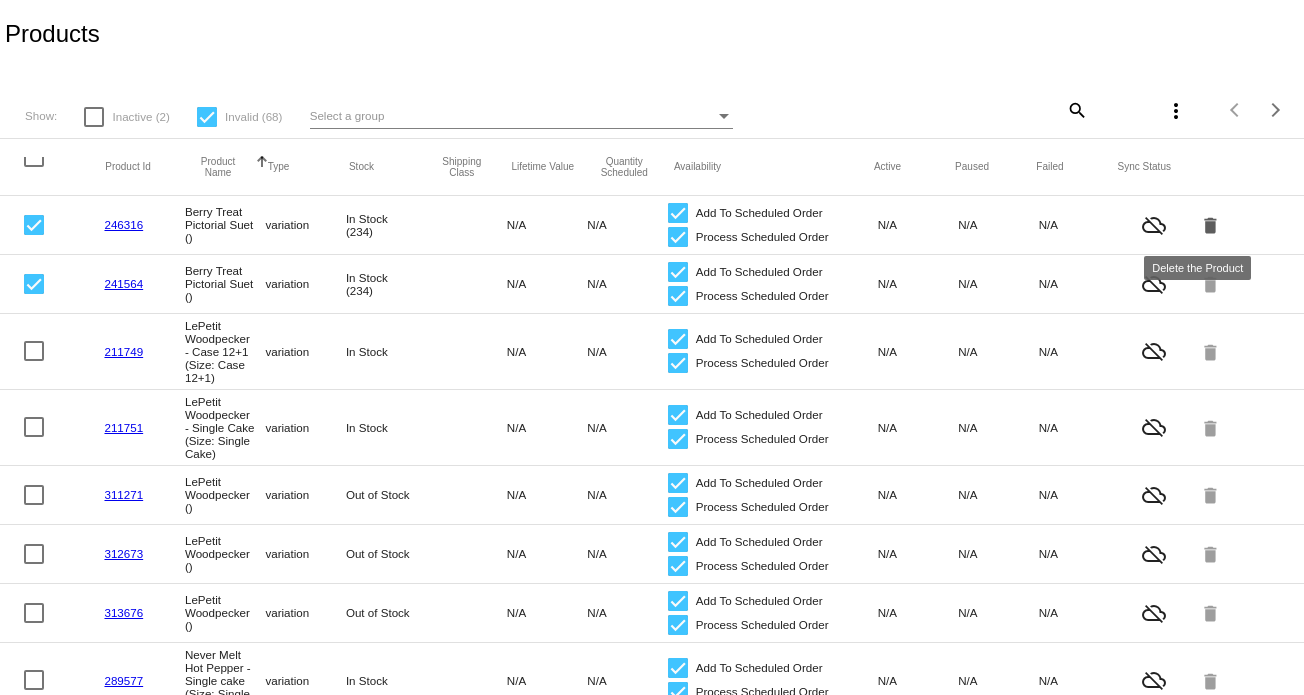 click on "delete" 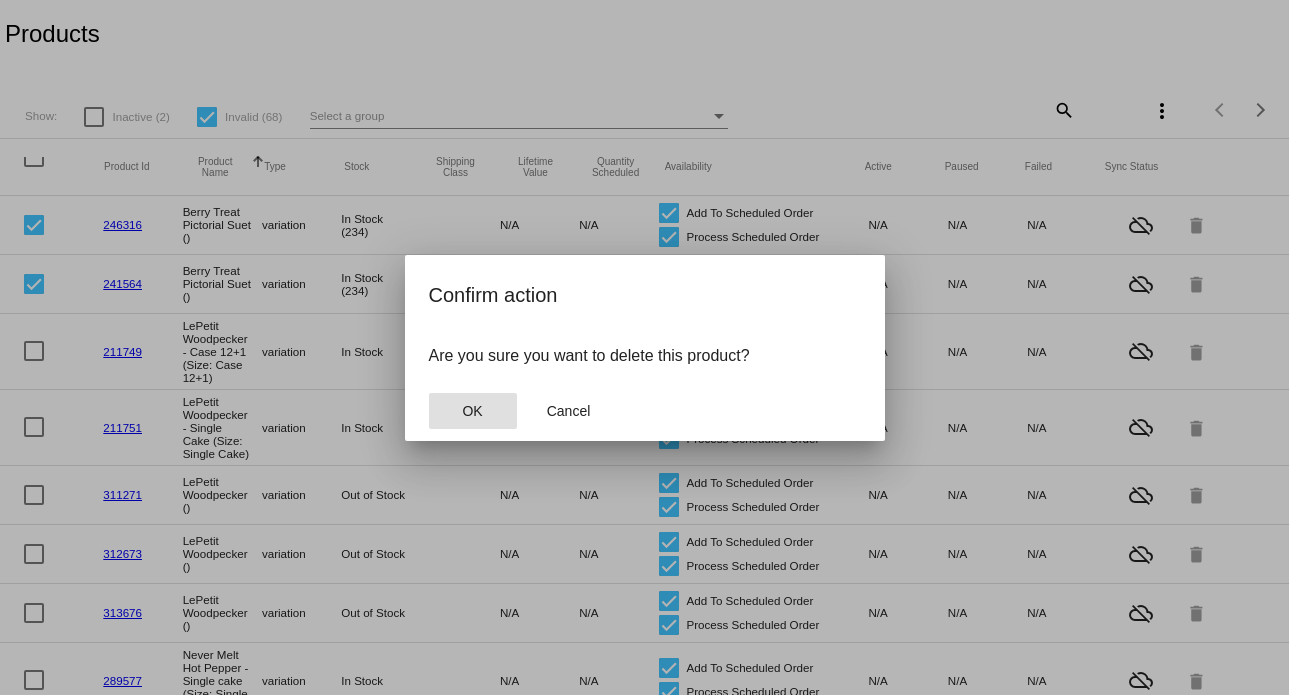 click on "OK" 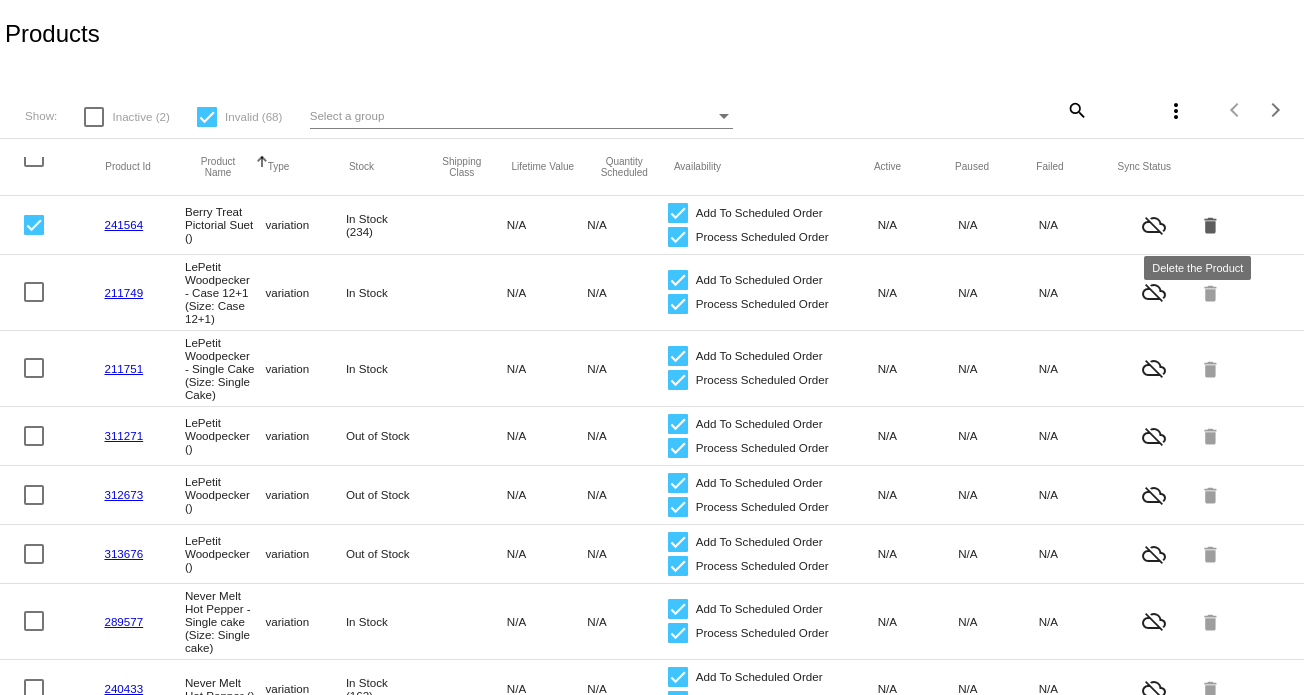 click on "delete" 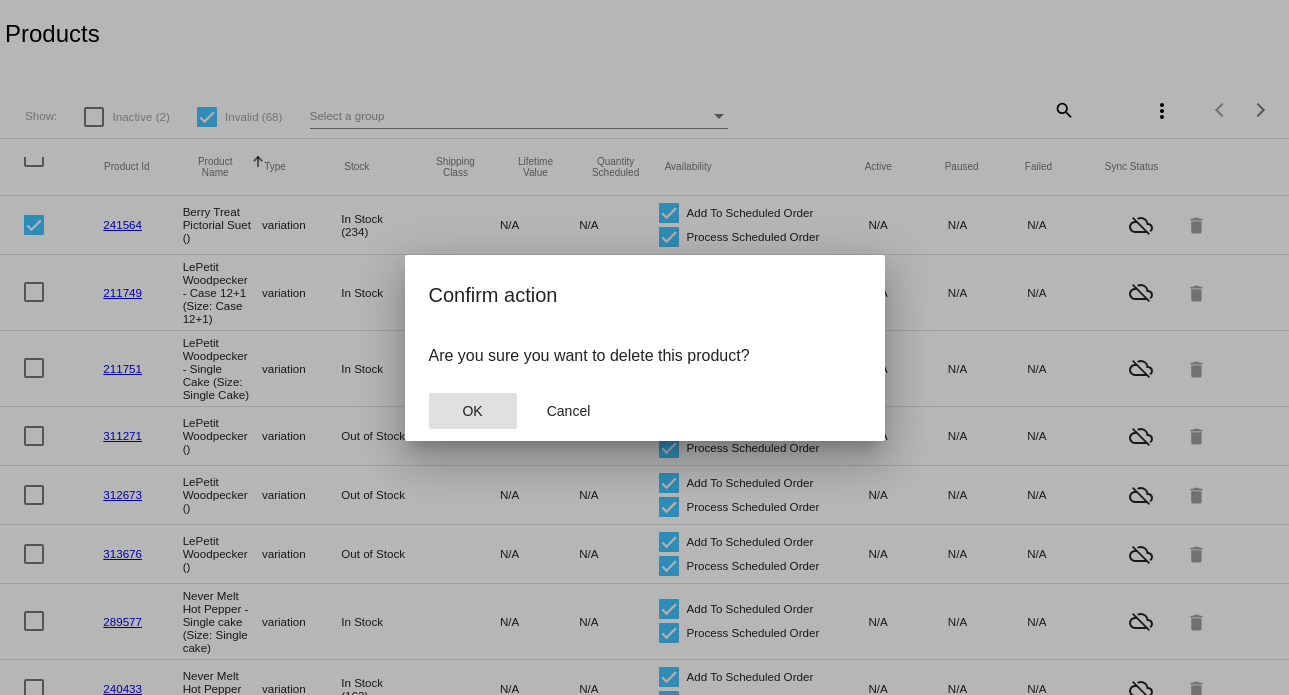click on "OK" 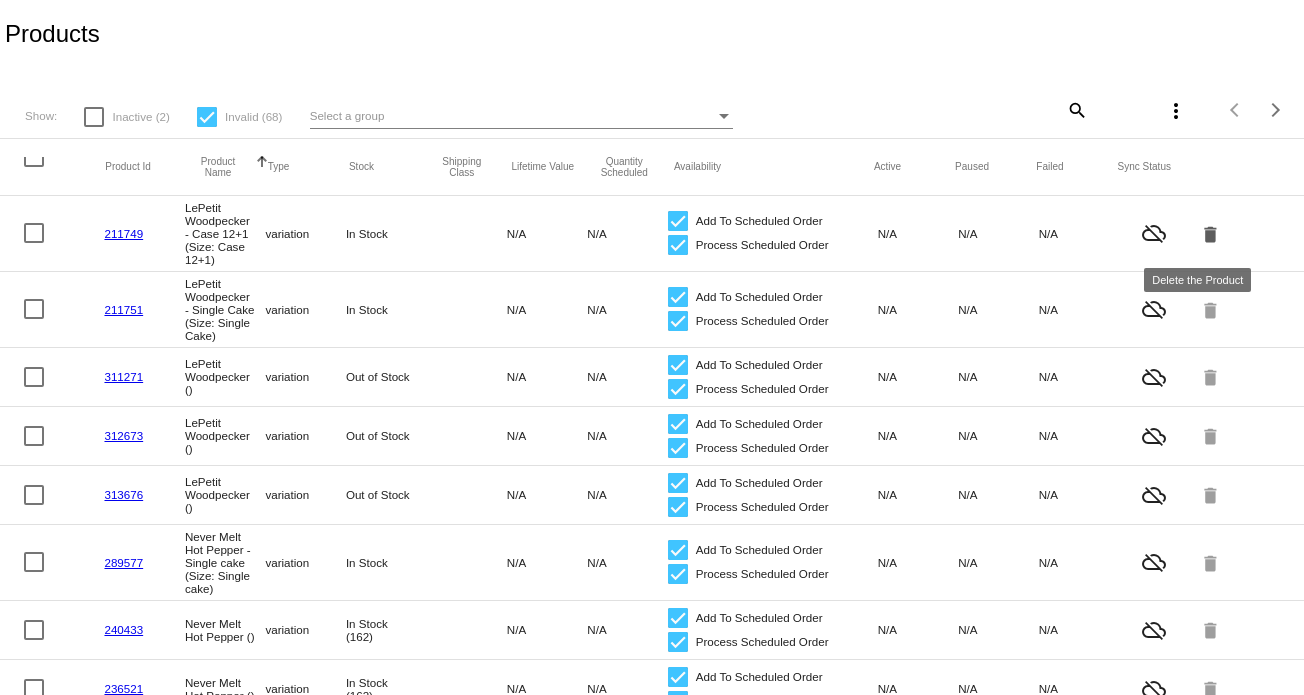 click on "delete" 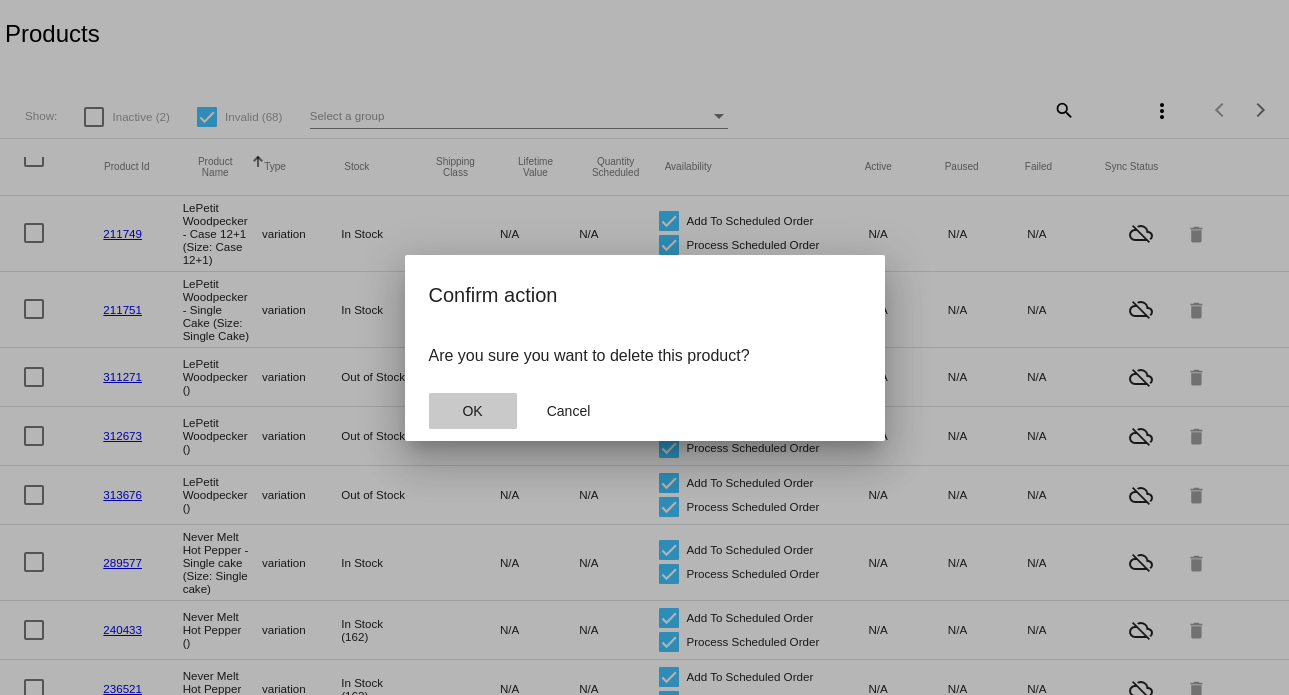 click on "OK" 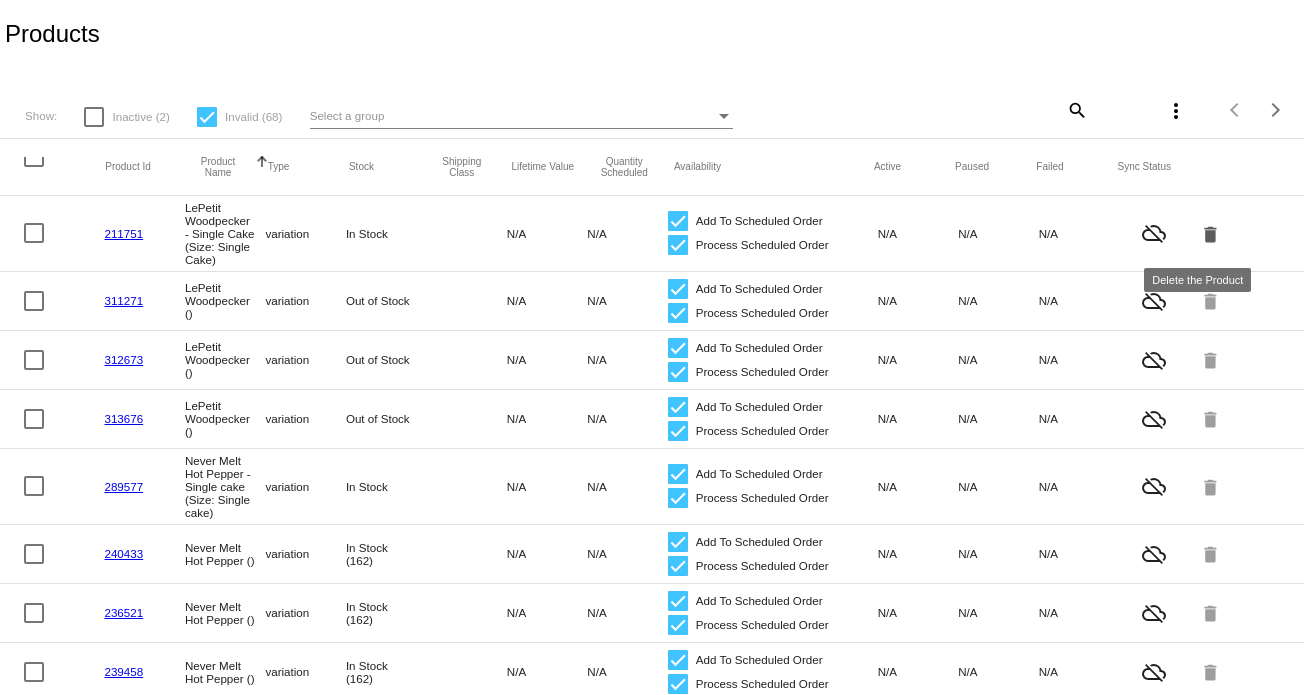 click on "delete" 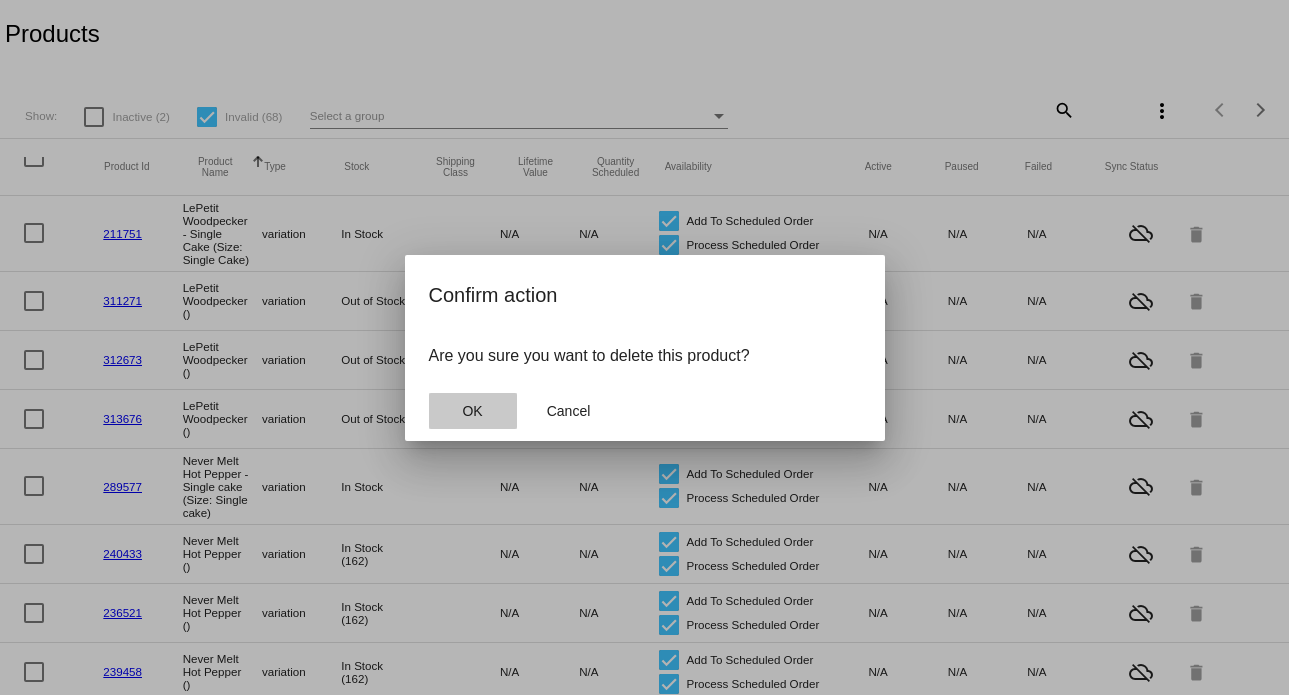 click on "OK" 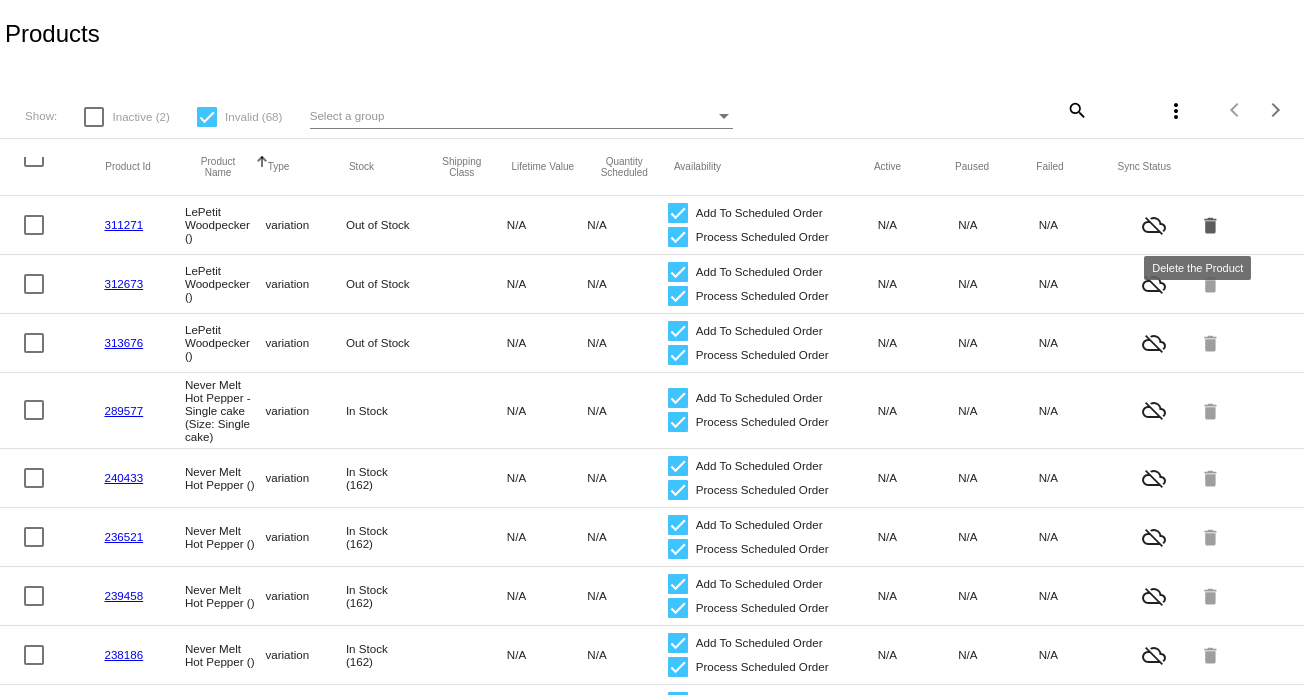 click on "delete" 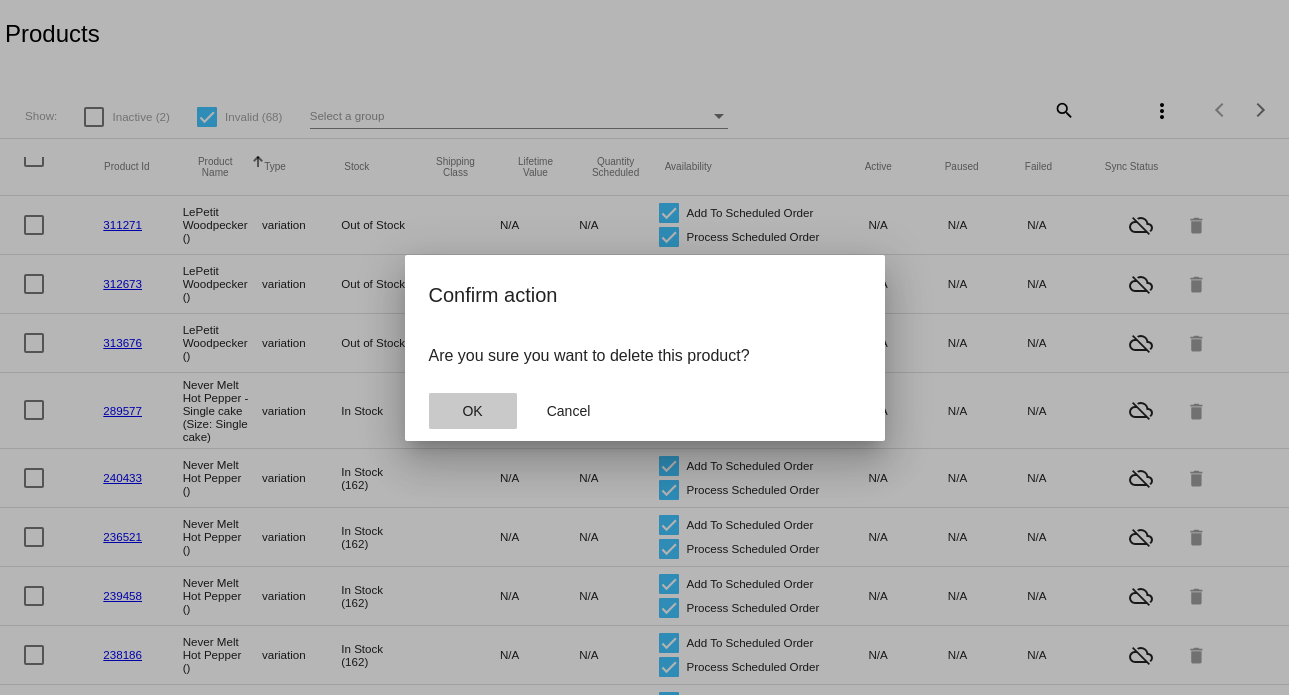 click on "OK" 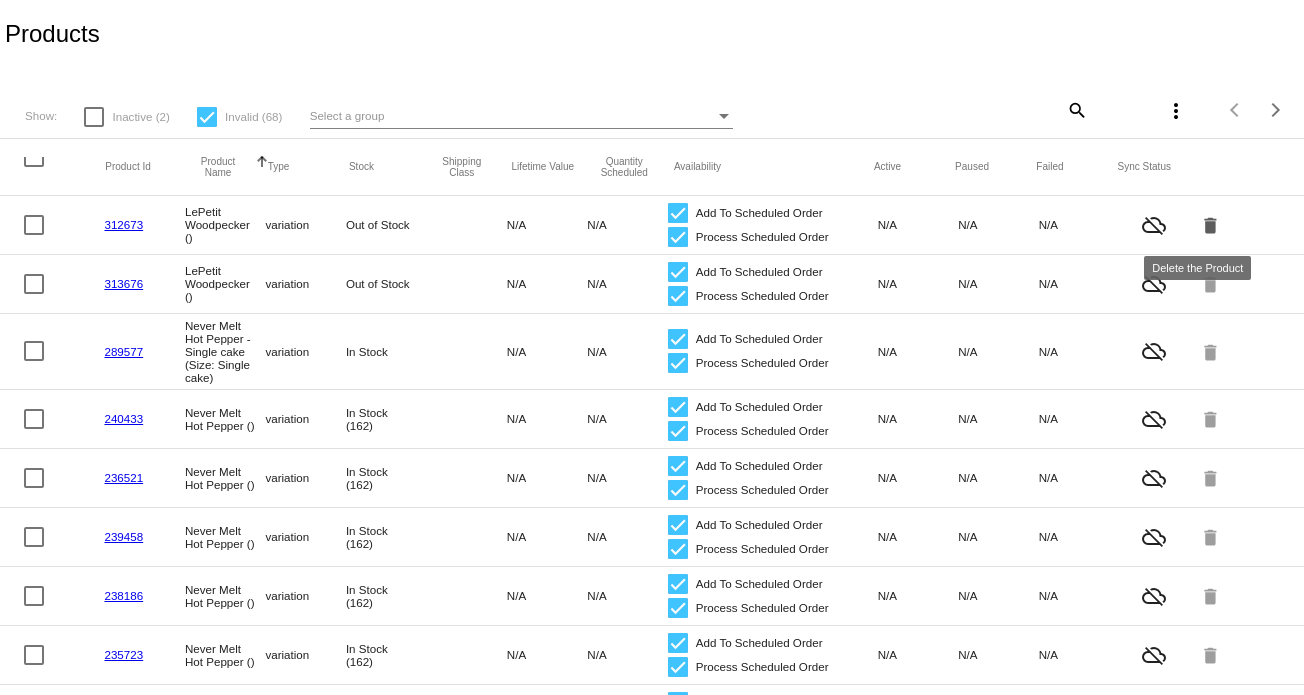 click on "delete" 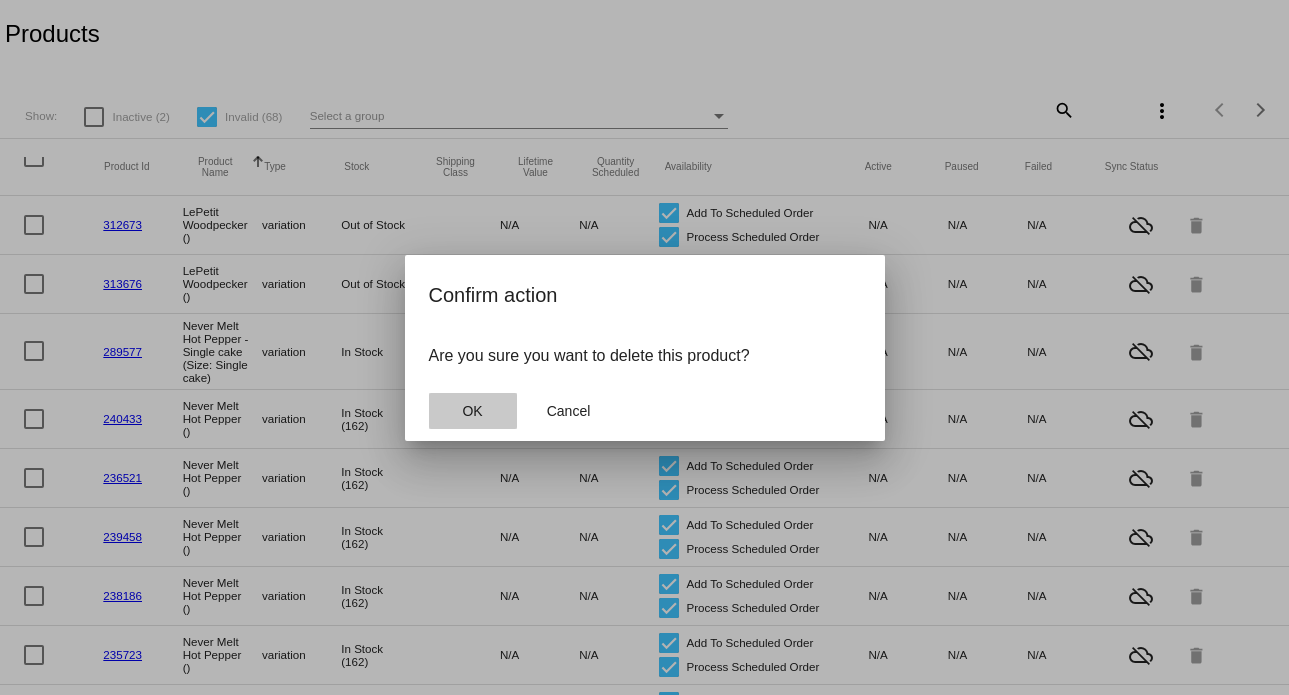 click on "OK" 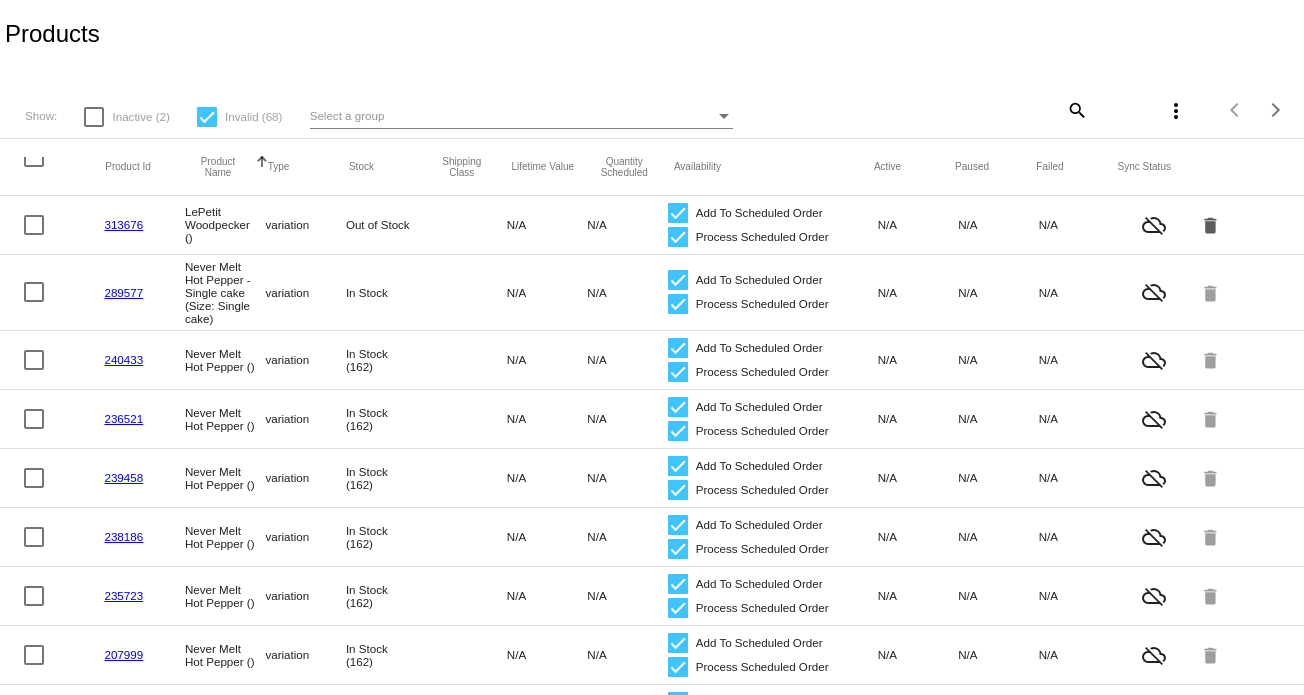 click on "delete" 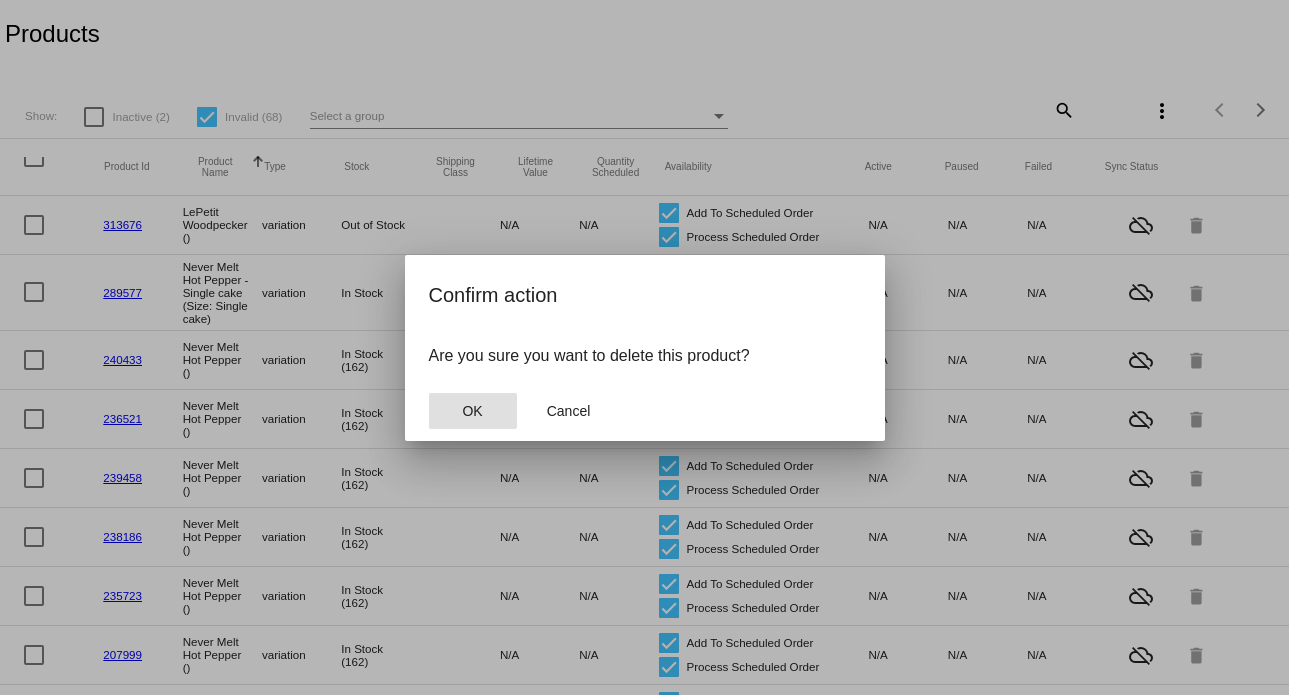 click on "OK" 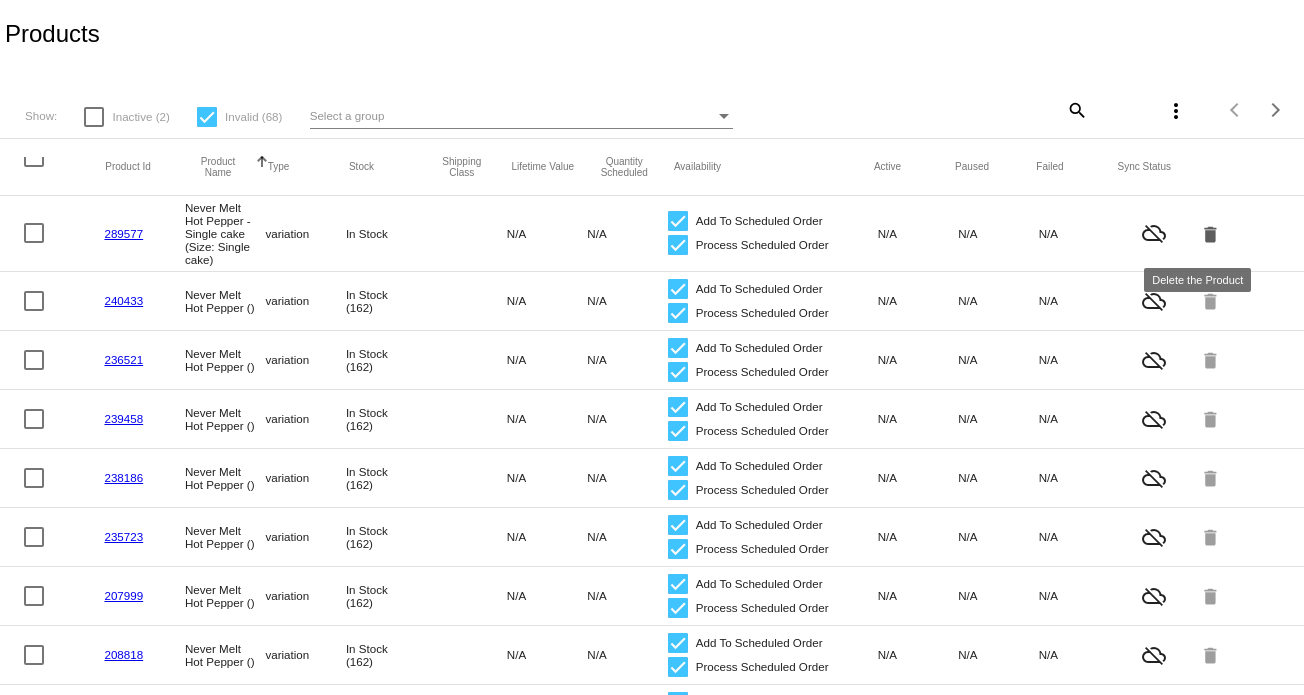 click on "delete" 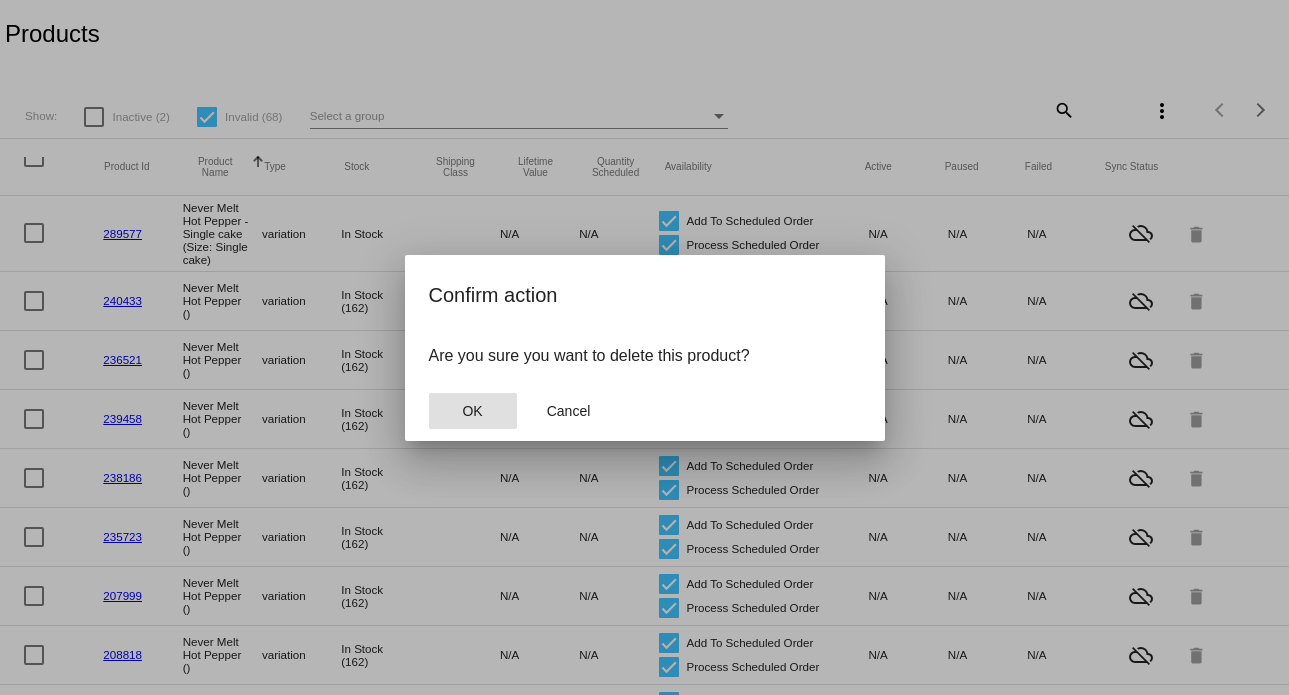 click on "OK" 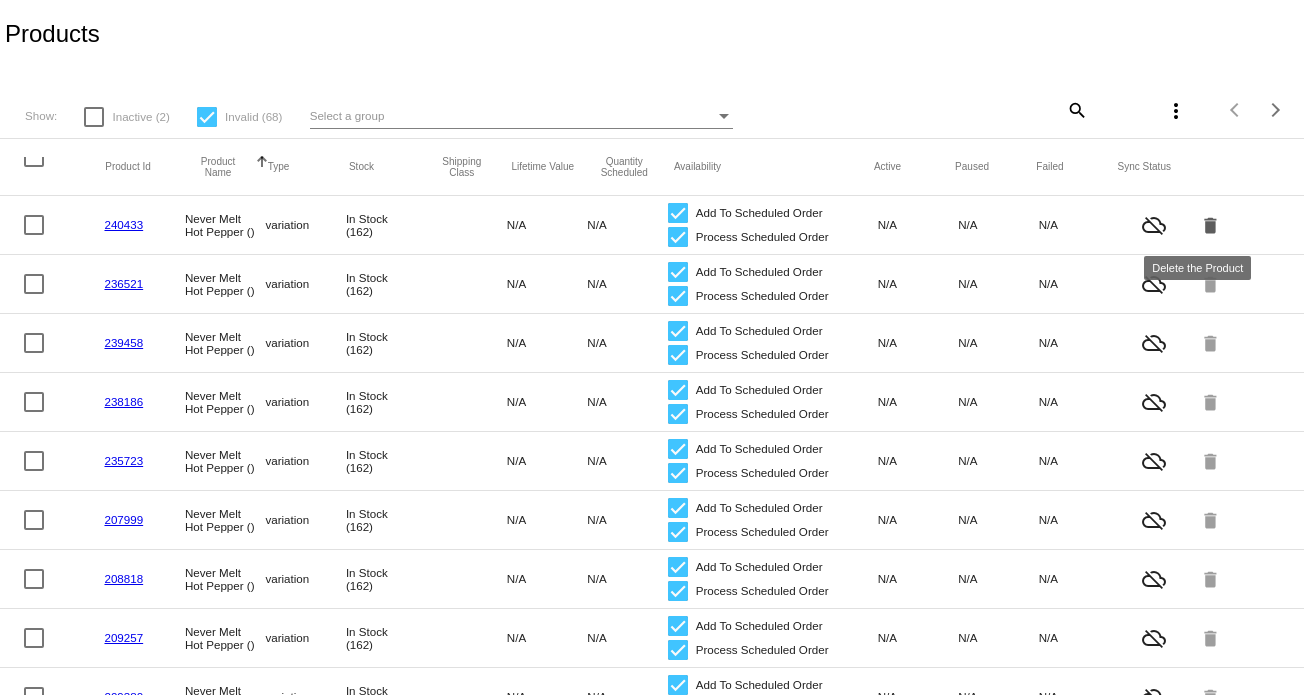 click on "delete" 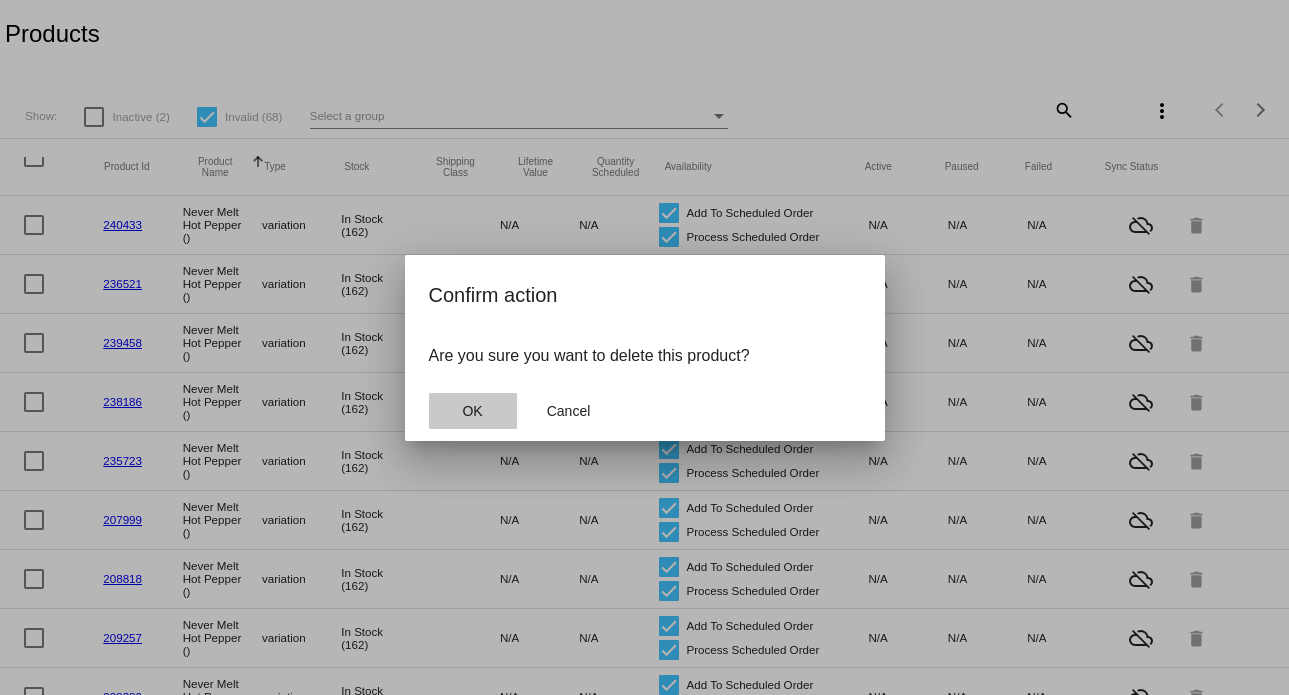 click on "OK" 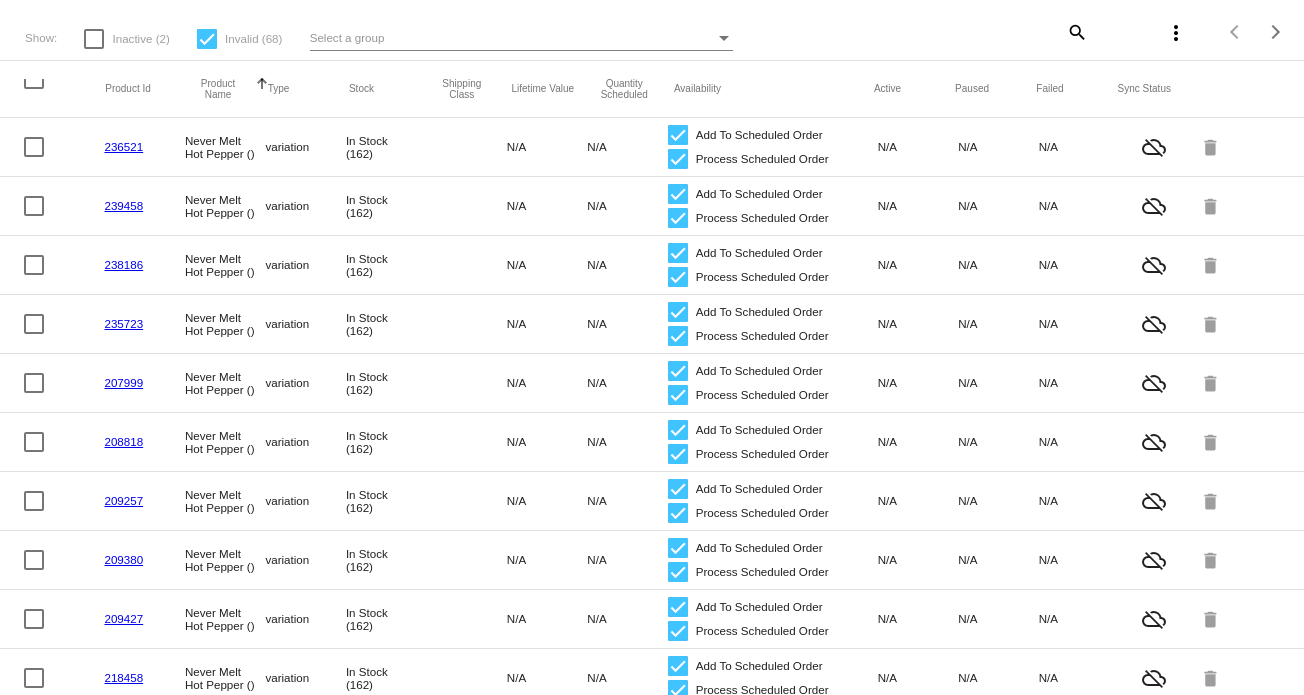 scroll, scrollTop: 60, scrollLeft: 0, axis: vertical 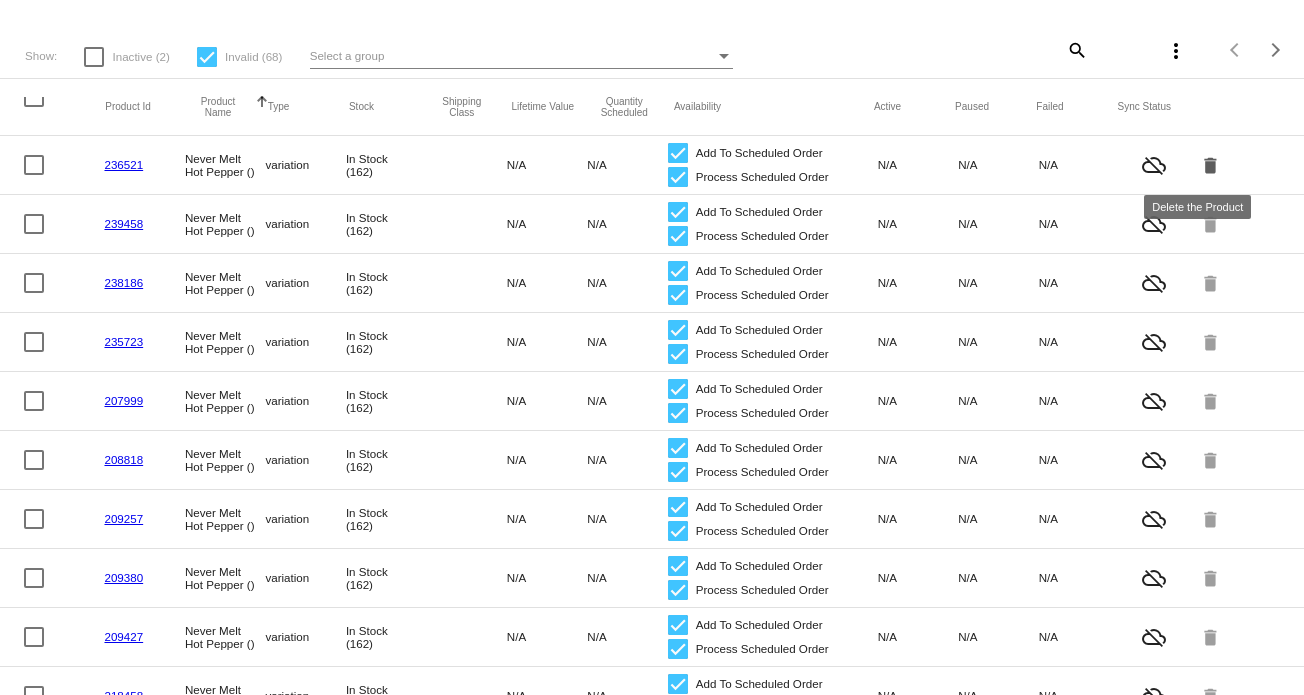 click on "delete" 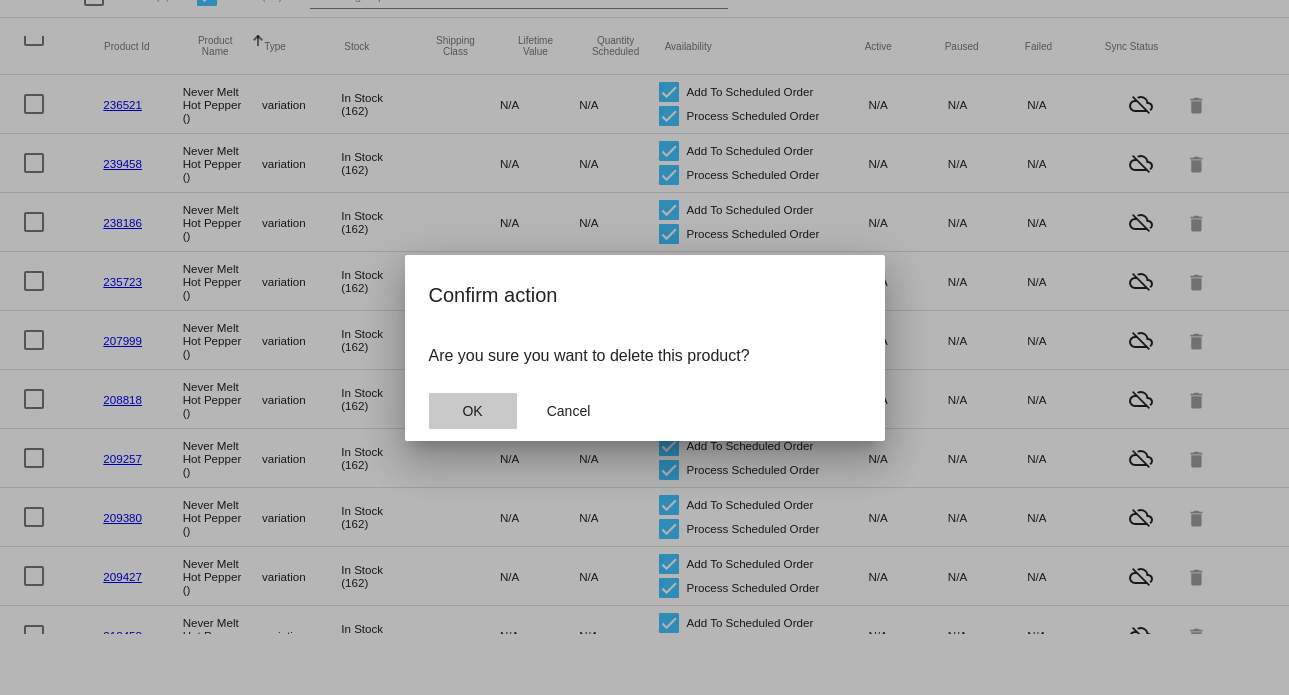 click on "OK" 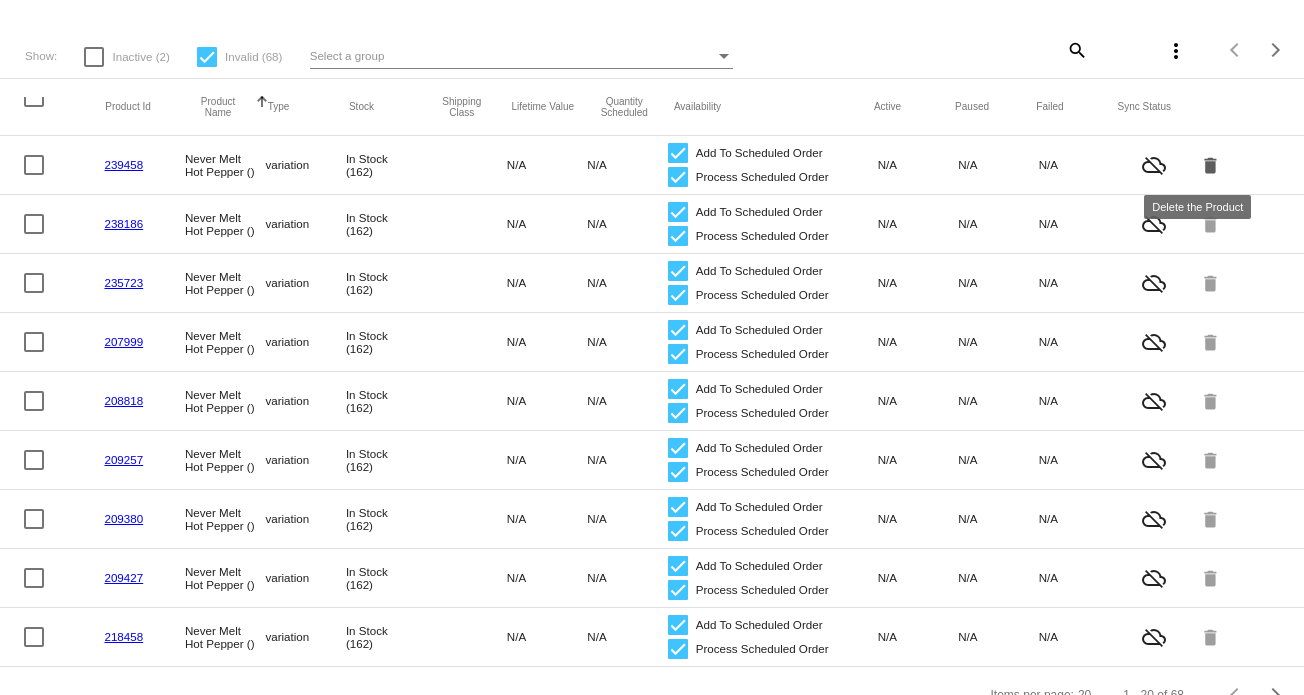 click on "delete" 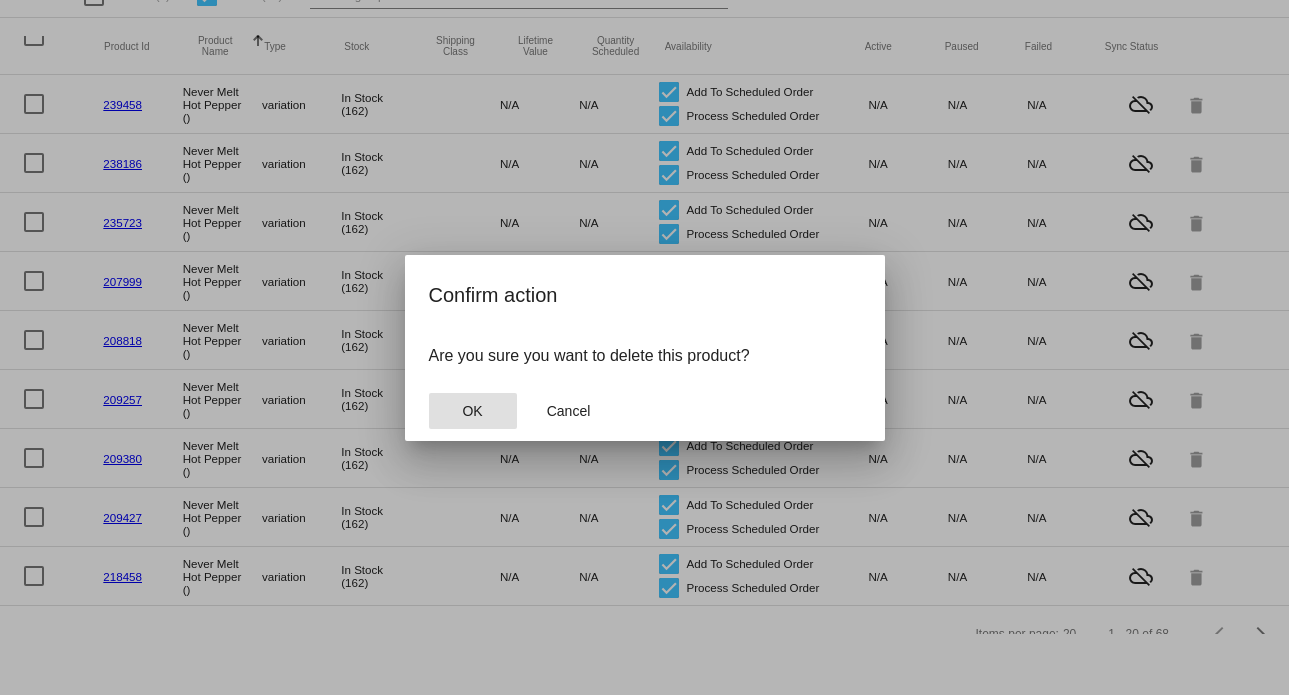 click on "OK" 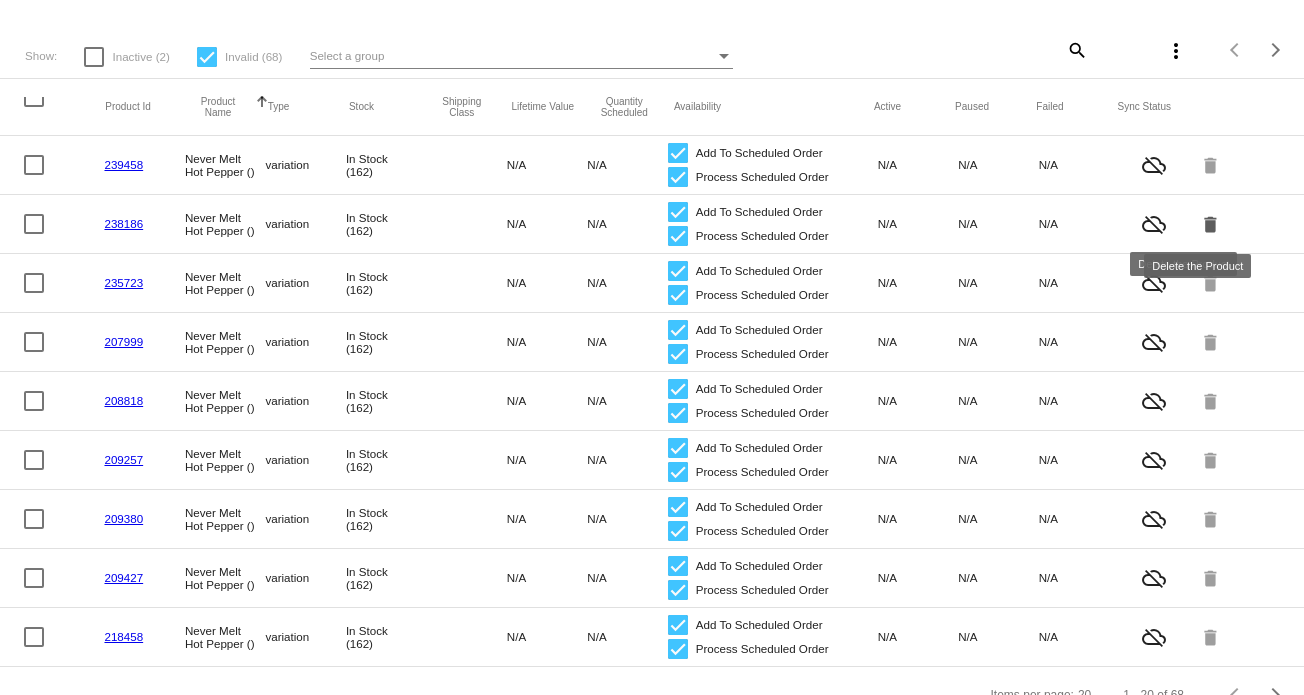 scroll, scrollTop: 43, scrollLeft: 0, axis: vertical 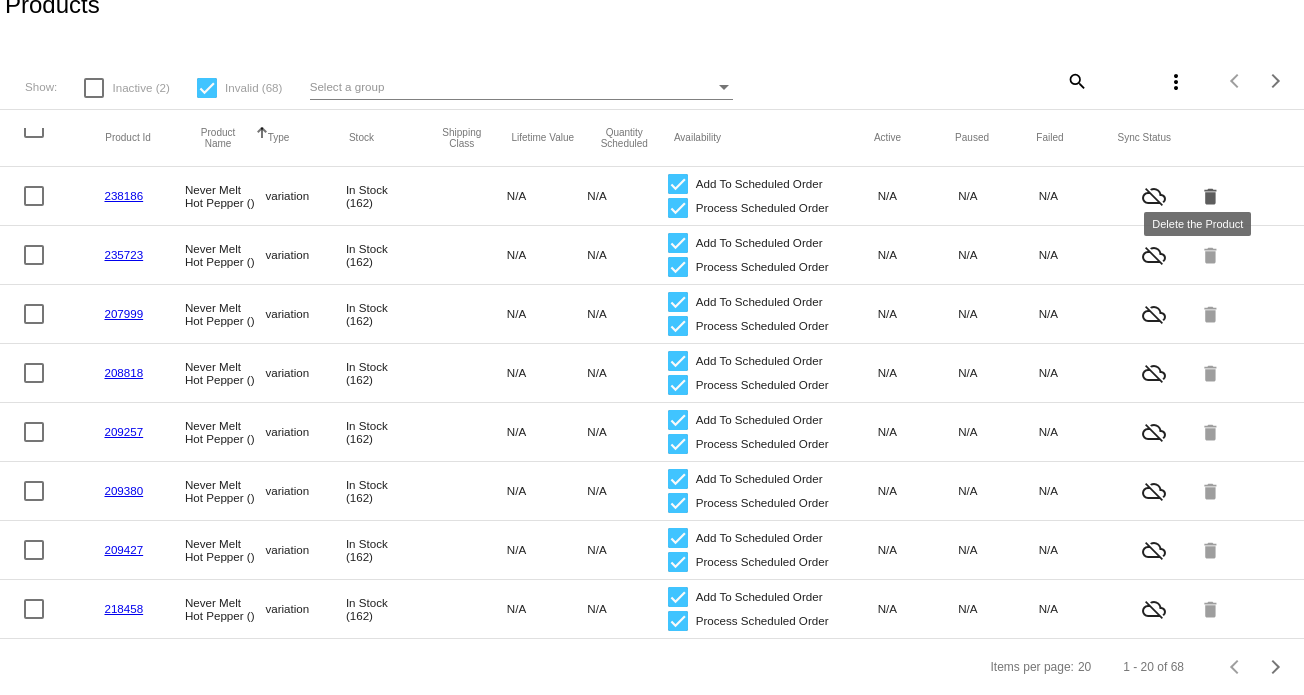 click on "delete" 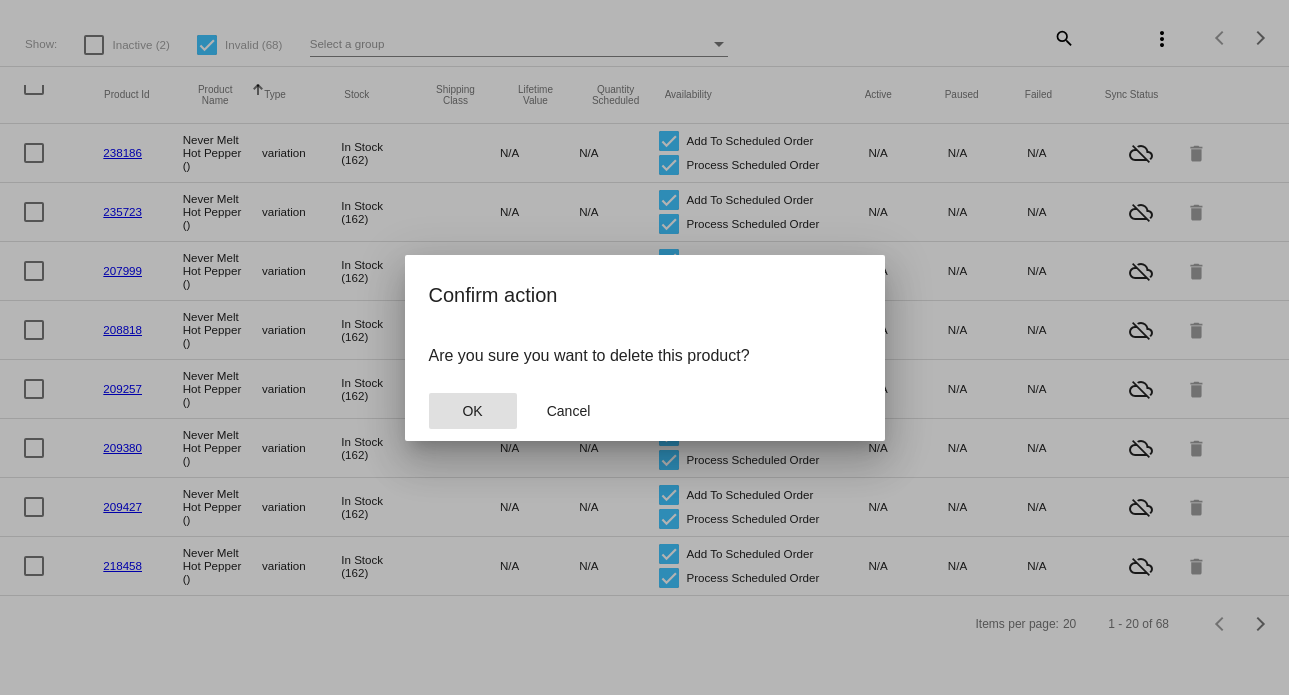 click on "OK" 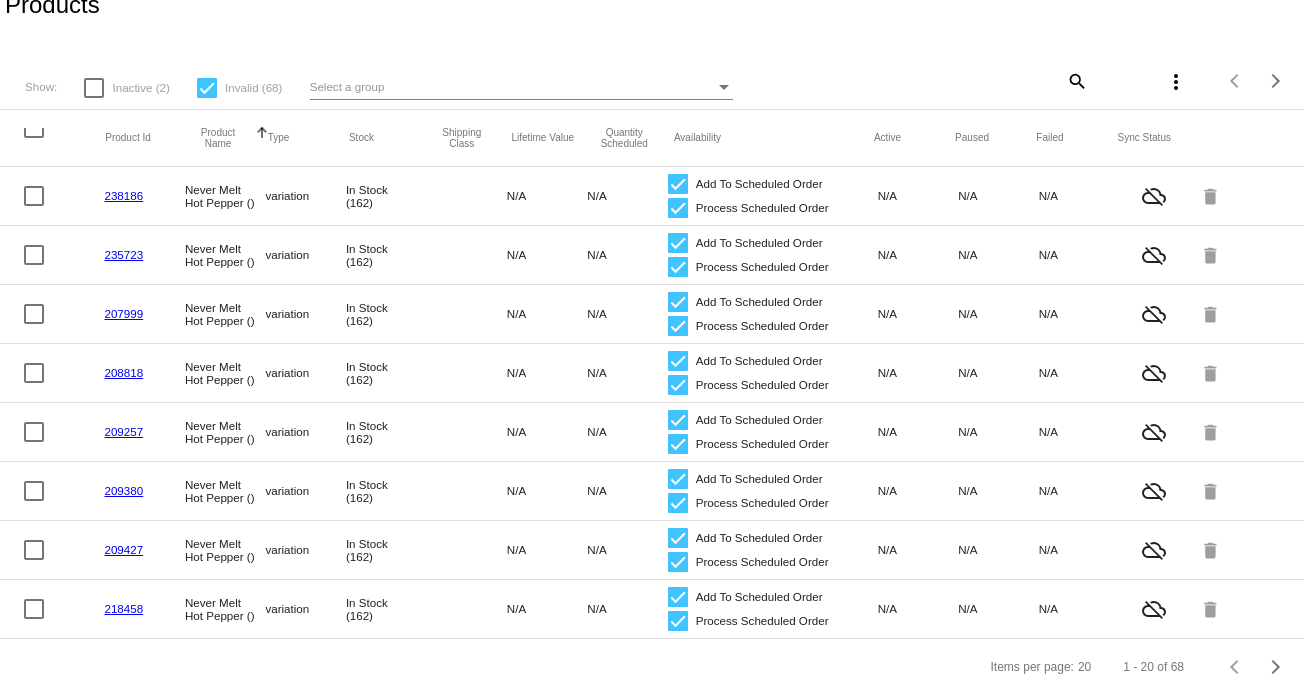 scroll, scrollTop: 0, scrollLeft: 0, axis: both 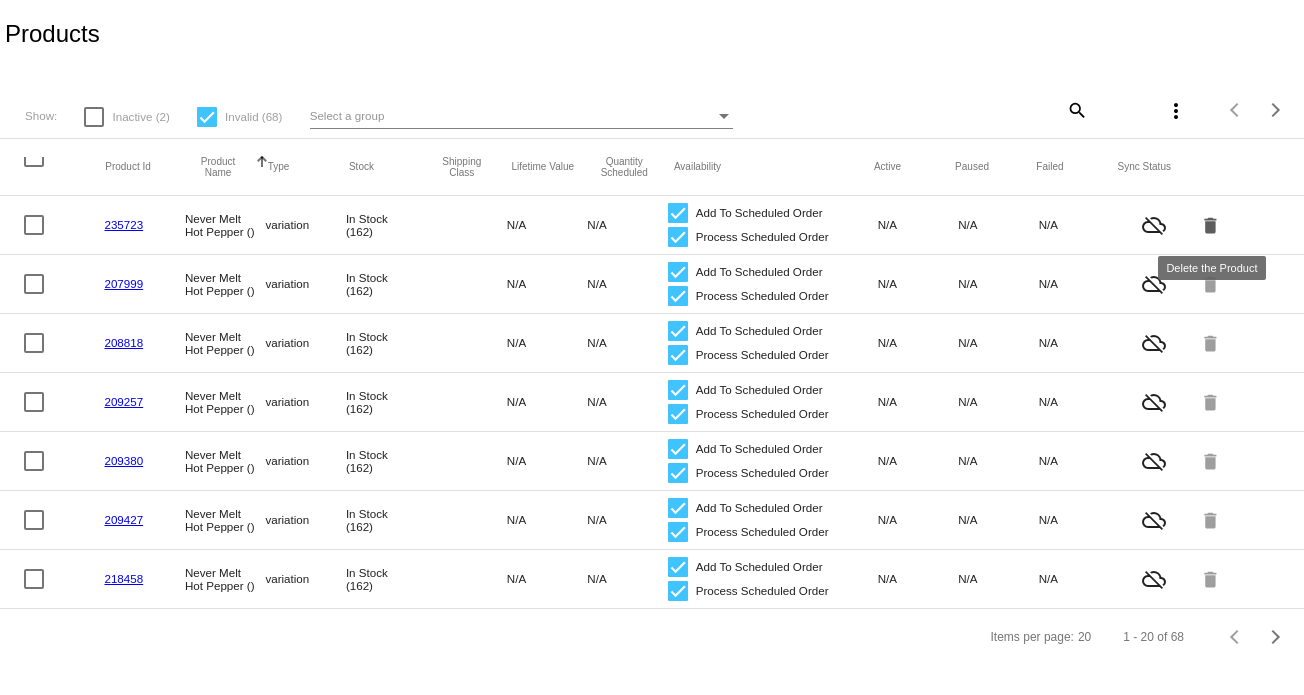 click on "delete" 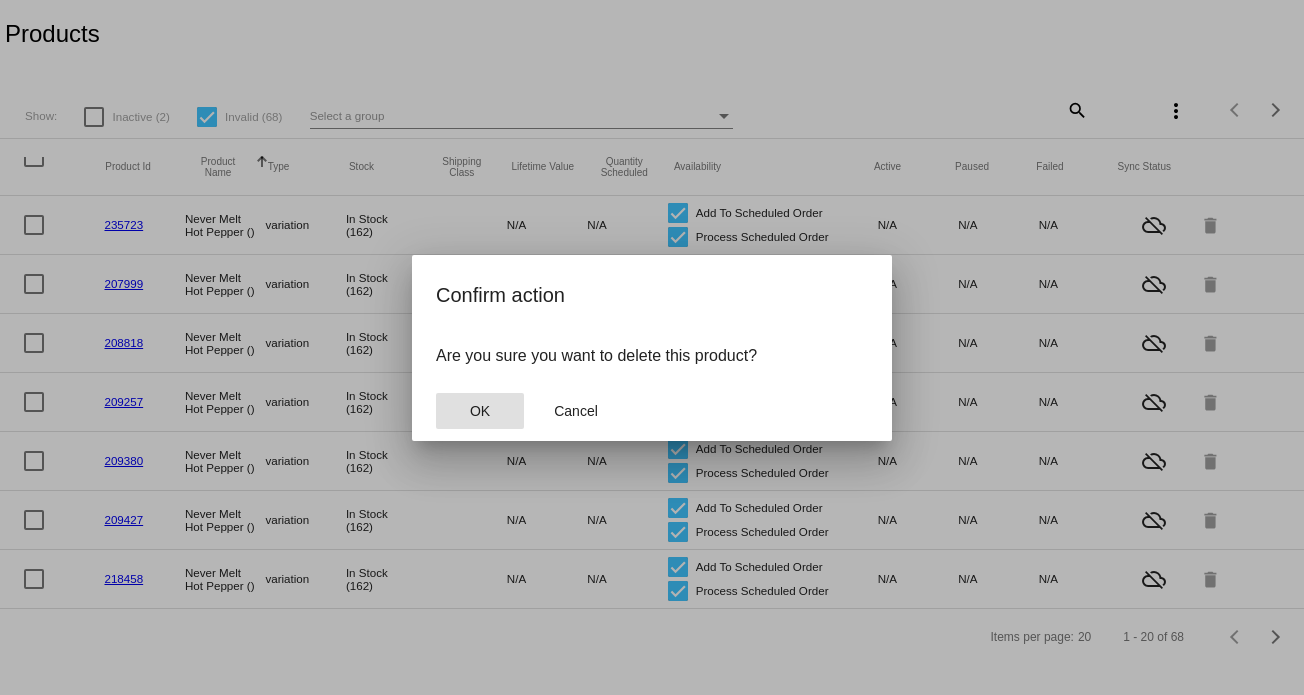 drag, startPoint x: 477, startPoint y: 419, endPoint x: 486, endPoint y: 413, distance: 10.816654 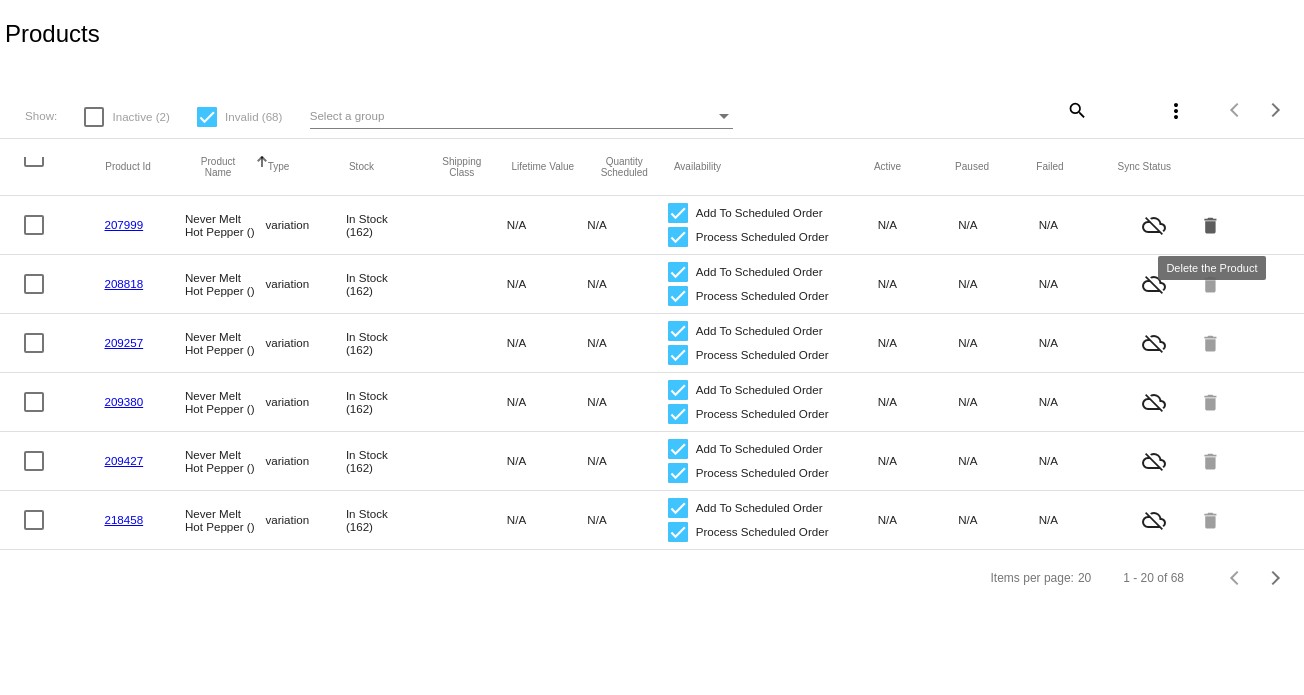 click on "delete" 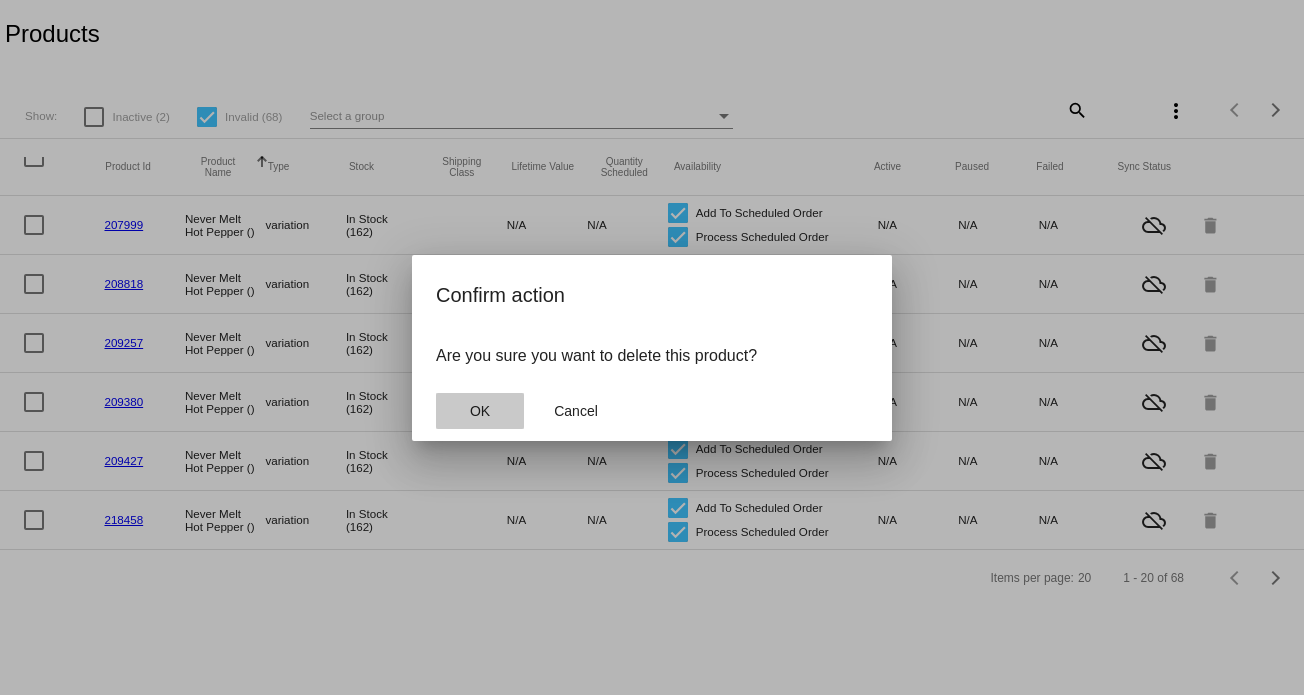 click on "OK" 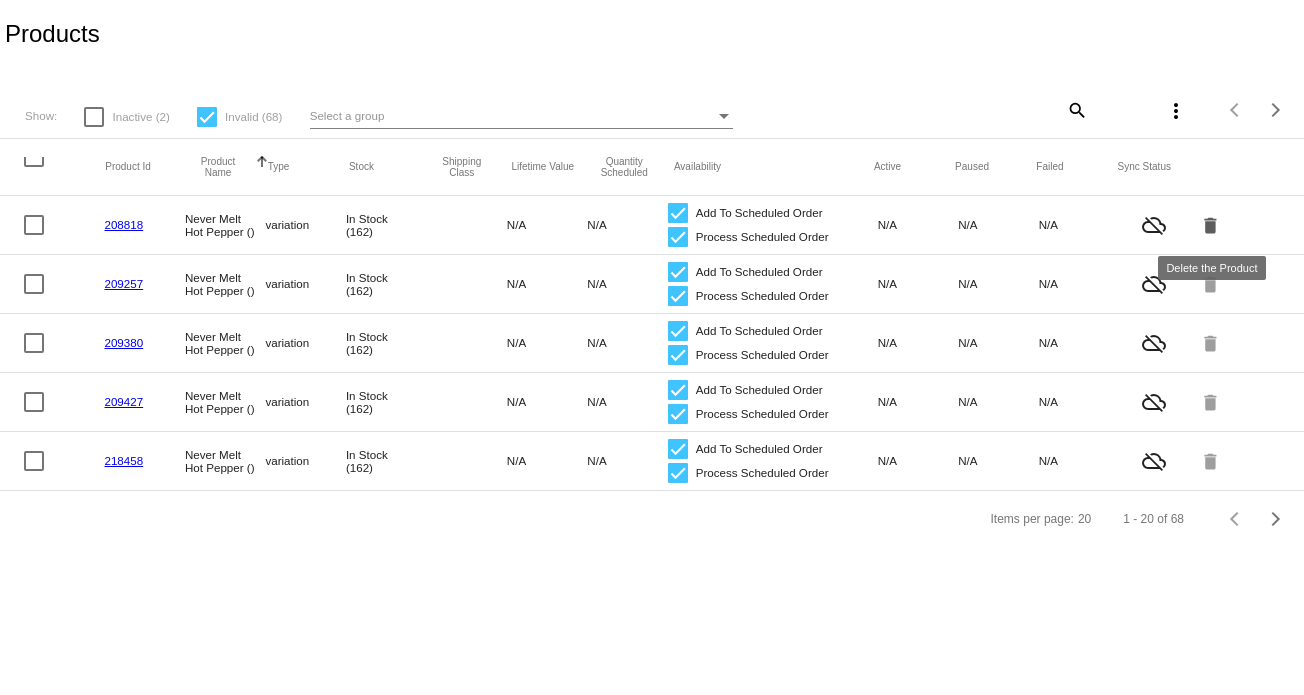 click on "delete" 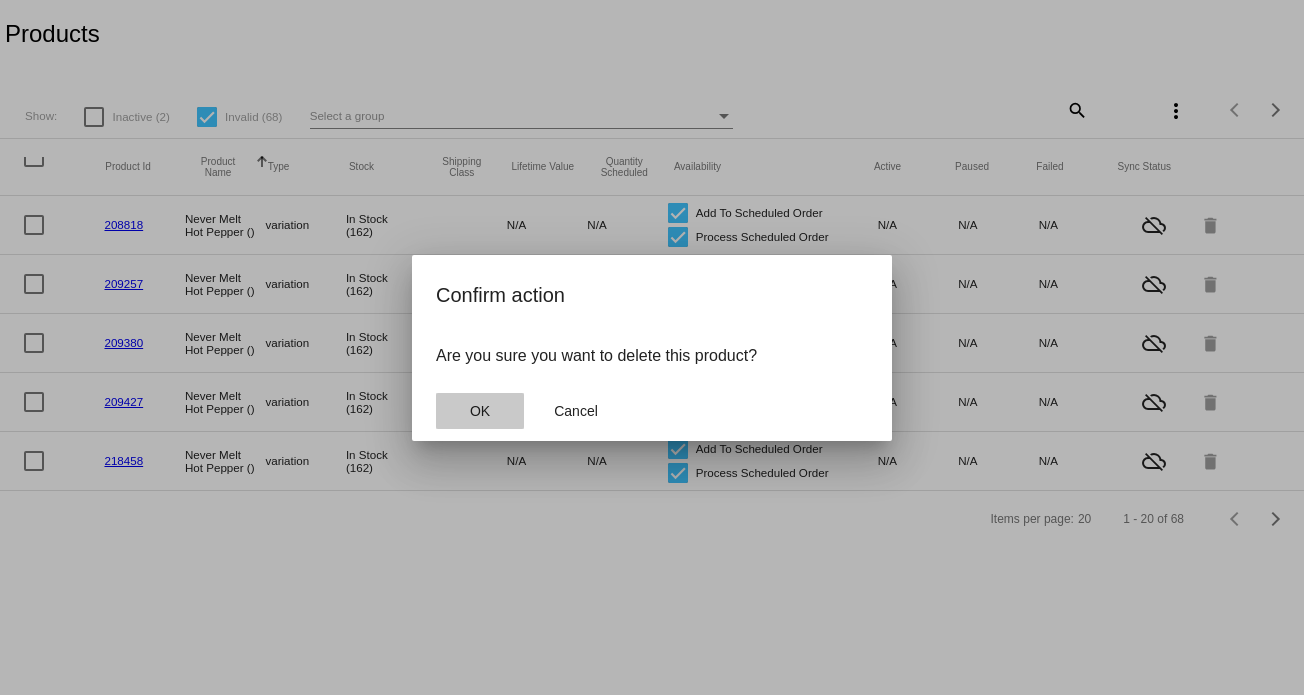 click on "OK" 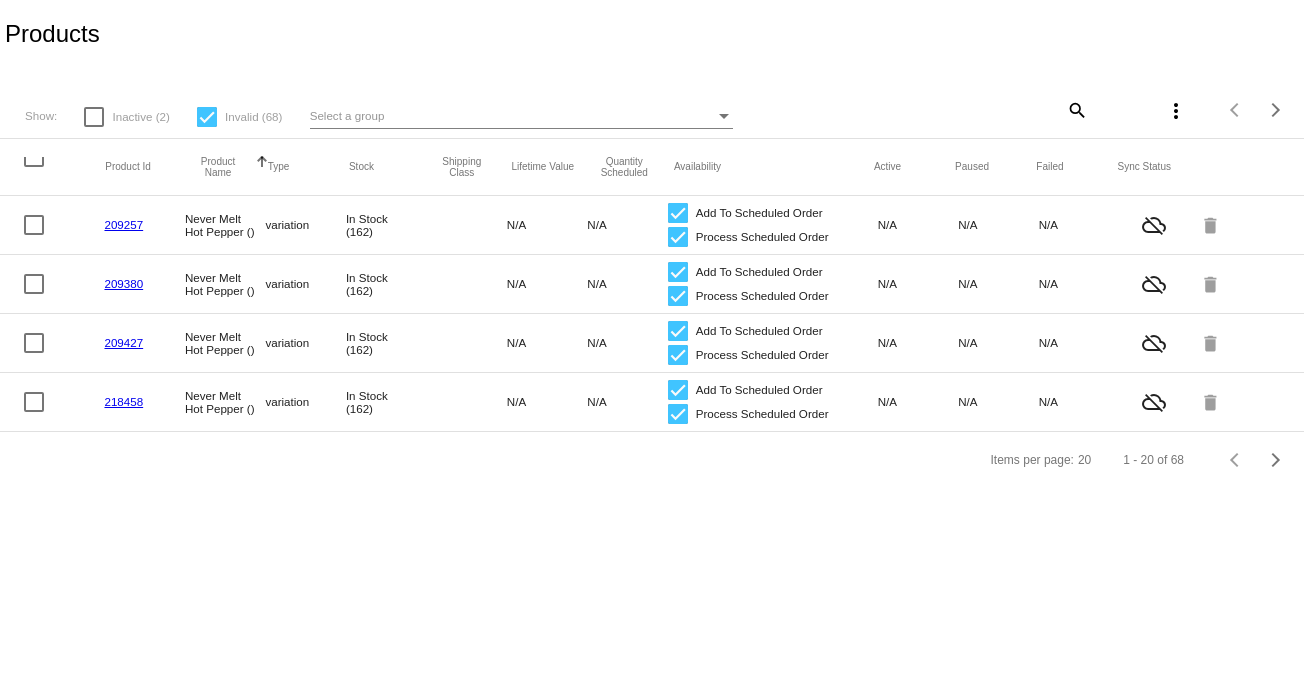 click on "cloud_off" 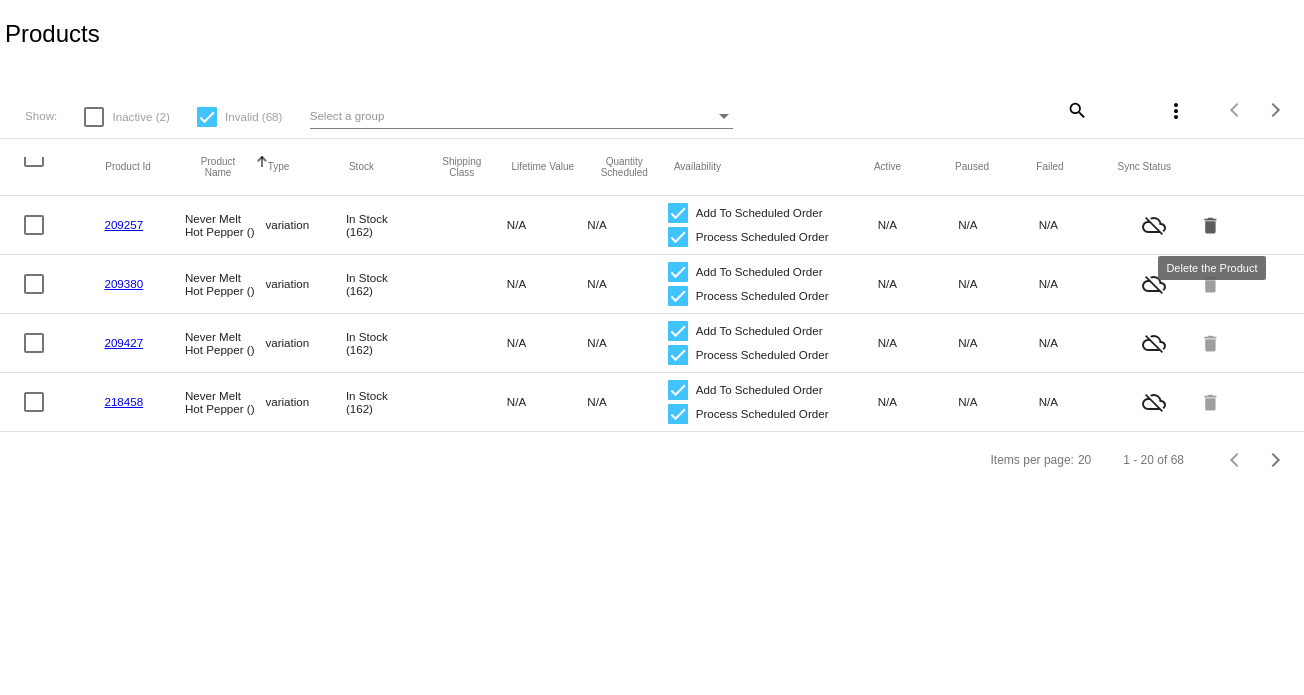 click on "delete" 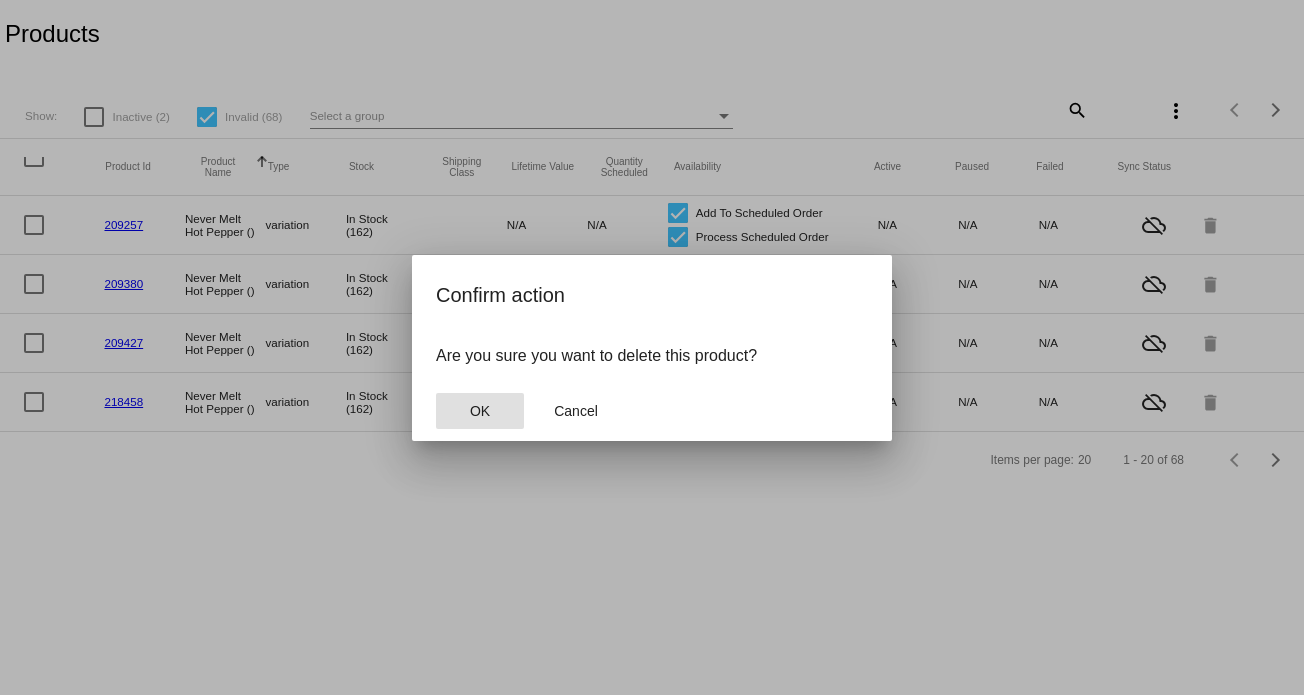 click on "OK" 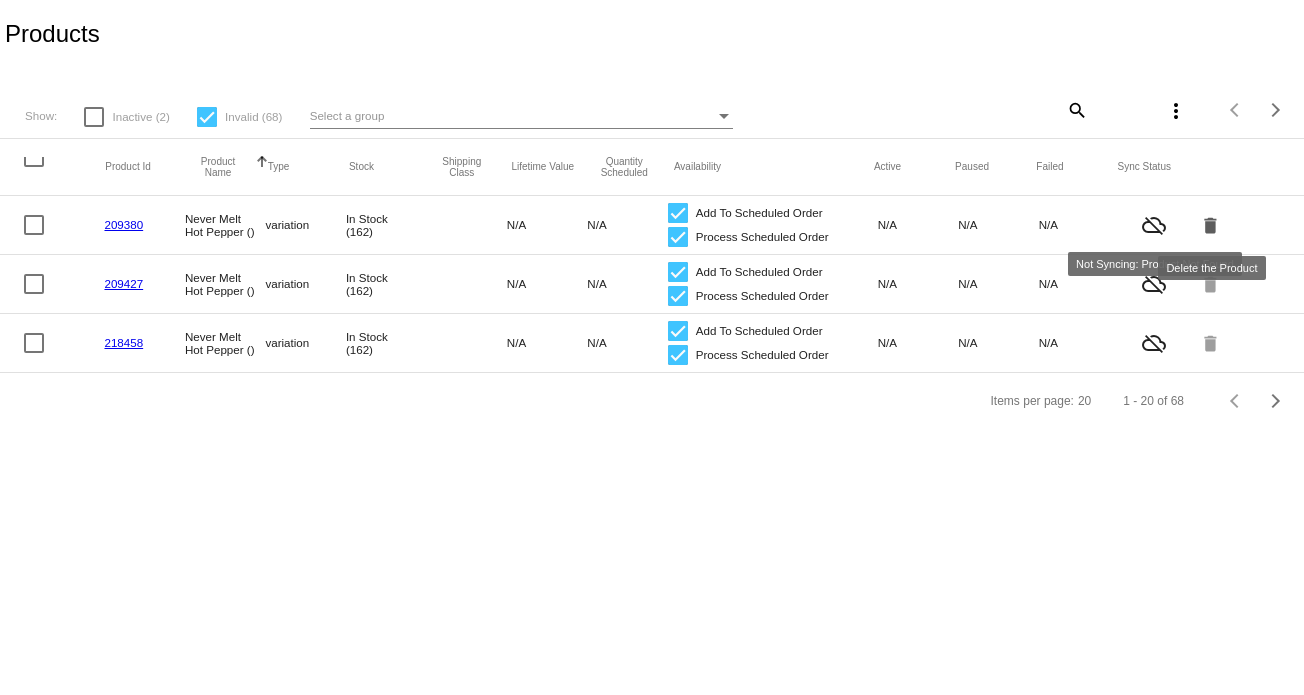 click on "delete" 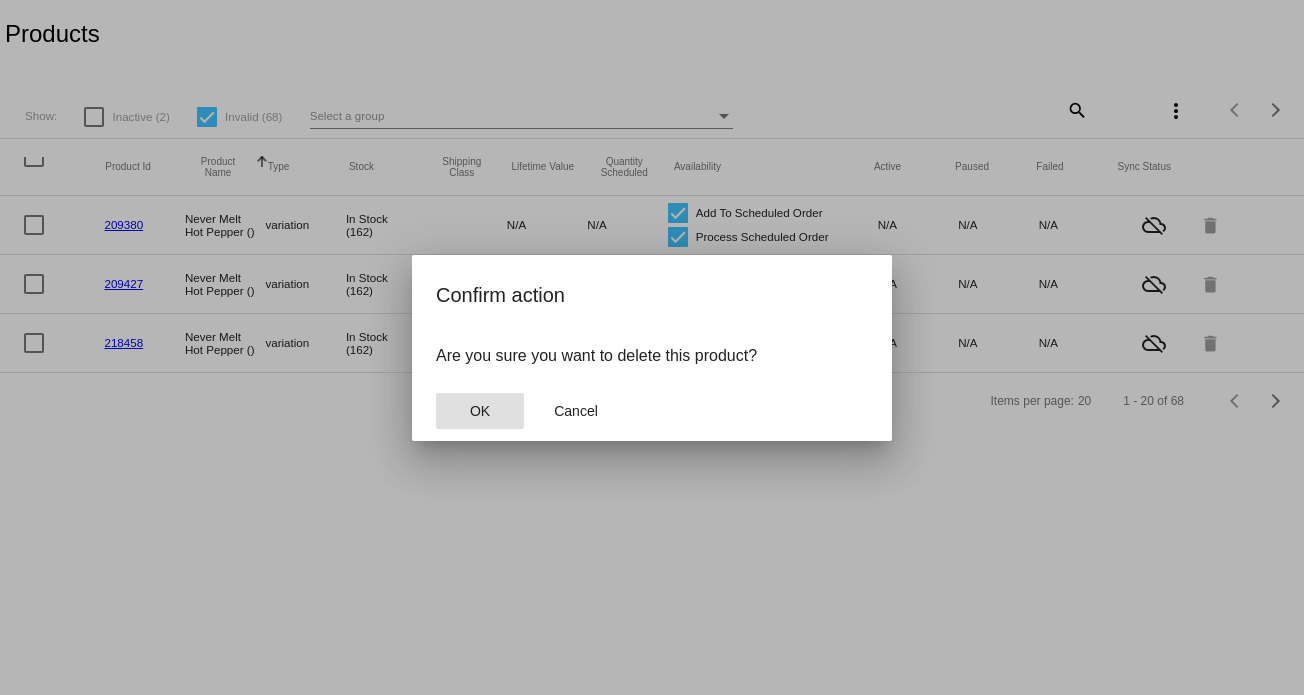 click on "OK" 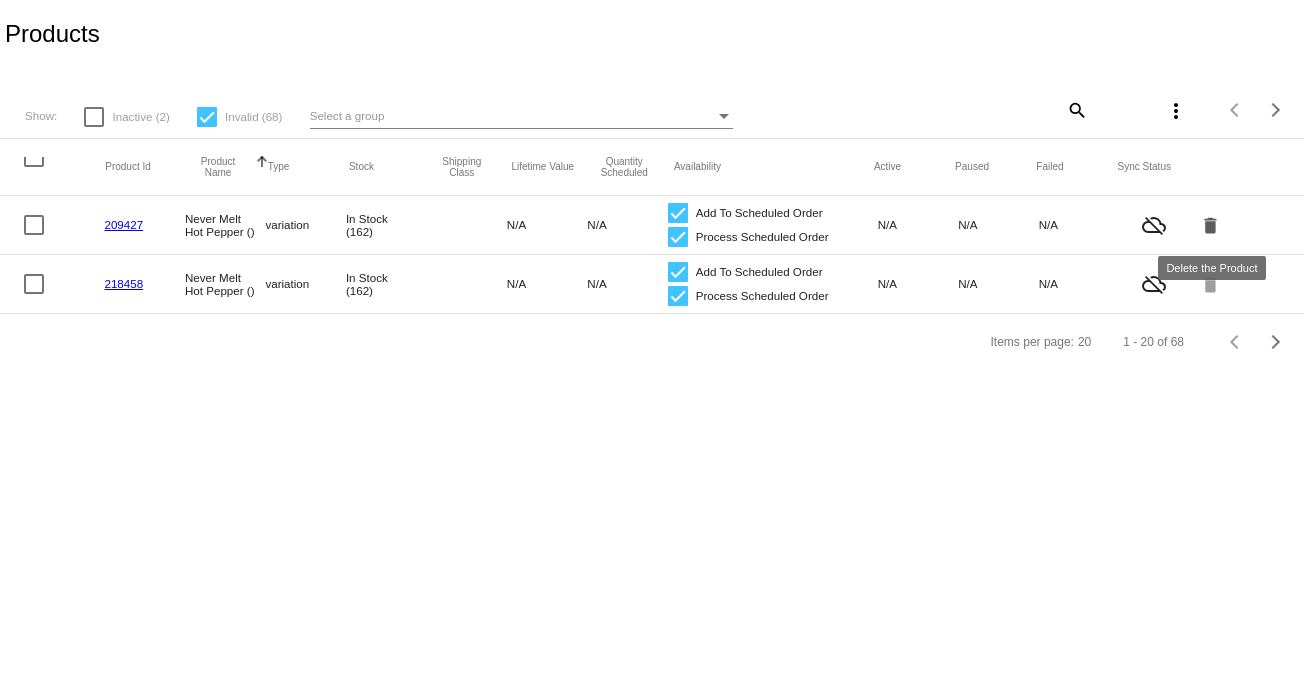 click on "delete" 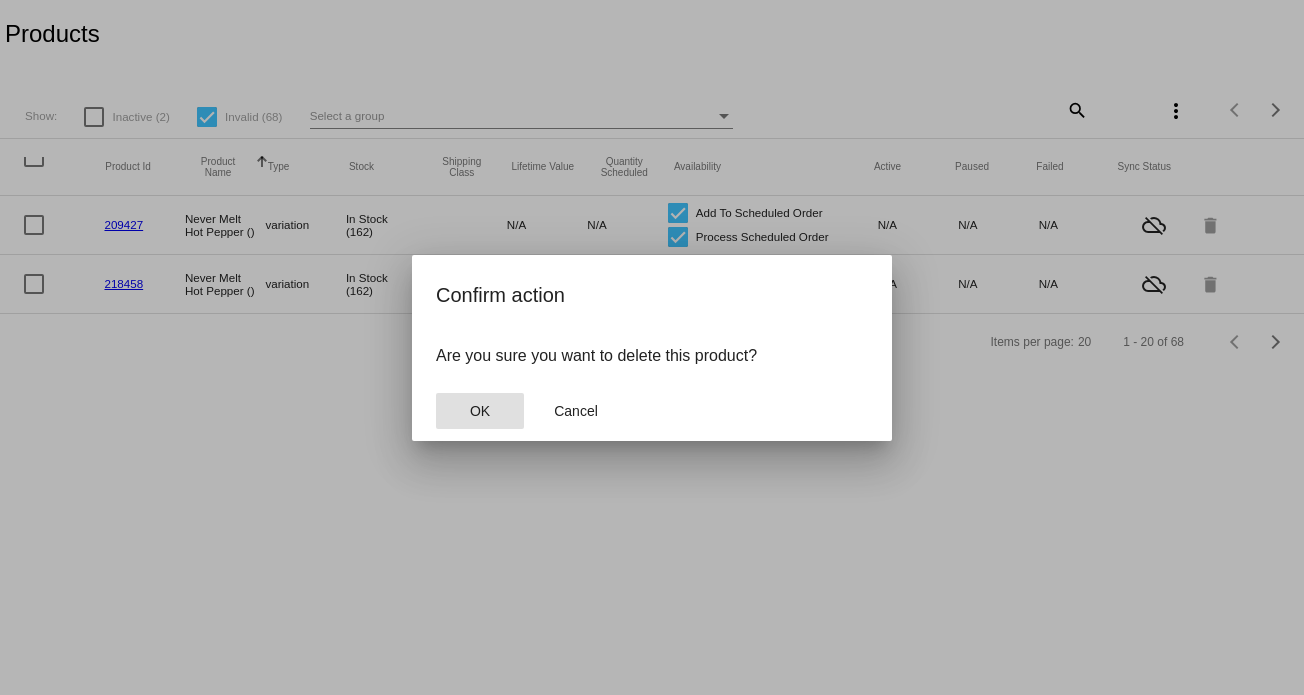 click on "OK" 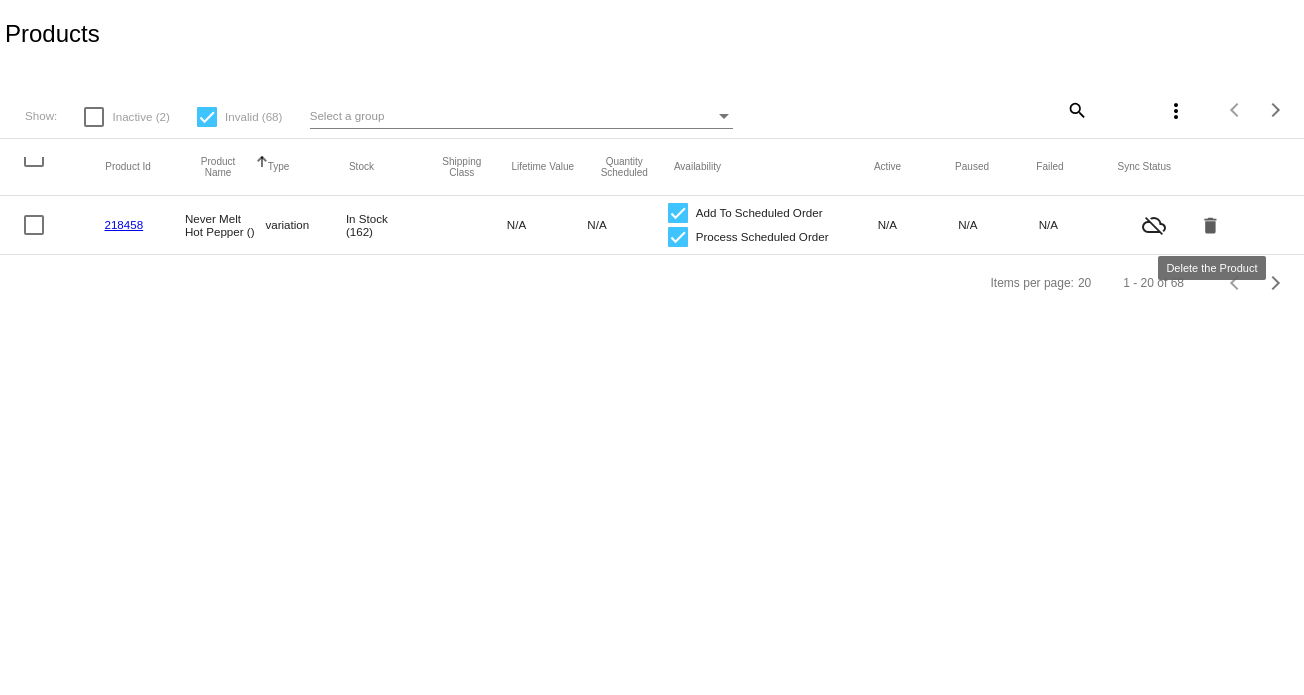 click on "delete" 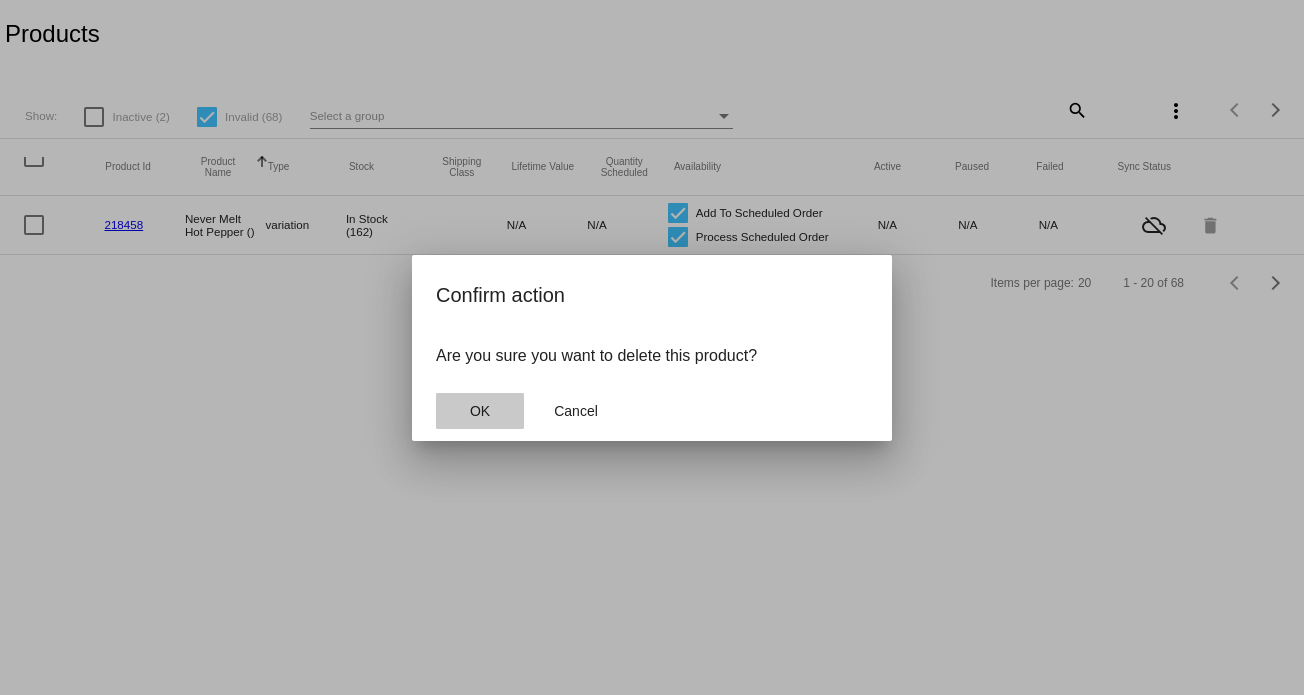 click on "OK" 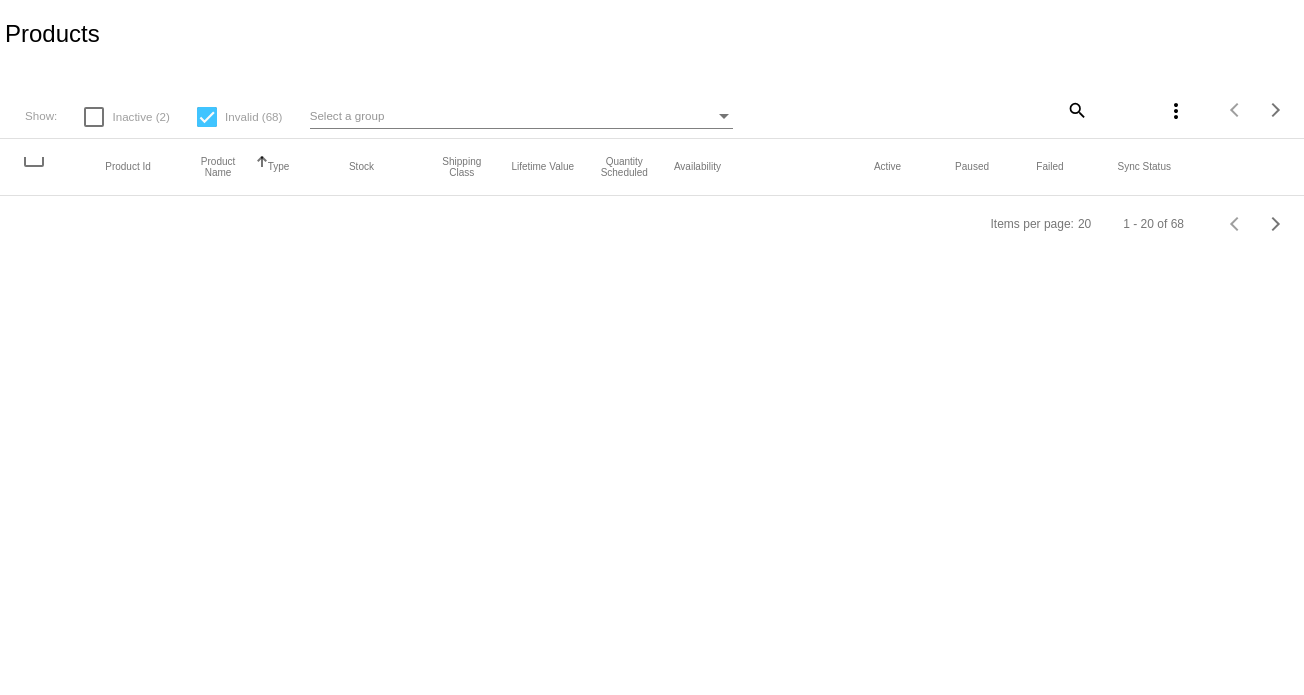 click on "Products
Show:
Inactive
(2)
Invalid
(68)
Select a group
search
more_vert
Items per page: 20 1 - 20 of 68
Product Id   Product Name   Sorted by ProductName ascending  Type   Stock   Shipping Class   Lifetime Value   Quantity Scheduled
Availability   Active   Paused   Failed   Sync Status
Items per page: 20 1 - 20 of 68
Previous page Next page" at bounding box center (652, 347) 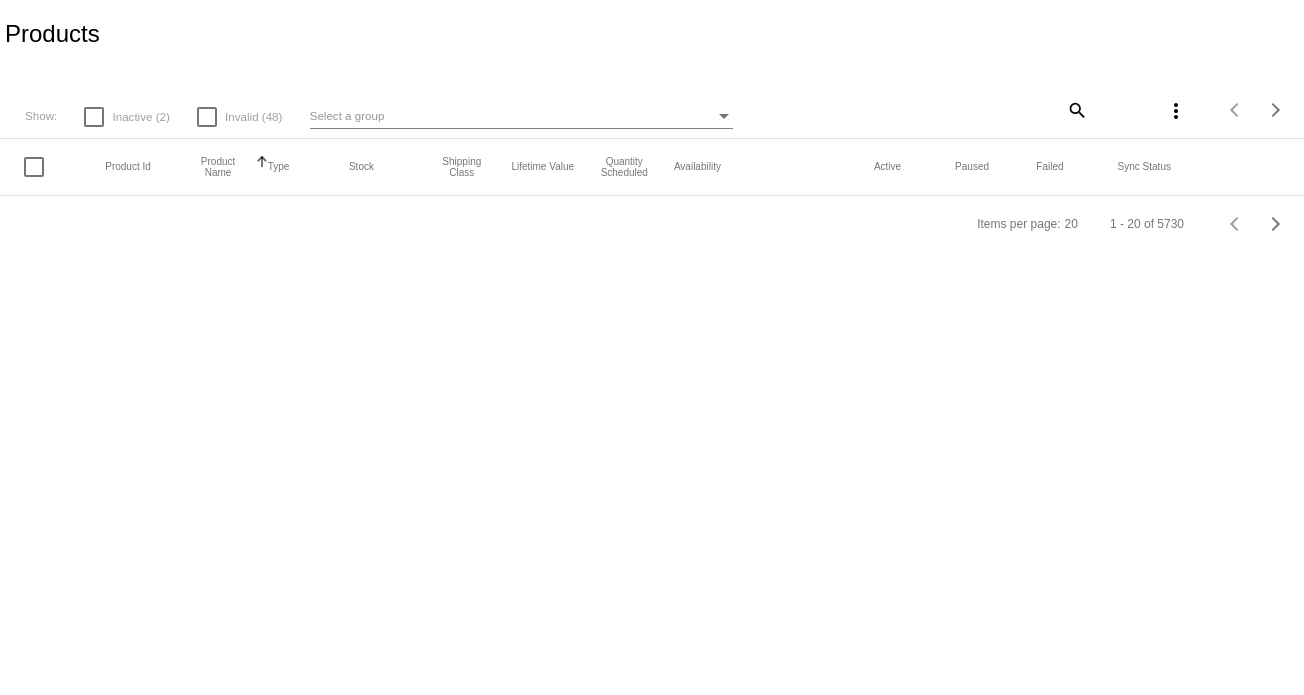 scroll, scrollTop: 0, scrollLeft: 0, axis: both 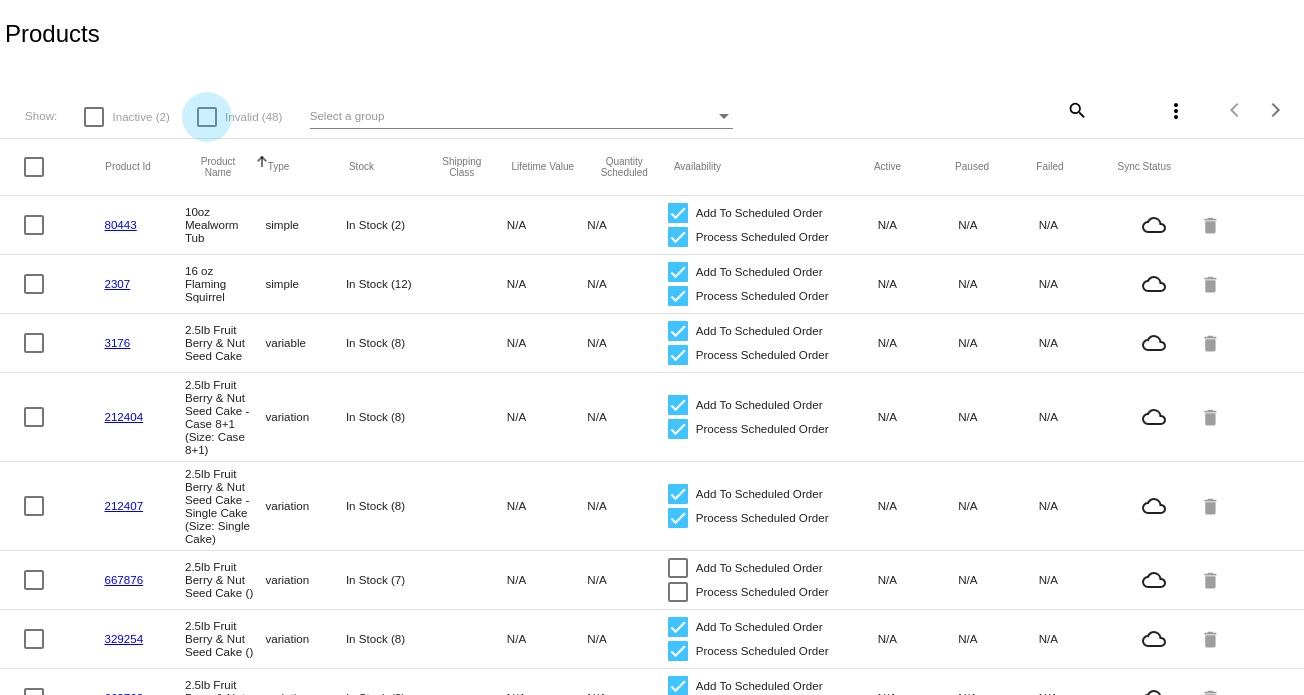 click on "Invalid
(48)" at bounding box center (253, 117) 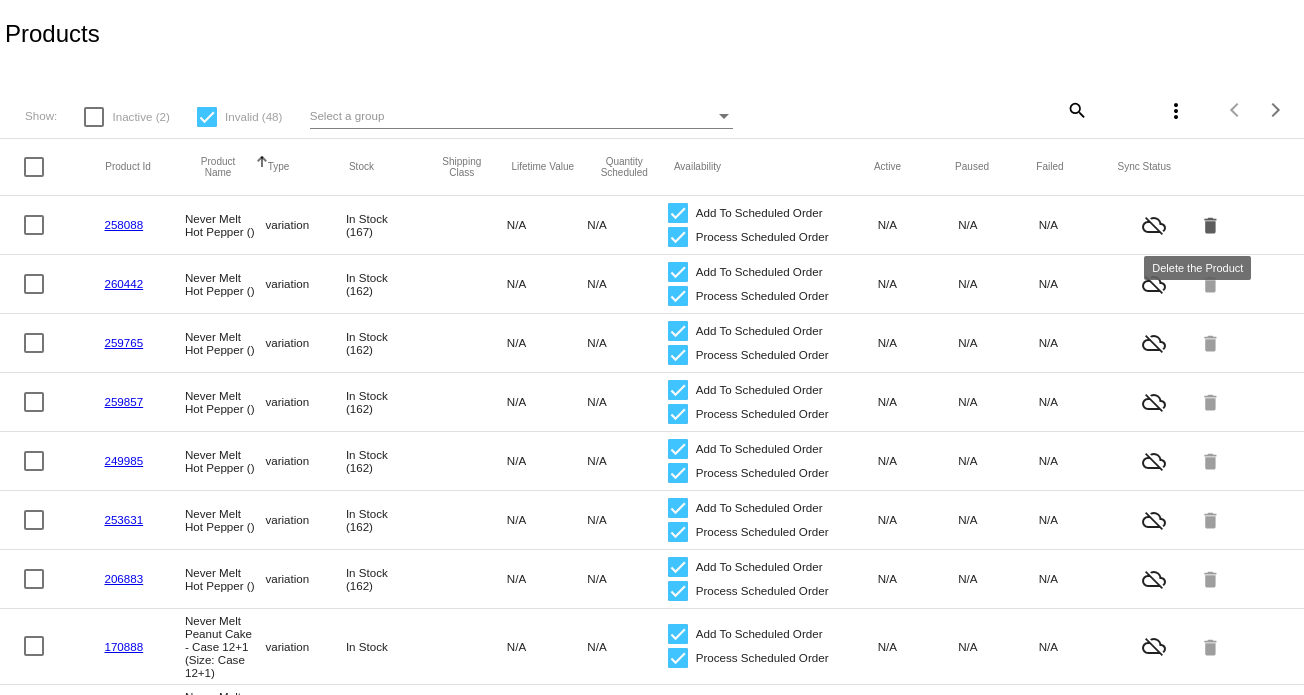 click on "delete" 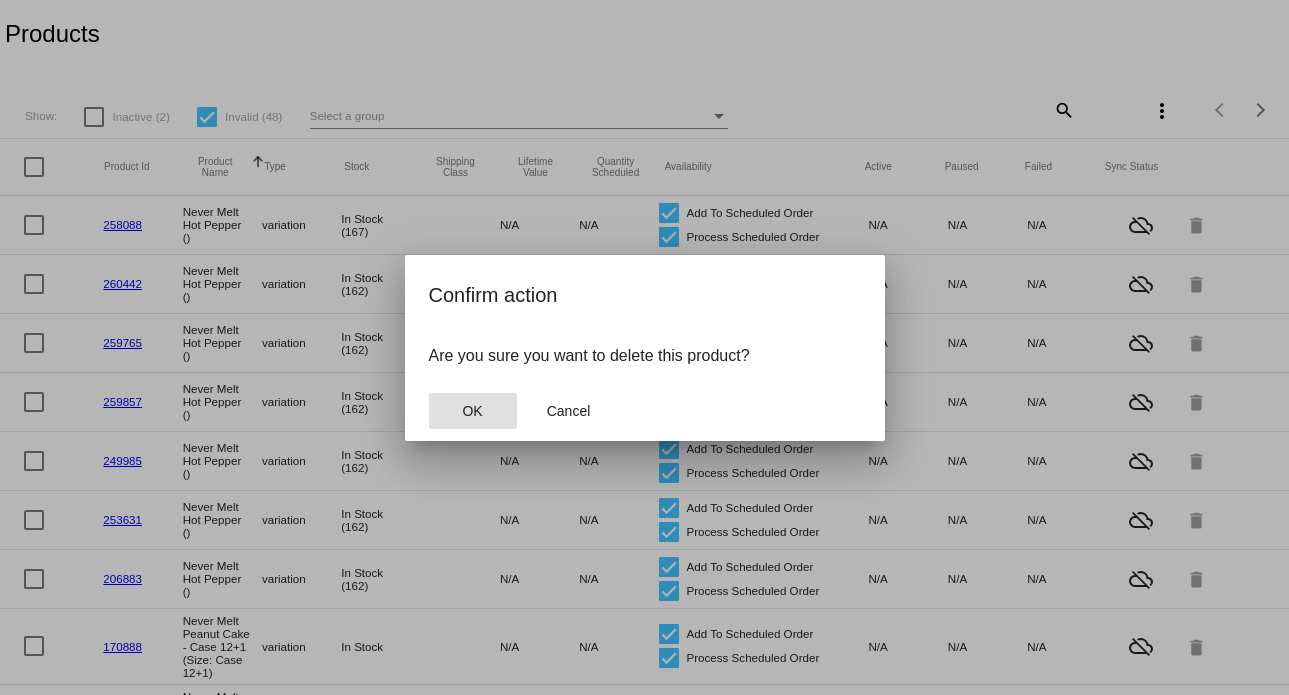 click on "OK" 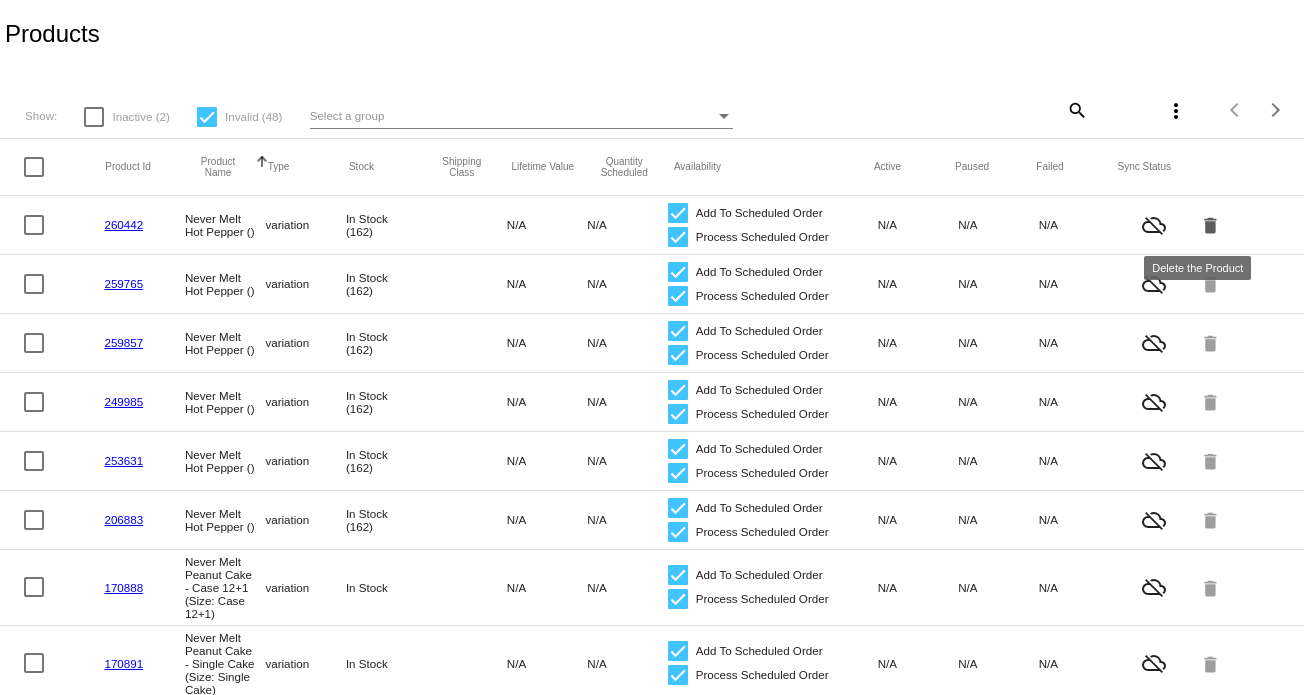 click on "delete" 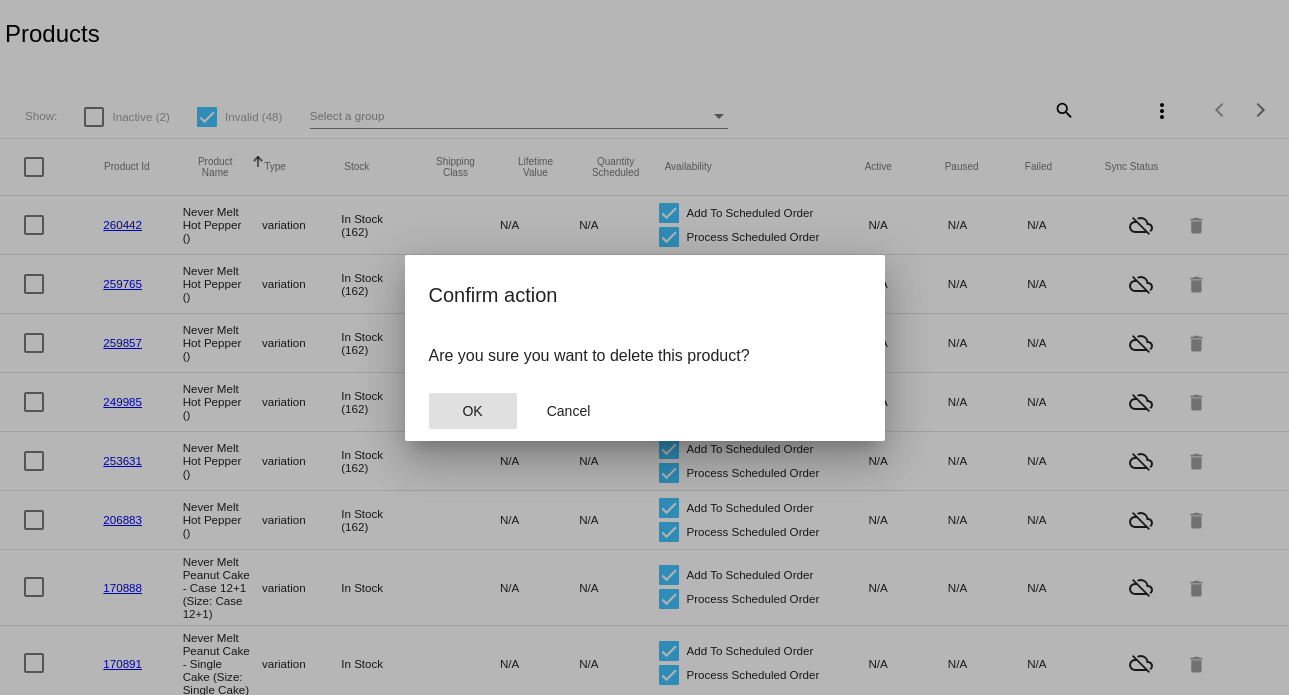 click on "OK" 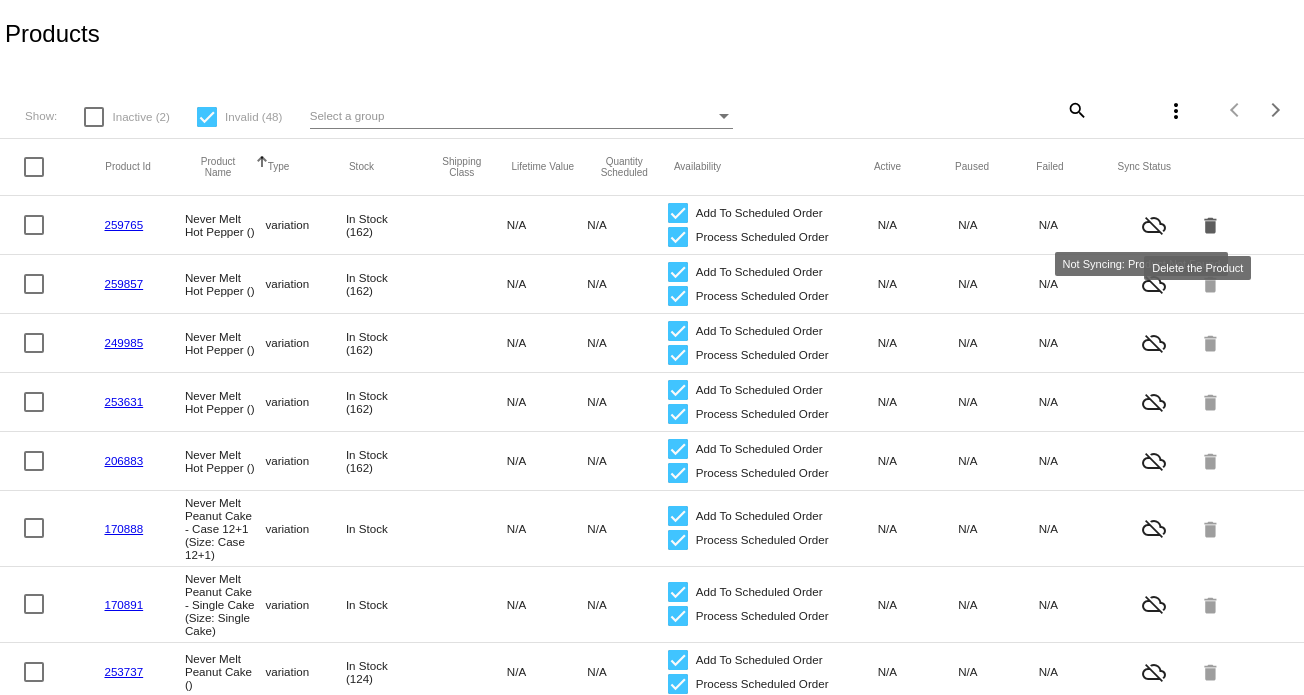 click on "delete" 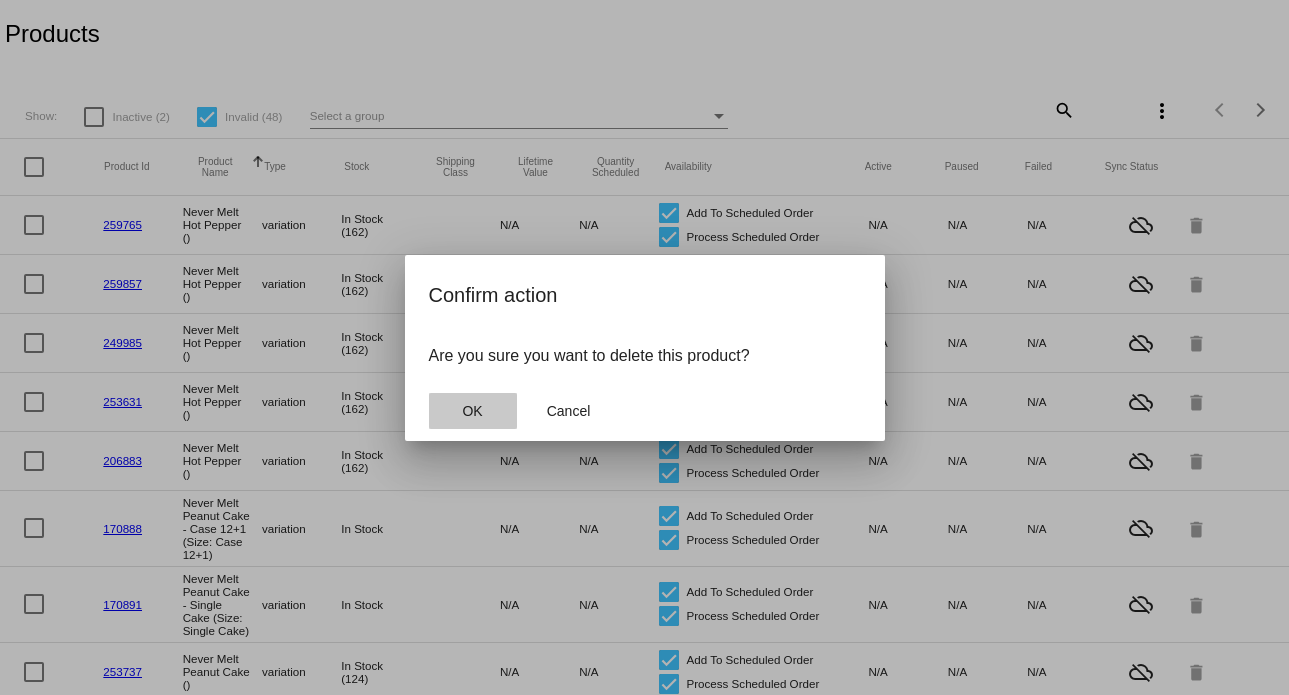 click on "OK" 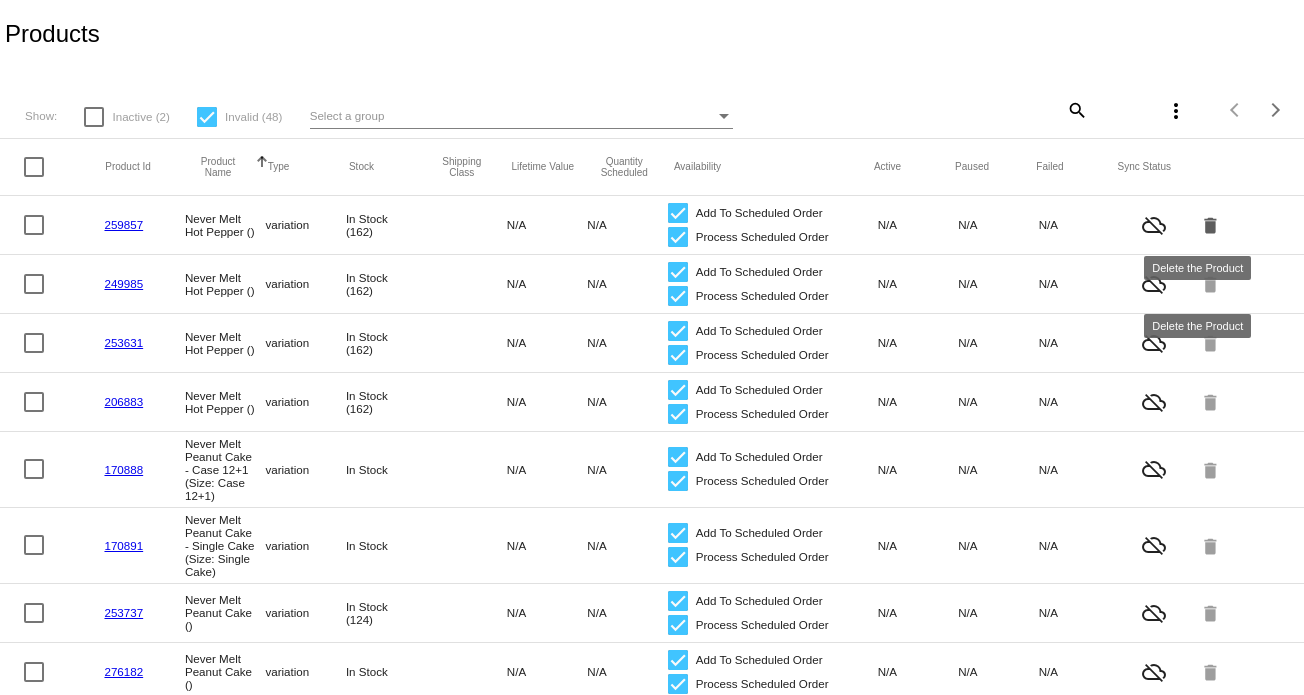 click on "delete" 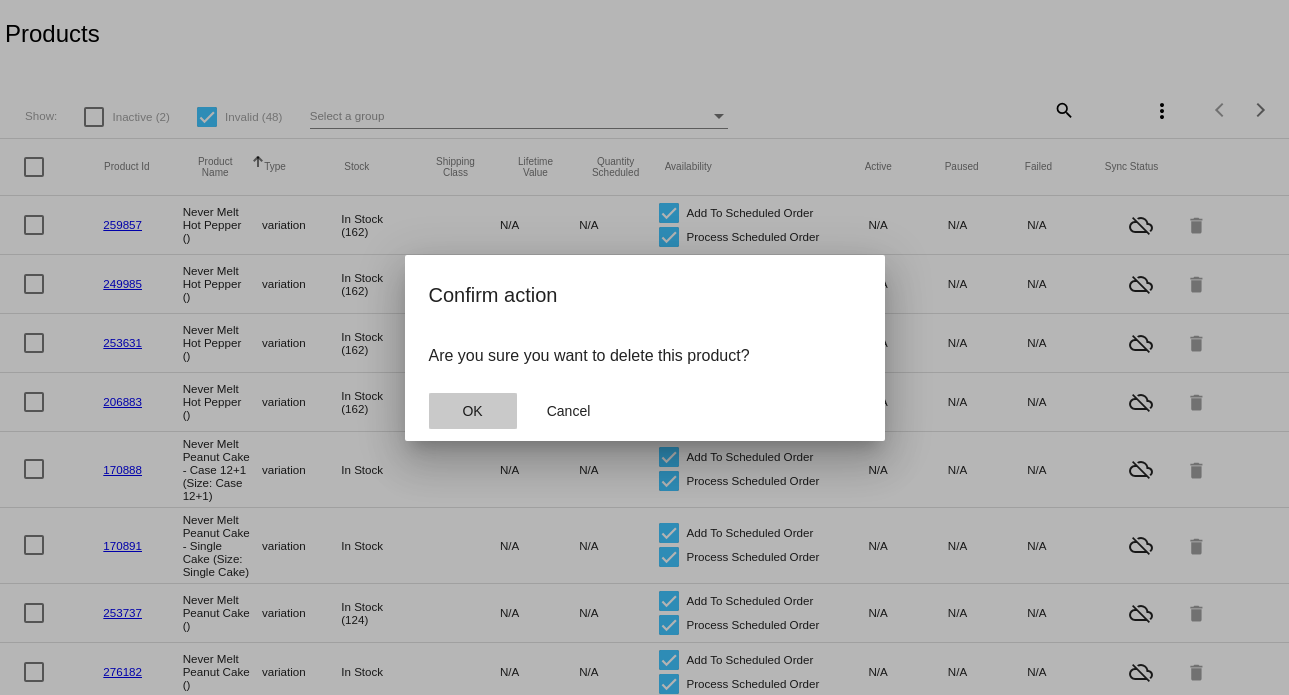 click on "OK" 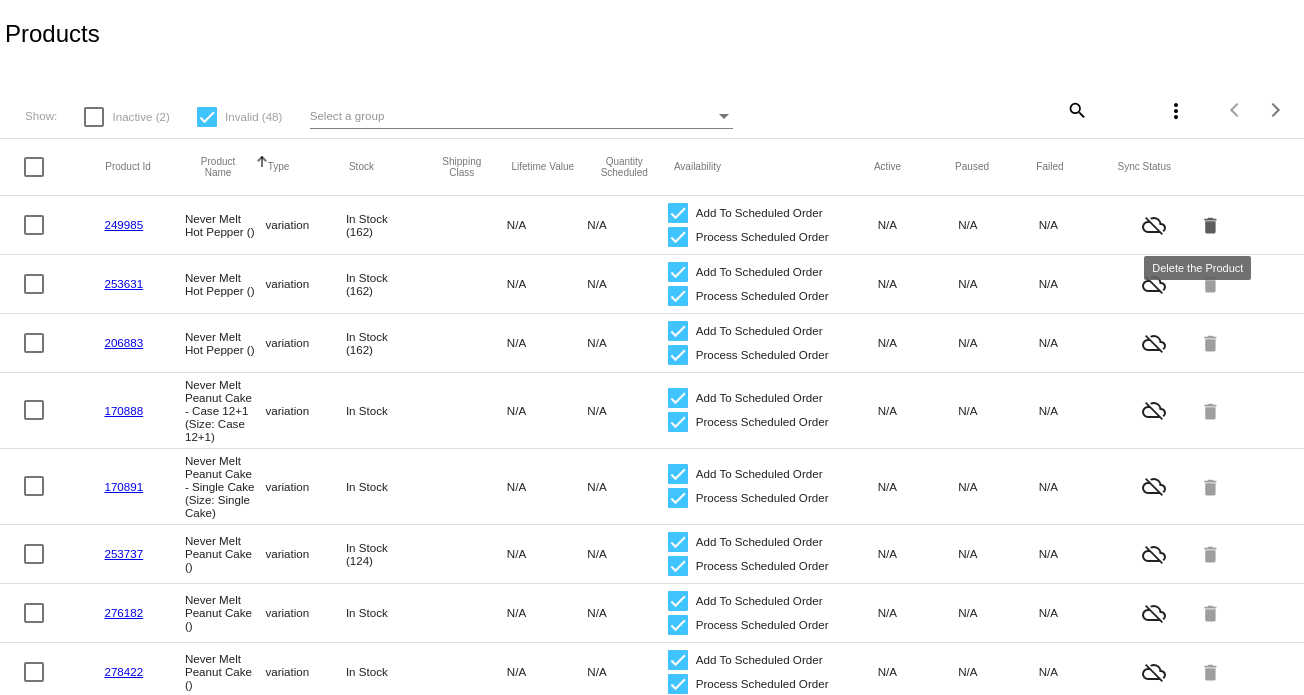 click on "delete" 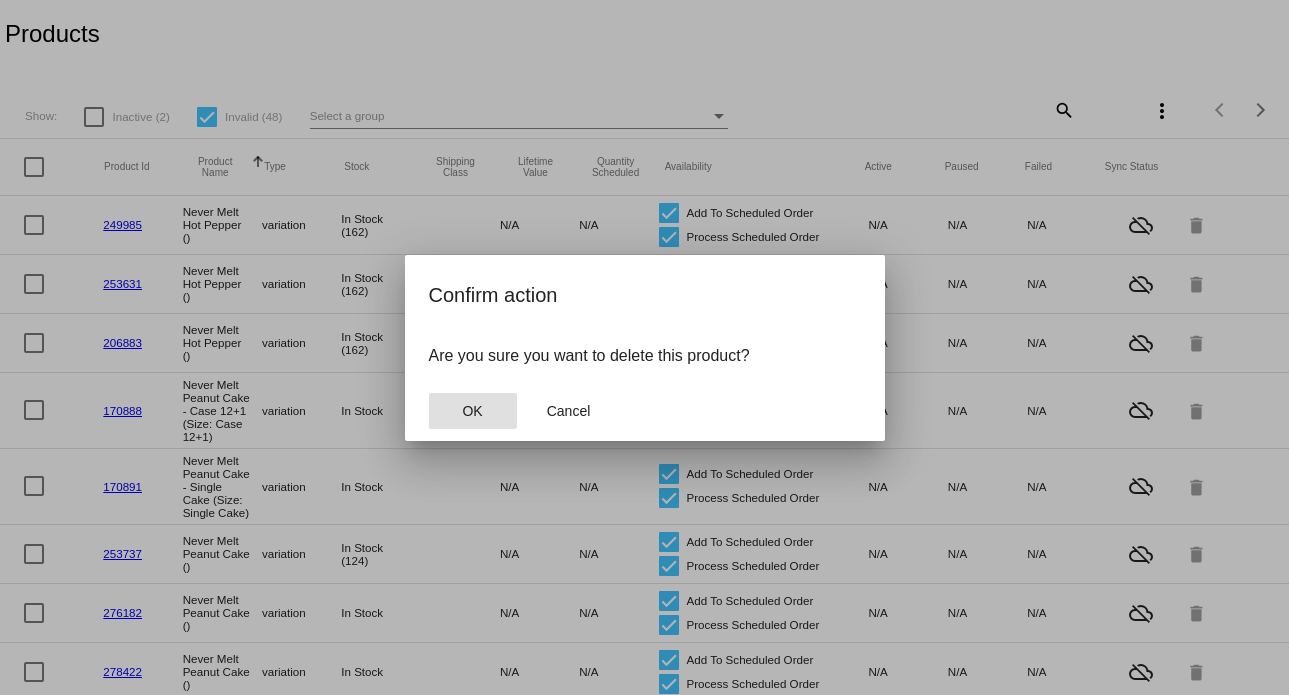 click on "OK" 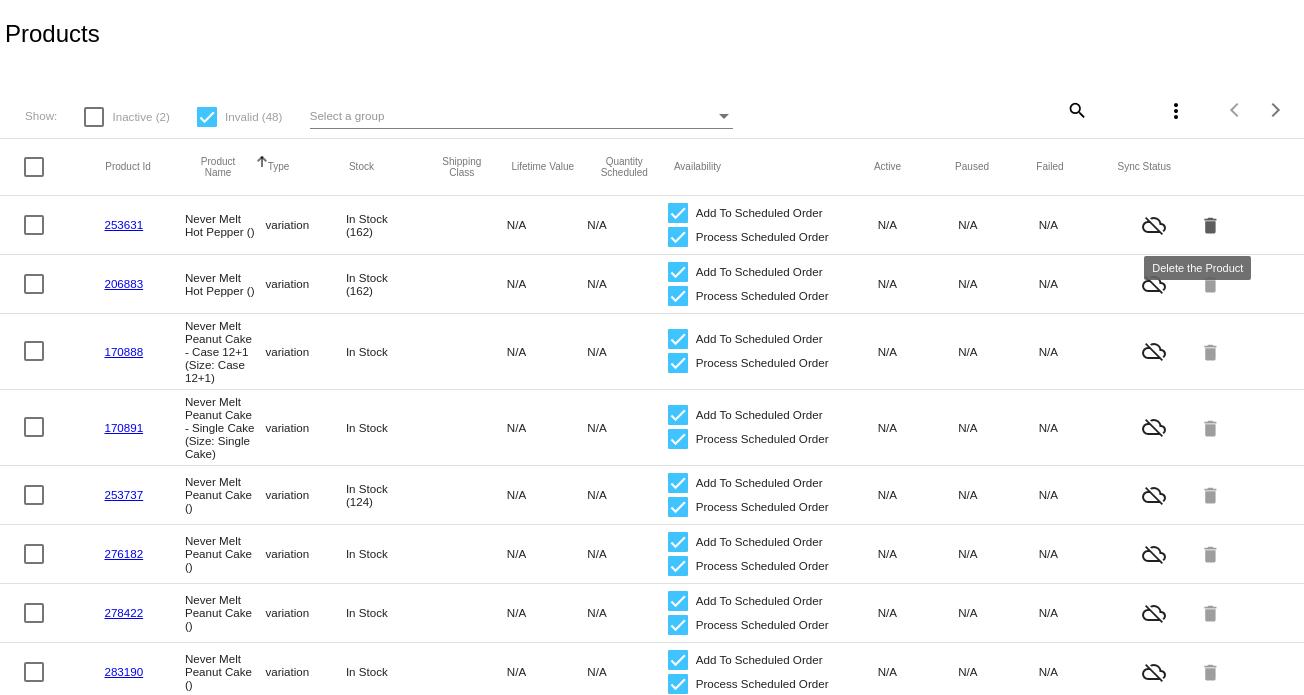 click on "delete" 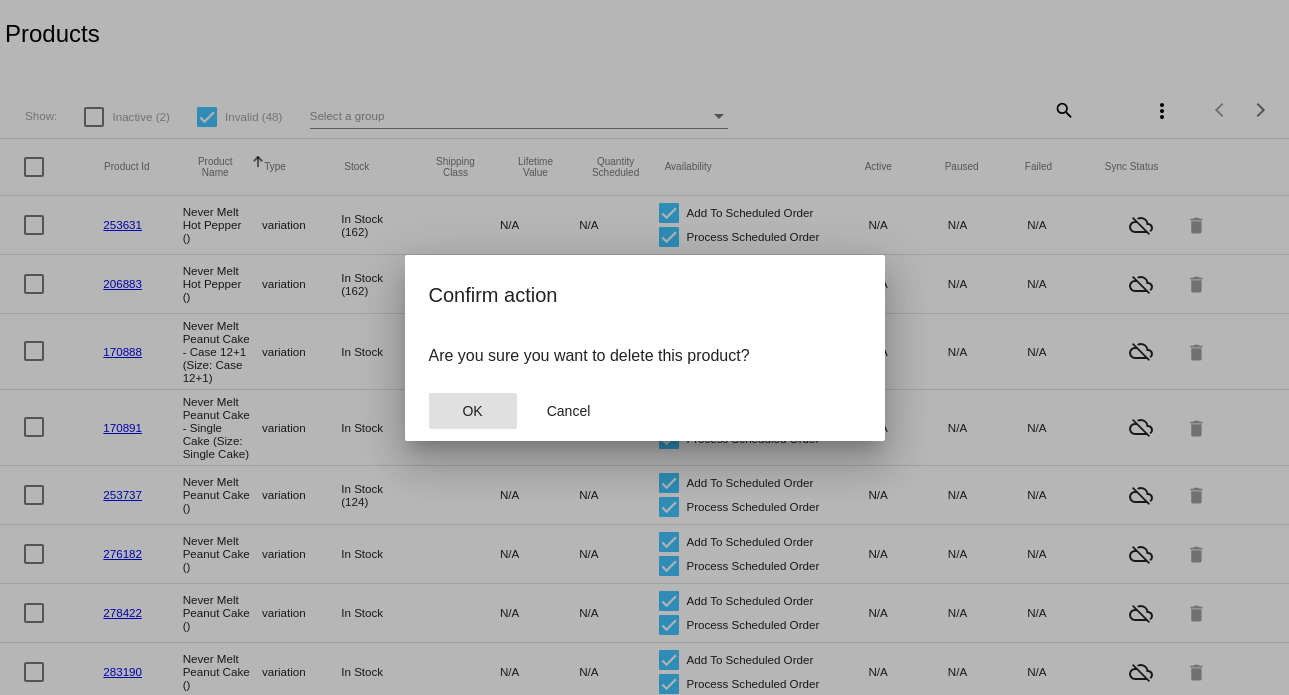 click on "OK" 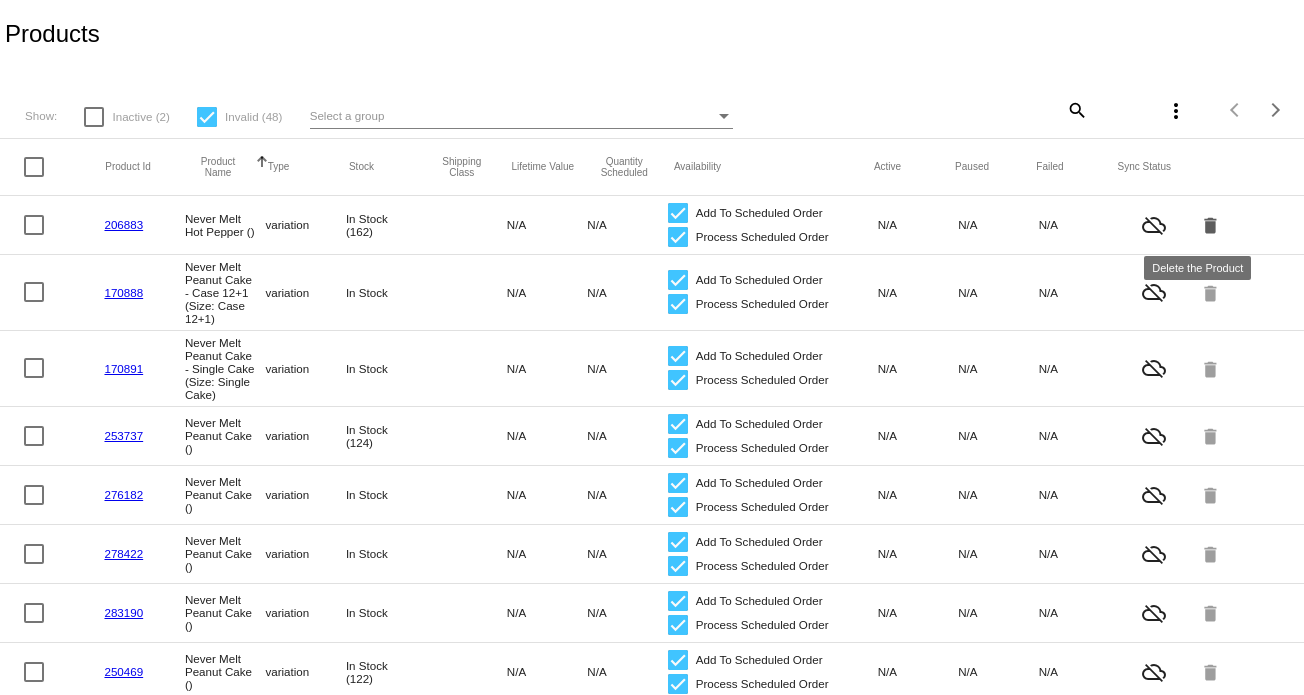 click on "delete" 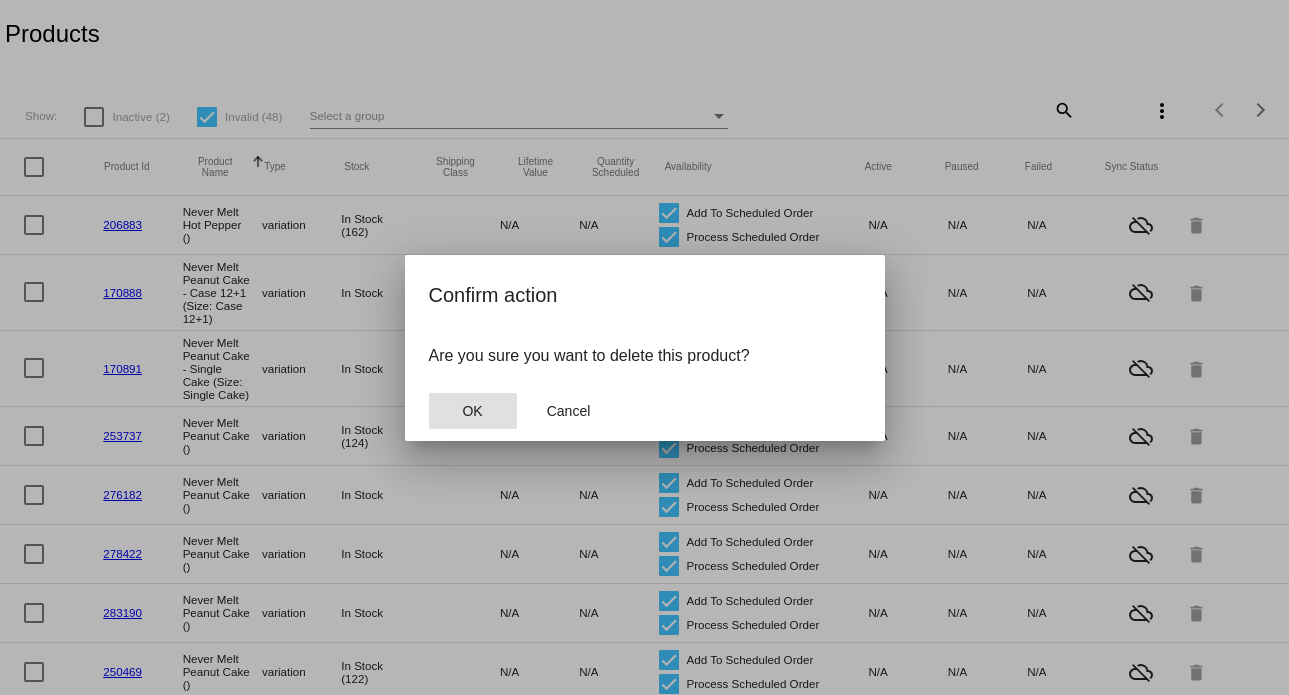 click on "OK" 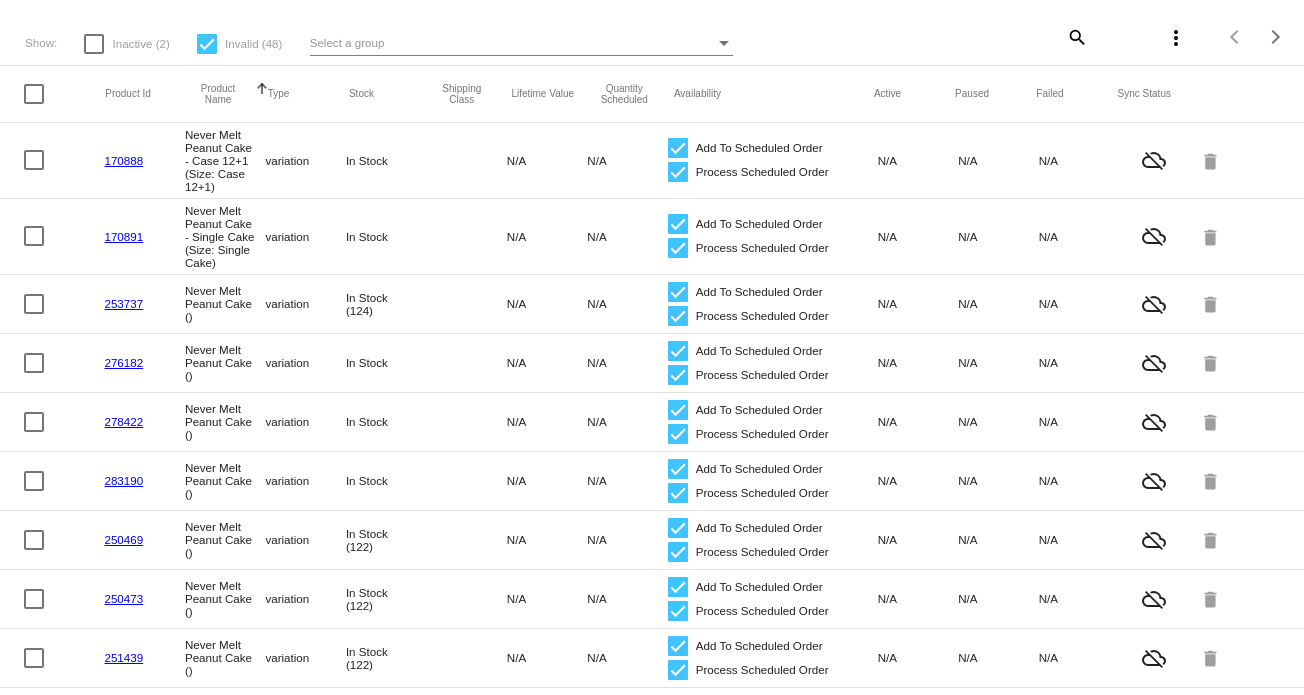 scroll, scrollTop: 0, scrollLeft: 0, axis: both 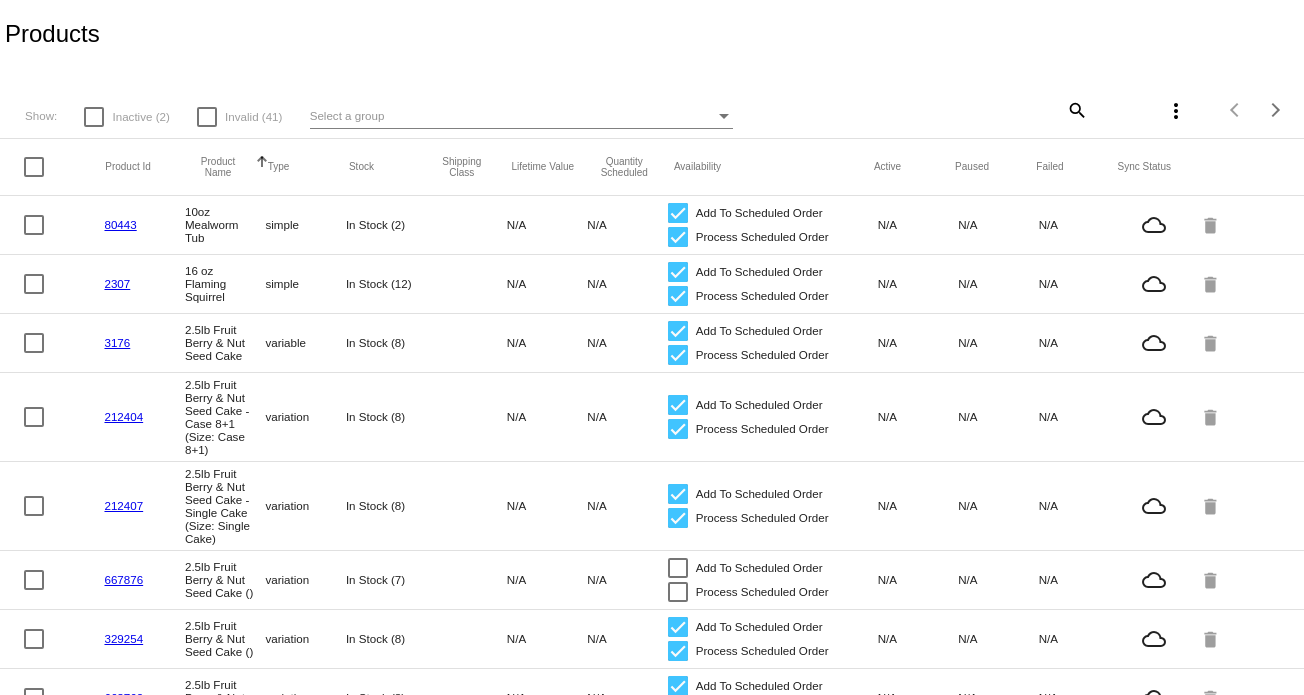 click at bounding box center [207, 117] 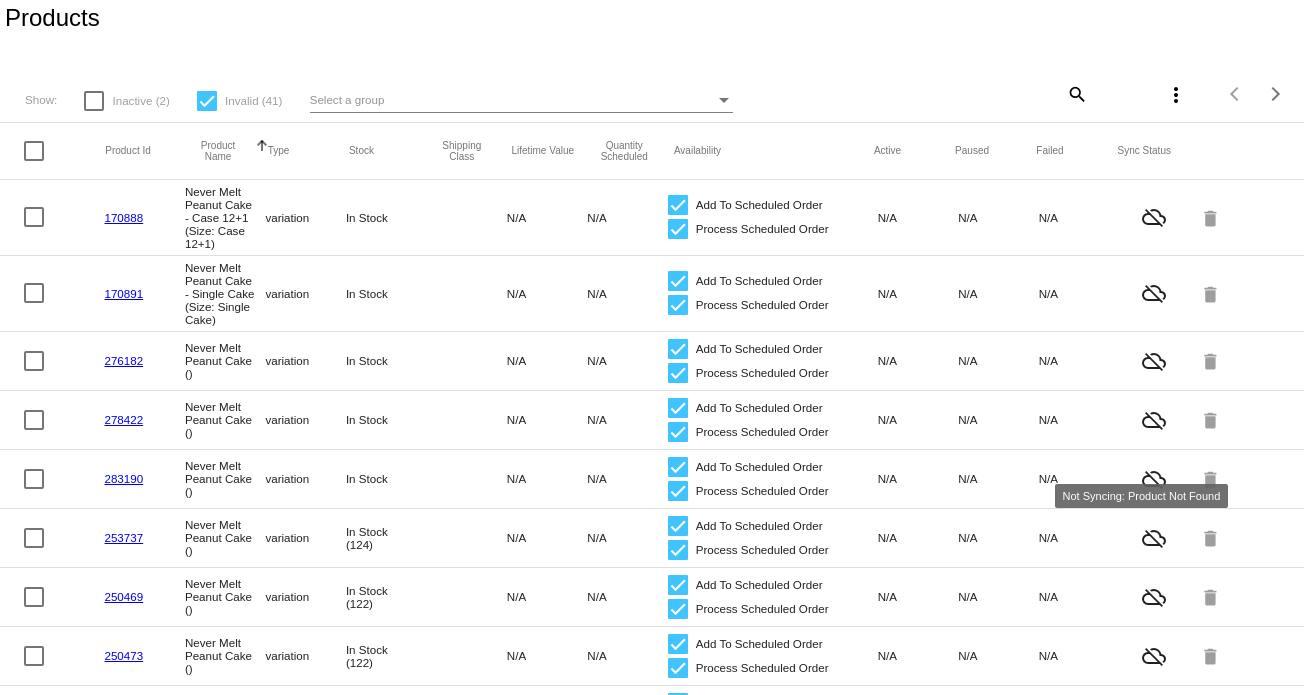 scroll, scrollTop: 0, scrollLeft: 0, axis: both 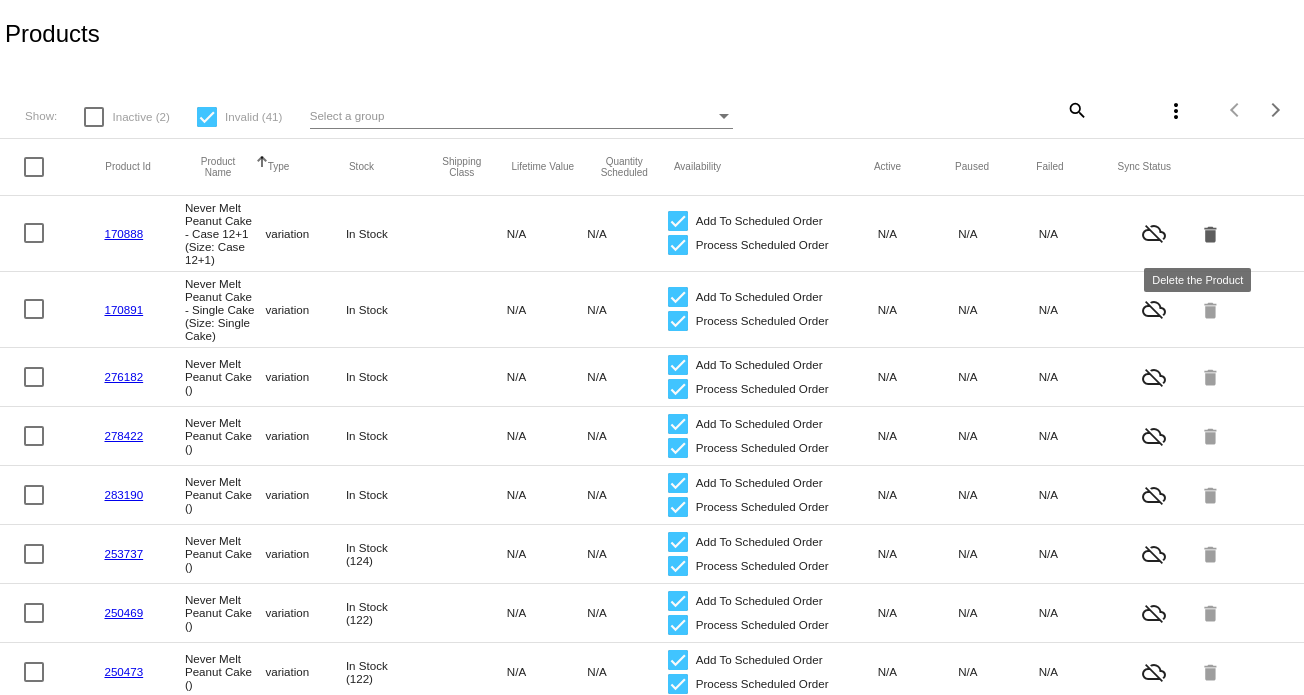 click on "delete" 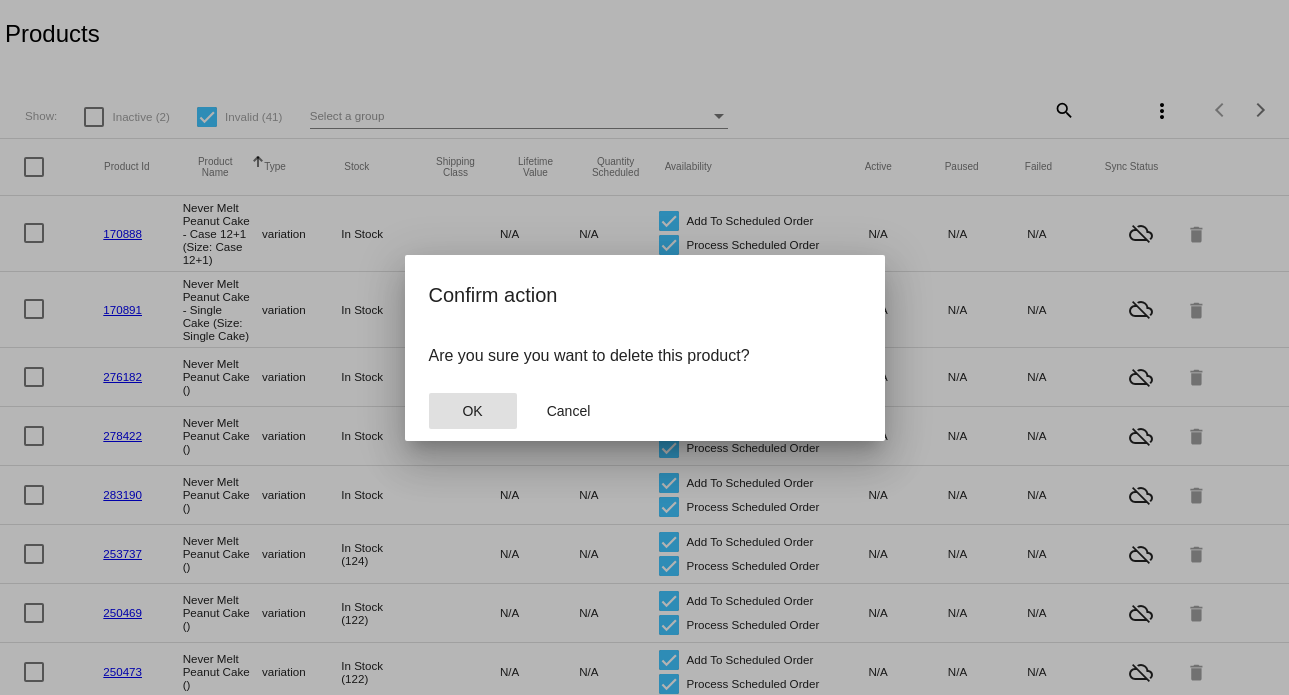 click on "OK" 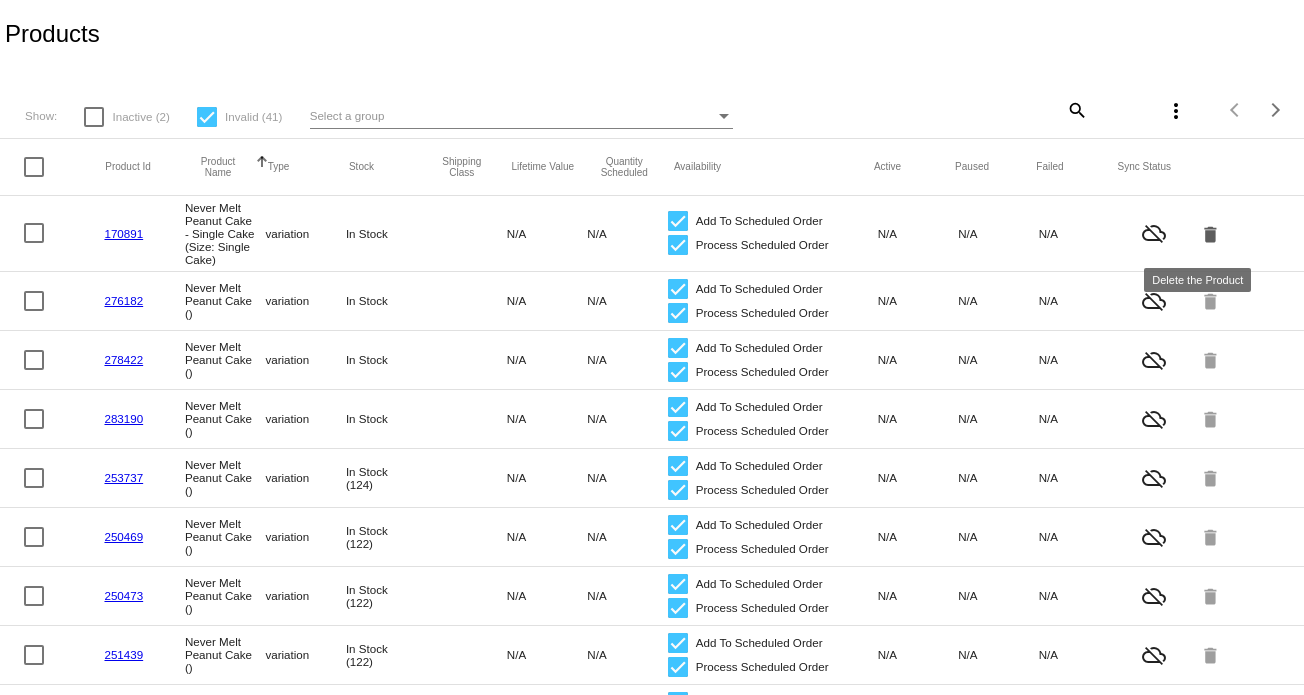 click on "delete" 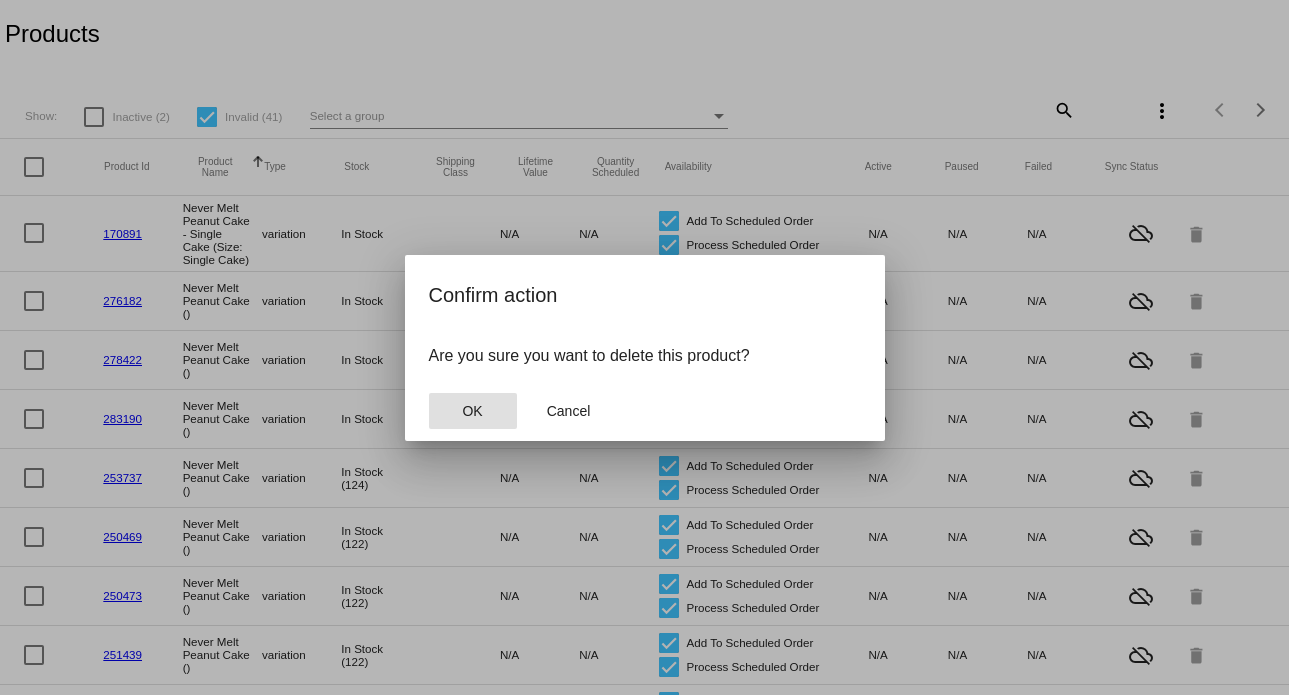 drag, startPoint x: 456, startPoint y: 417, endPoint x: 467, endPoint y: 414, distance: 11.401754 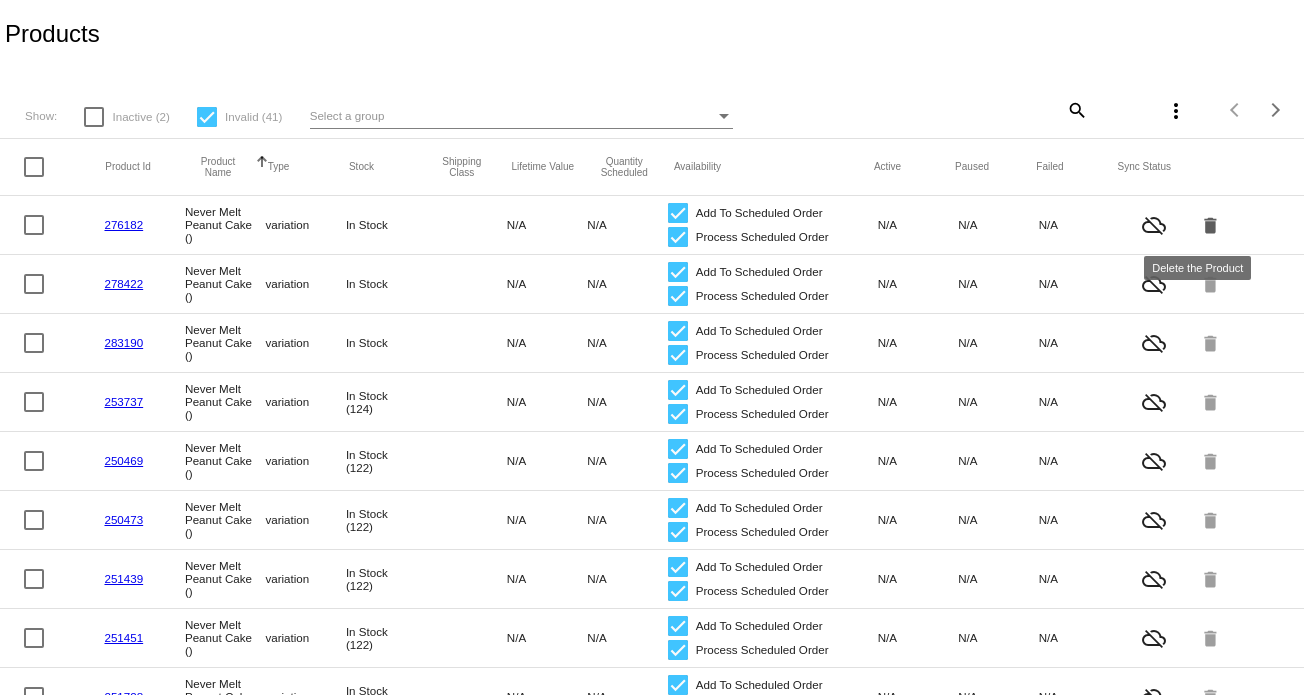 click on "delete" 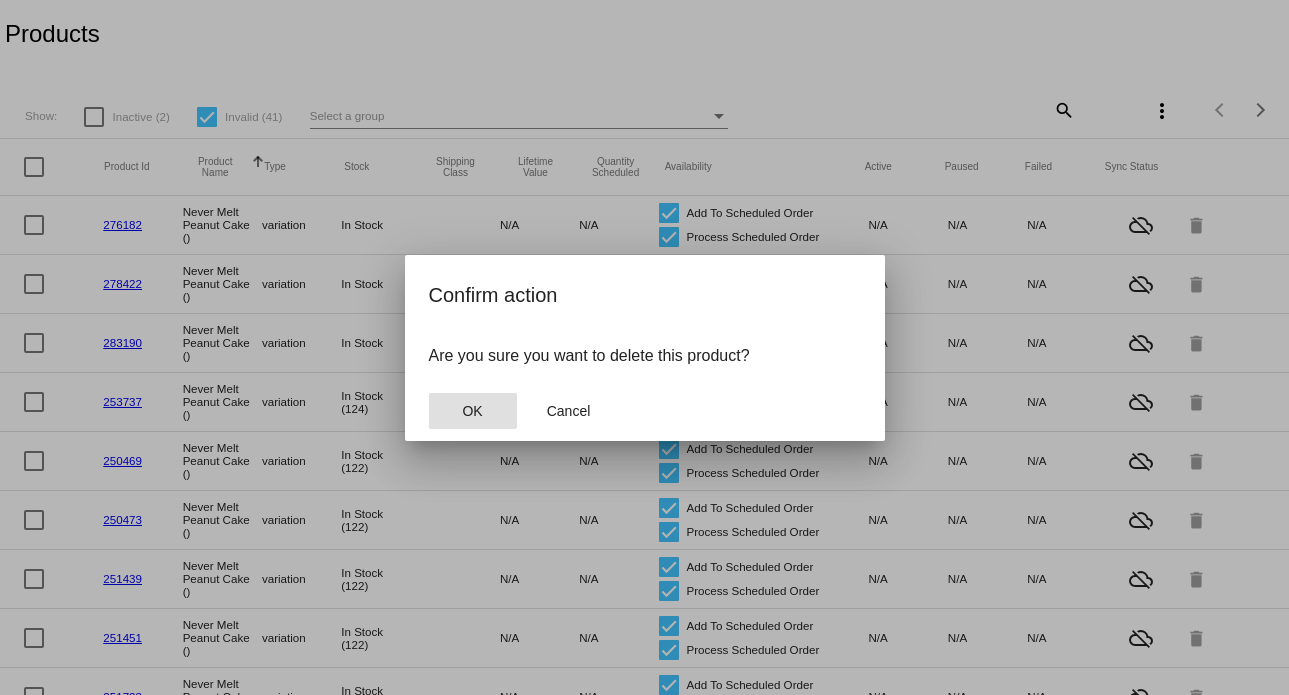 click on "OK" 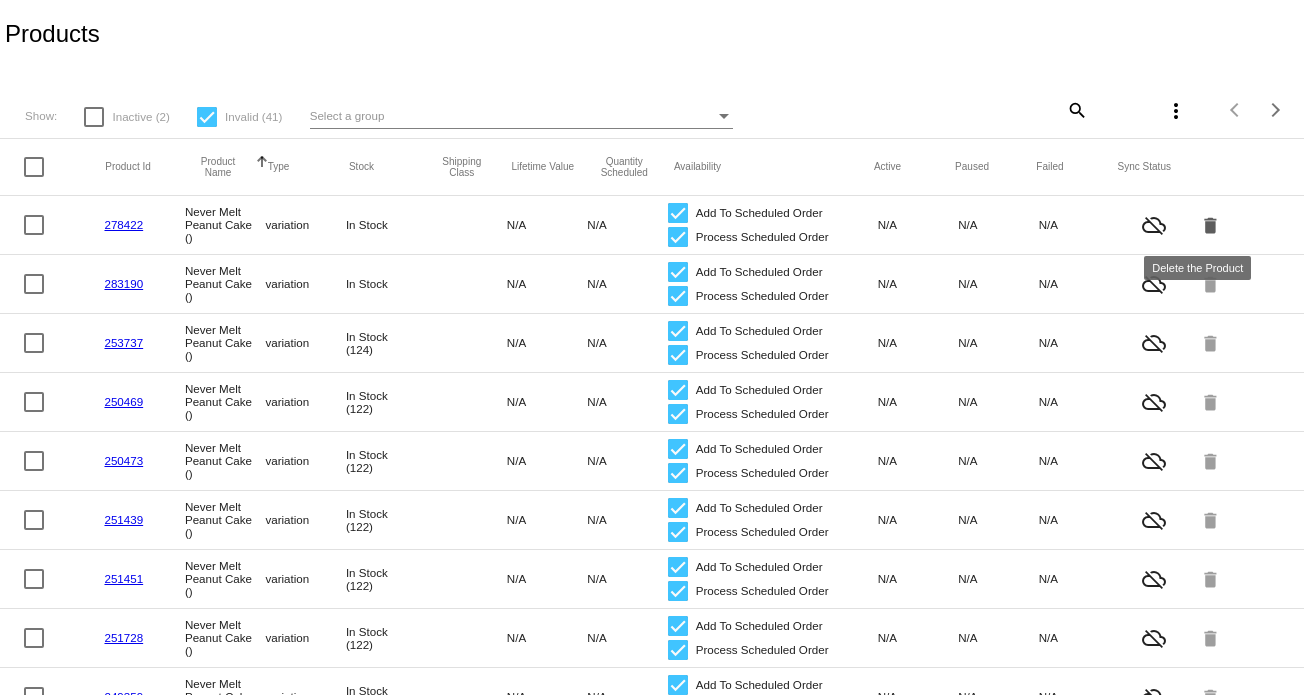 click on "delete" 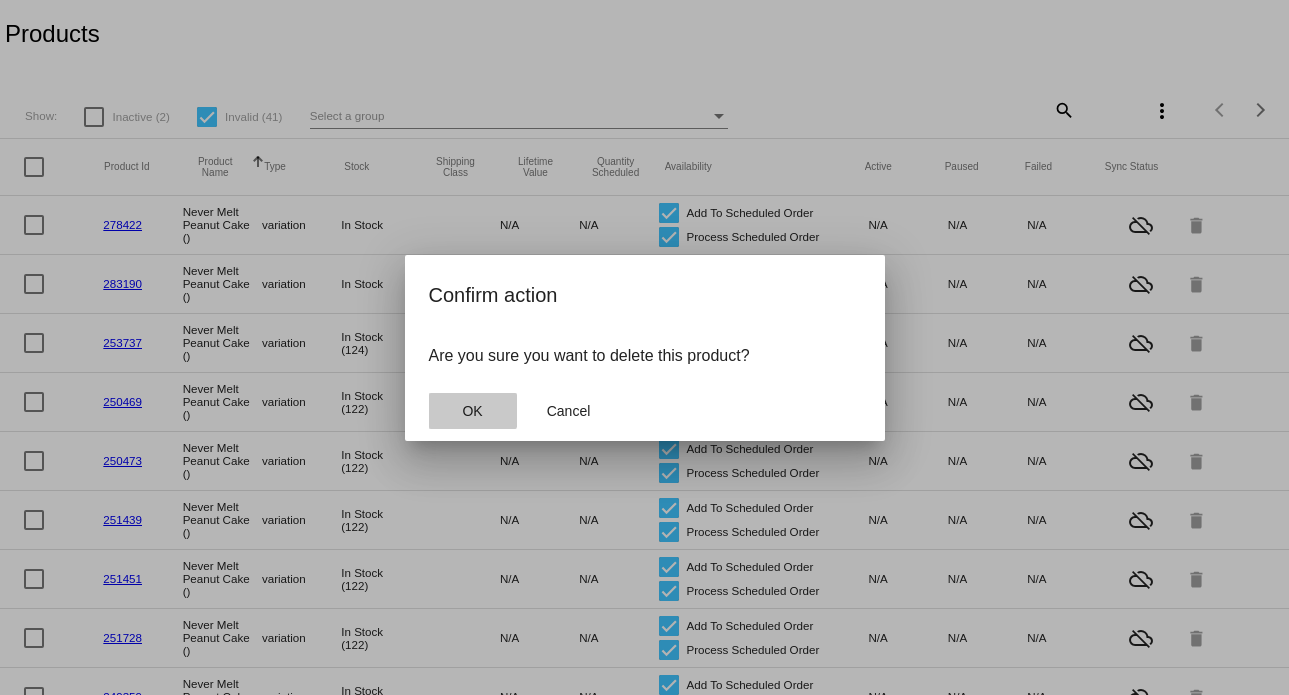click on "OK" 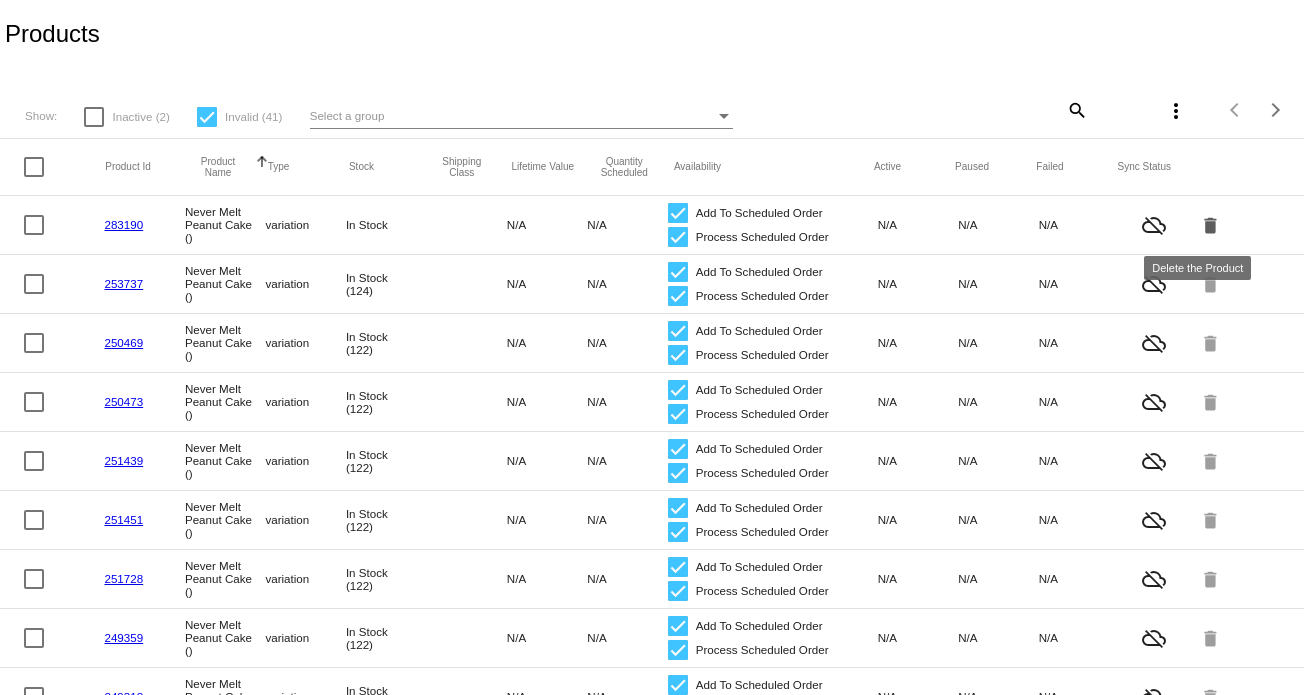 click on "delete" 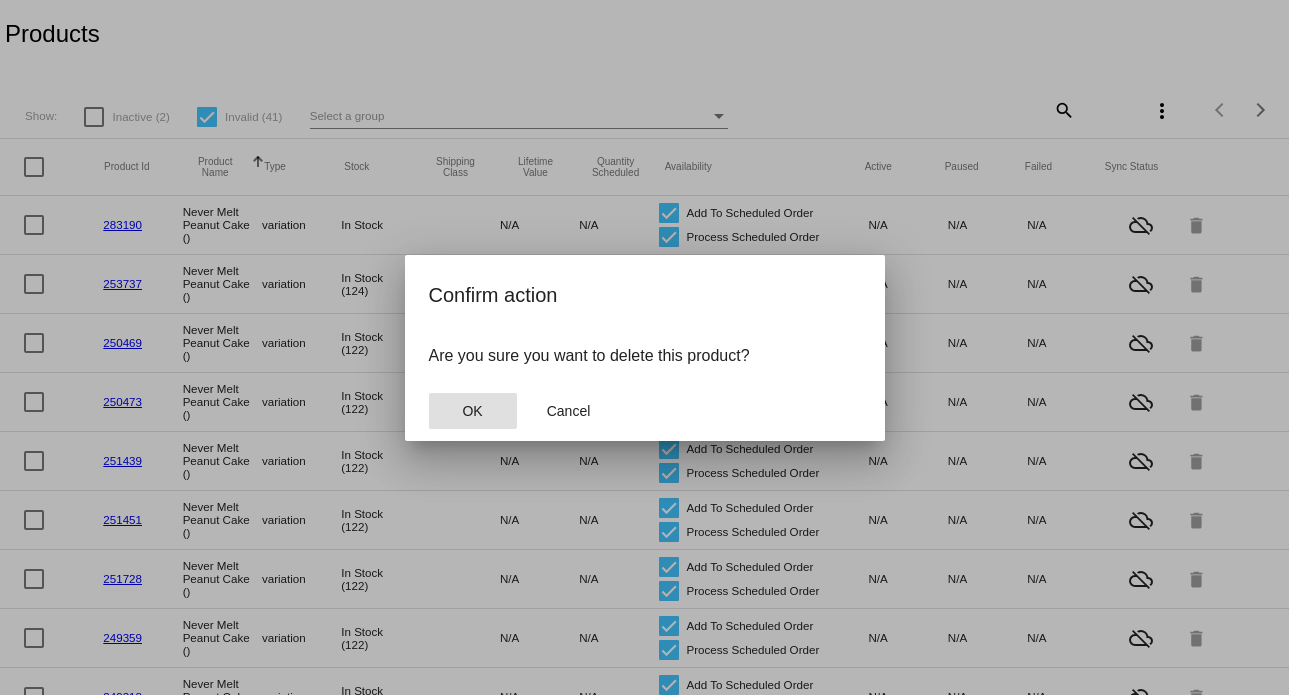 click on "OK" 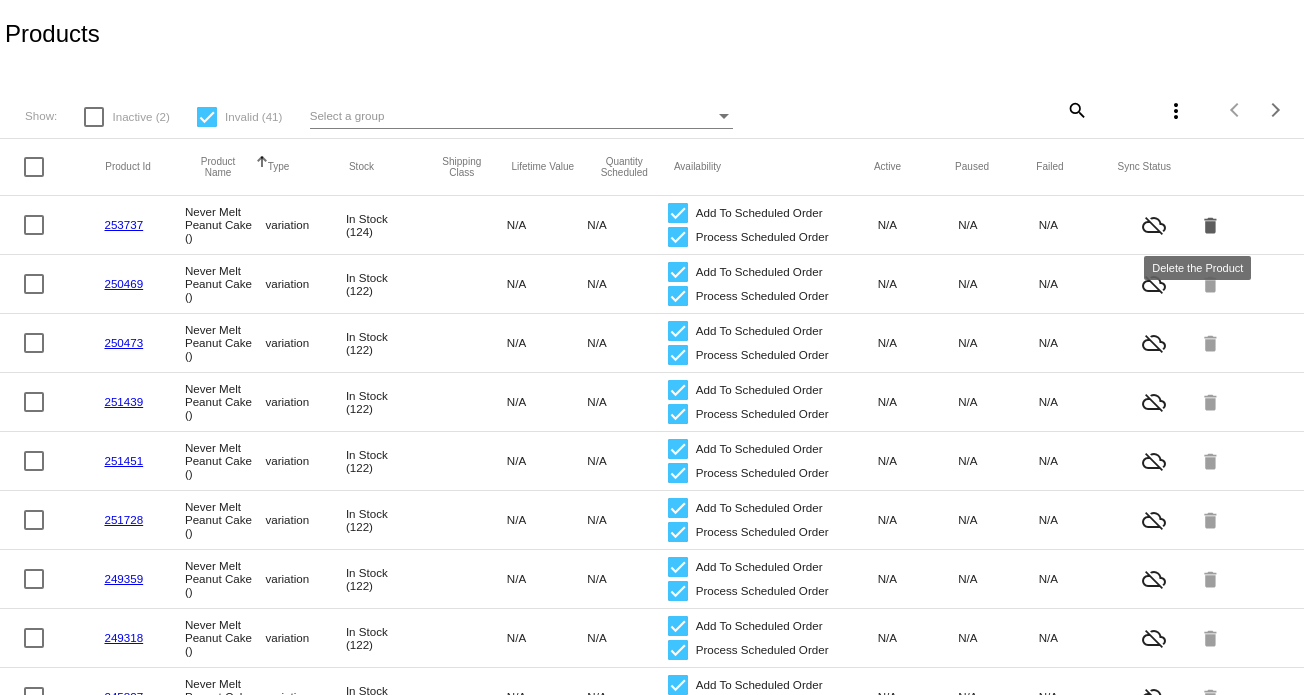 click on "delete" 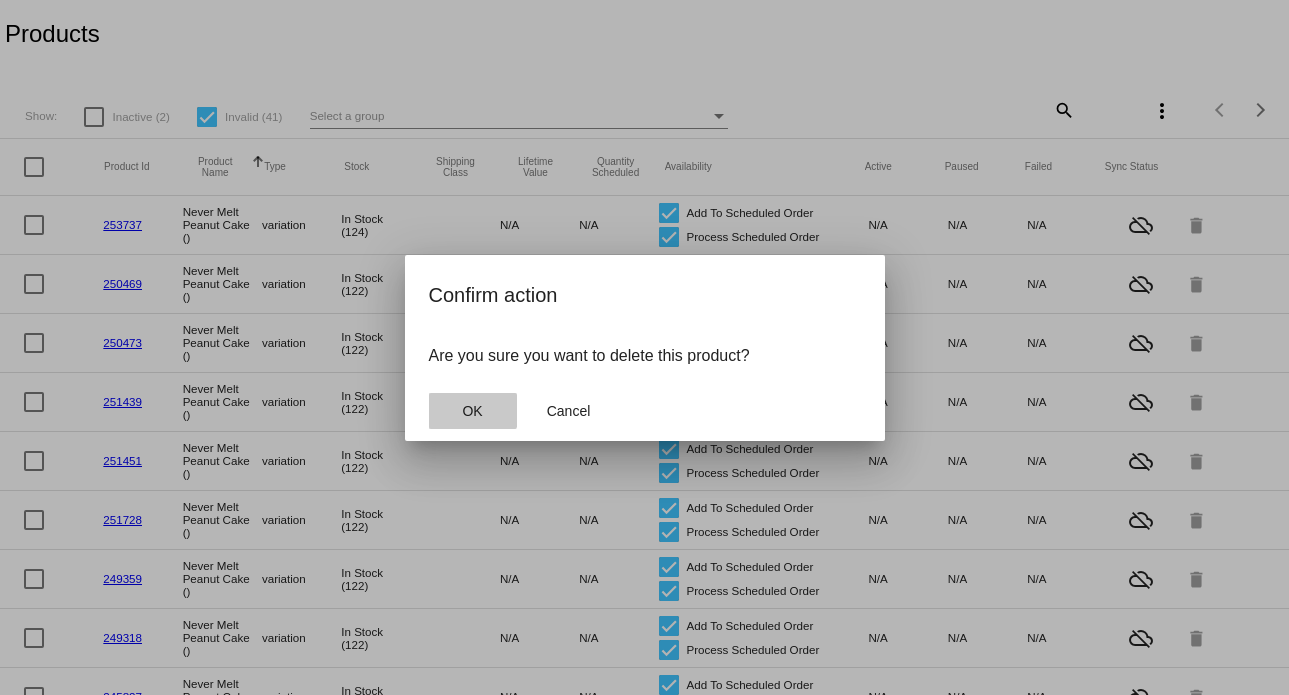 click on "OK" 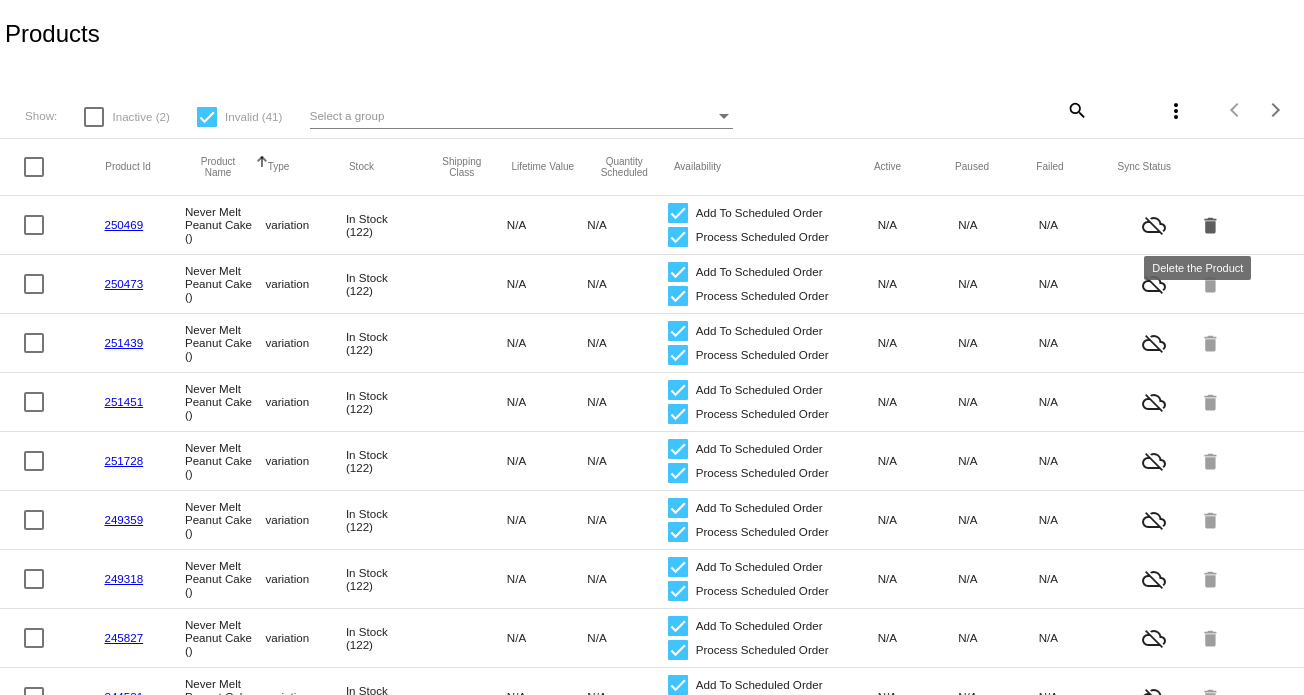 click on "delete" 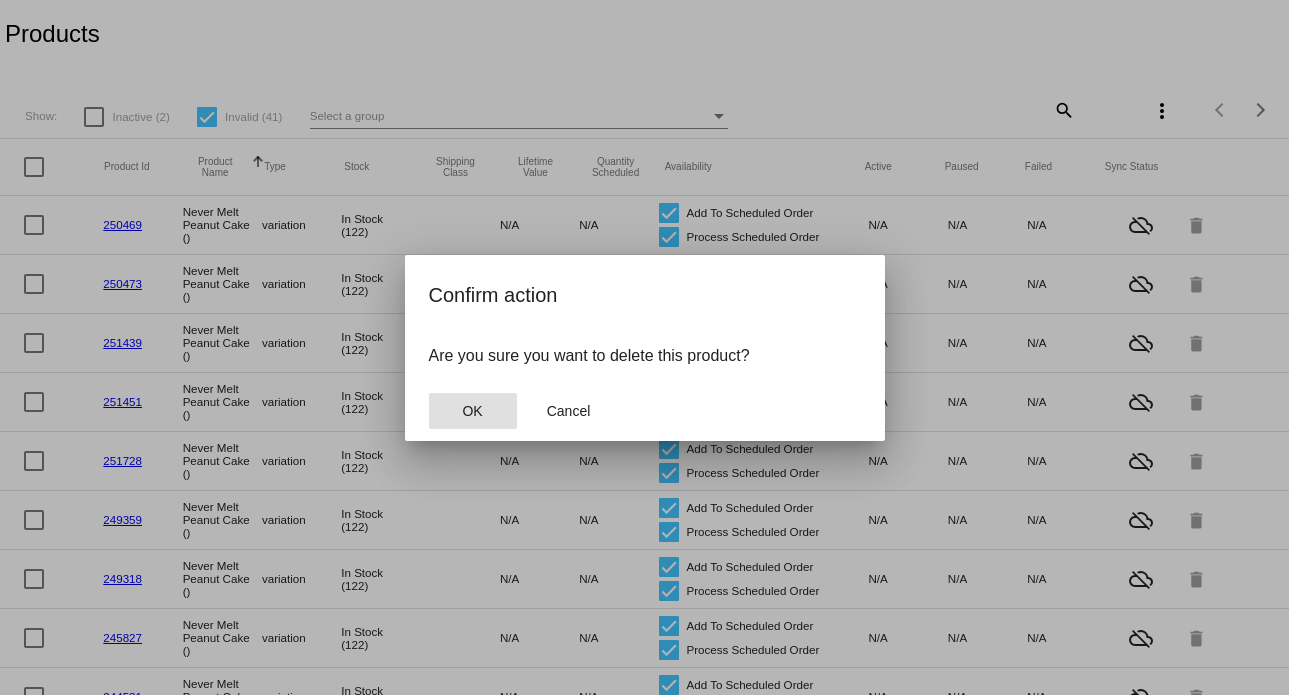 click on "OK" 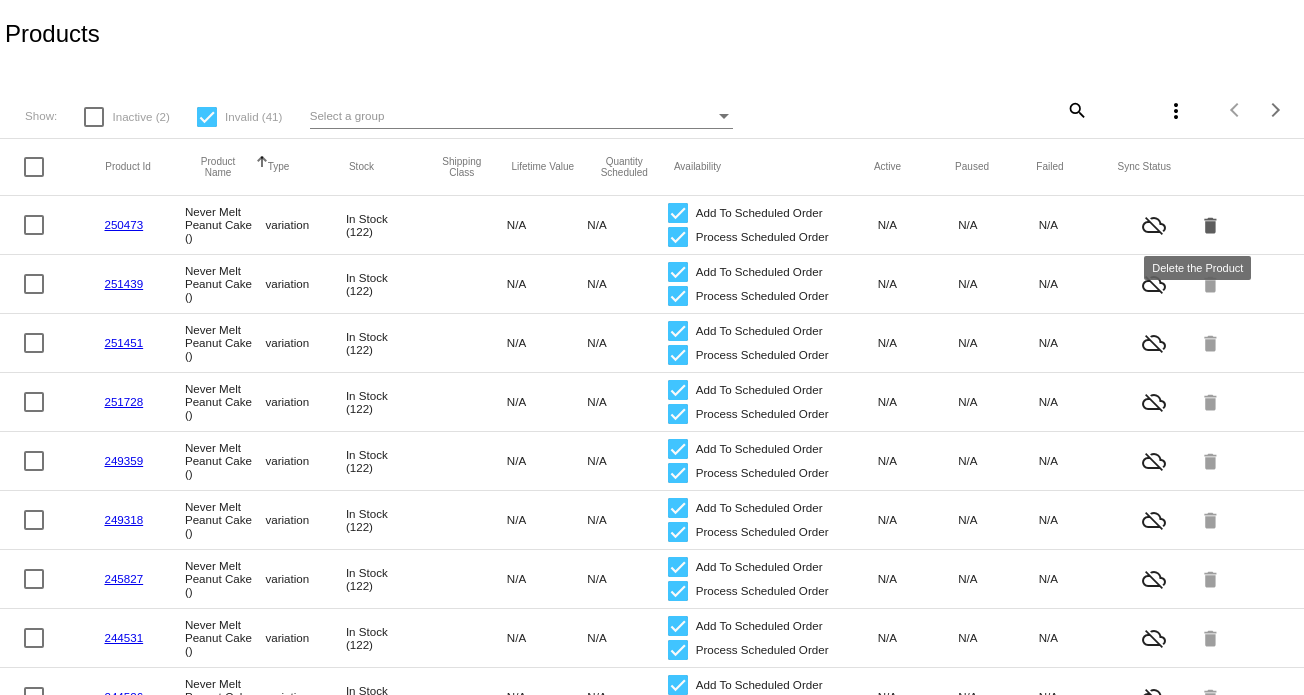 click on "delete" 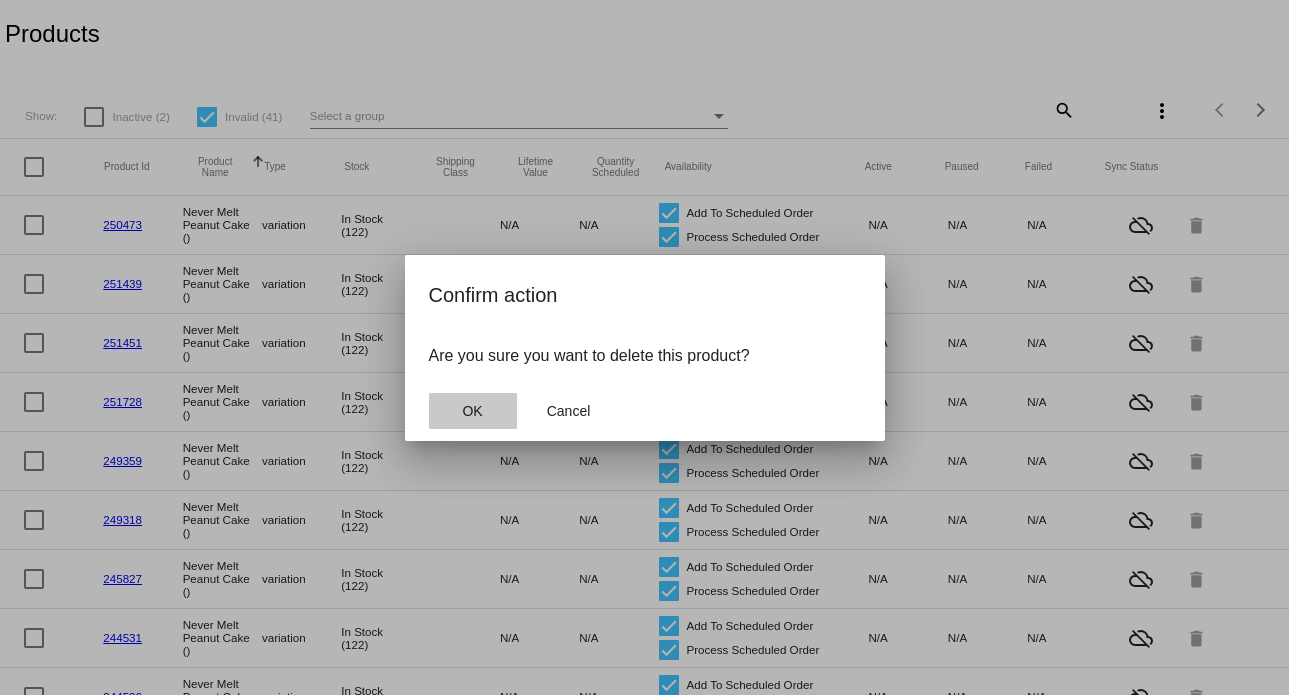 click on "OK" 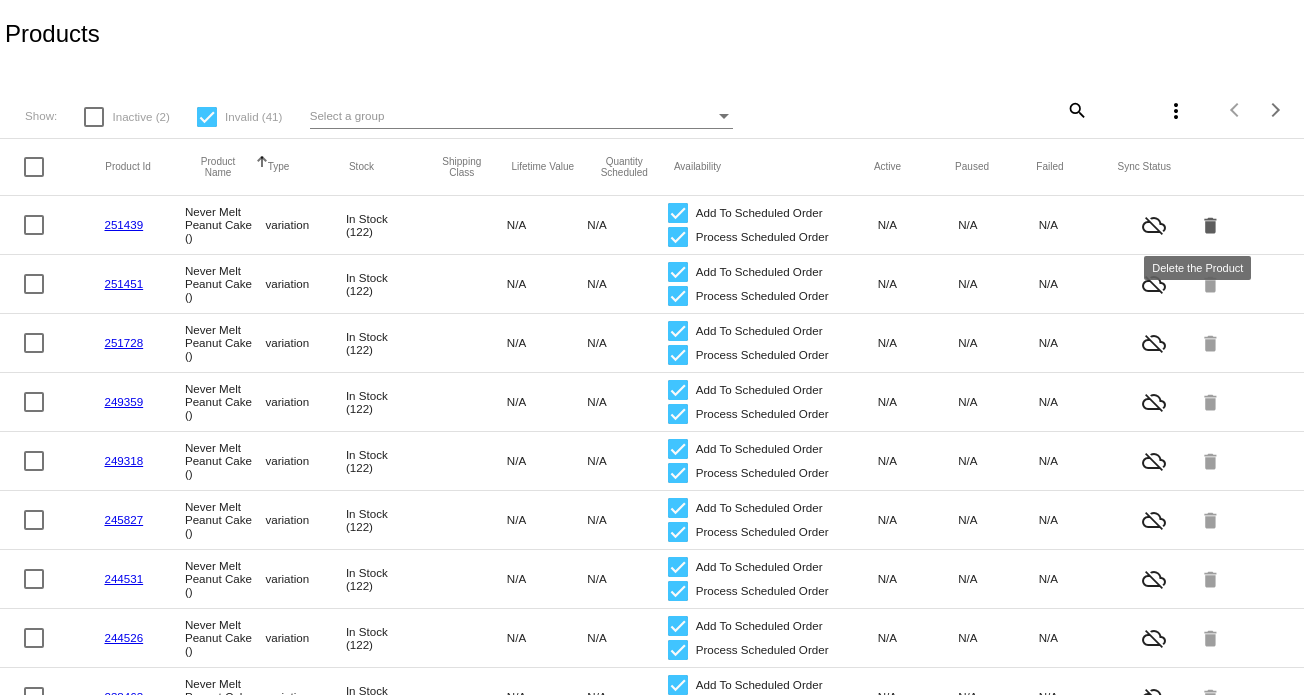 click on "delete" 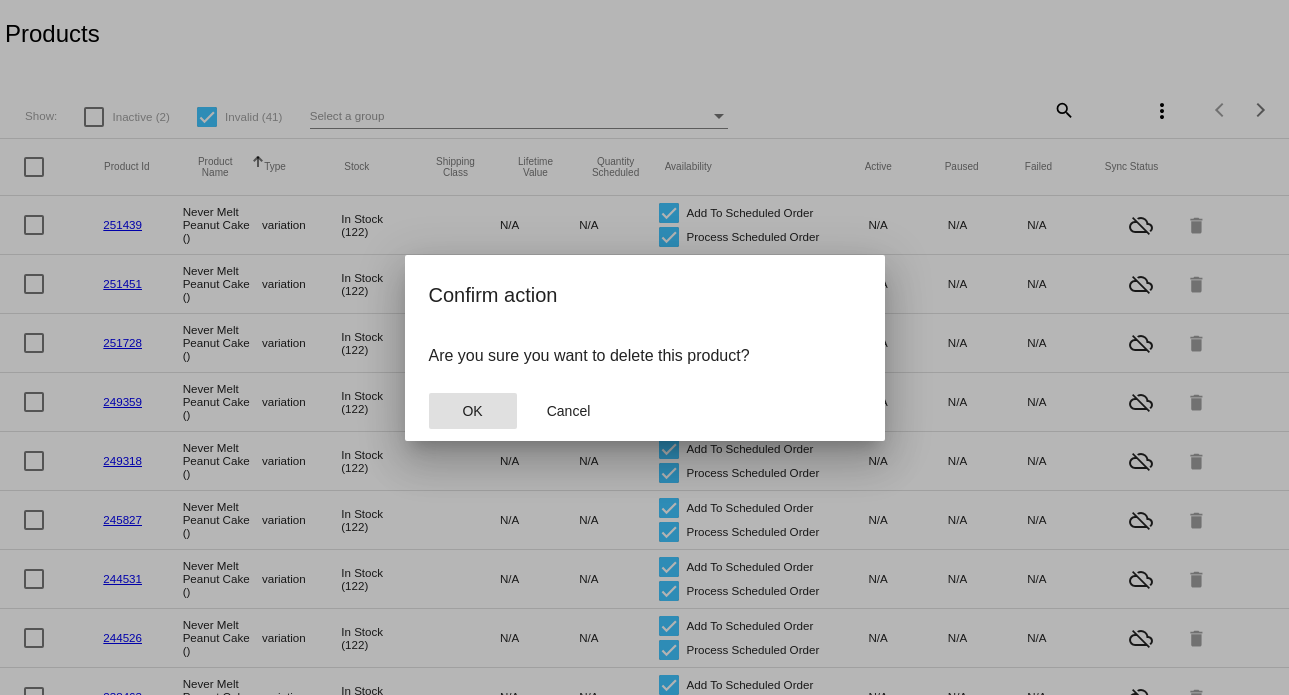 click on "OK" 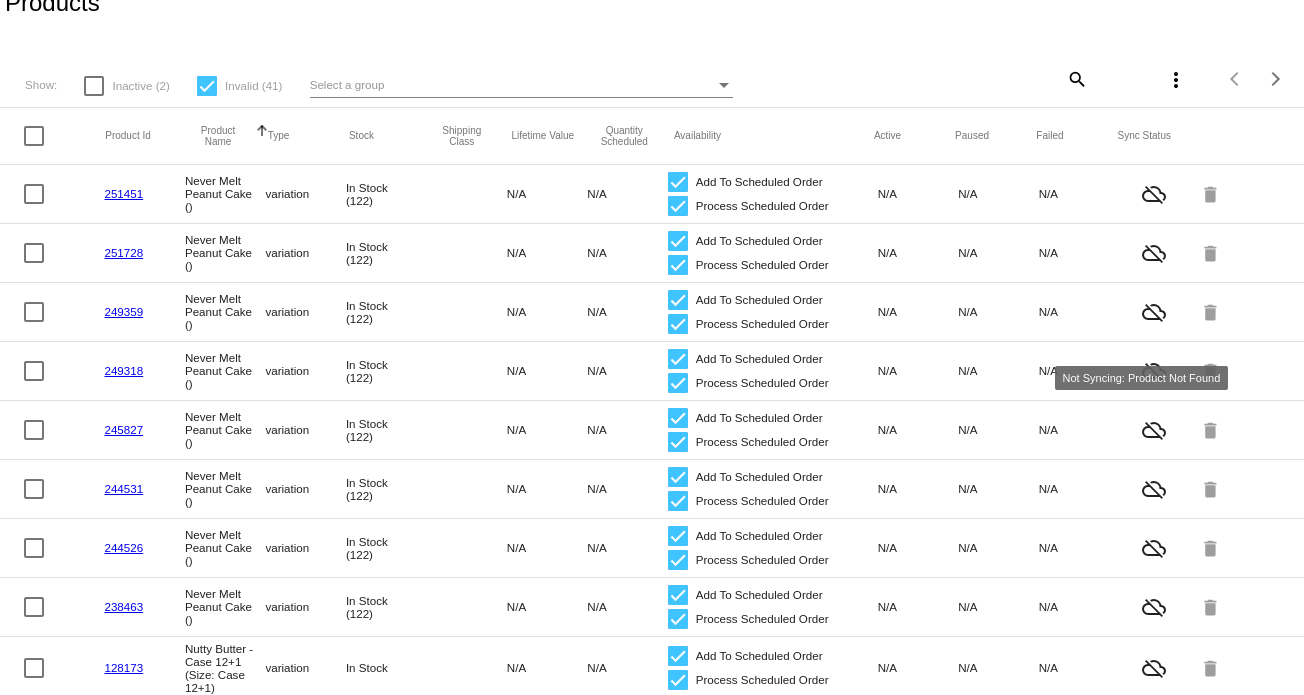 scroll, scrollTop: 0, scrollLeft: 0, axis: both 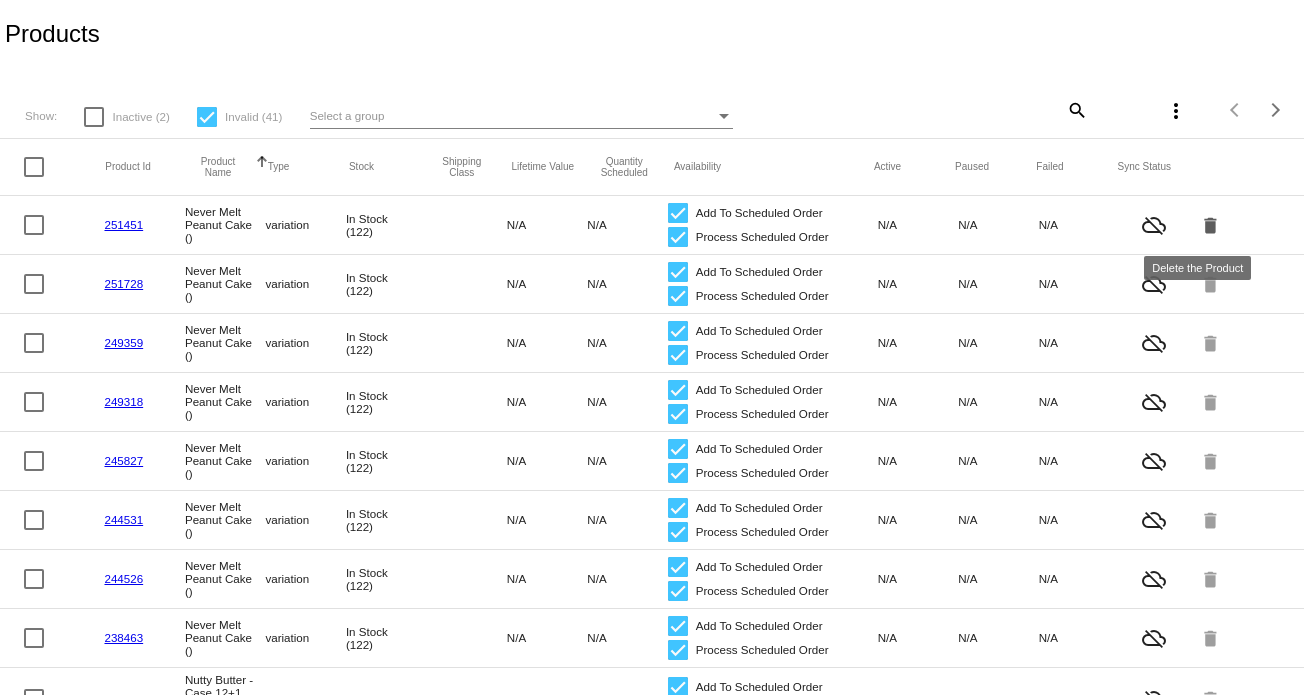 click on "delete" 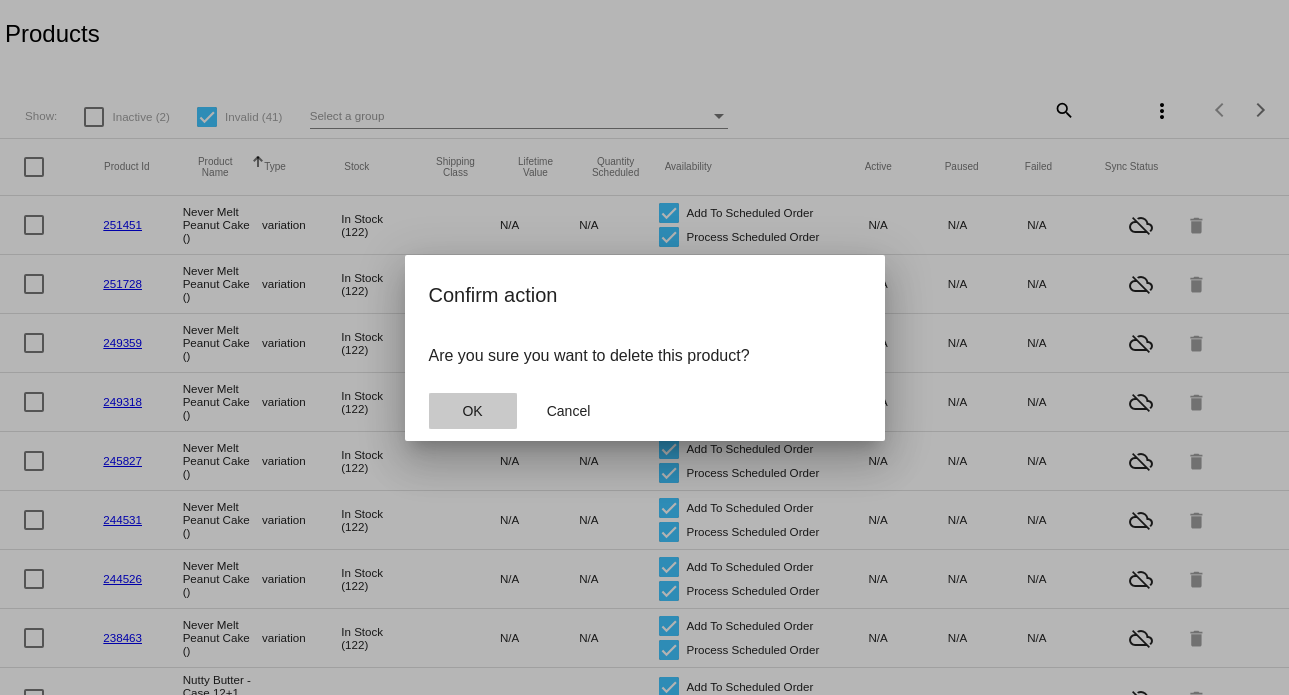 drag, startPoint x: 441, startPoint y: 396, endPoint x: 462, endPoint y: 396, distance: 21 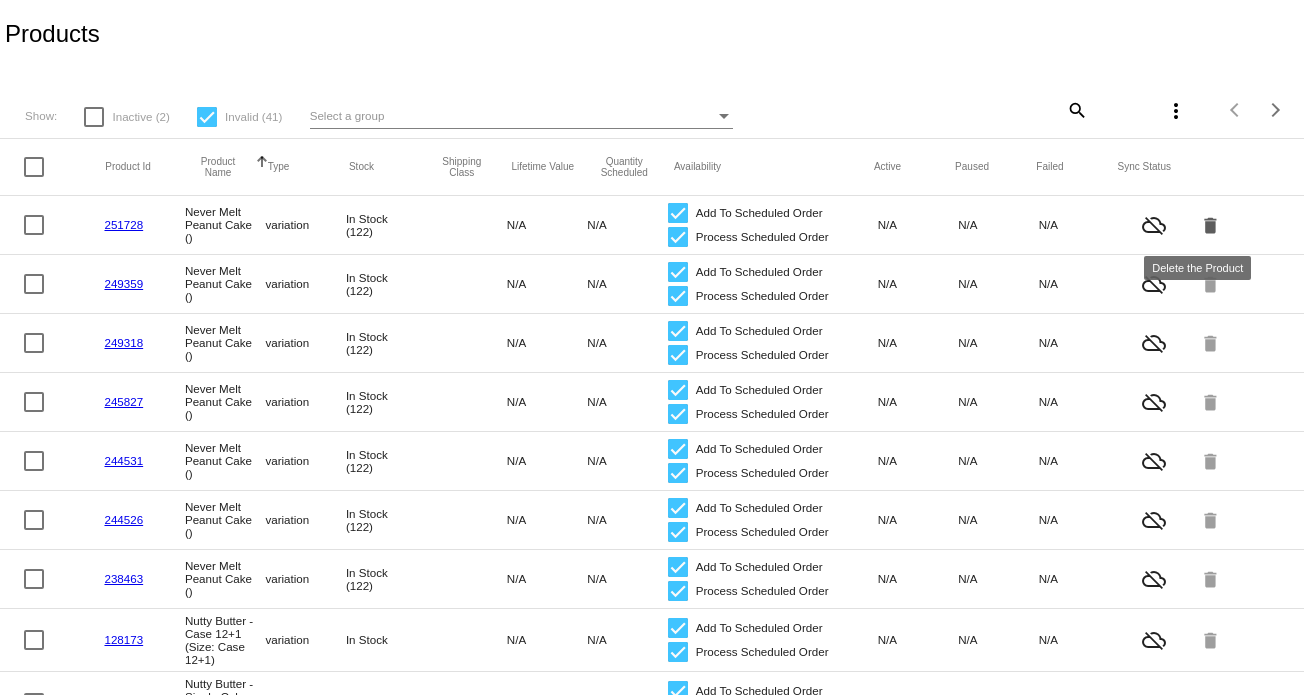 click on "delete" 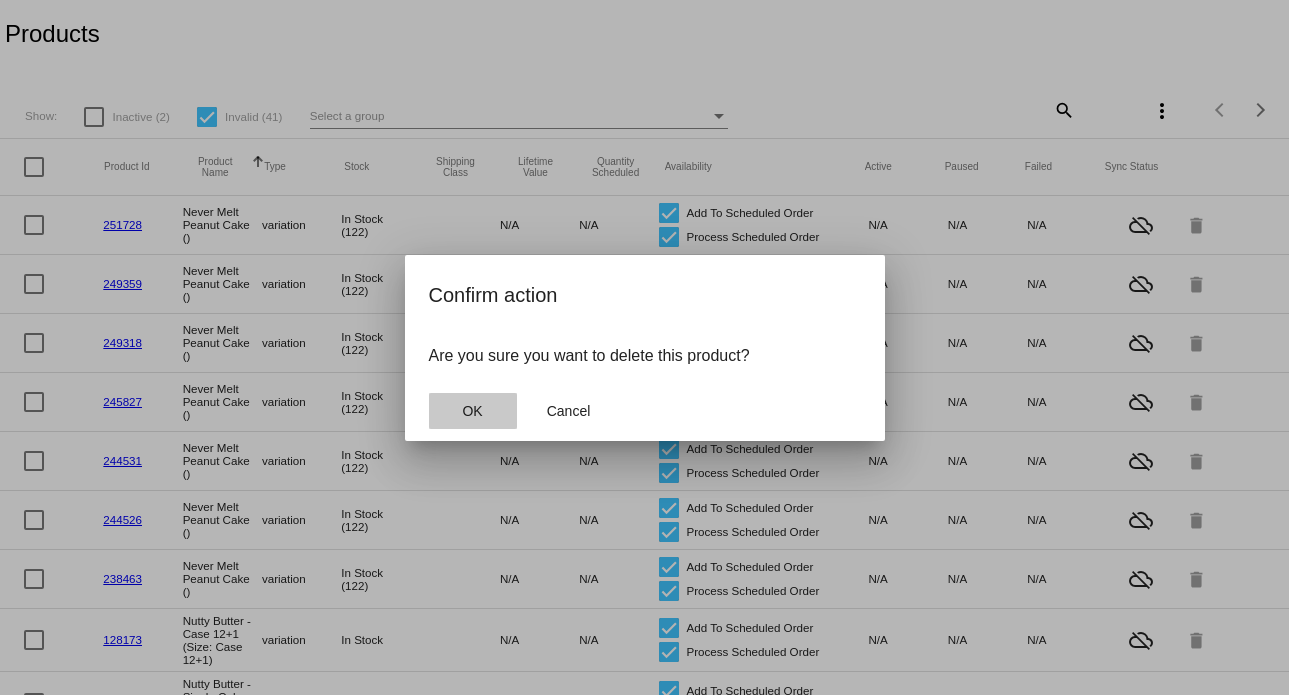 click on "OK" 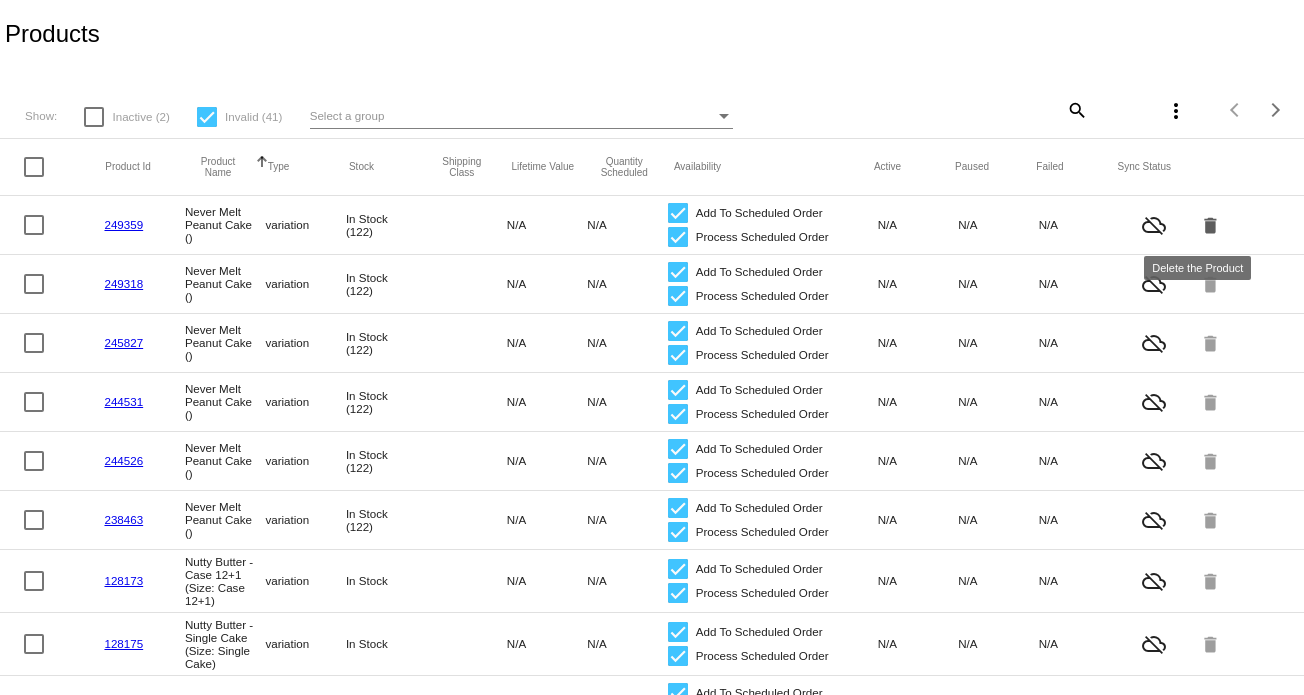 click on "delete" 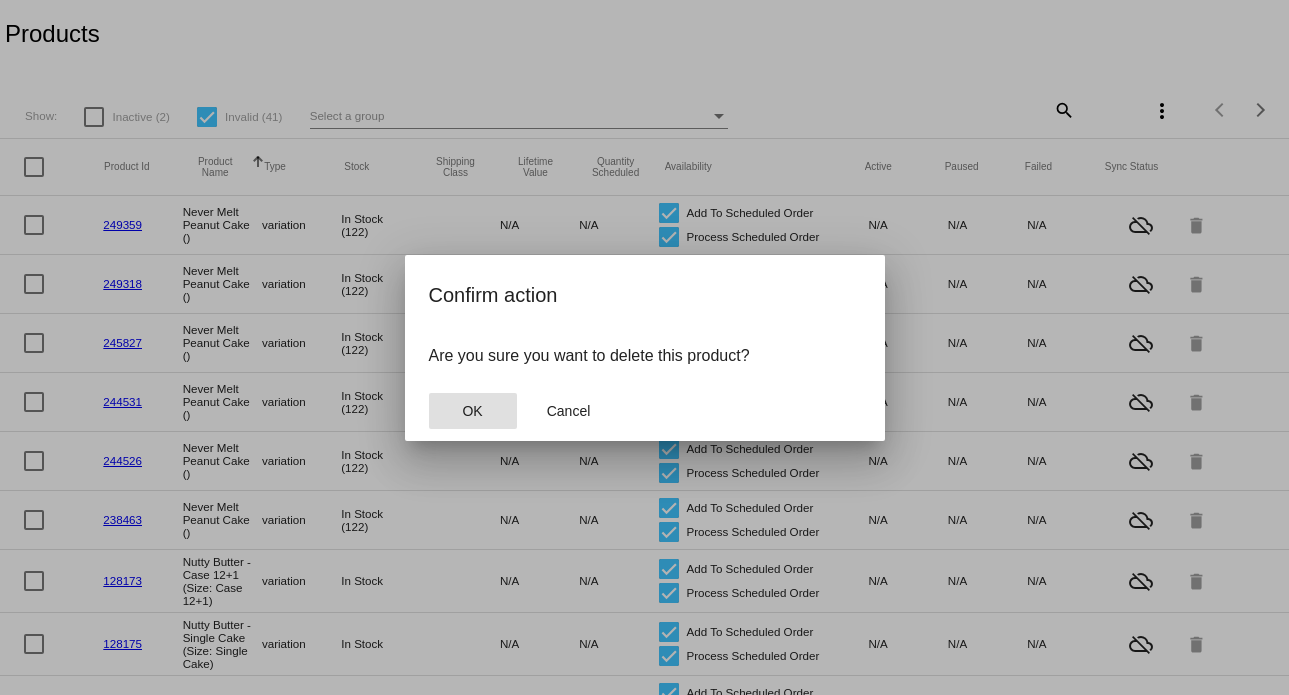 click on "OK" 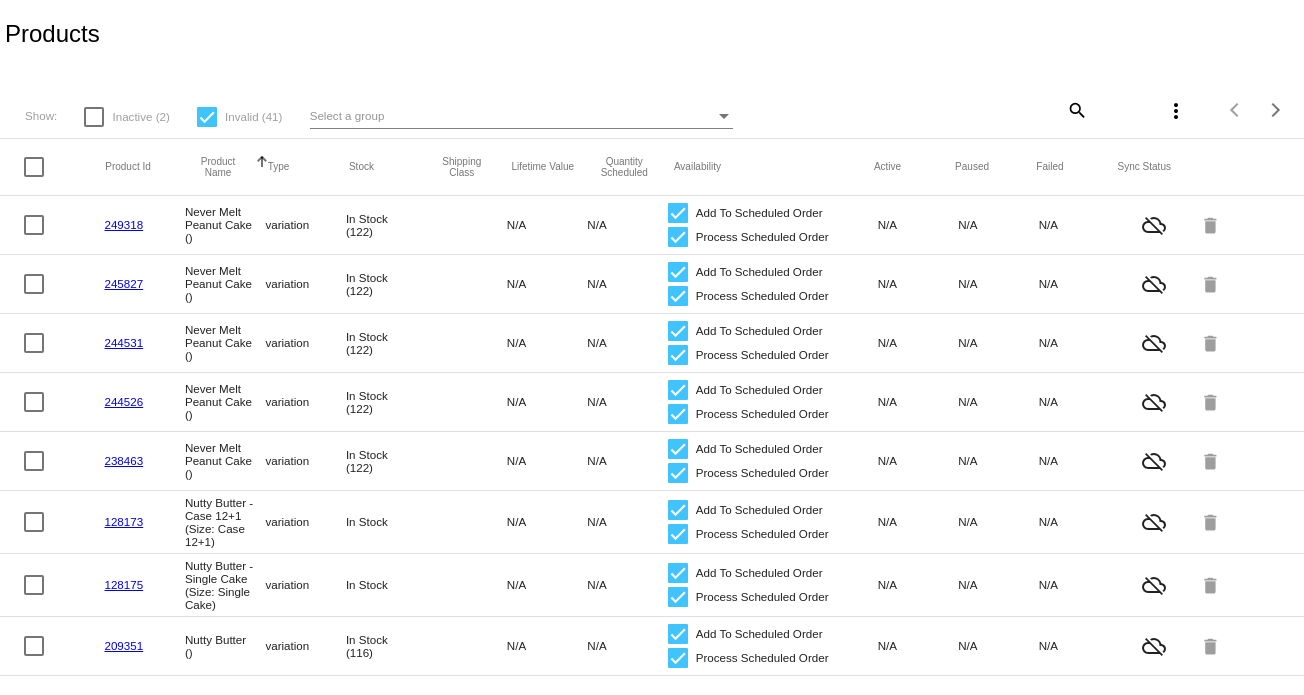 click on "249318
Never Melt Peanut Cake () variation In Stock
(122) N/A
N/A
Add To Scheduled Order
Process Scheduled Order
N/A
N/A
N/A
cloud_off
delete" 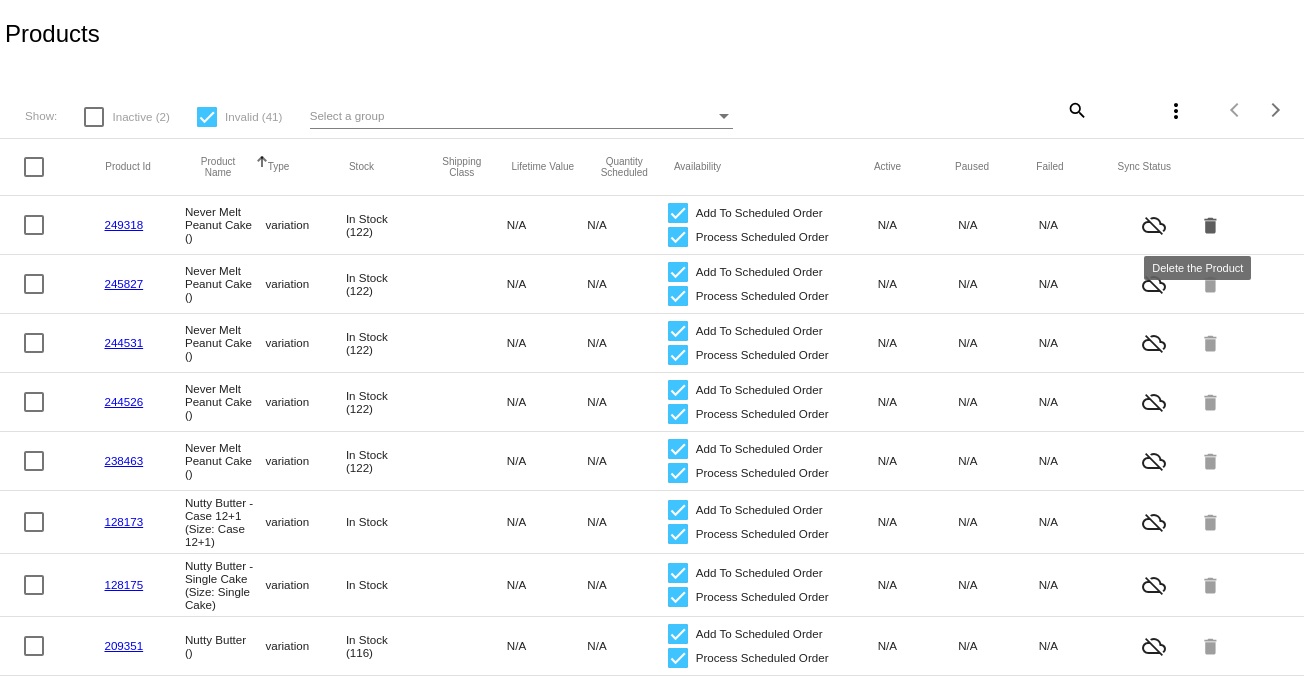 click on "delete" 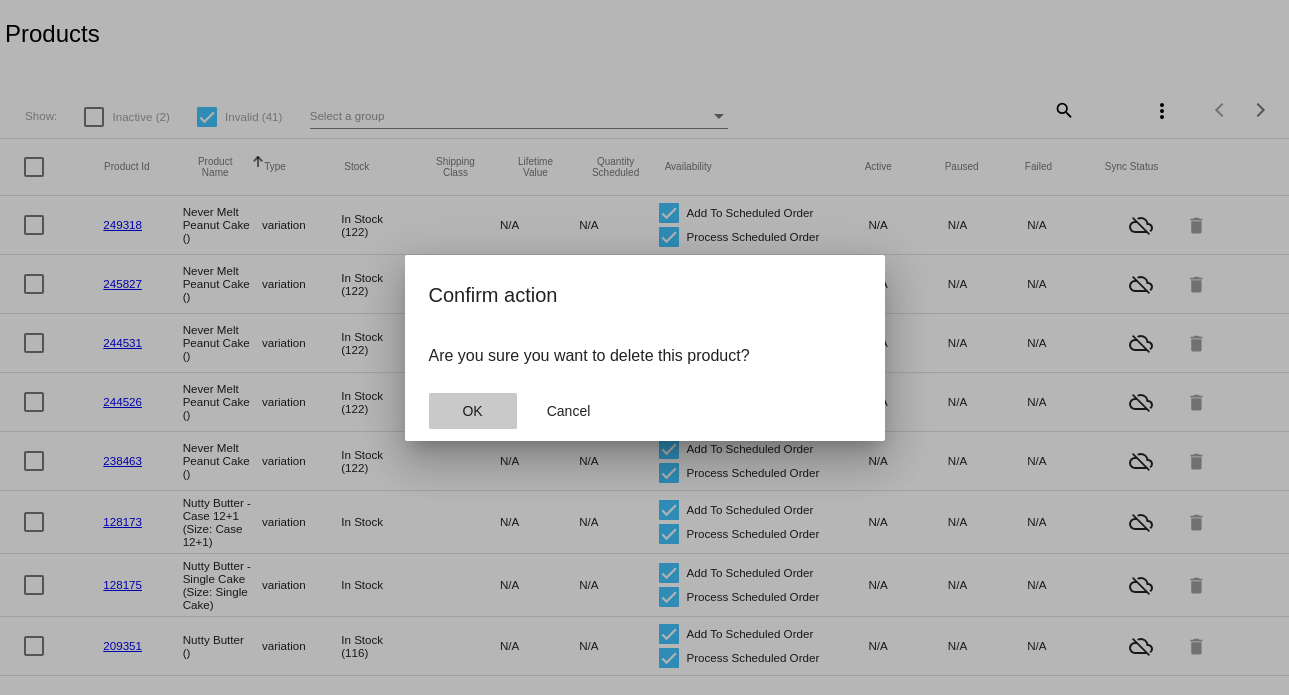 click on "OK" 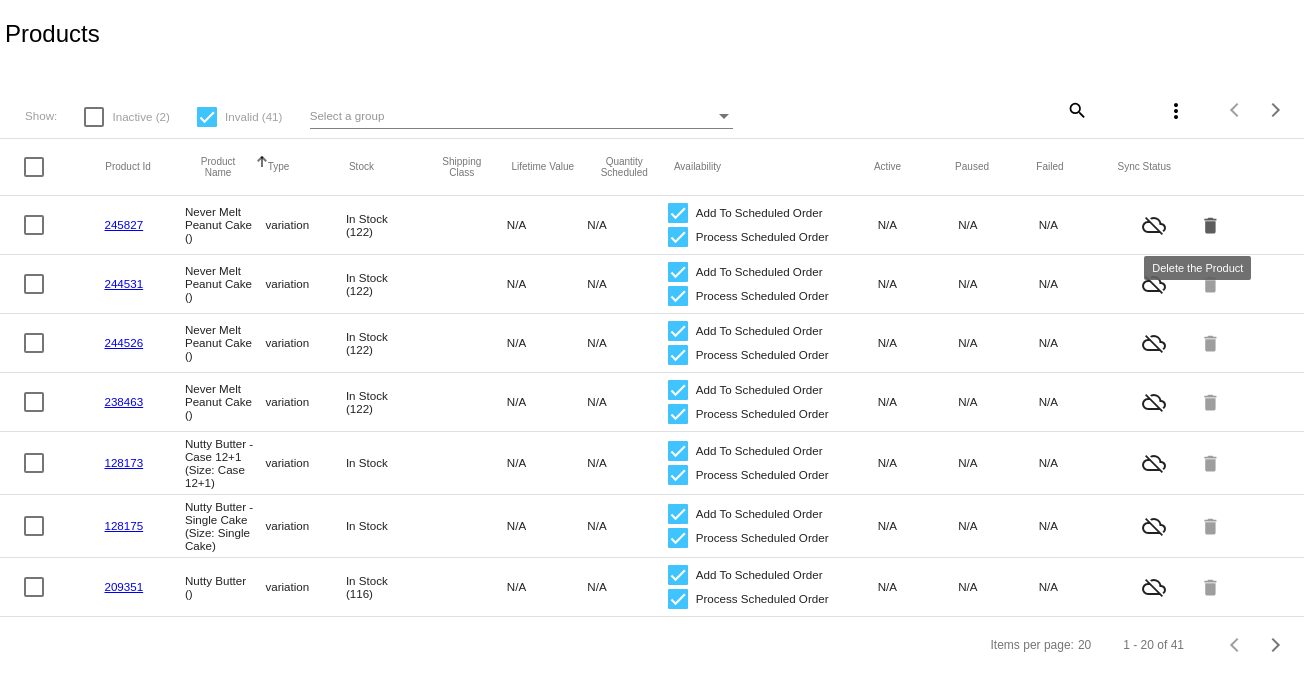 click on "delete" 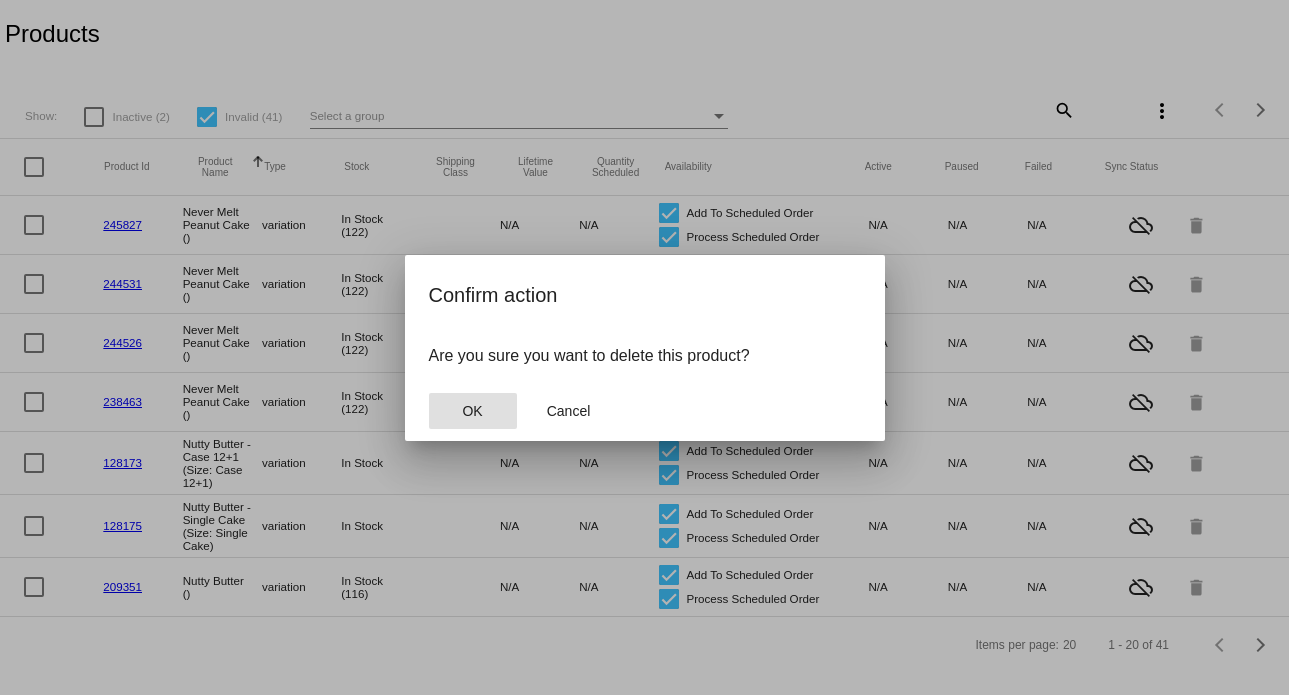 drag, startPoint x: 449, startPoint y: 416, endPoint x: 549, endPoint y: 395, distance: 102.18121 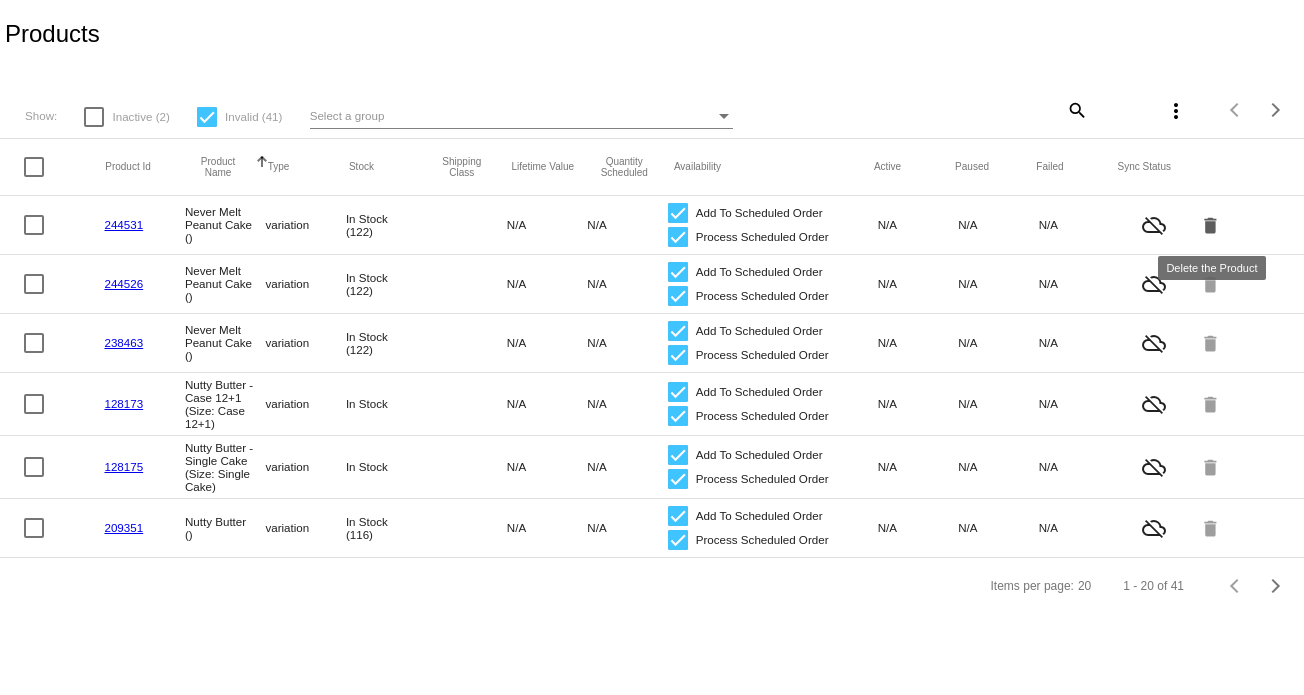 click on "delete" 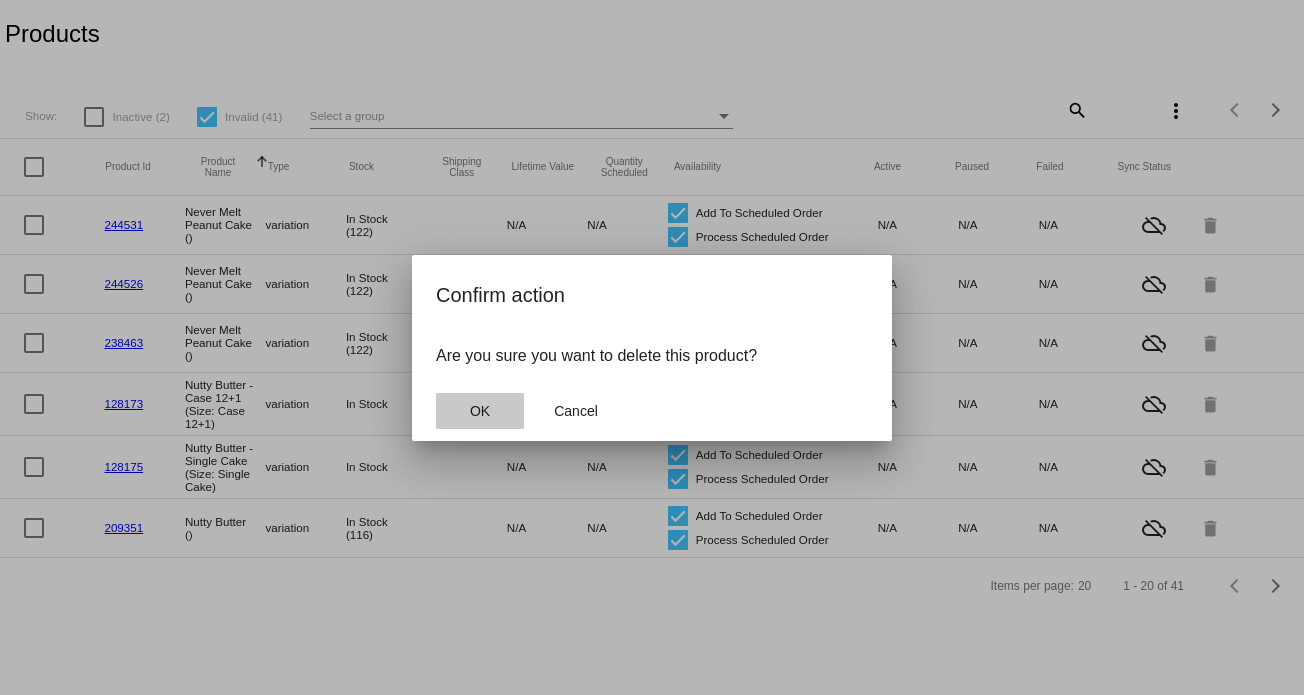 drag, startPoint x: 468, startPoint y: 412, endPoint x: 488, endPoint y: 404, distance: 21.540659 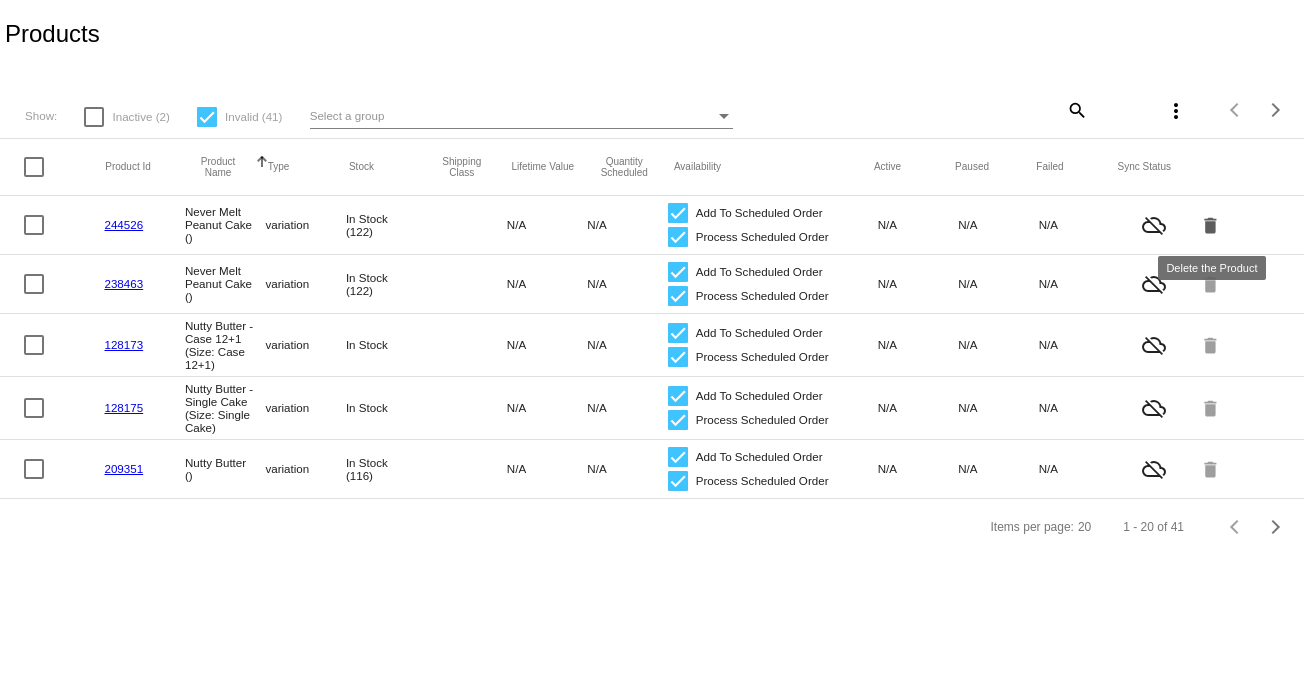 click on "delete" 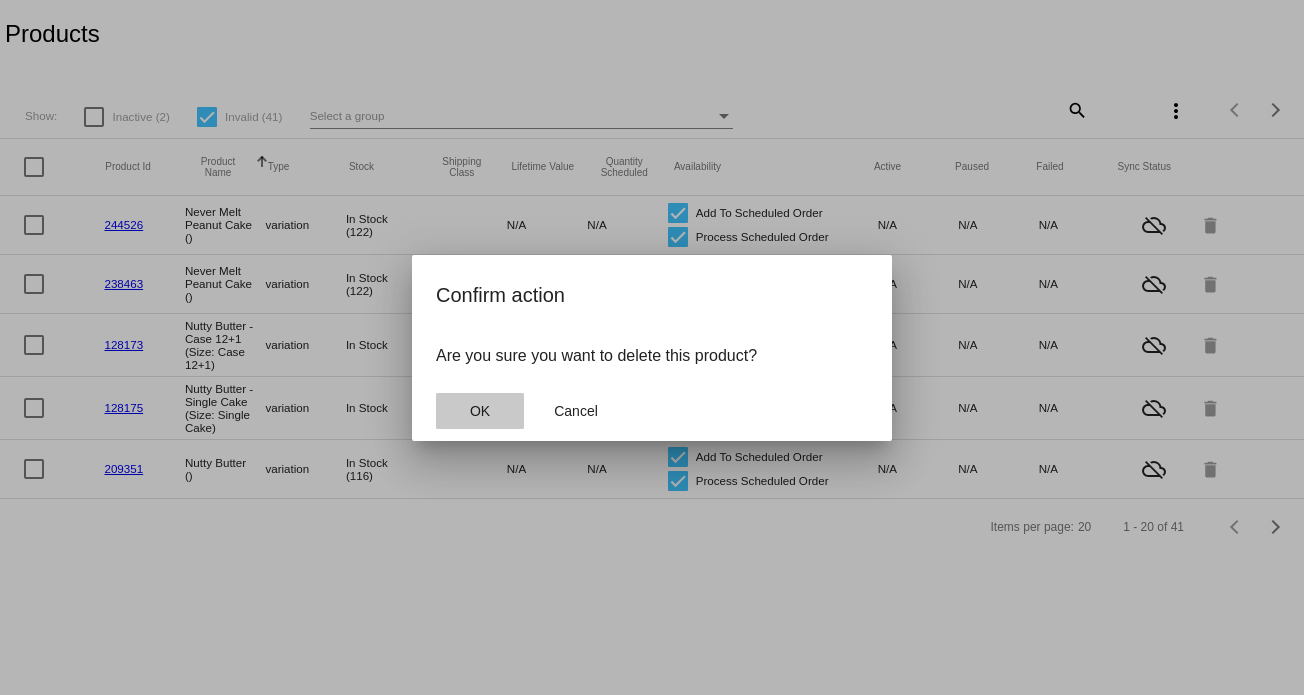 click on "OK" 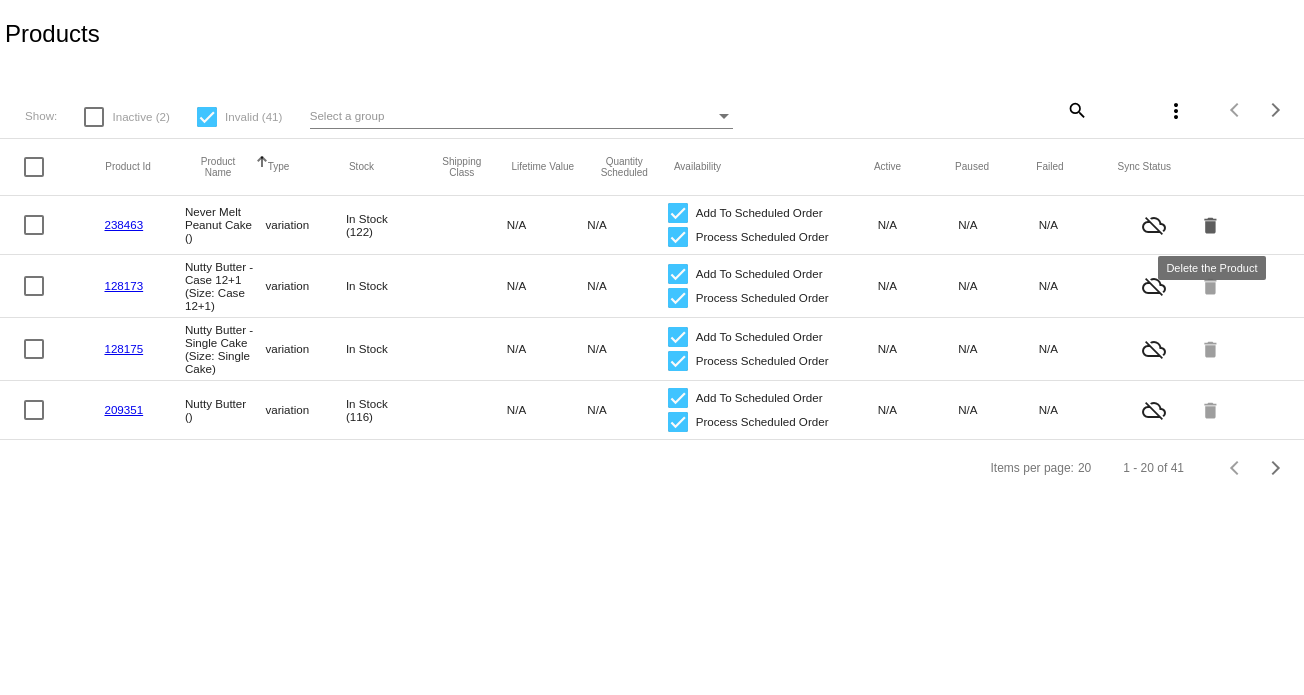 click on "delete" 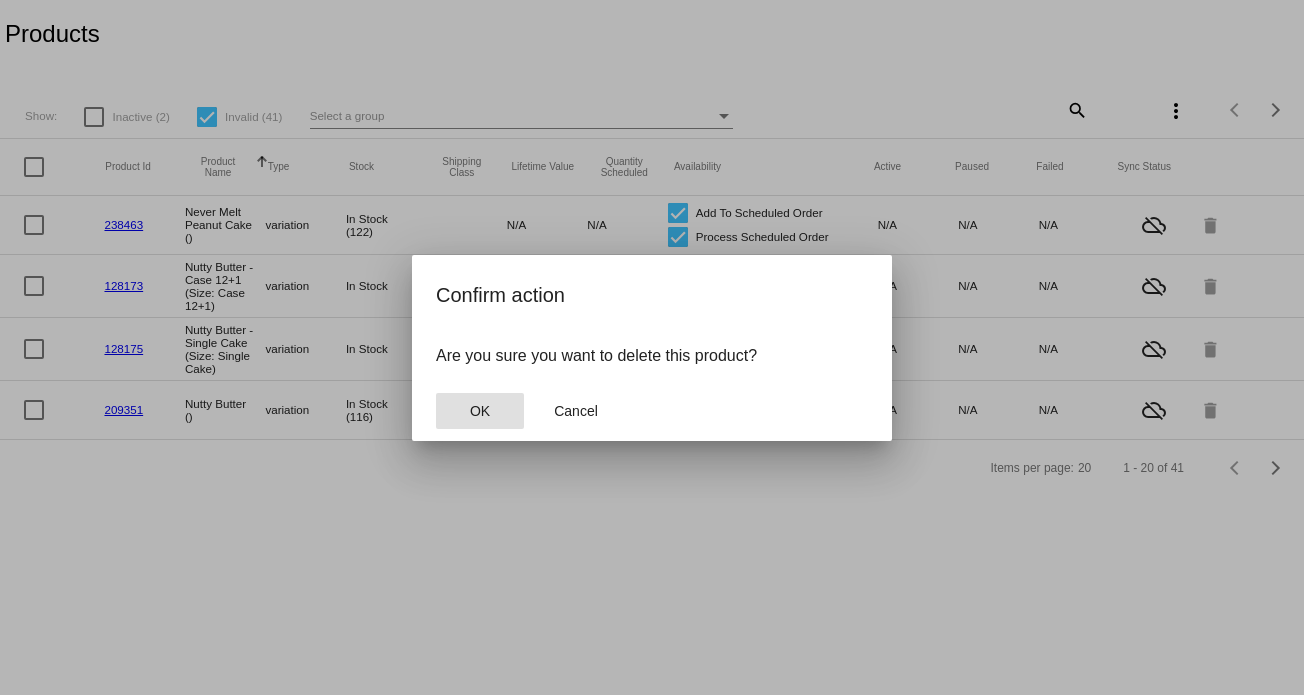 click on "OK" 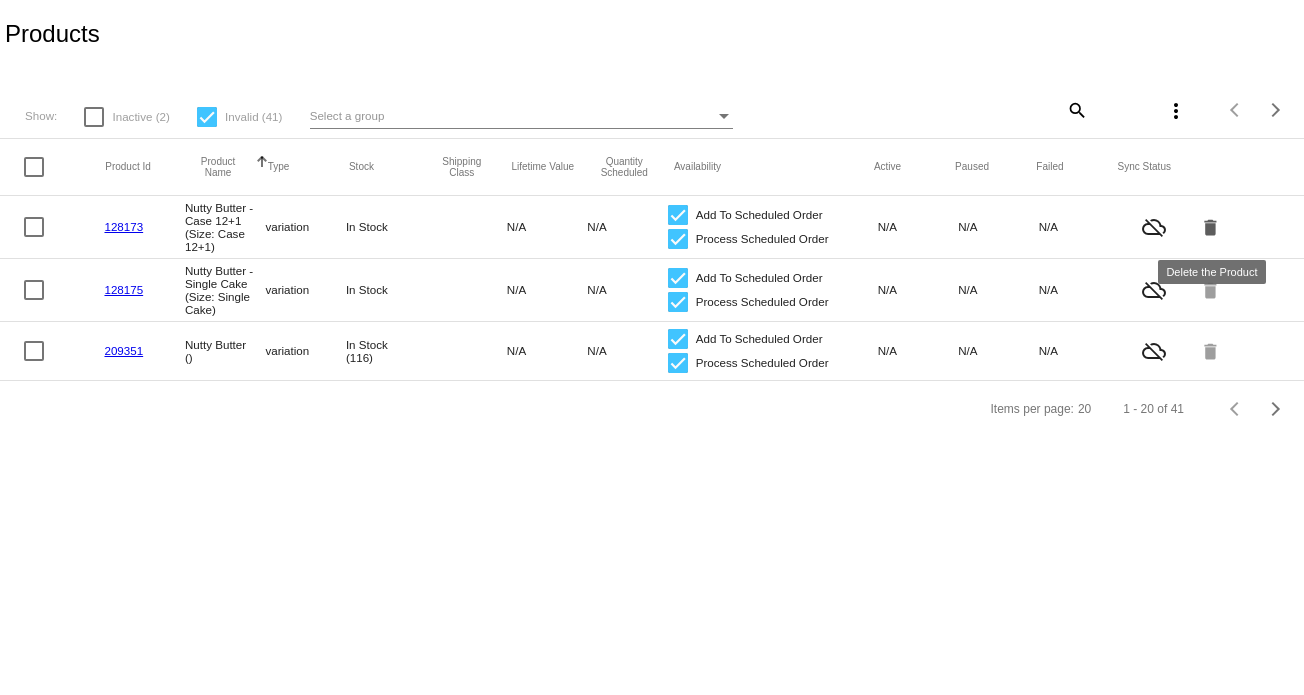 click on "delete" 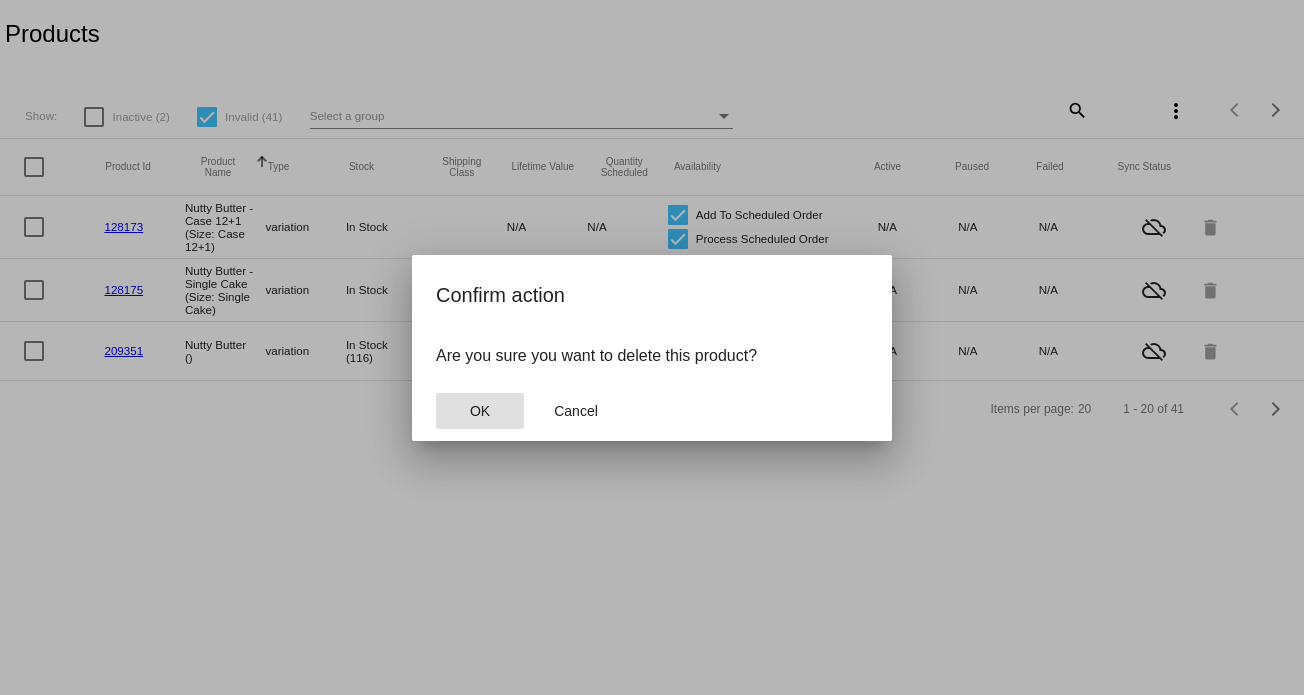 click on "OK" 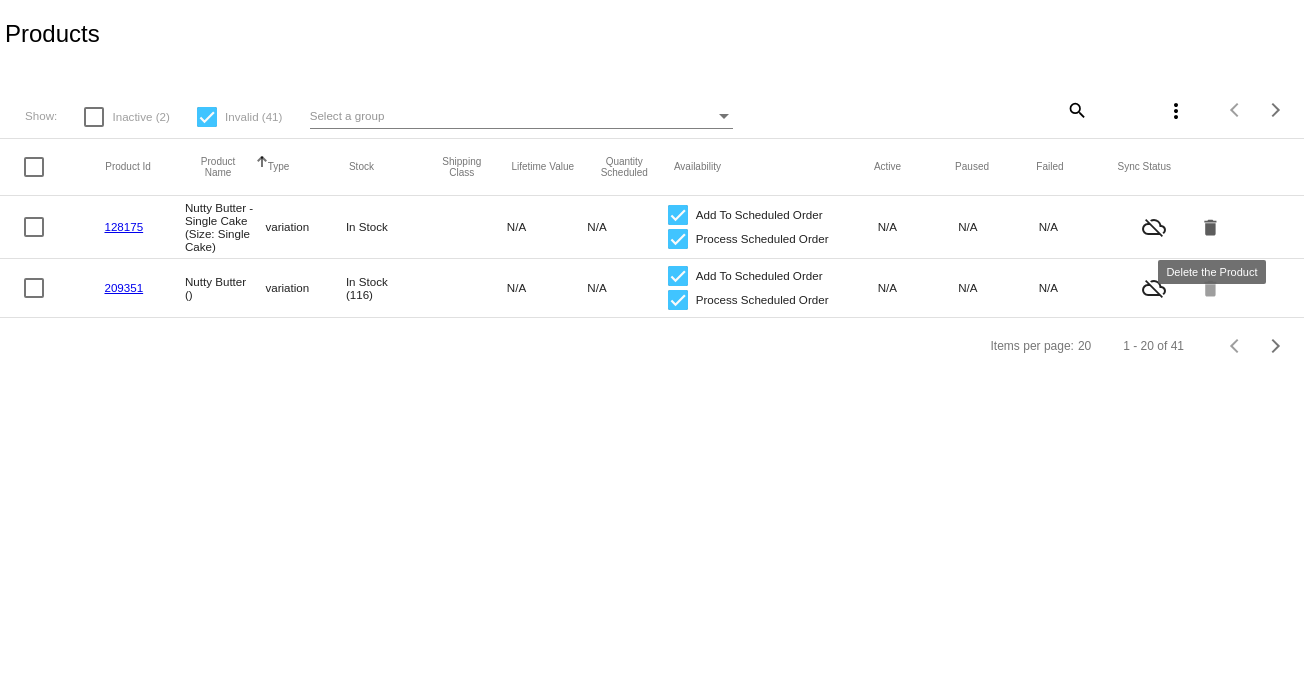 click on "128175
Nutty Butter - Single Cake (Size: Single Cake) variation In Stock
N/A
N/A
Add To Scheduled Order
Process Scheduled Order
N/A
N/A
N/A
cloud_off
delete" 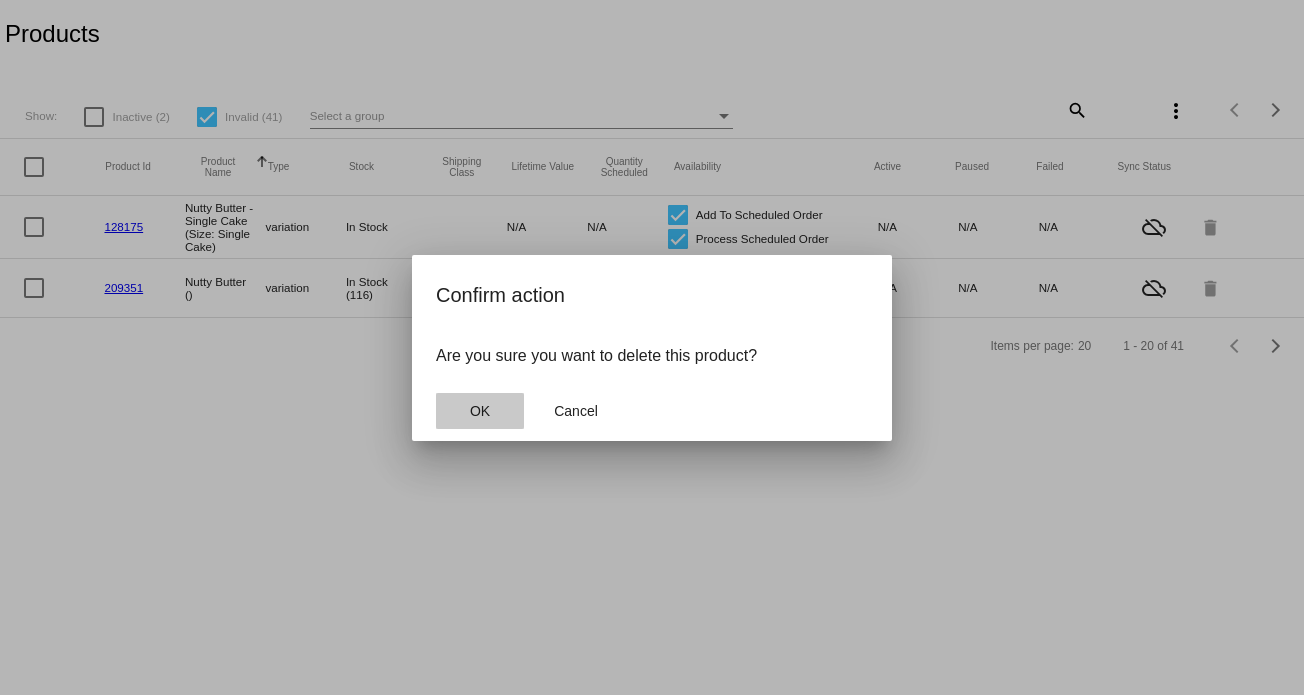 click on "OK" 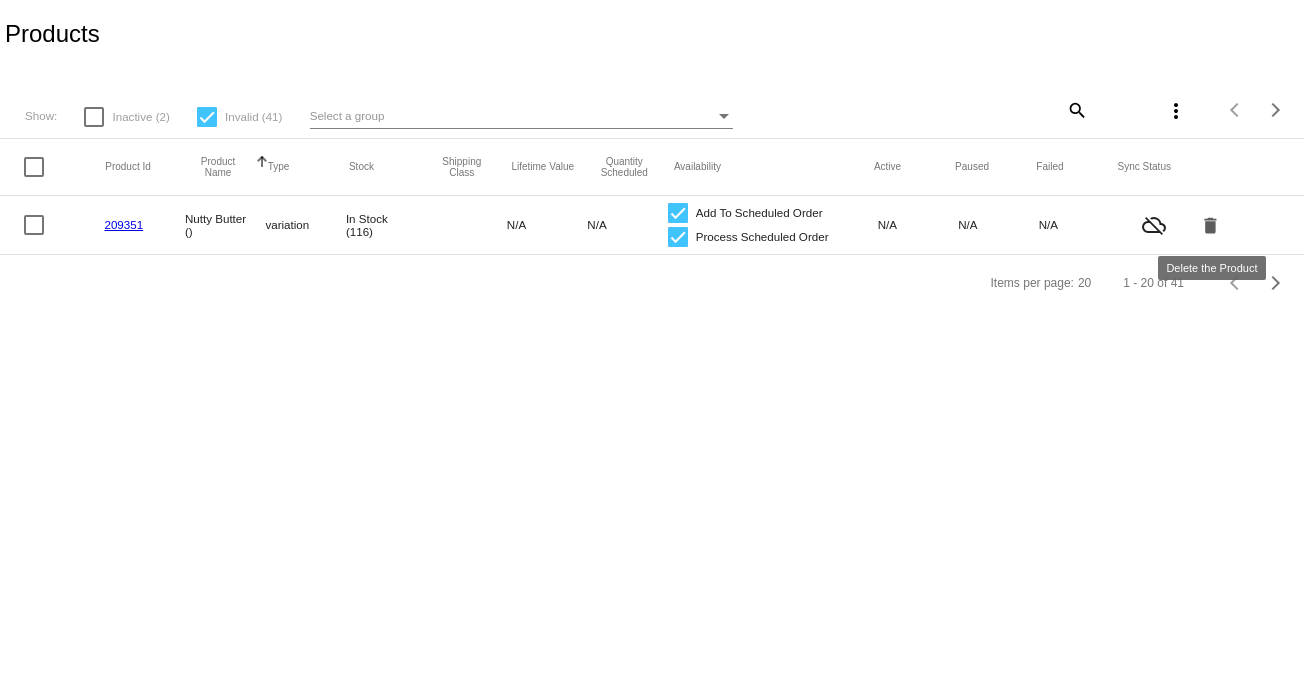 click on "delete" 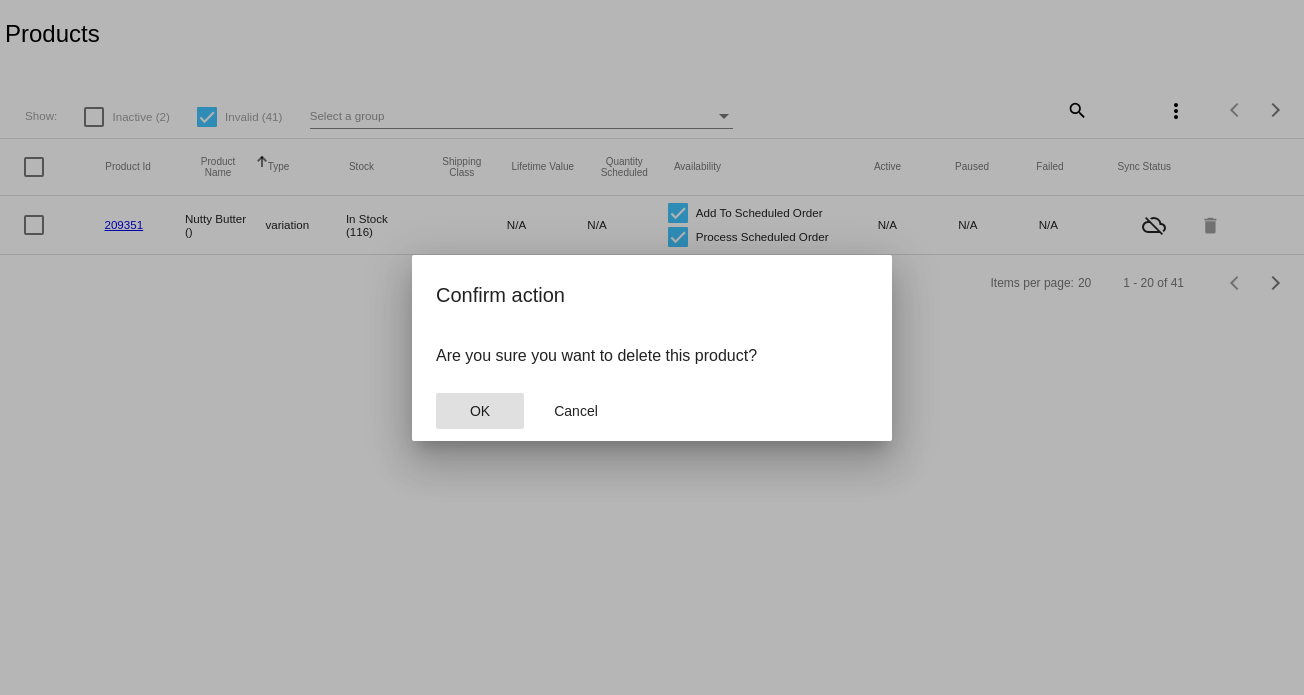 click on "OK" 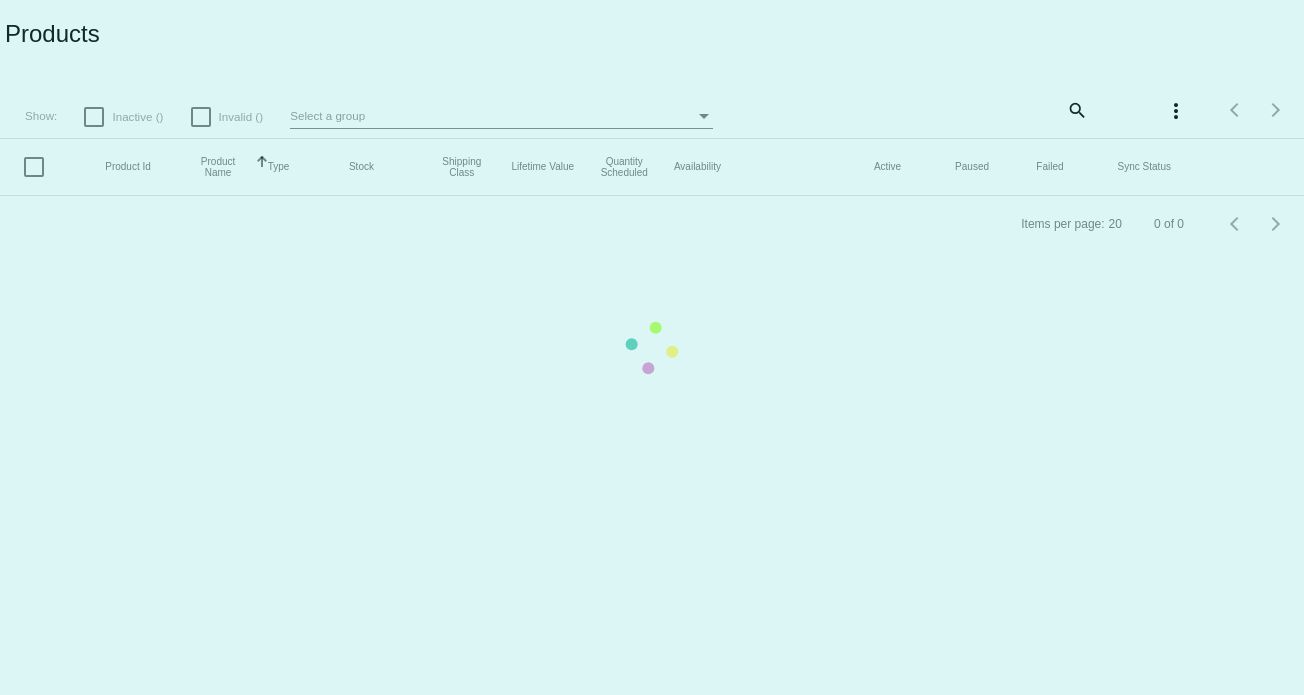 scroll, scrollTop: 0, scrollLeft: 0, axis: both 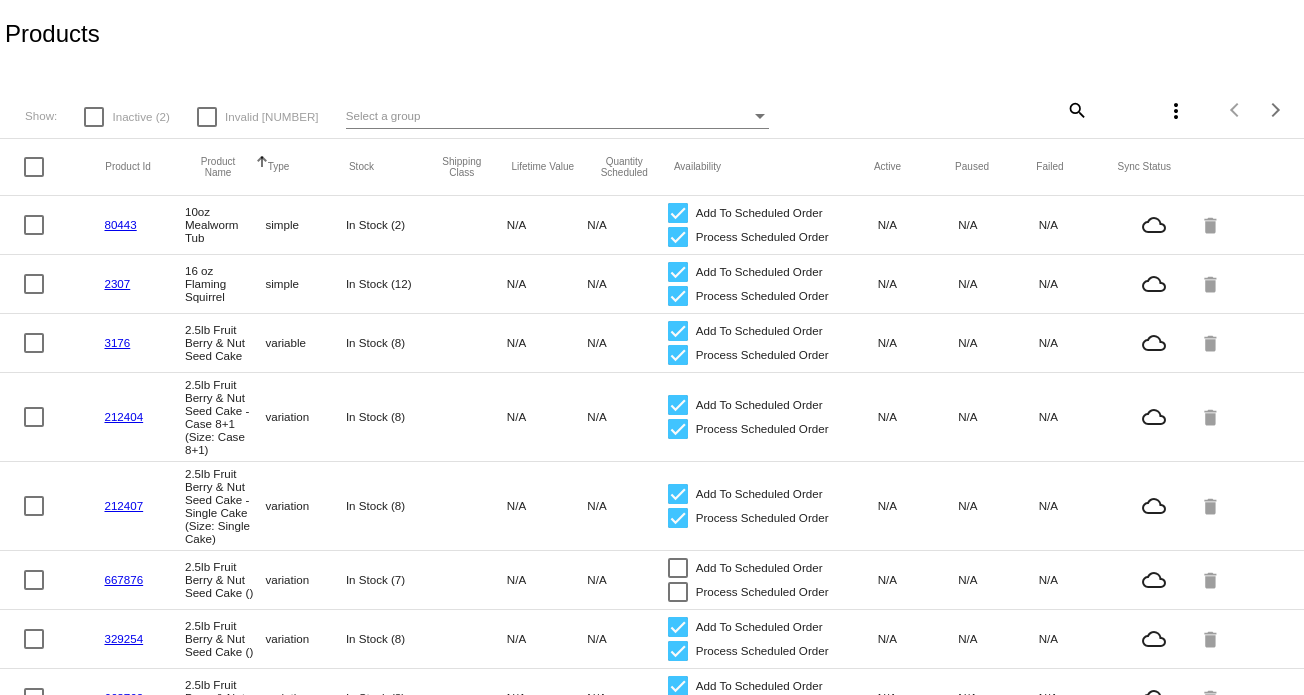 click on "Invalid
[NUMBER]" at bounding box center (271, 117) 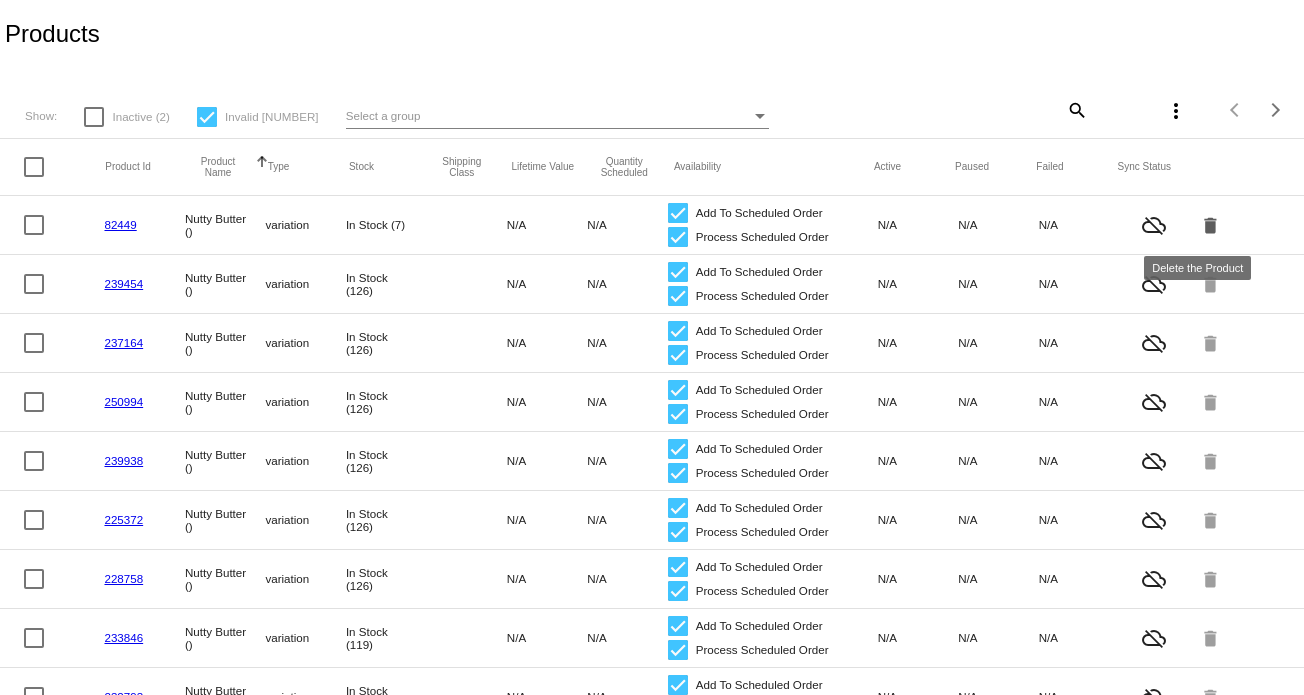 click on "delete" 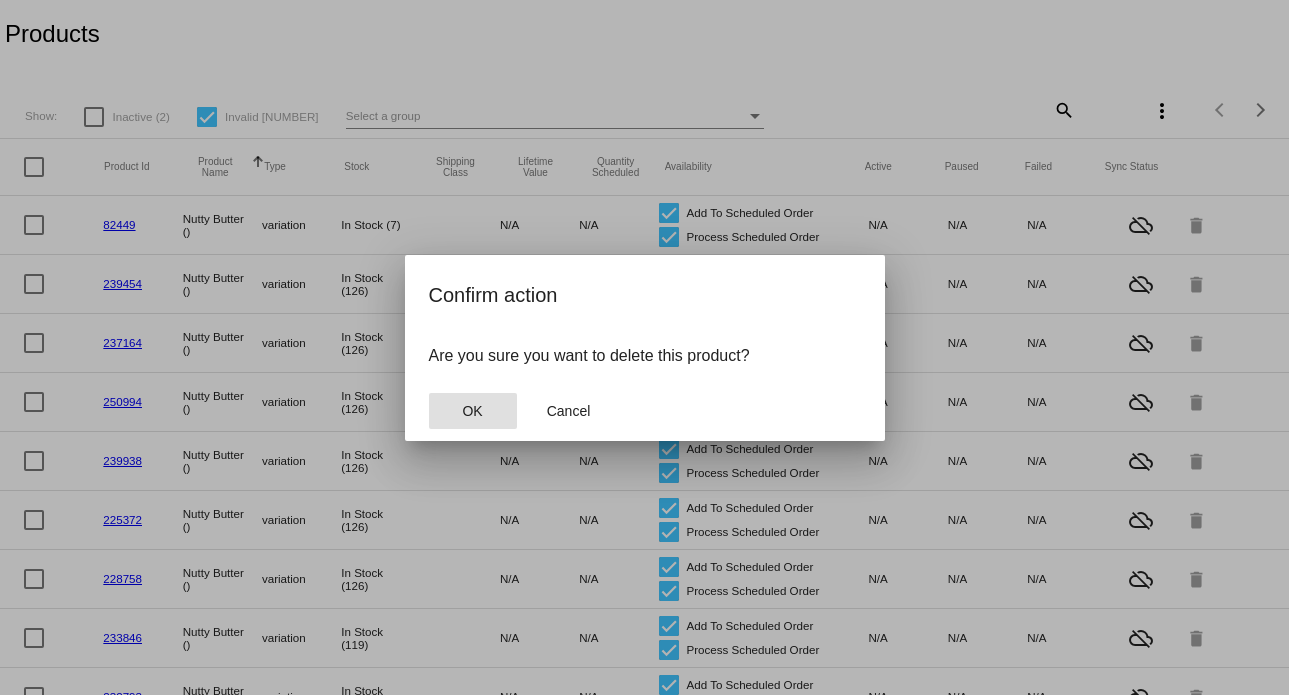 click on "OK" 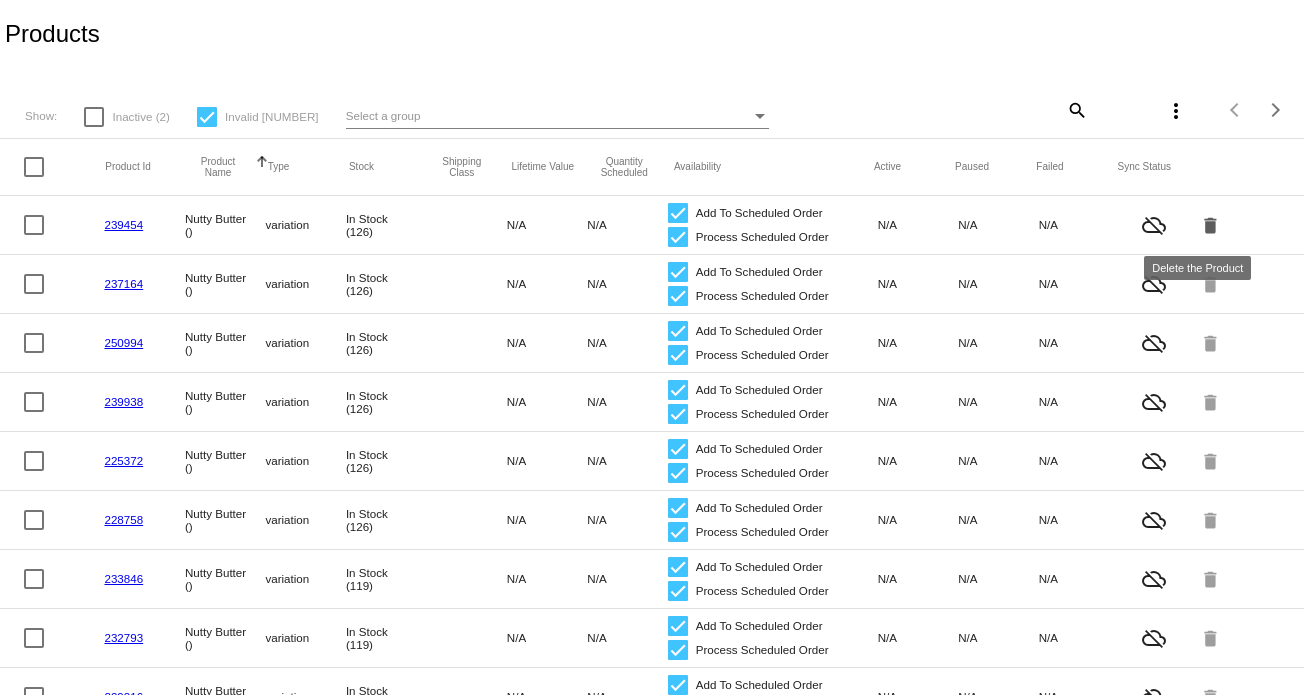 click on "delete" 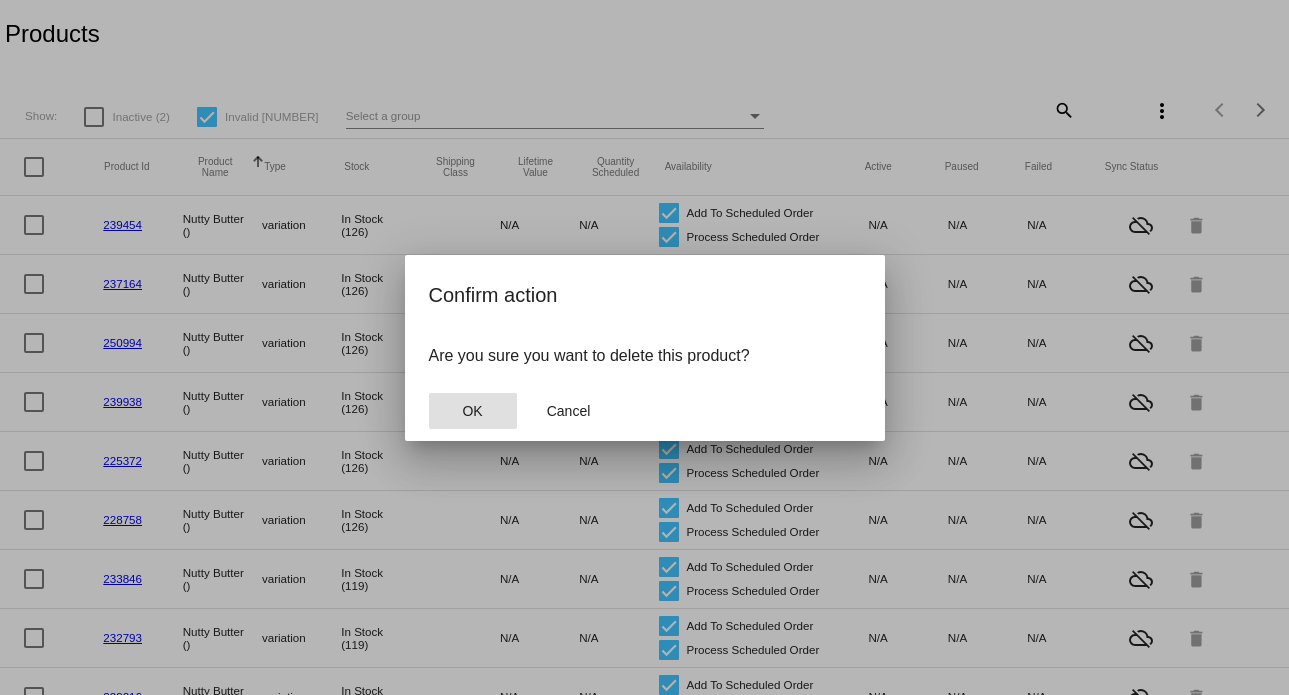 click on "OK" 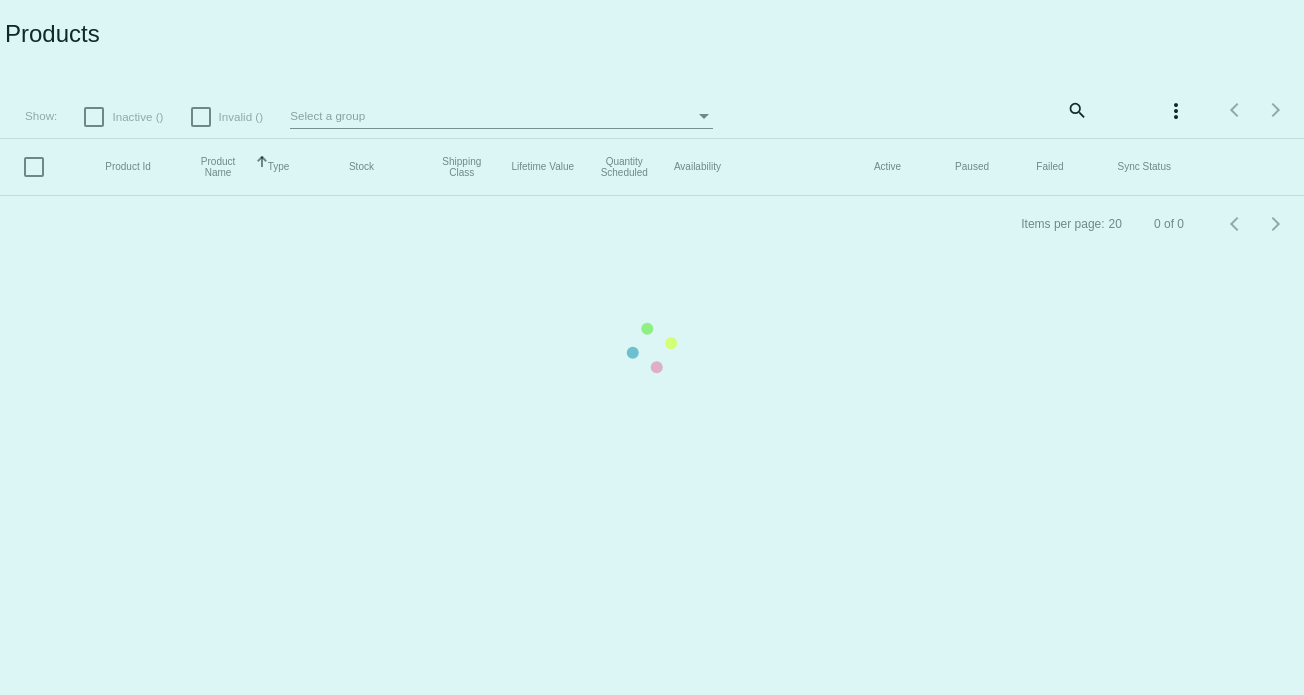 scroll, scrollTop: 0, scrollLeft: 0, axis: both 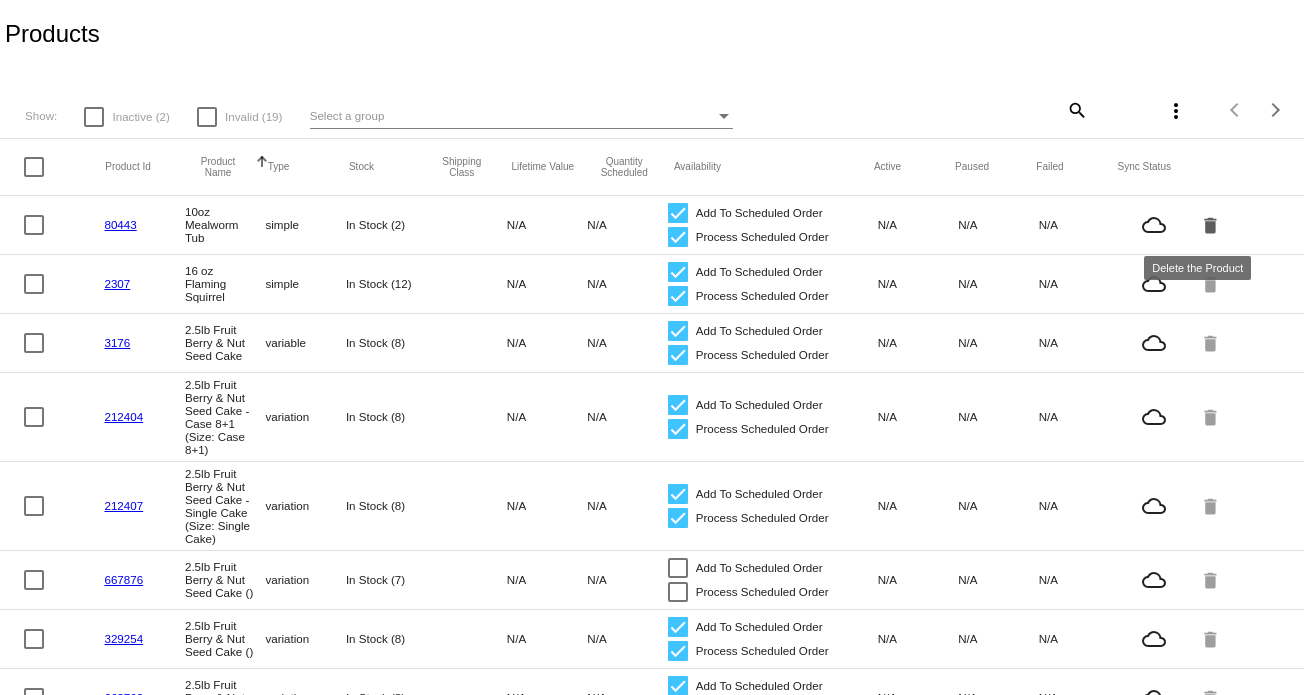 click on "delete" 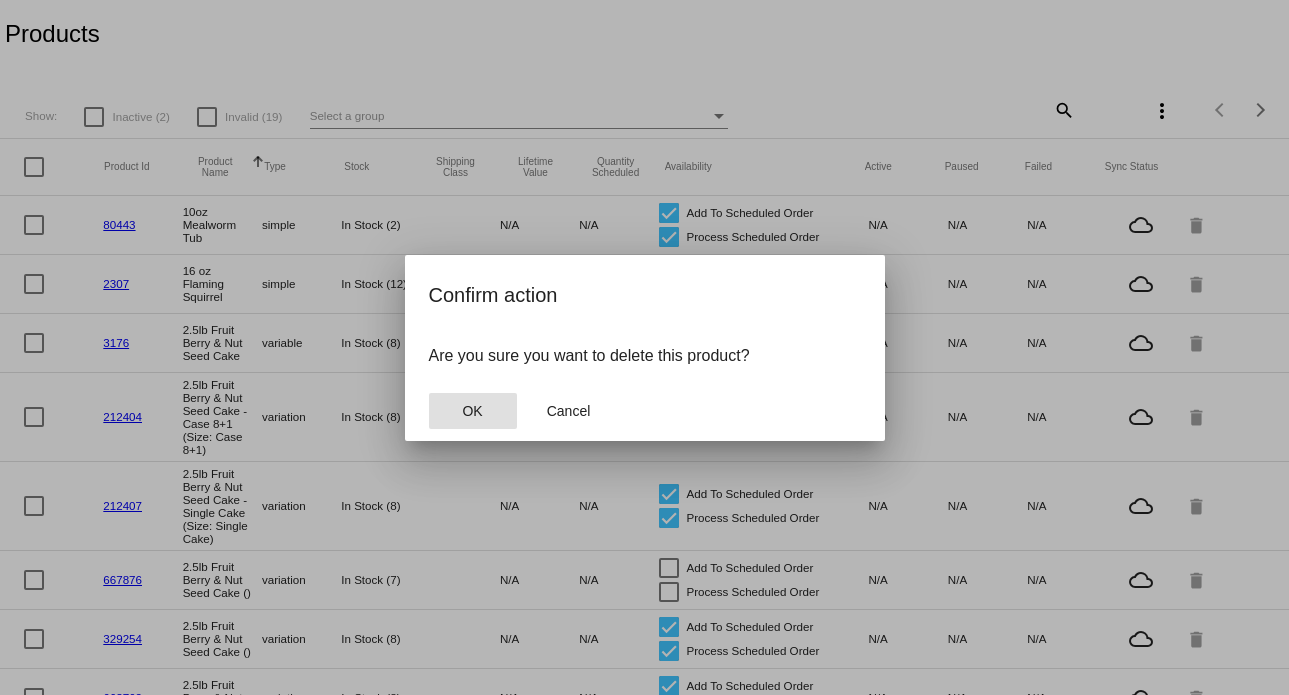 click on "OK" 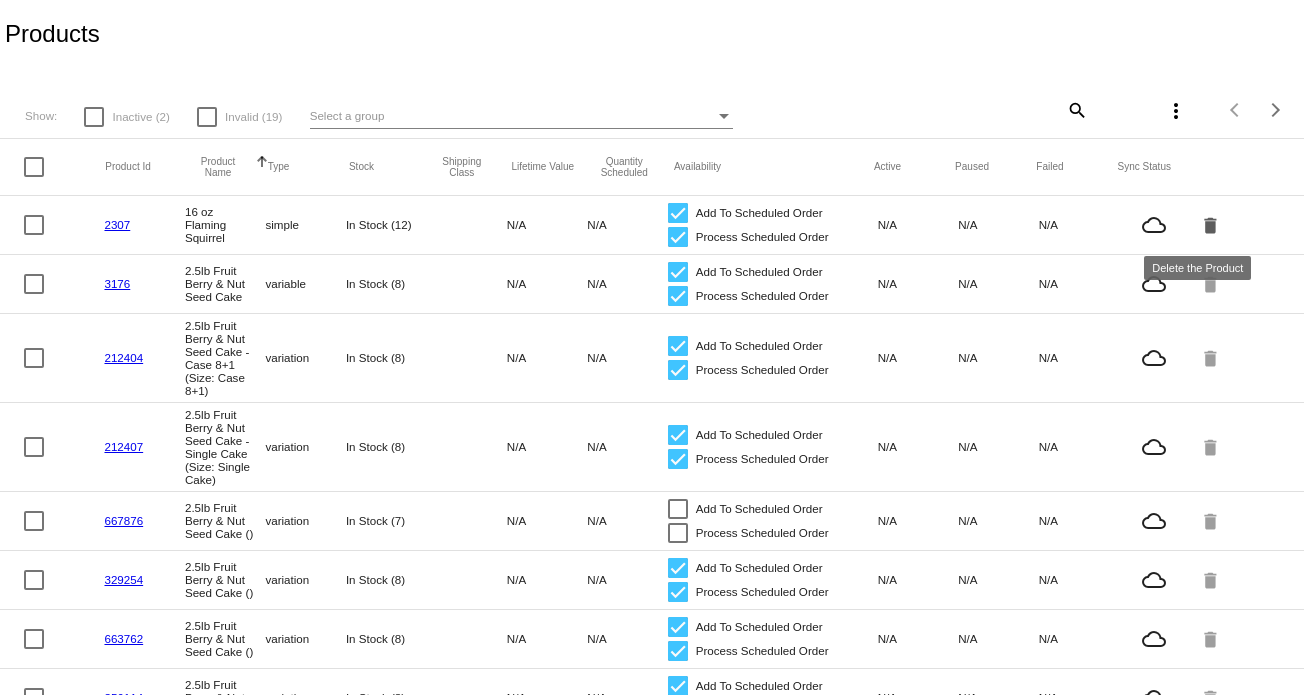 click on "delete" 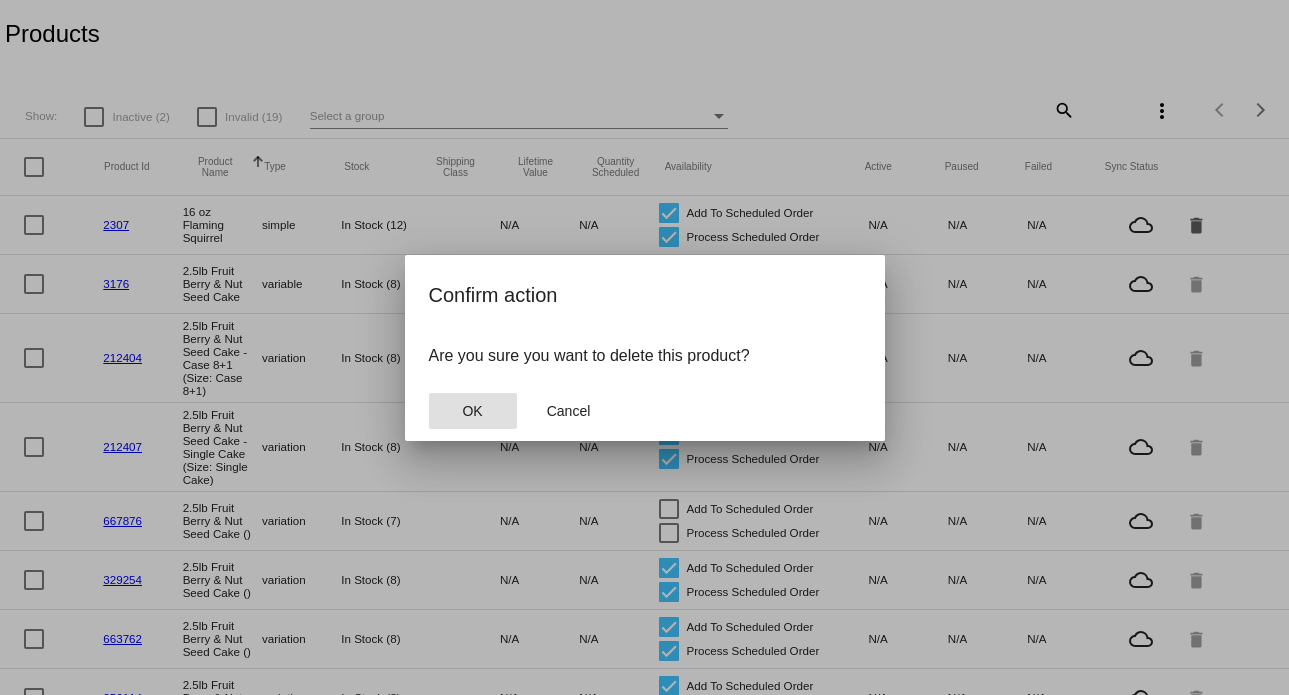 type 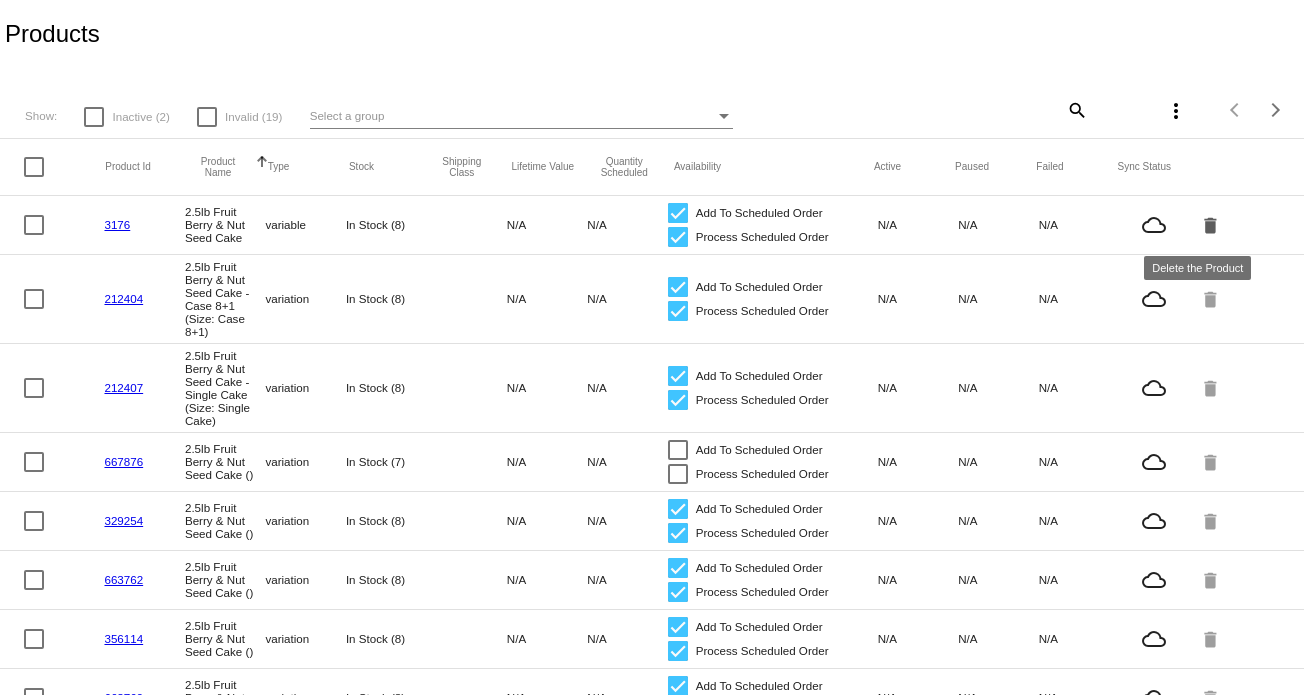 click on "delete" 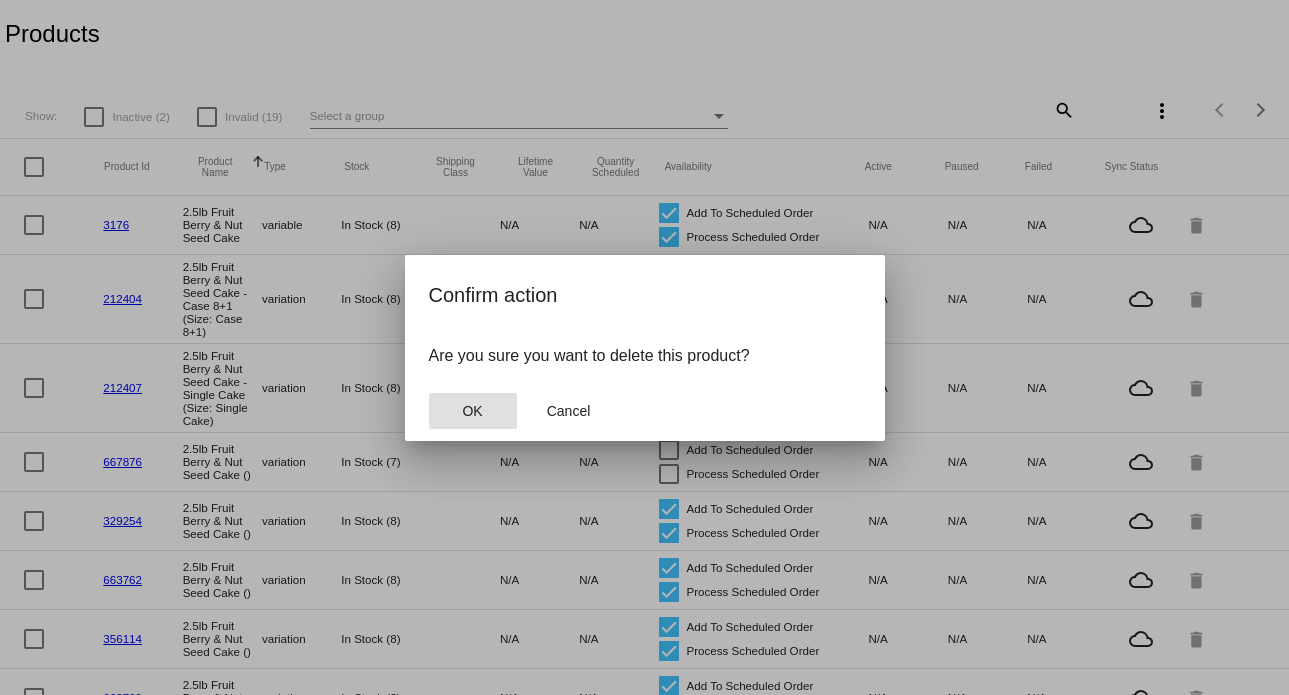 type 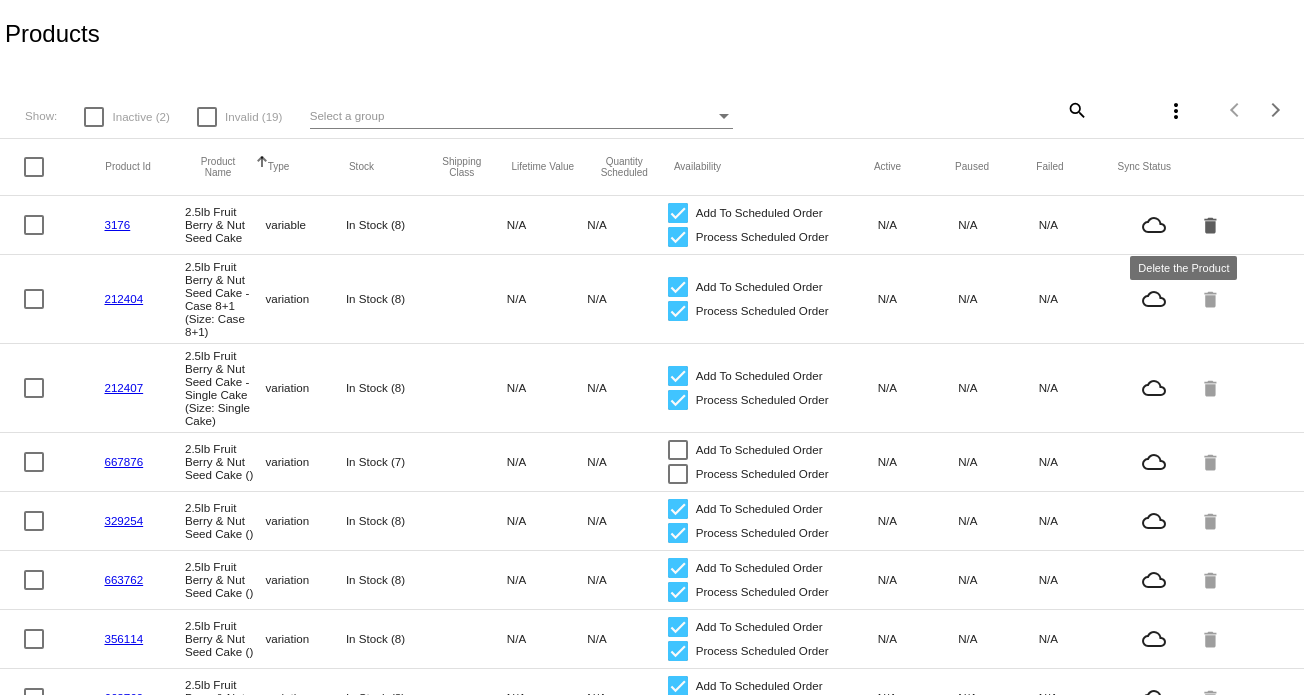 click on "delete" 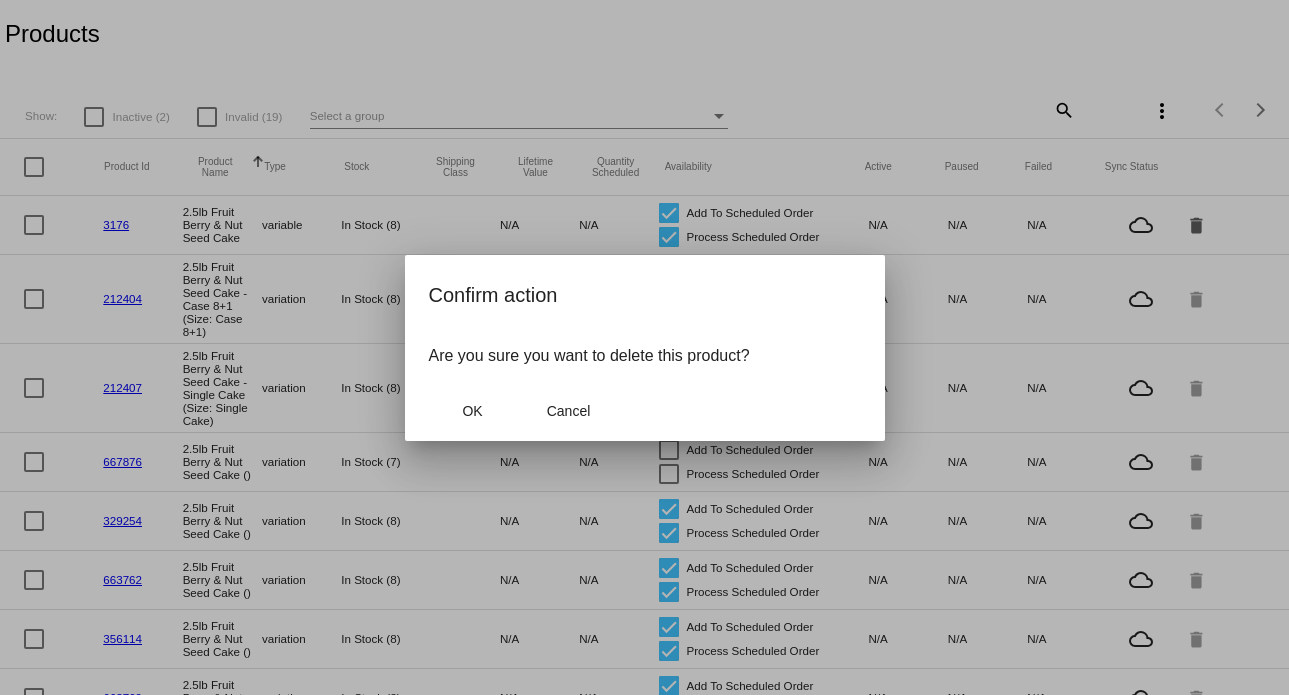 type 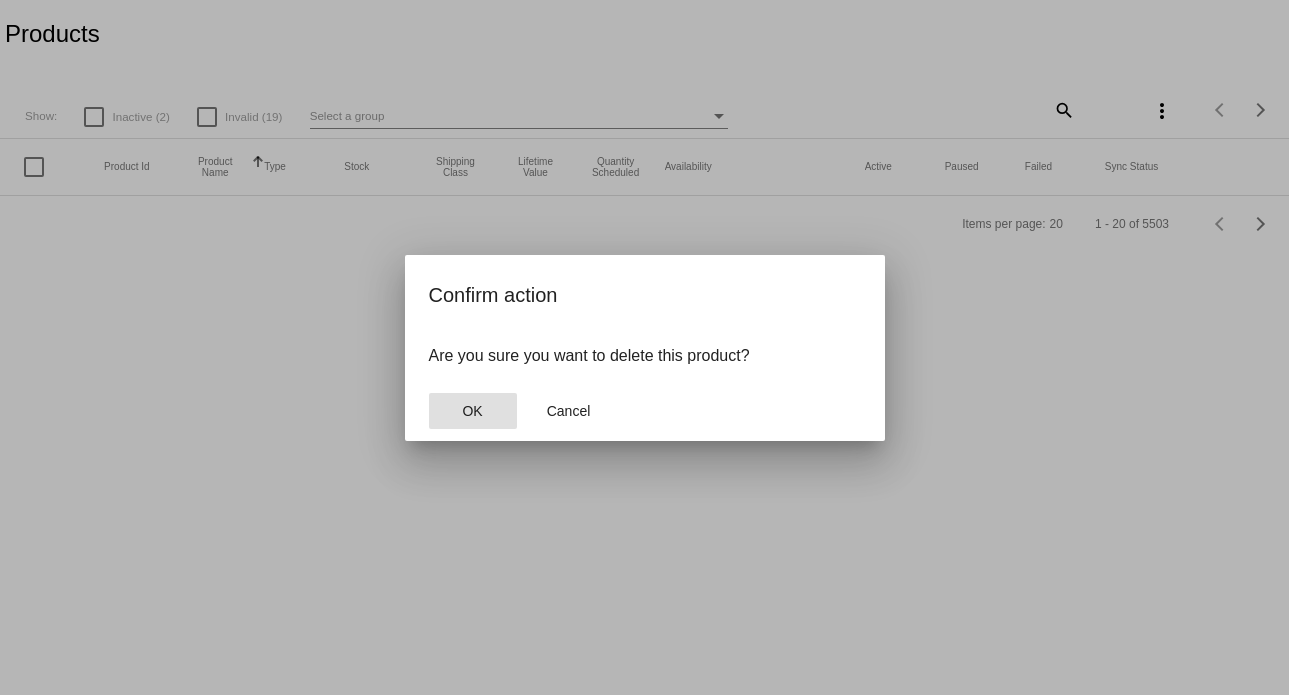 click on "OK" 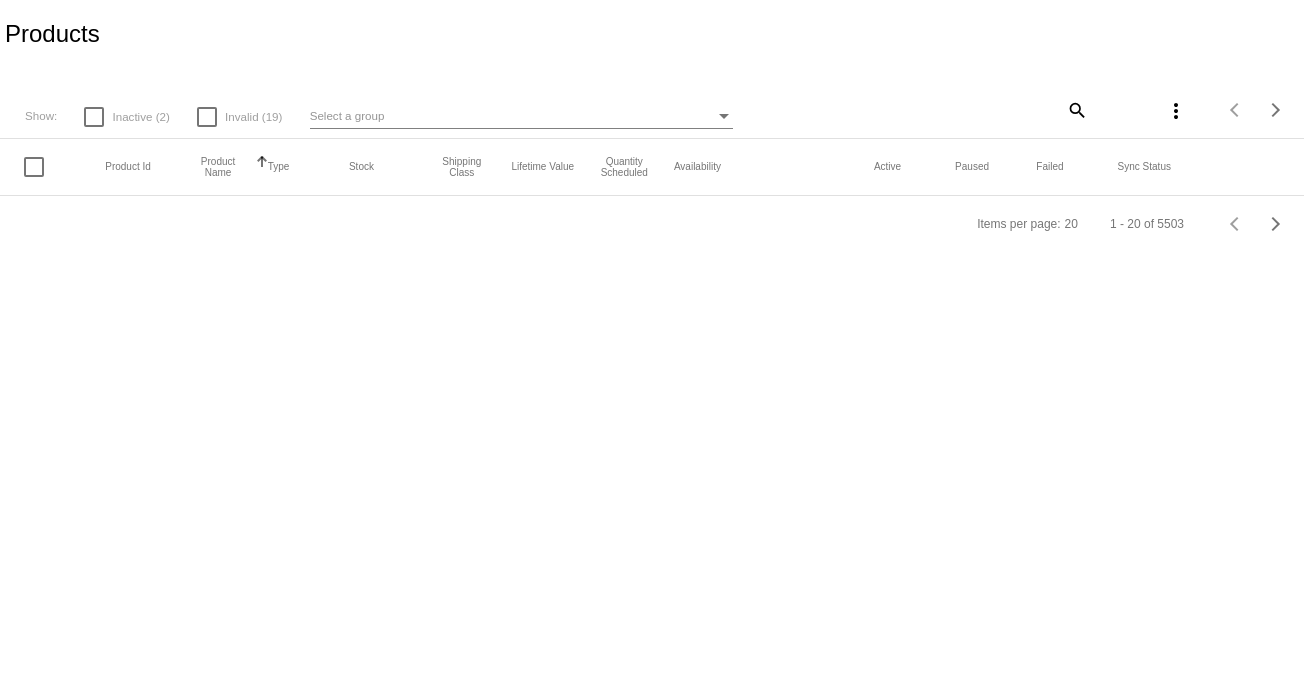 click on "Products
Show:
Inactive
(2)
Invalid
(19)
Select a group
search
more_vert
Items per page: 20 1 - 20 of 5503
Product Id   Product Name   Sorted by ProductName ascending  Type   Stock   Shipping Class   Lifetime Value   Quantity Scheduled
Availability   Active   Paused   Failed   Sync Status
Items per page: 20 1 - 20 of 5503
Previous page Next page" at bounding box center (652, 347) 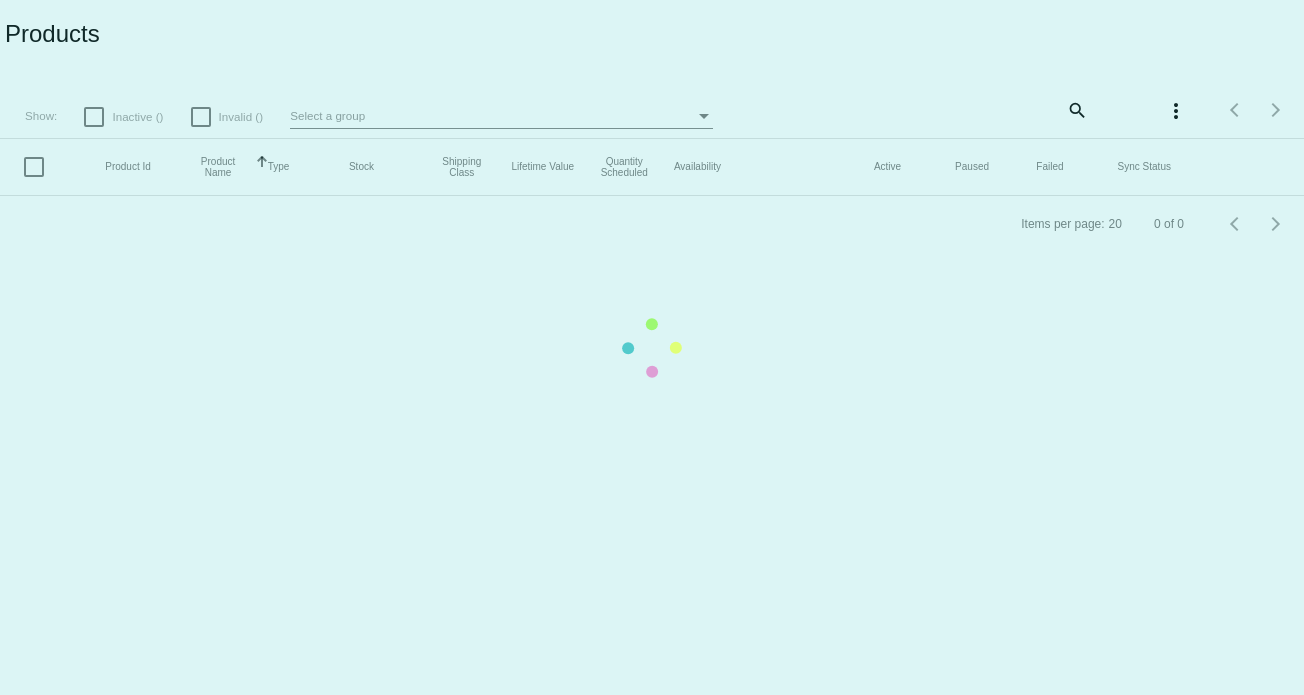 scroll, scrollTop: 0, scrollLeft: 0, axis: both 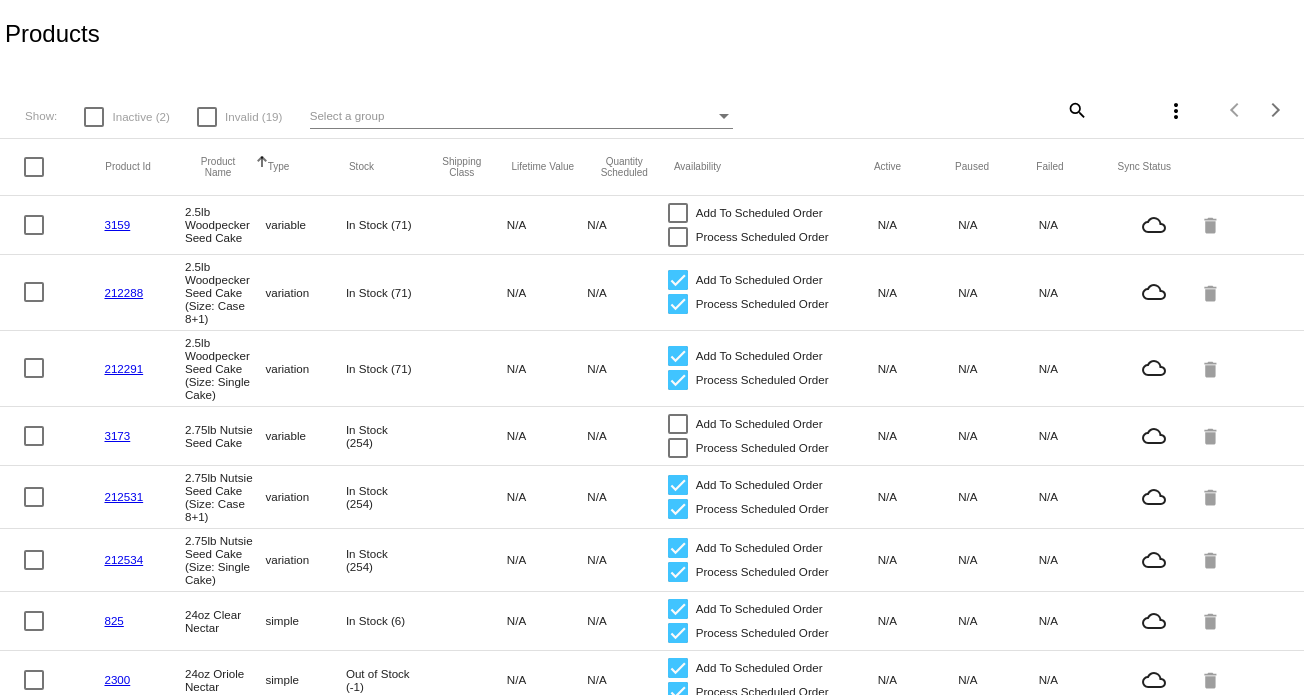 click at bounding box center (207, 117) 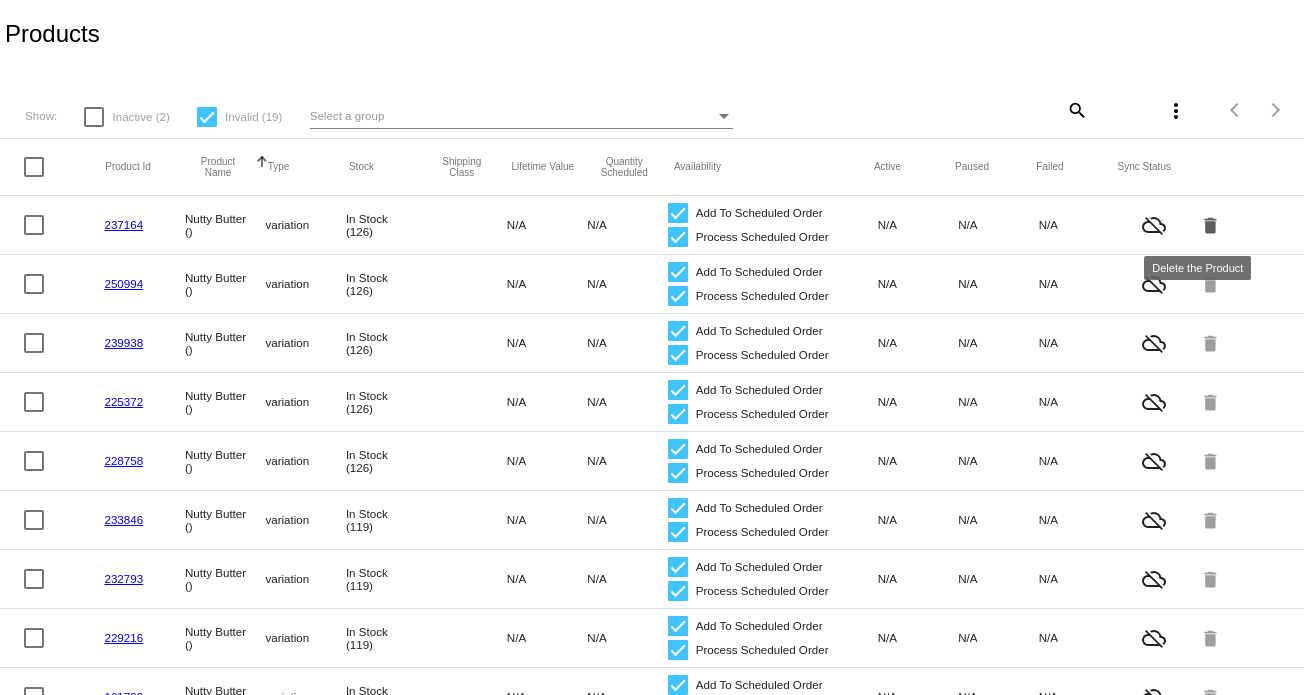 click on "delete" 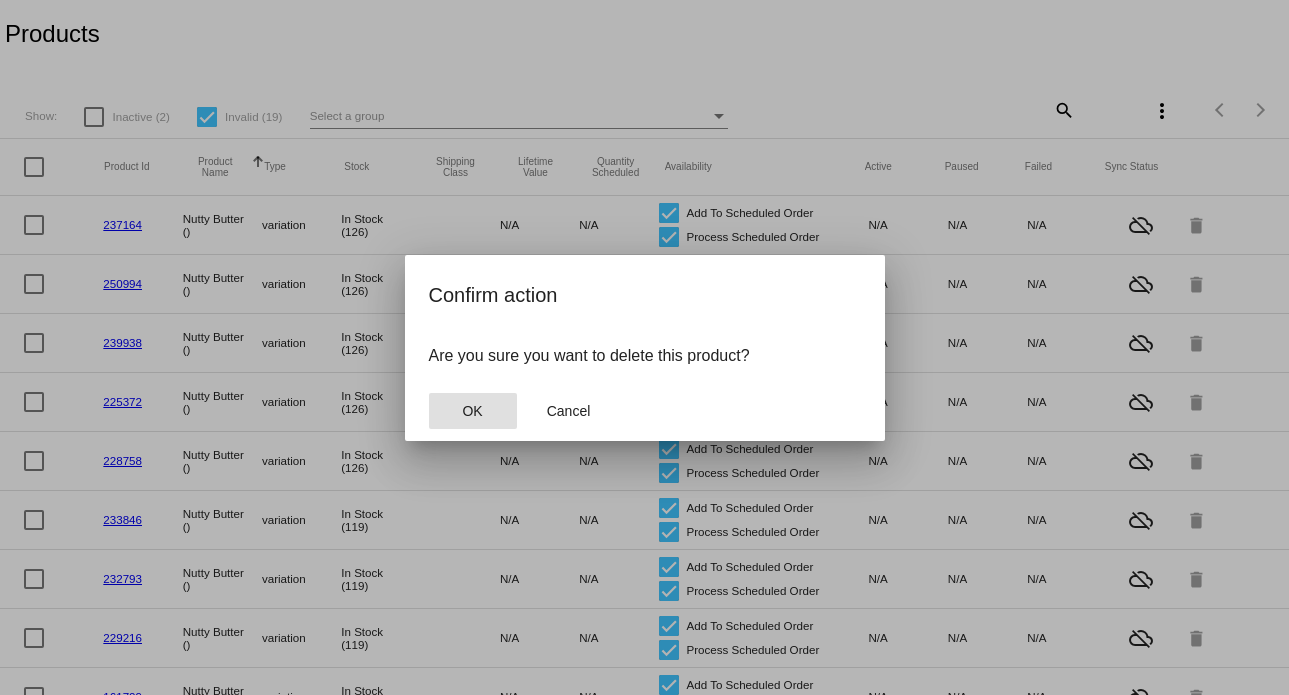 click on "OK" 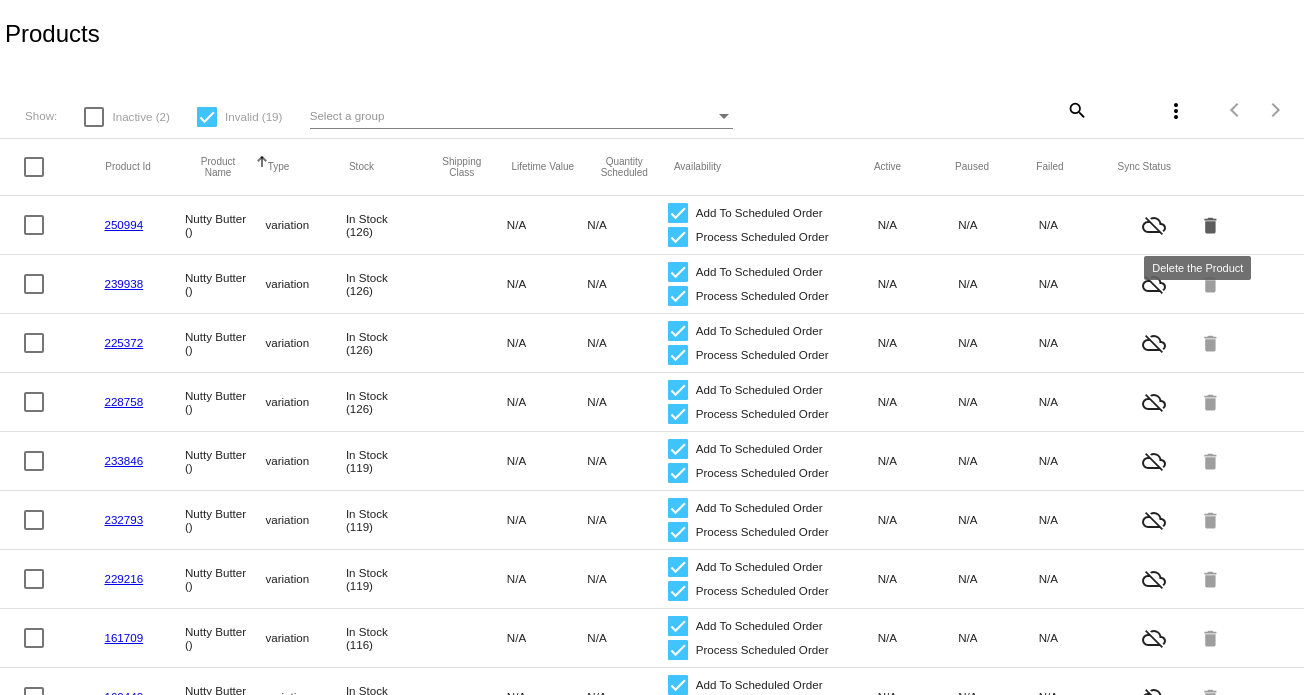 click on "delete" 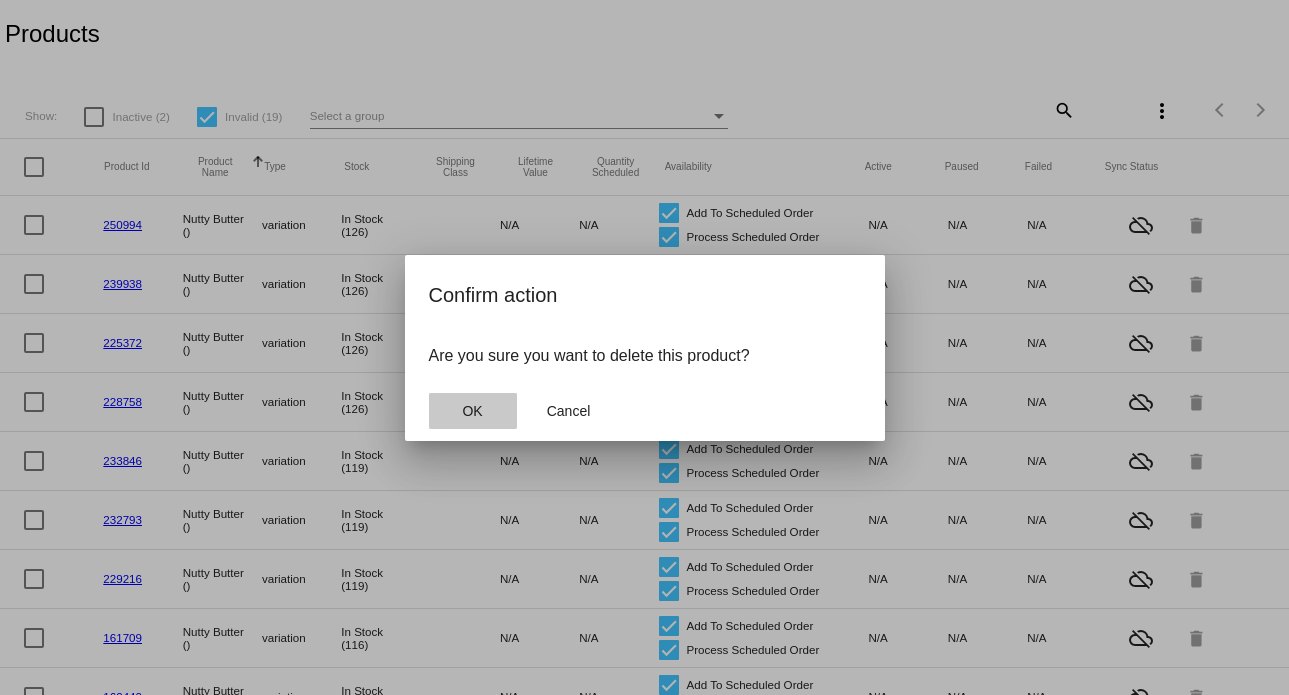 click on "OK" 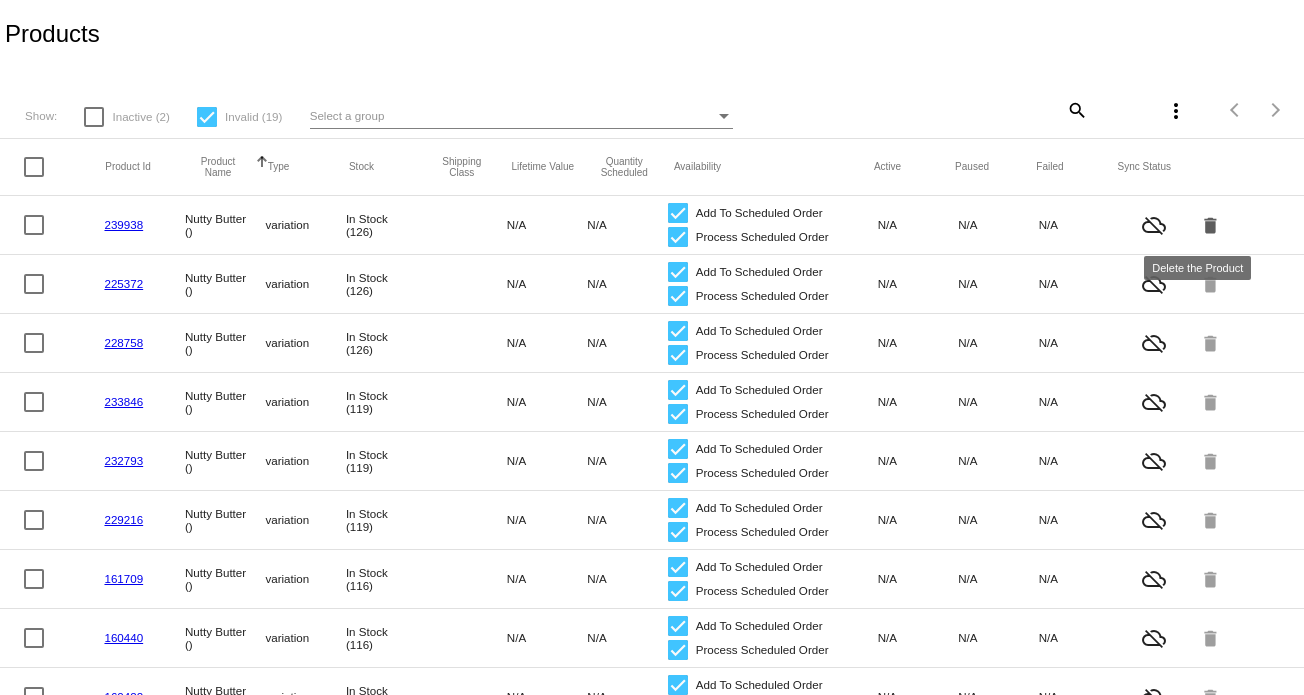 click on "delete" 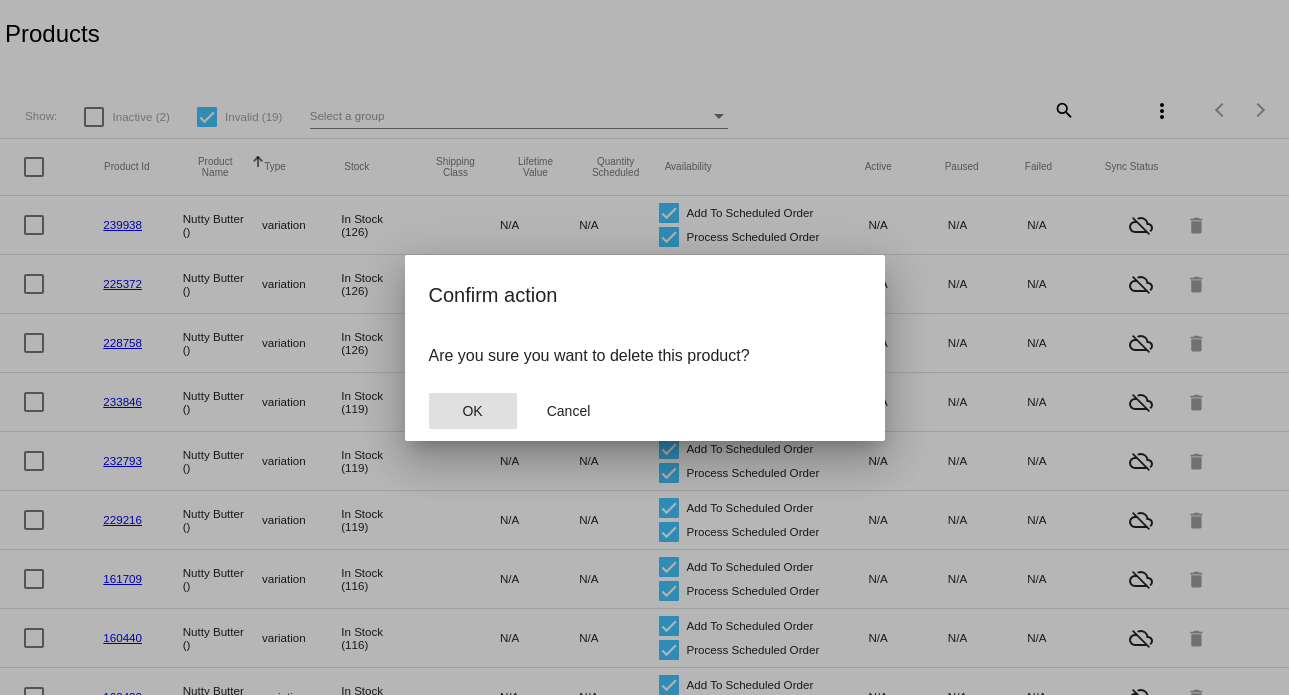 click on "OK" 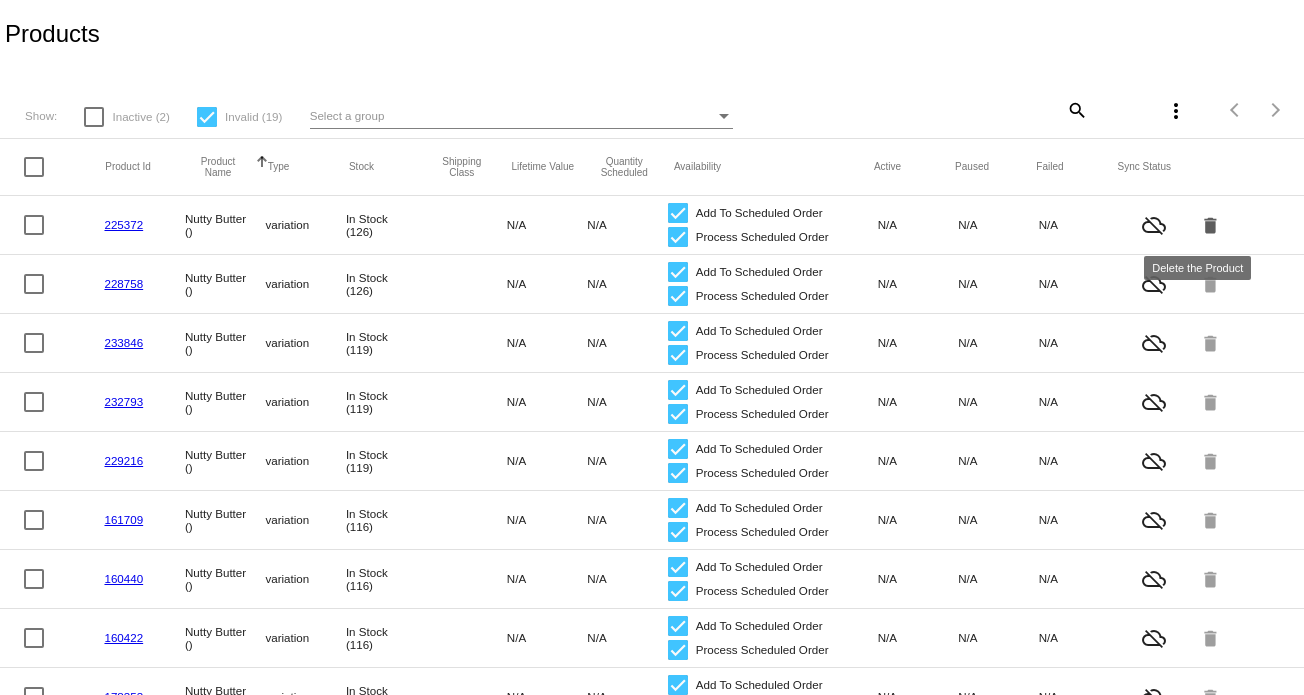 click on "delete" 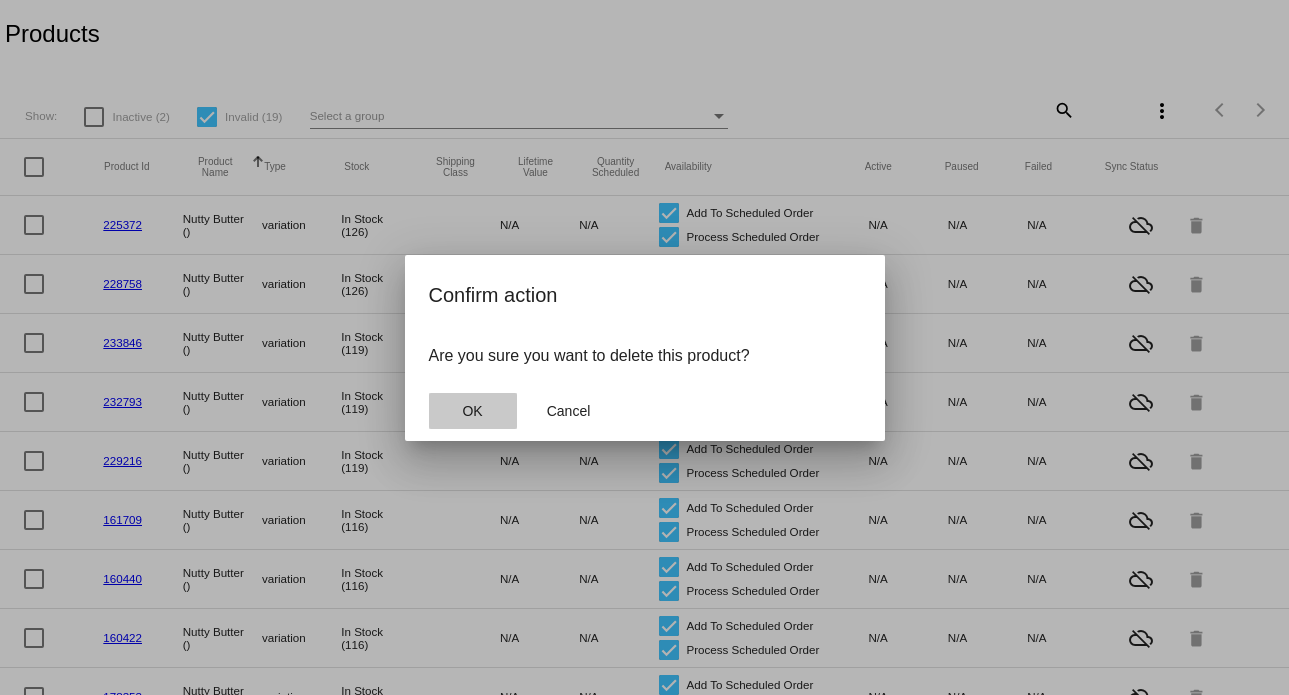 click on "OK" 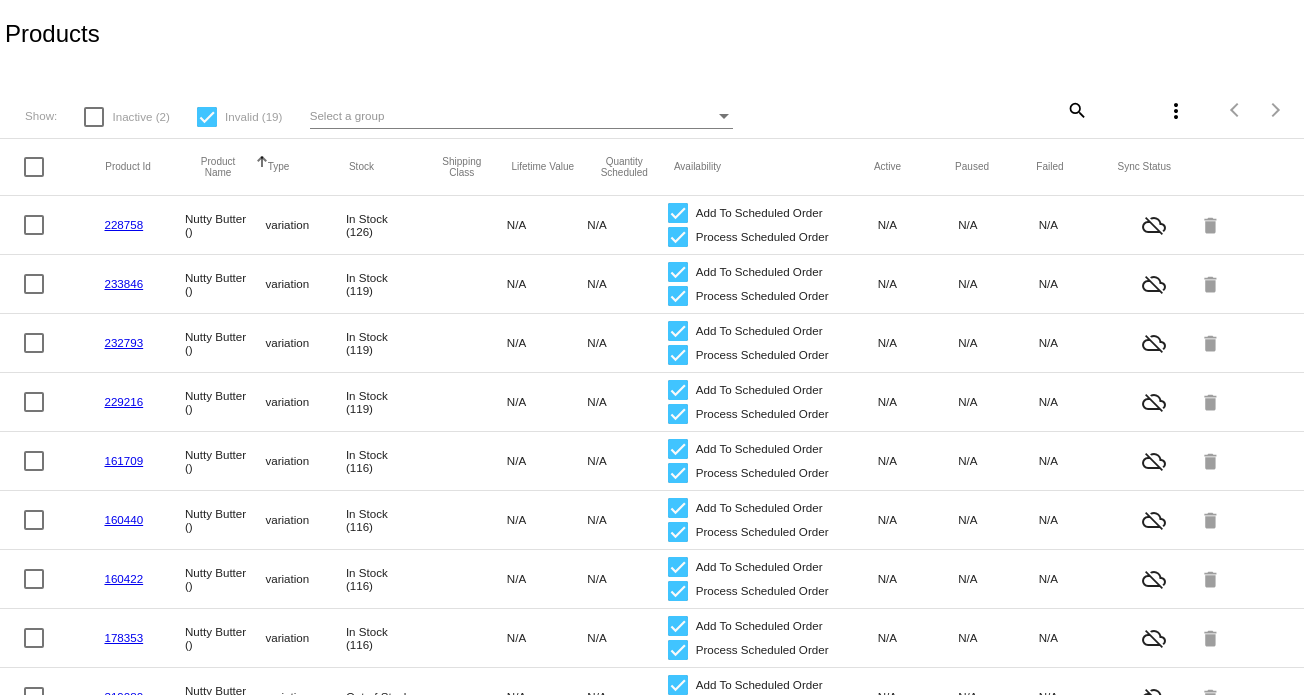 click on "delete" 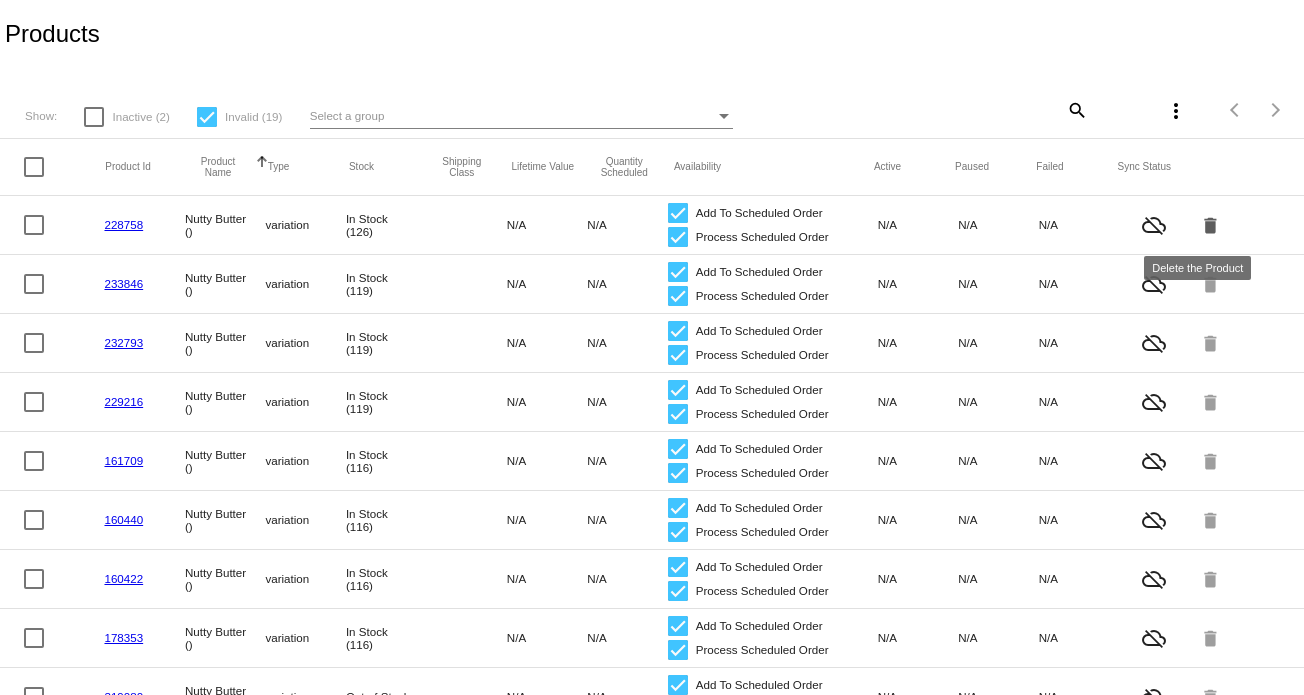 click on "delete" 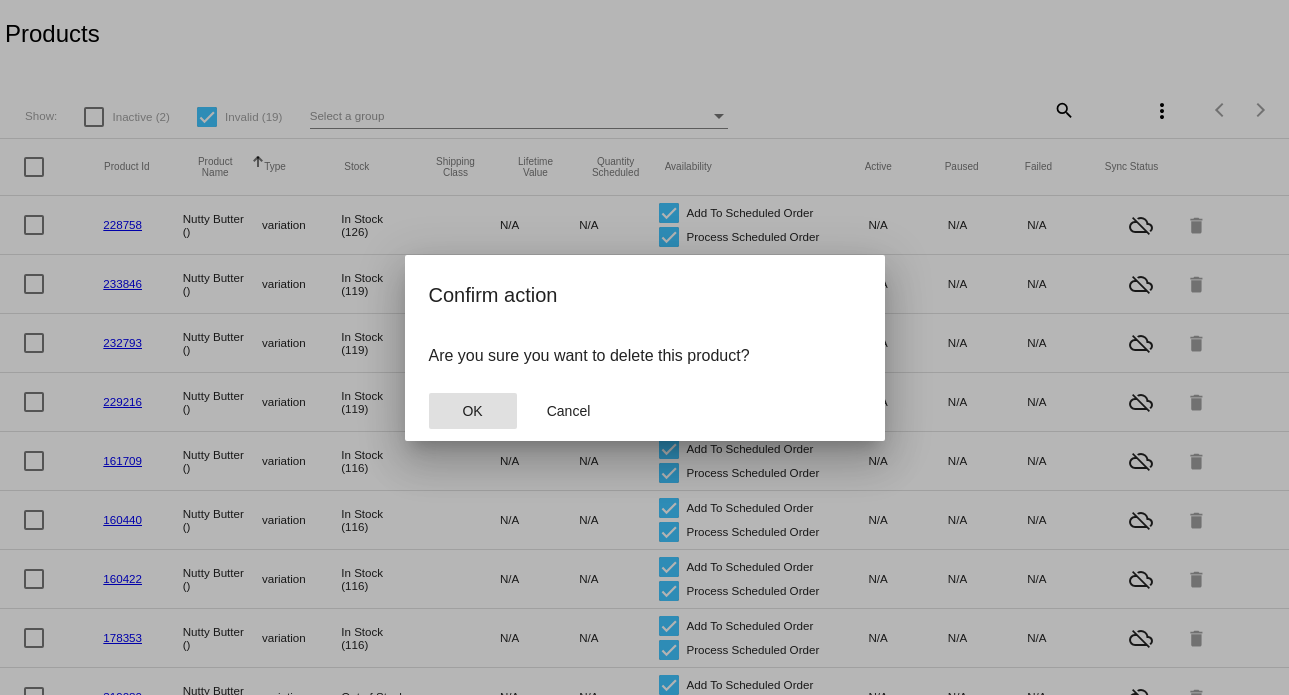 click on "OK" 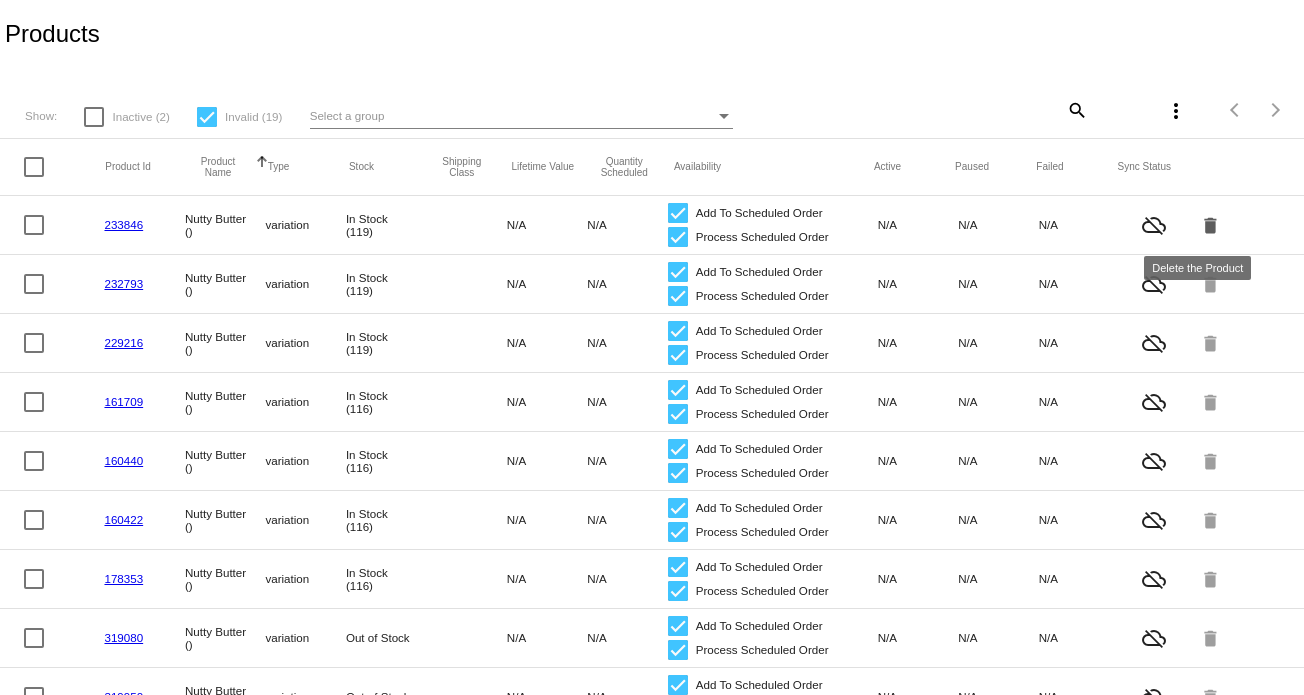 click on "delete" 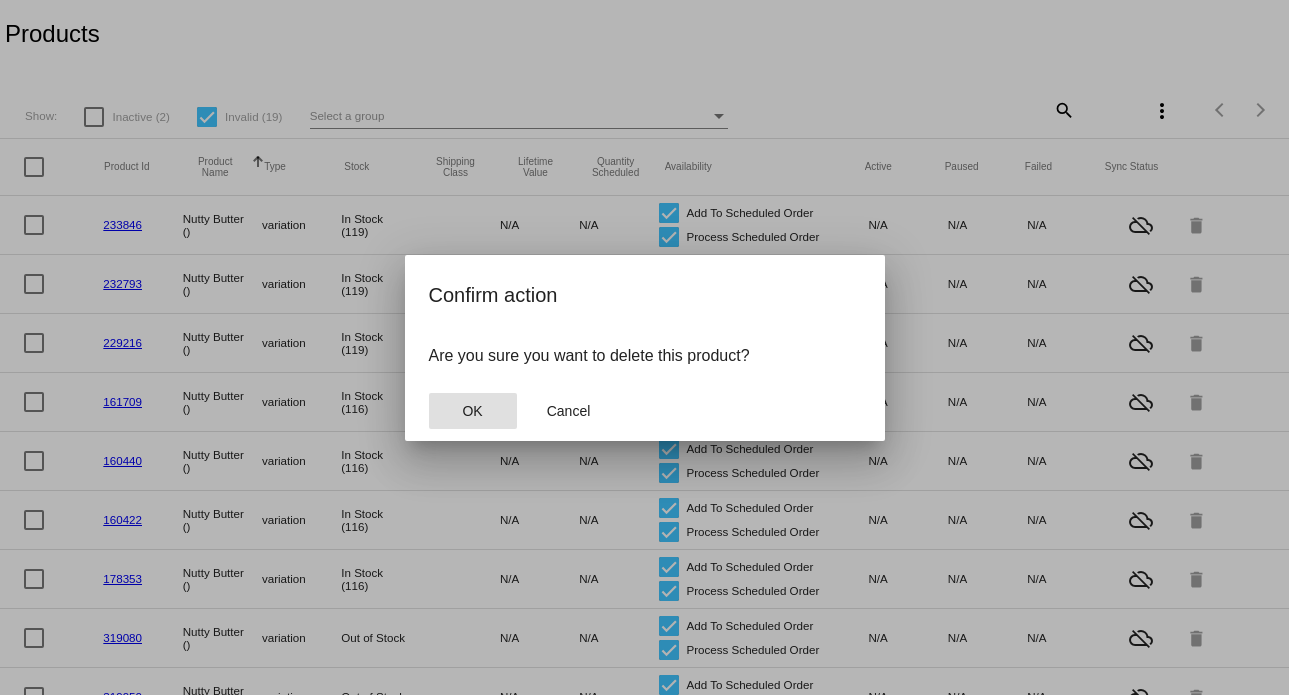 click on "OK" 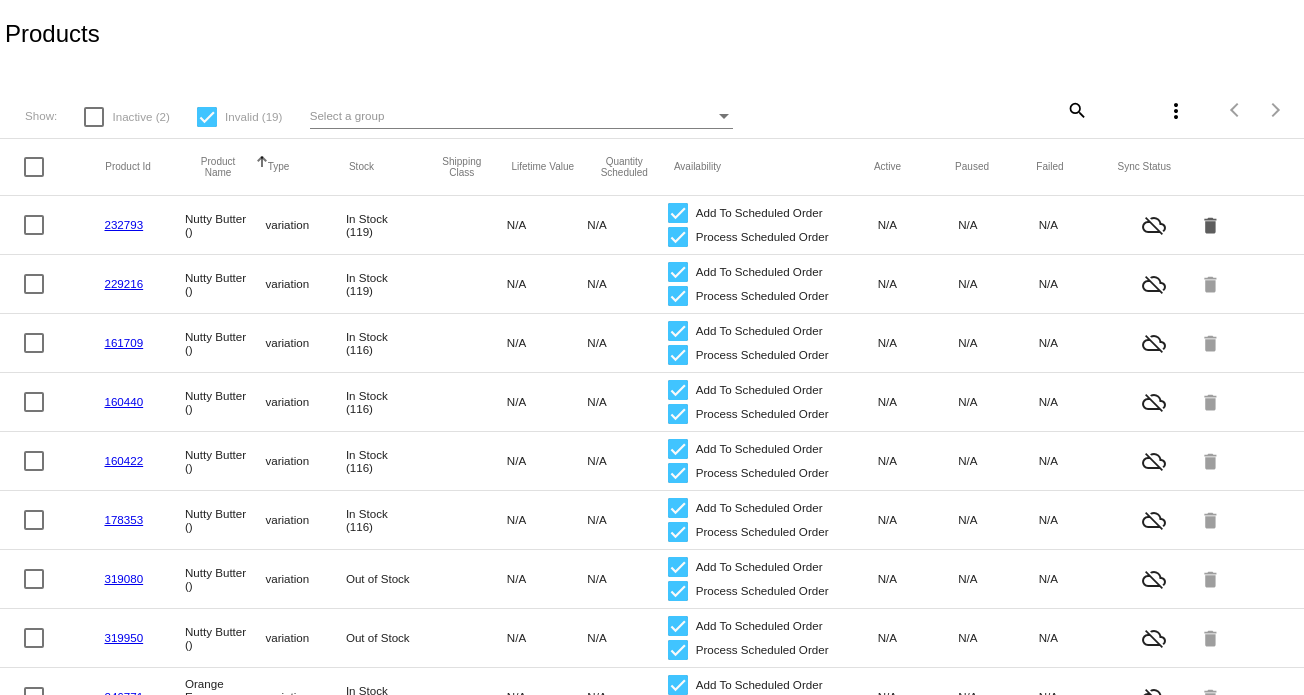 click on "delete" 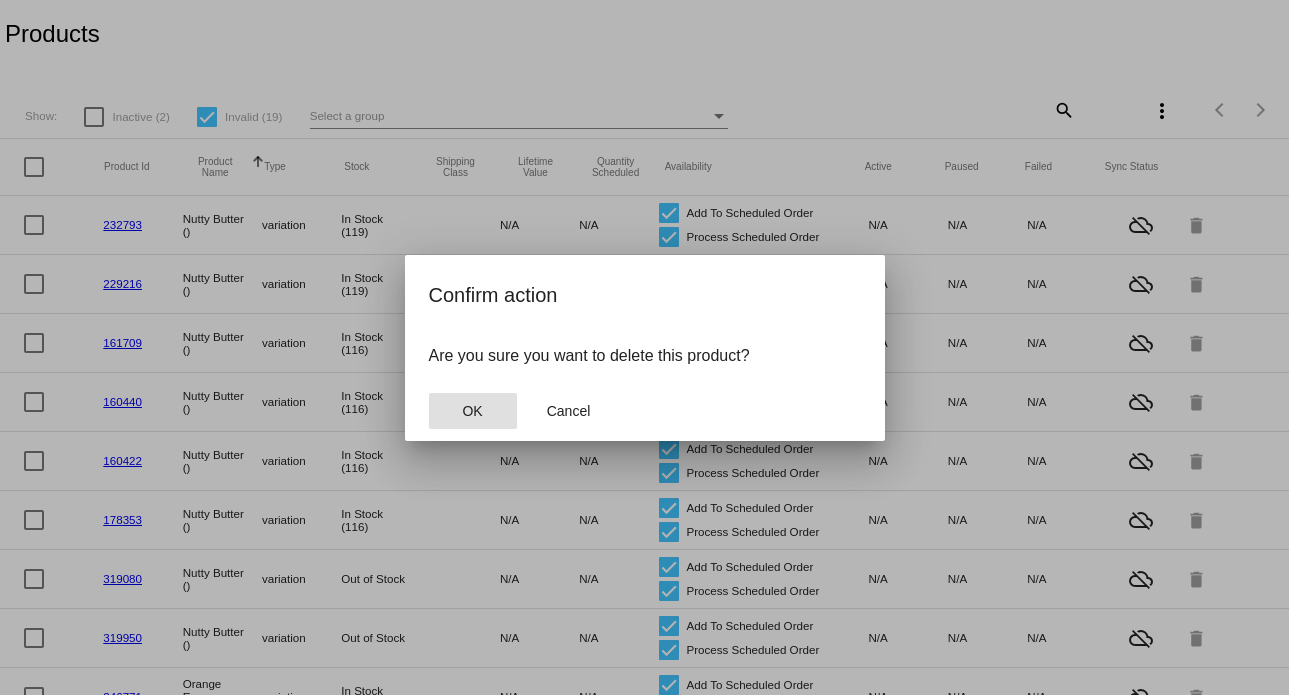 click on "OK" 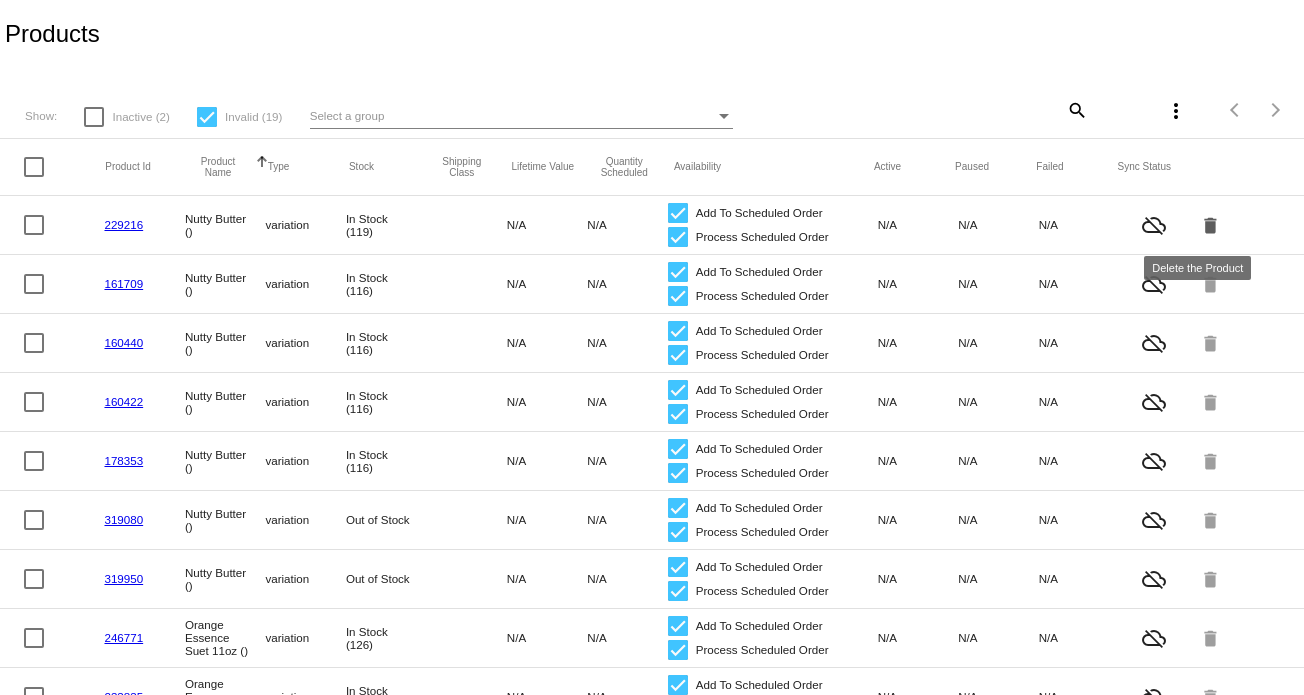 click on "delete" 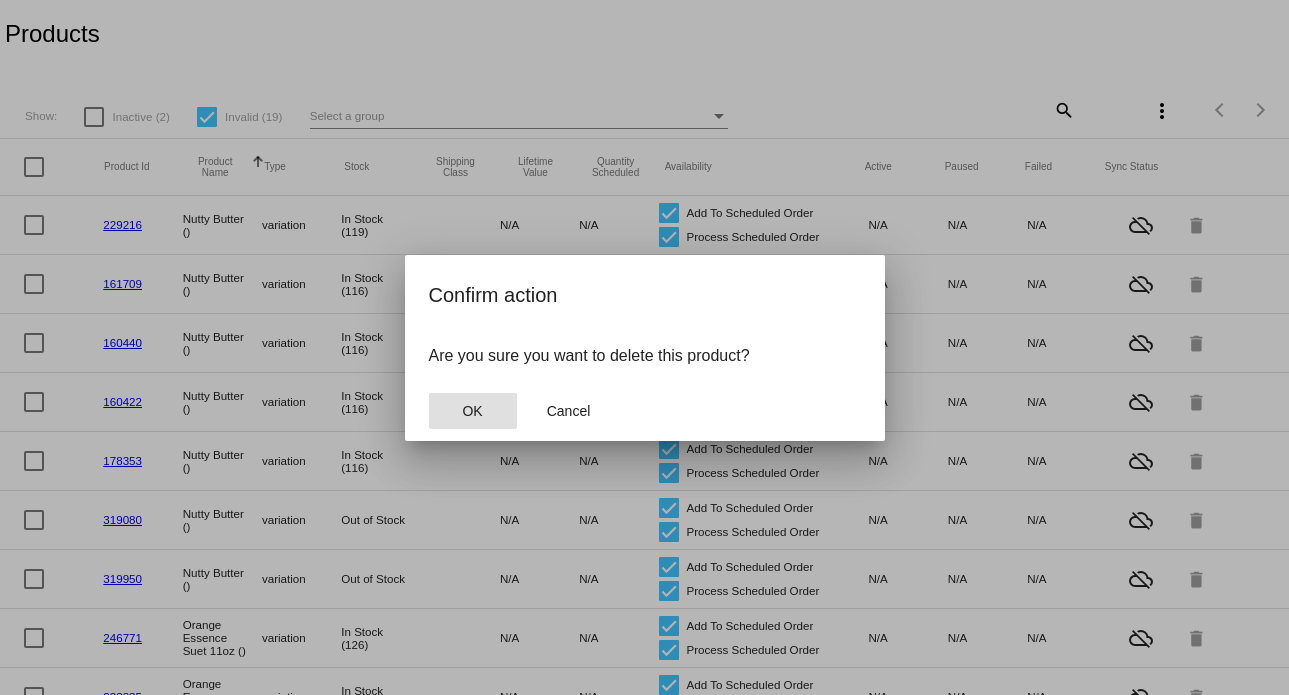 click on "OK" 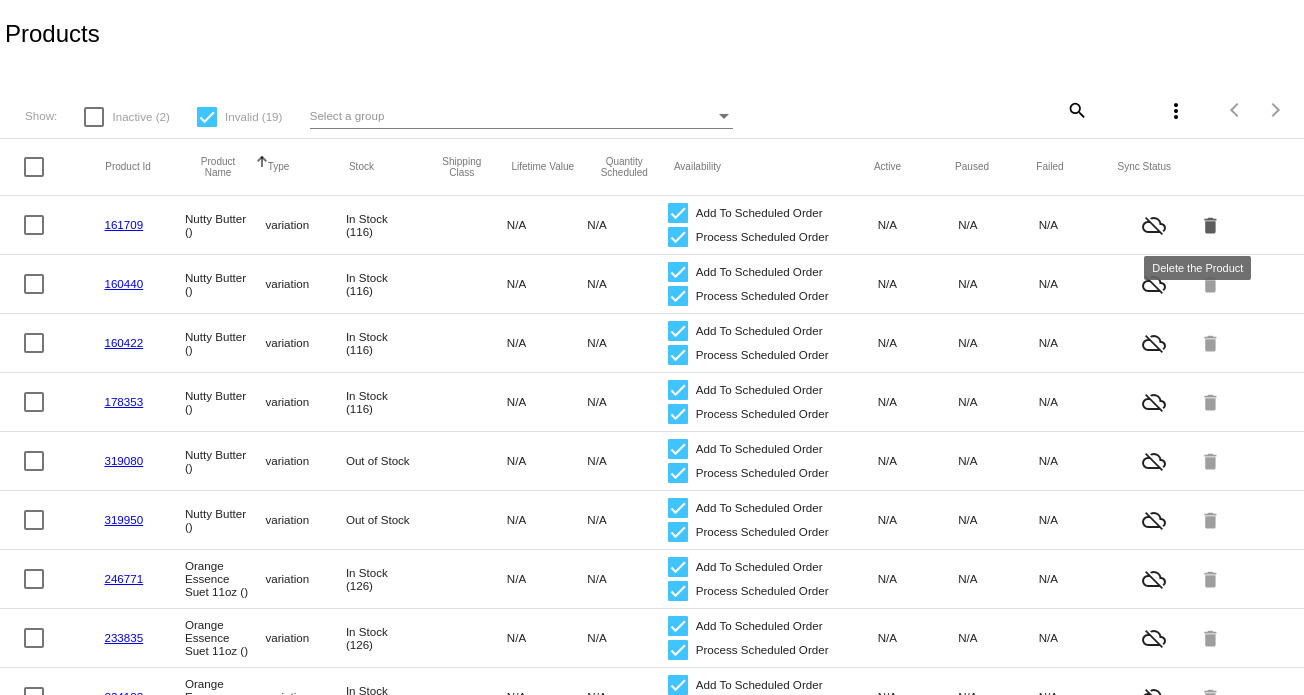click on "delete" 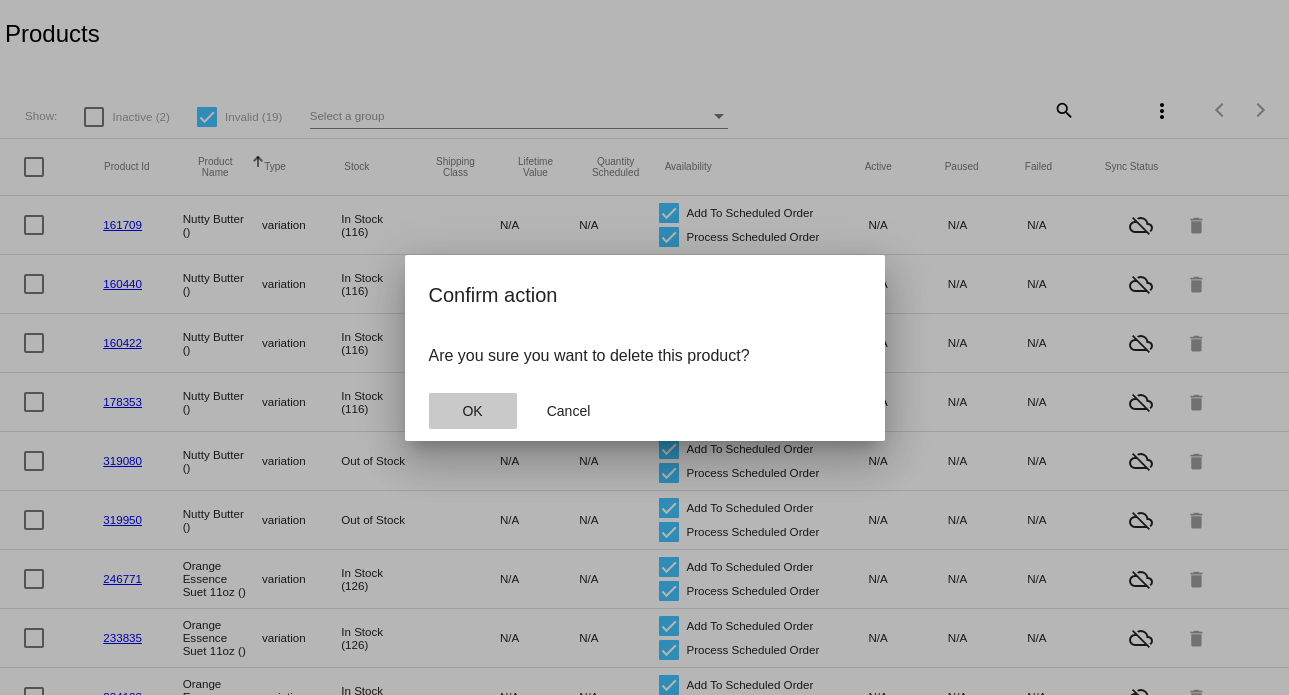 click on "OK" 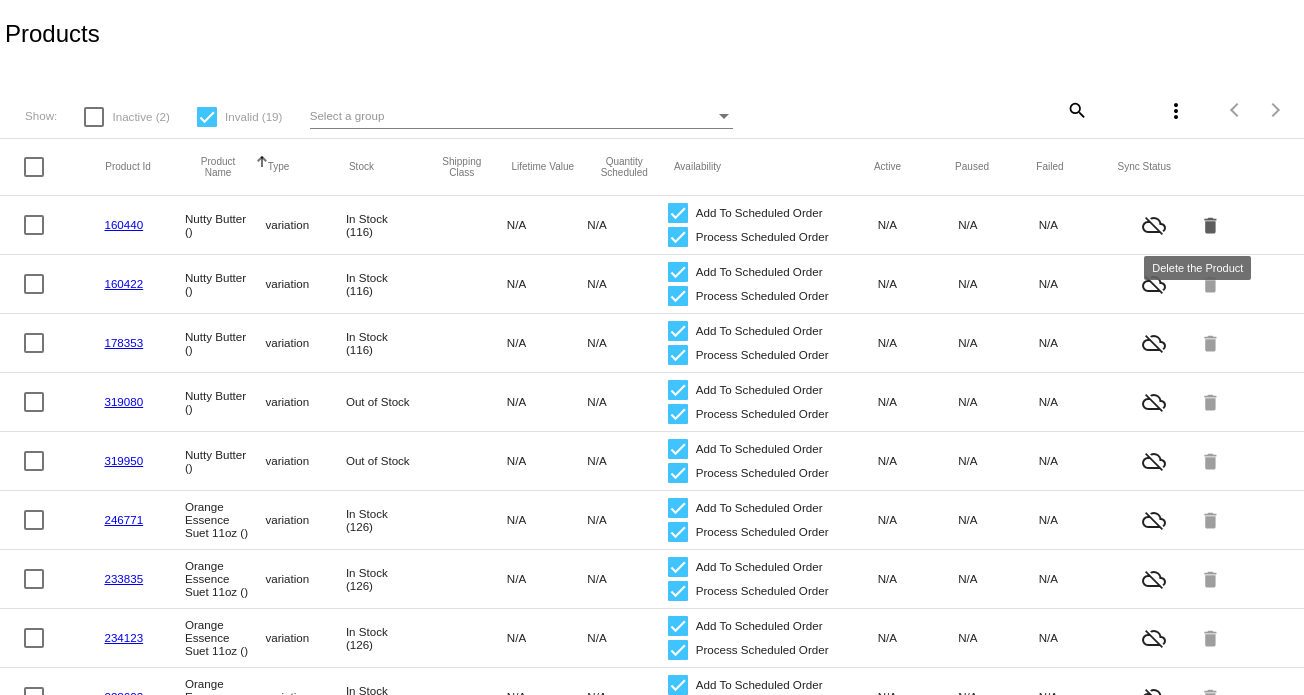click on "delete" 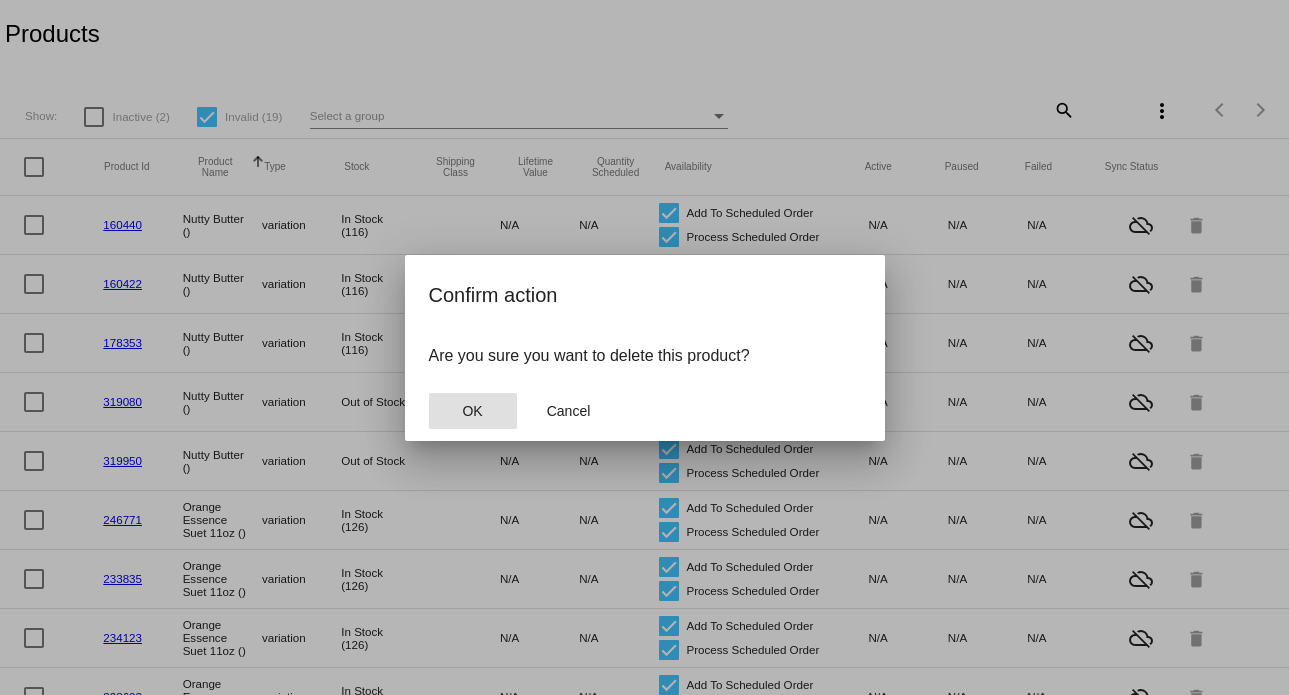 click on "OK" 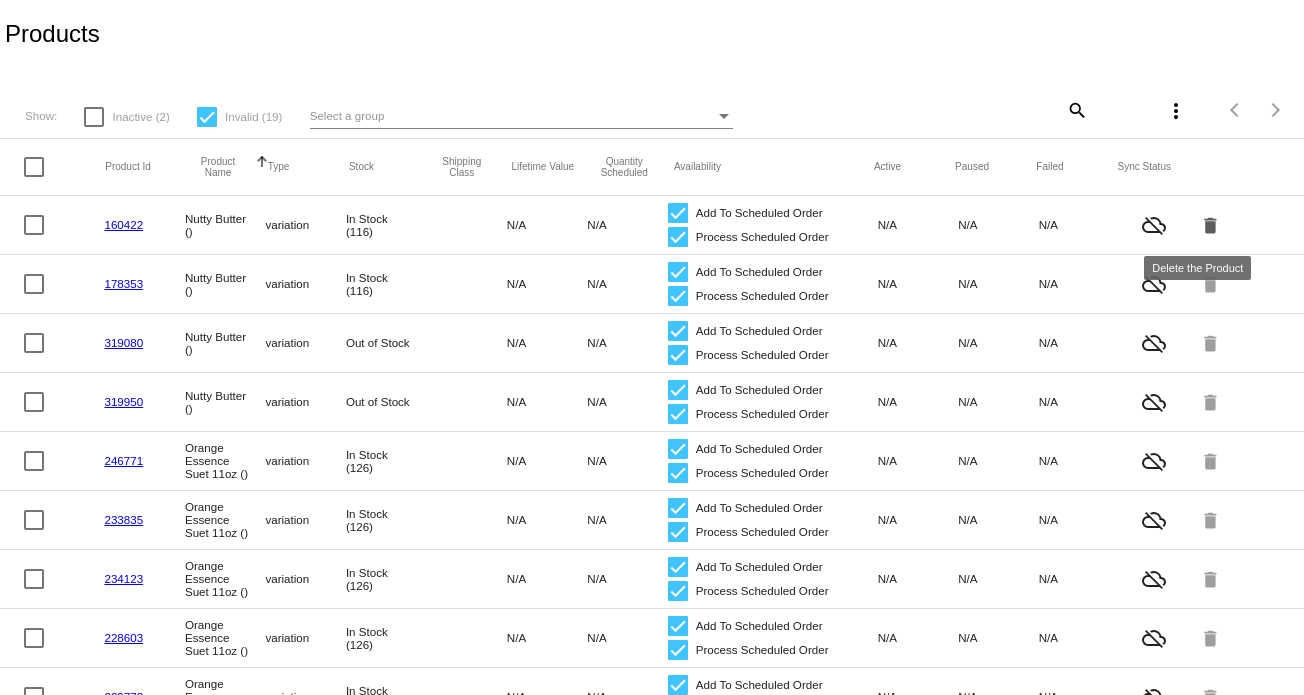 click on "delete" 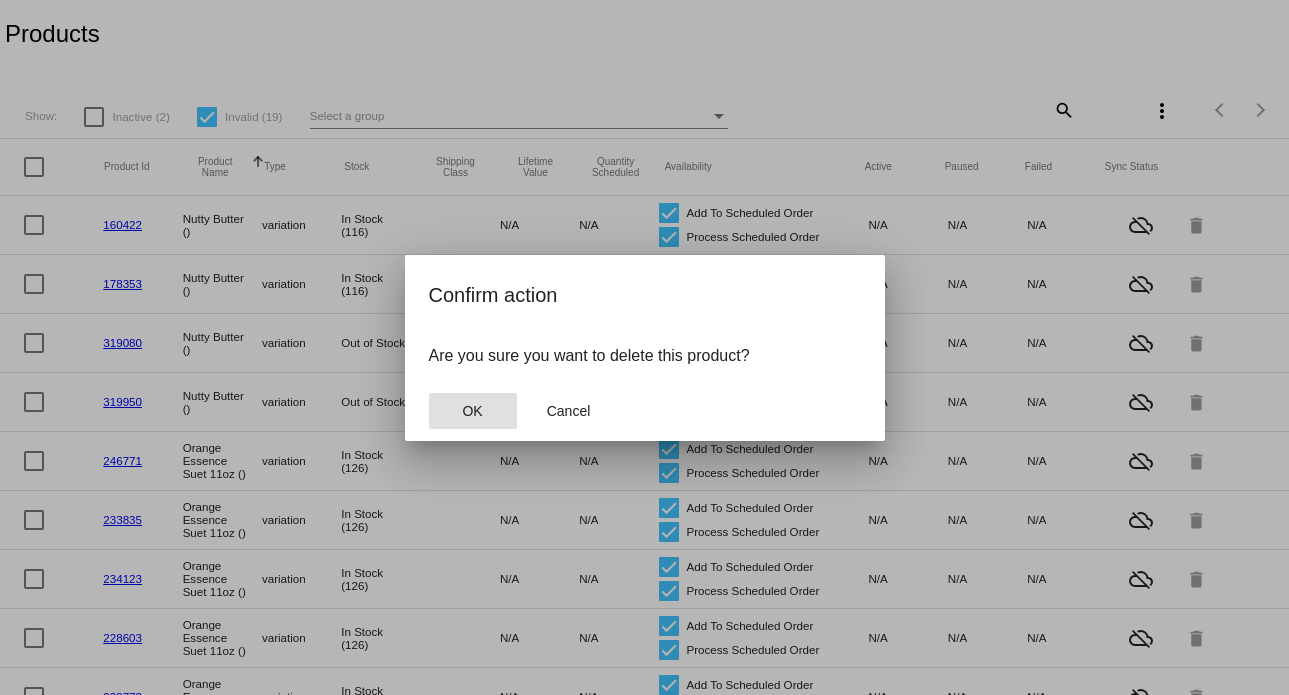 click on "OK" 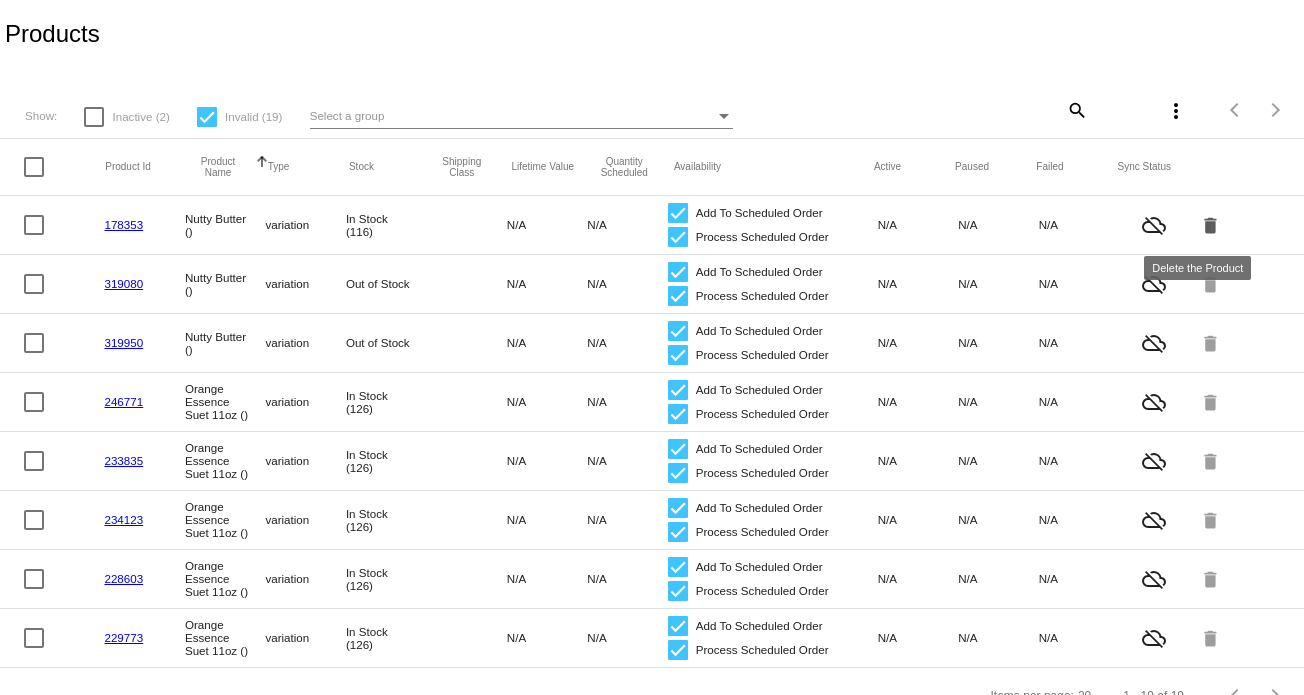 click on "delete" 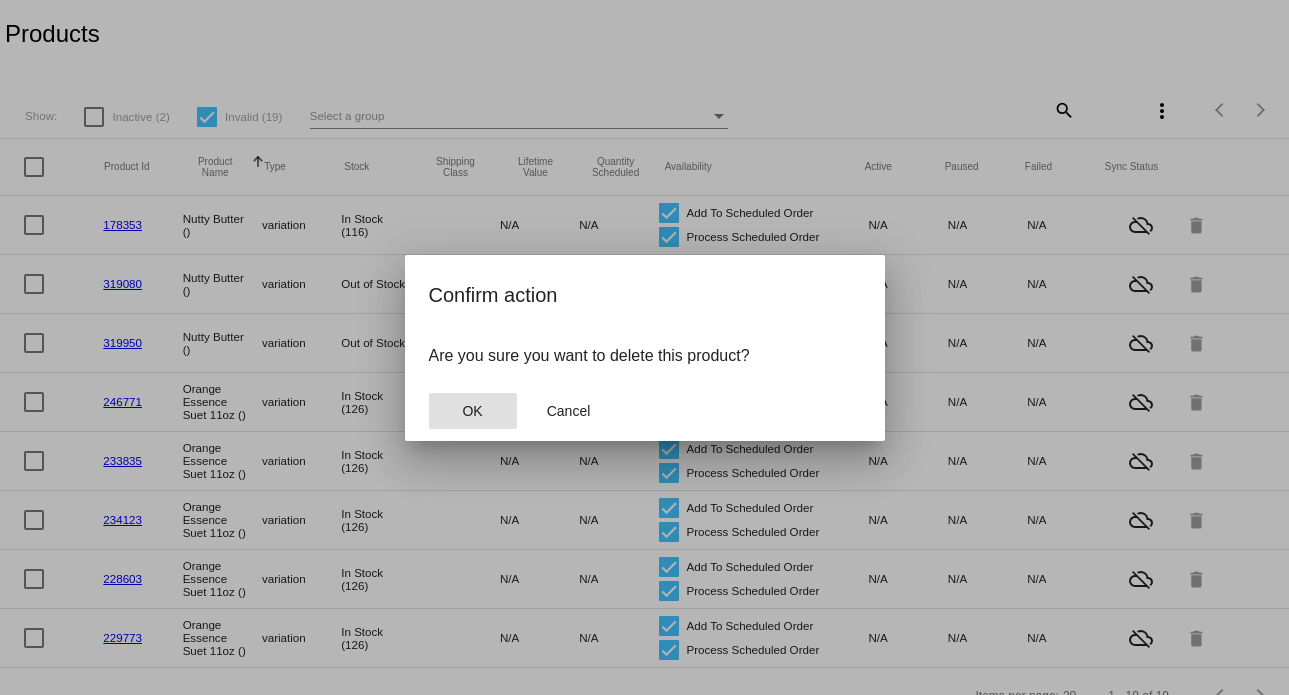 click on "OK" 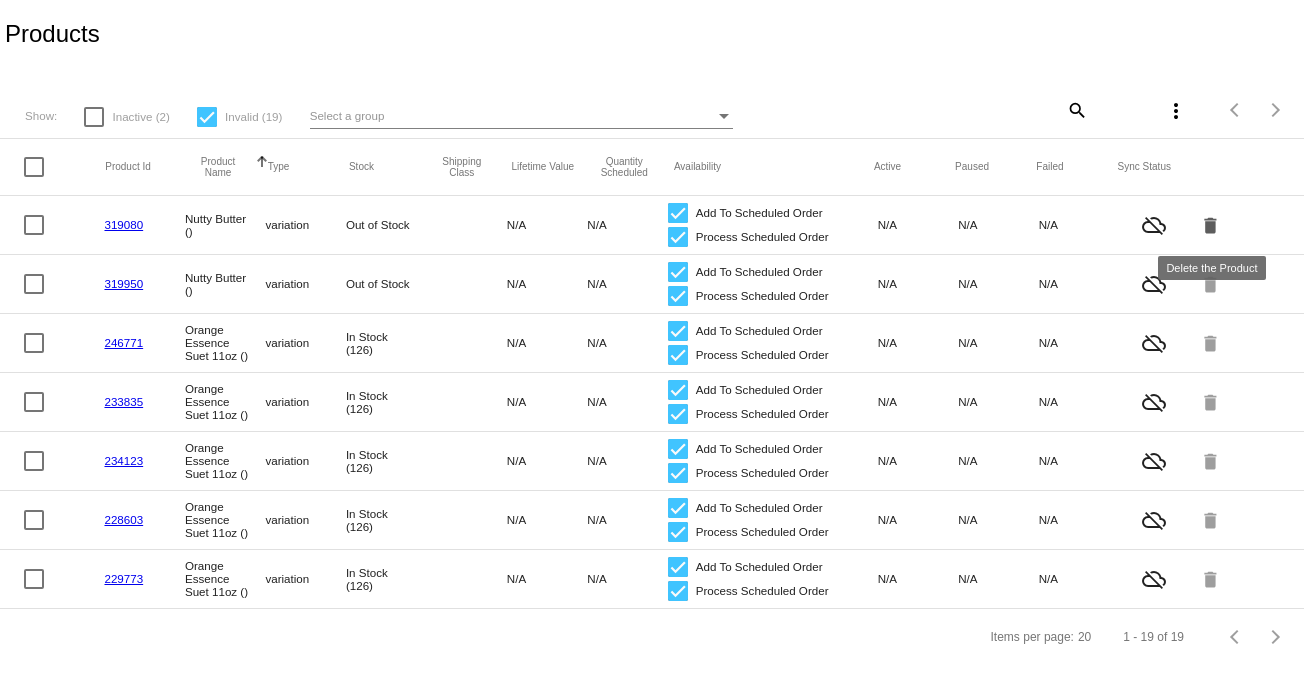 click on "delete" 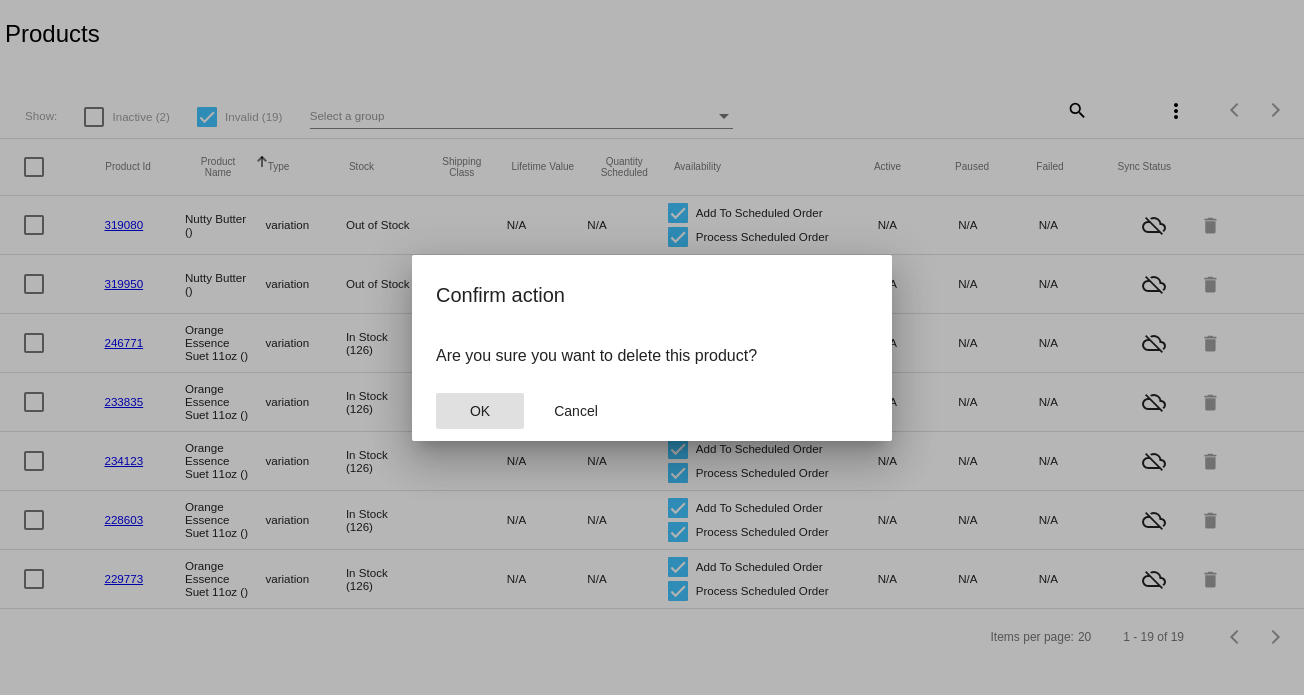 click on "OK" 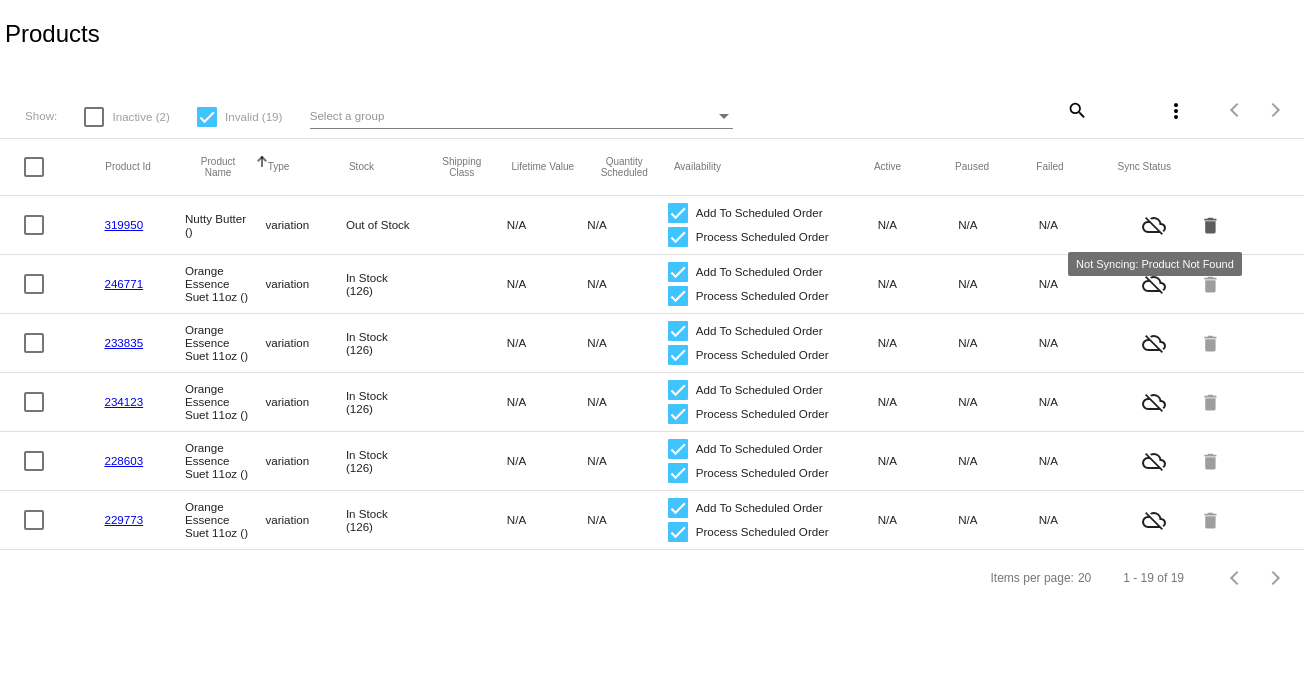 click on "delete" 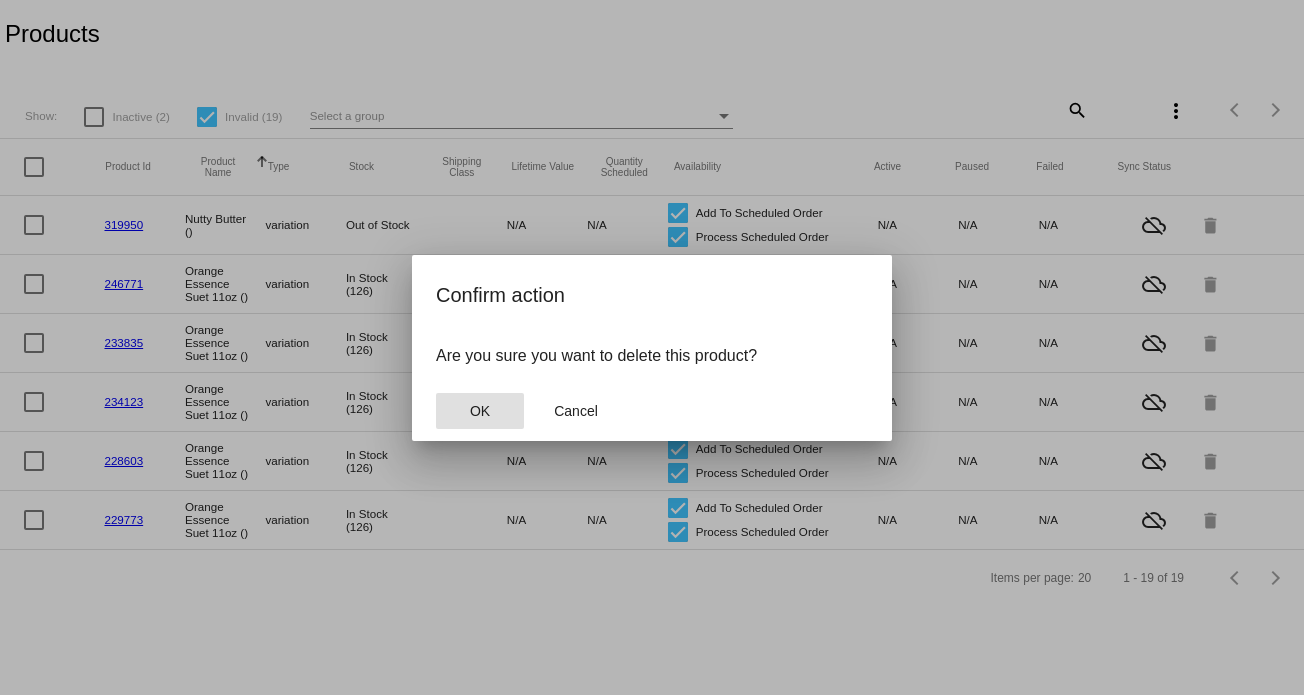 click on "OK
Cancel" 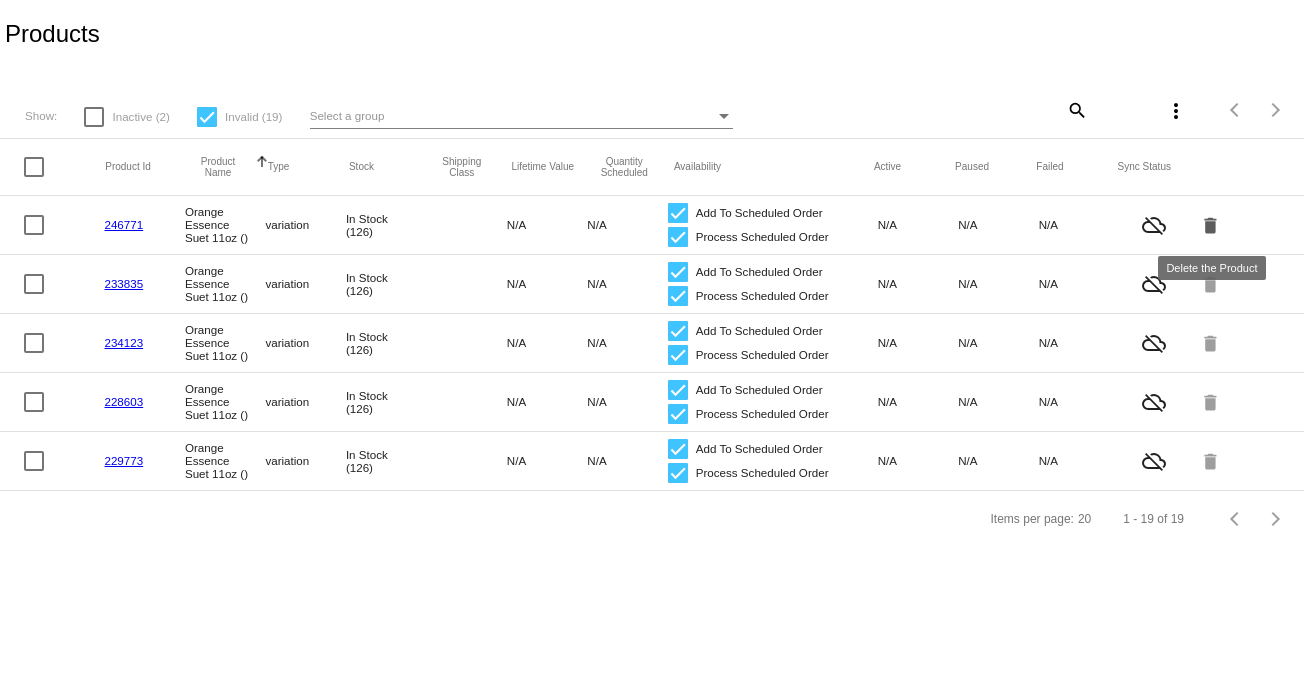 click on "delete" 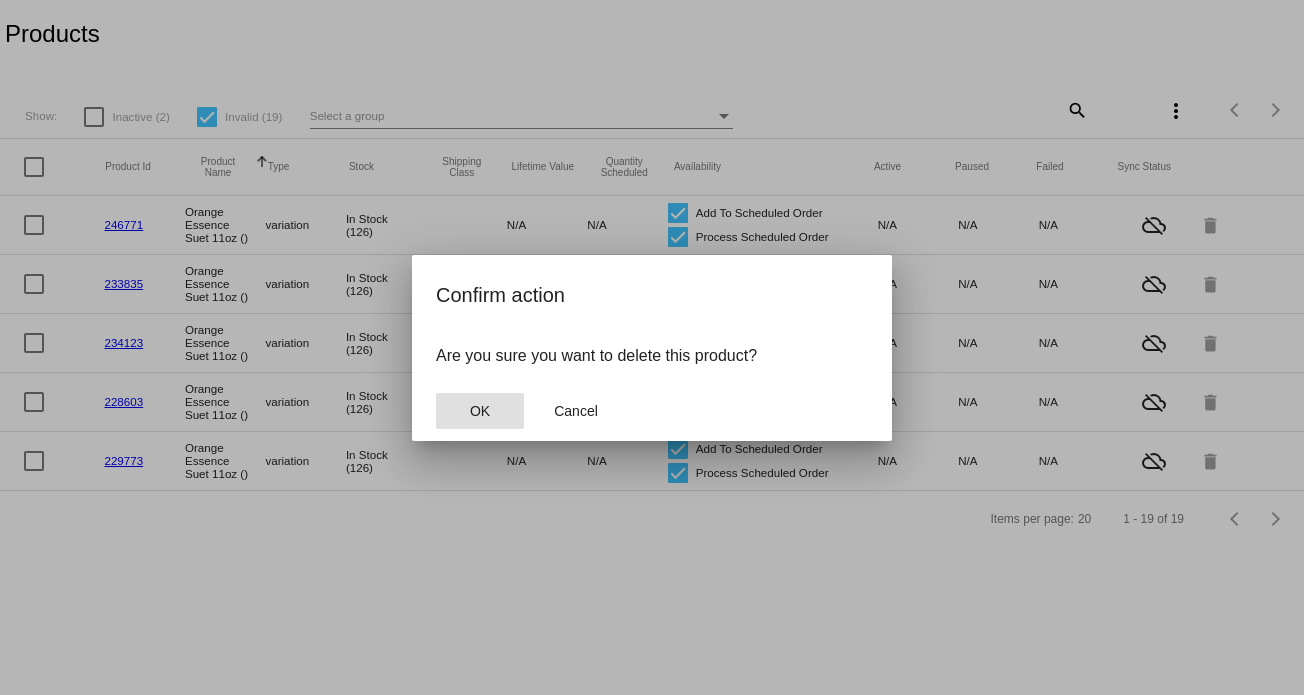 click on "OK" 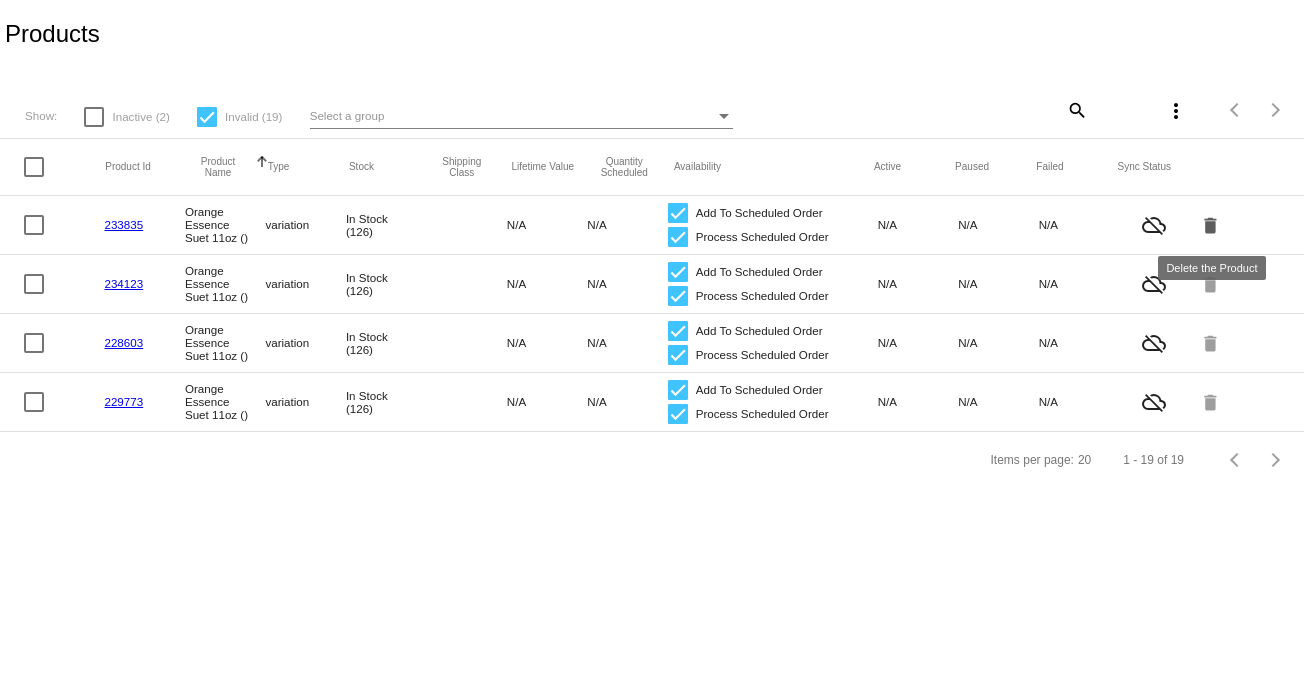 click on "delete" 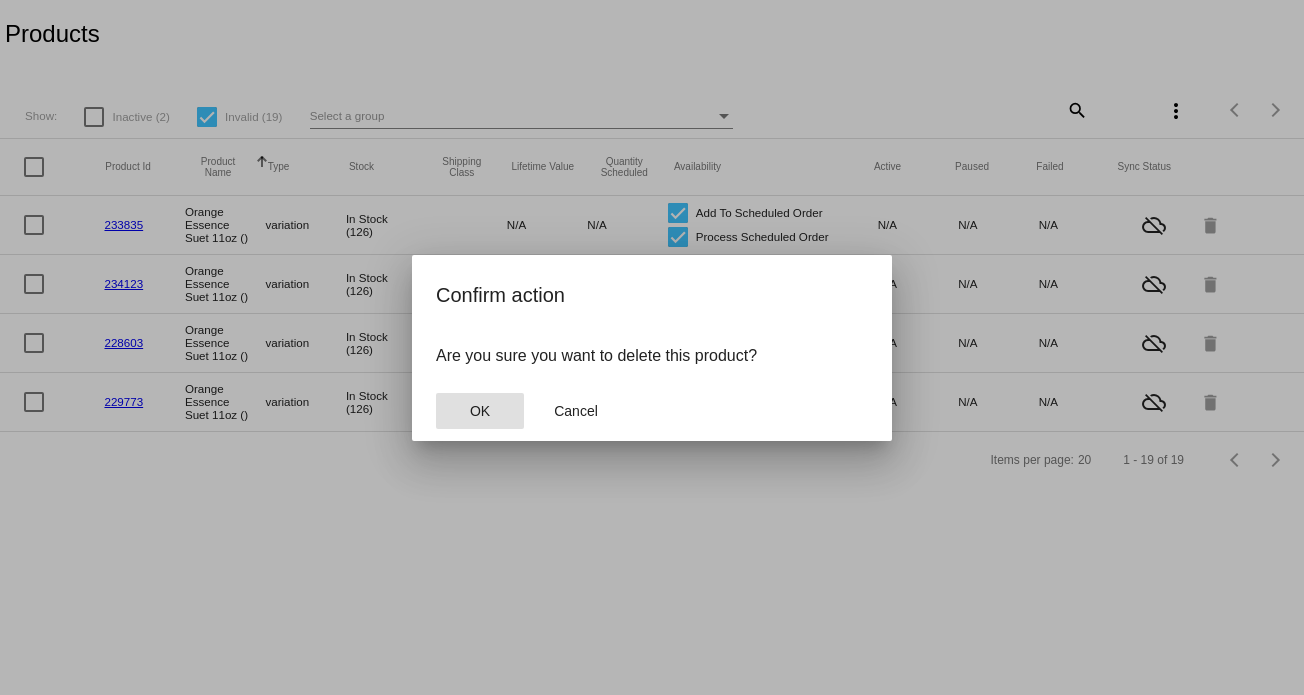 click on "OK" 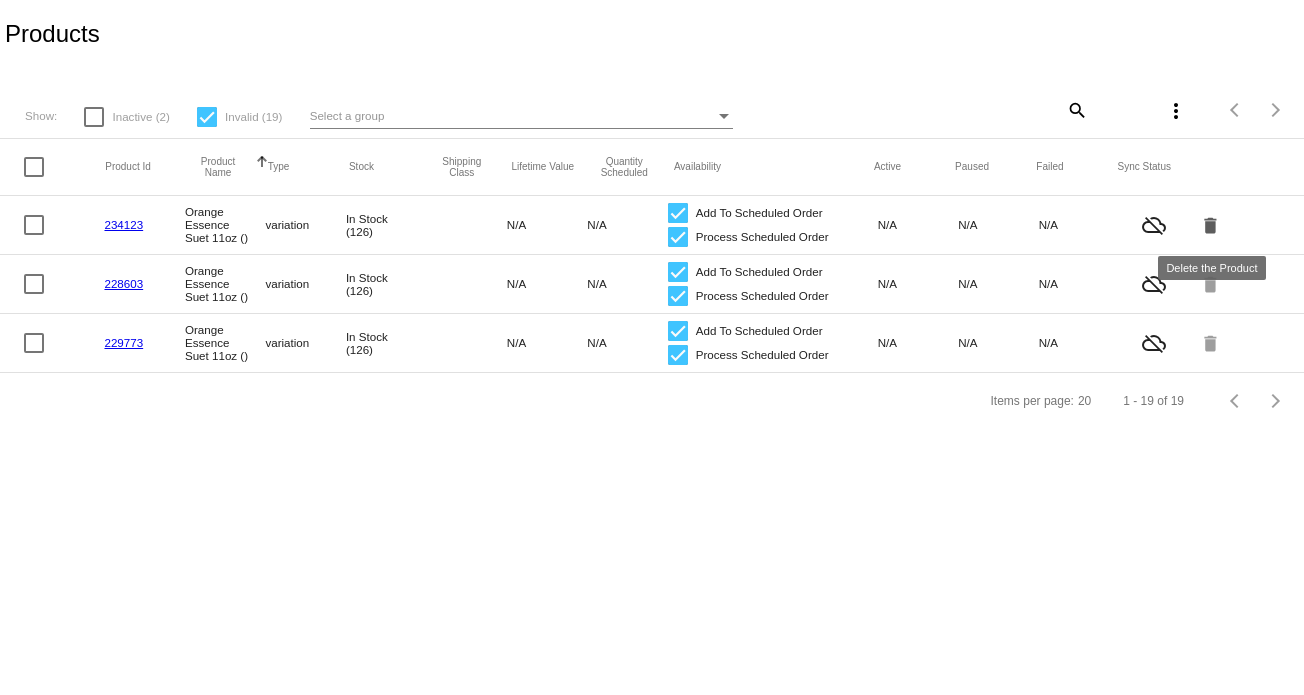 click on "delete" 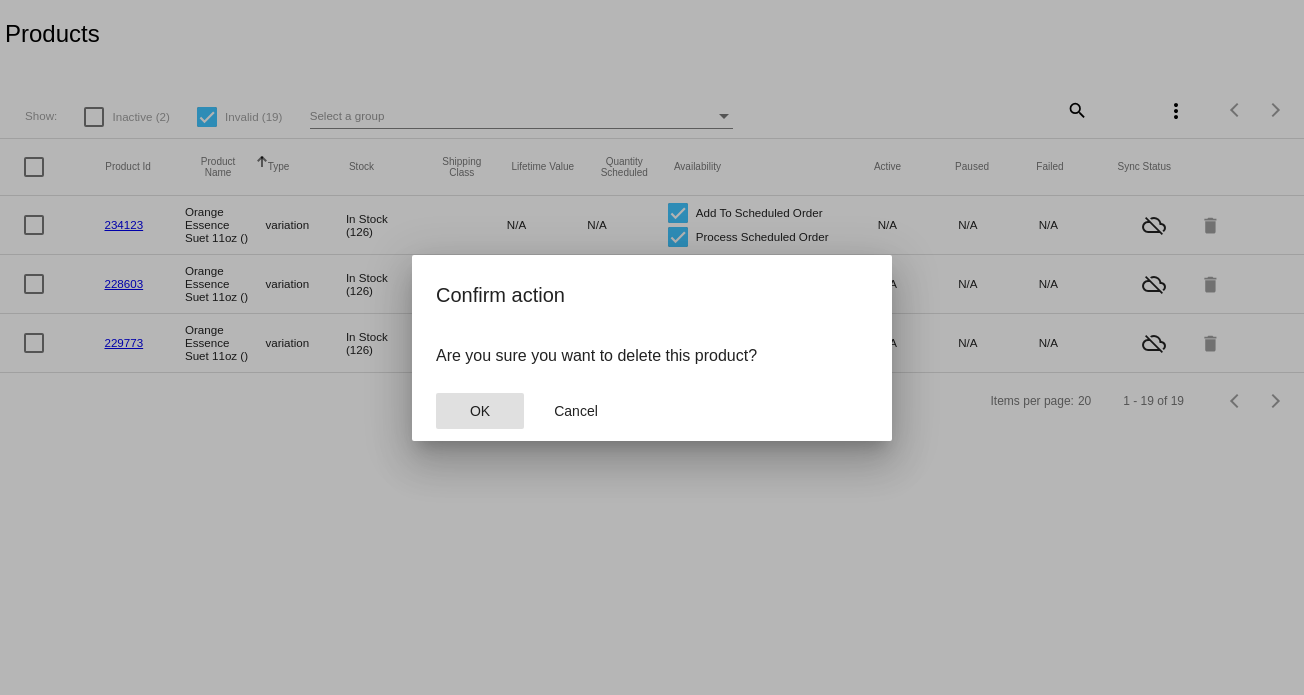 click on "OK" 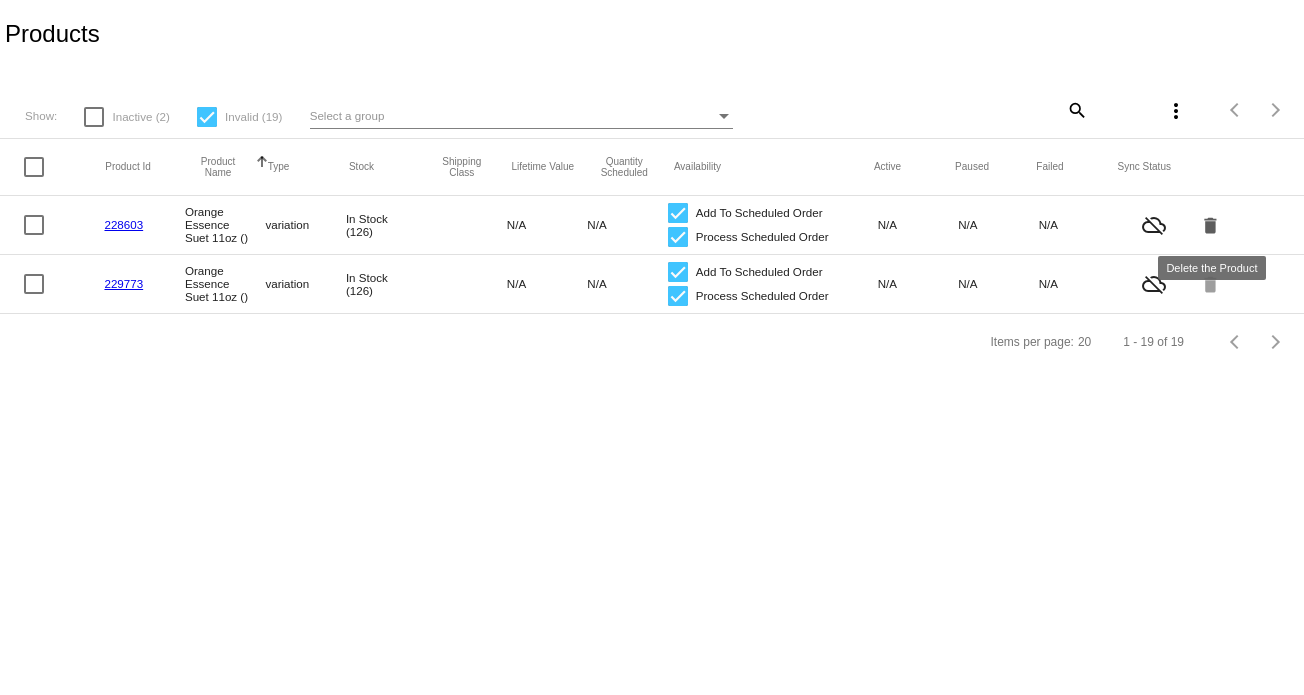 click on "delete" 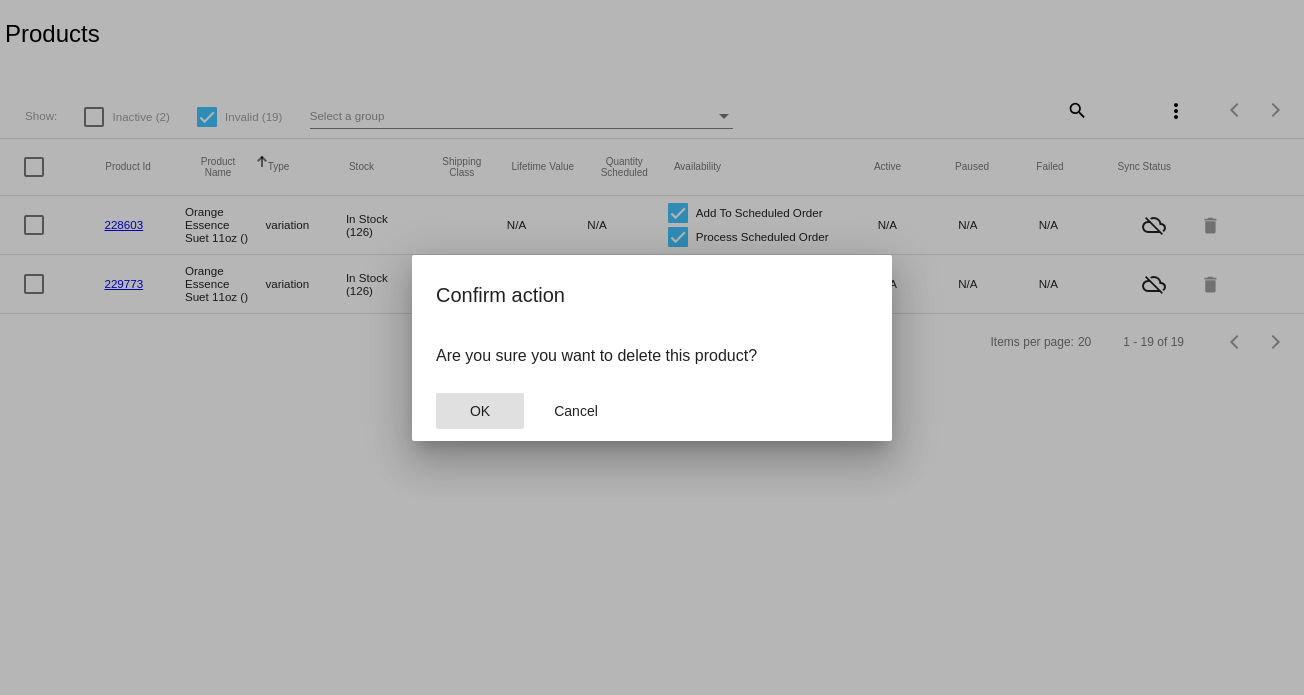 click on "OK" 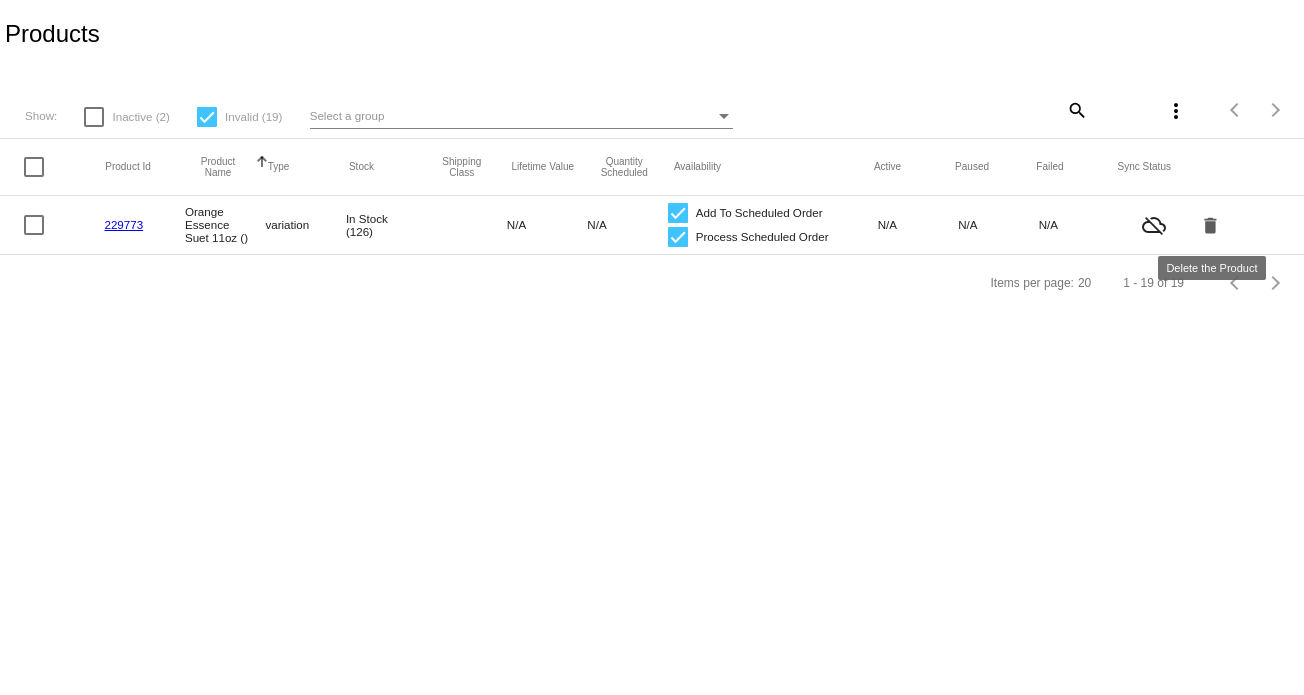click on "delete" 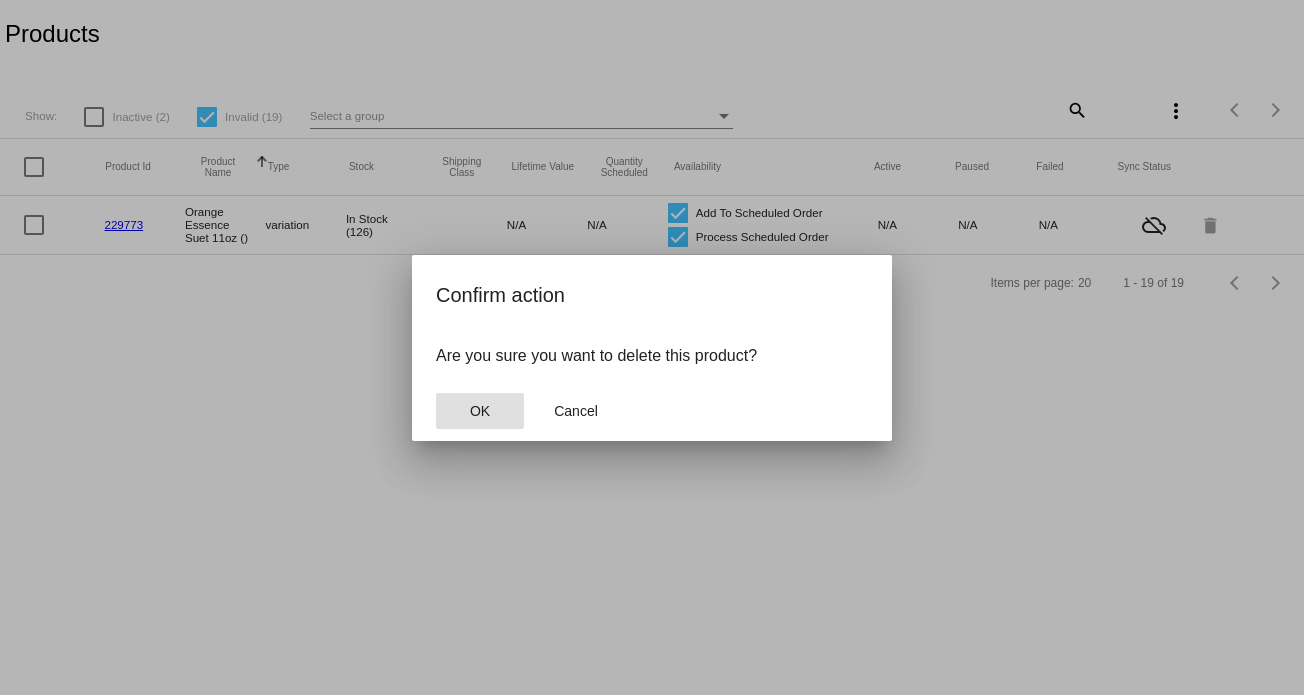 click on "OK" 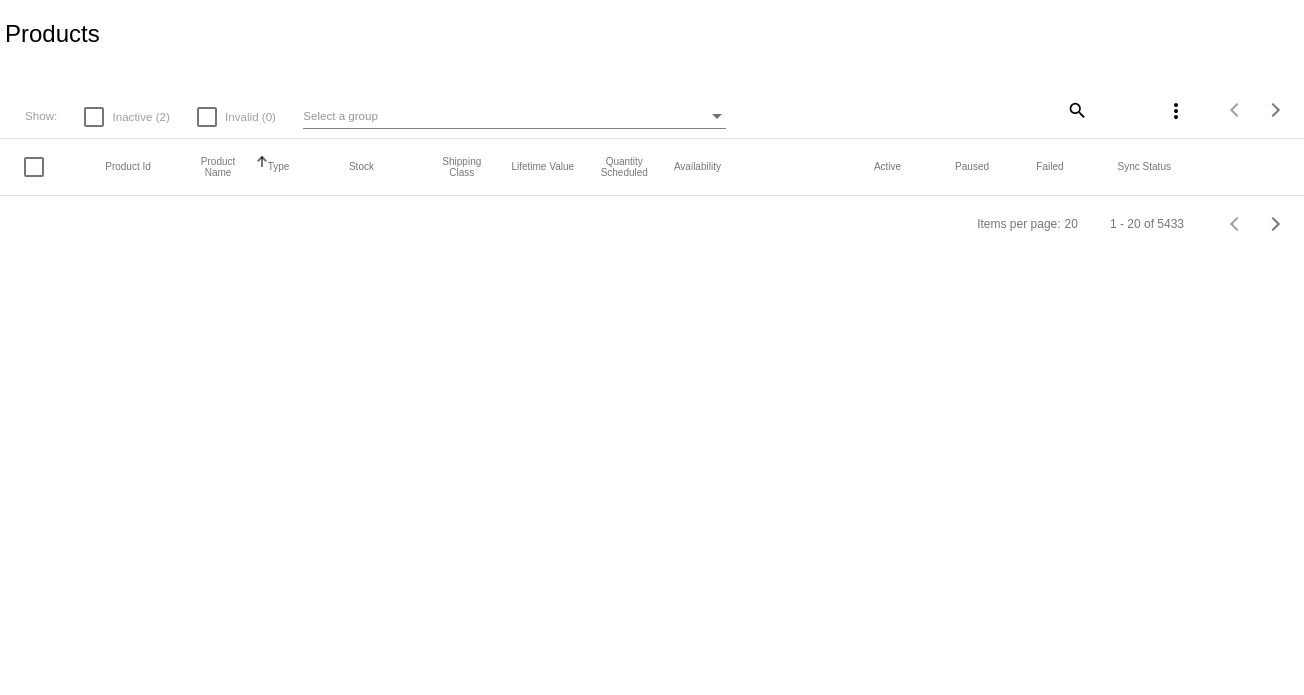 scroll, scrollTop: 0, scrollLeft: 0, axis: both 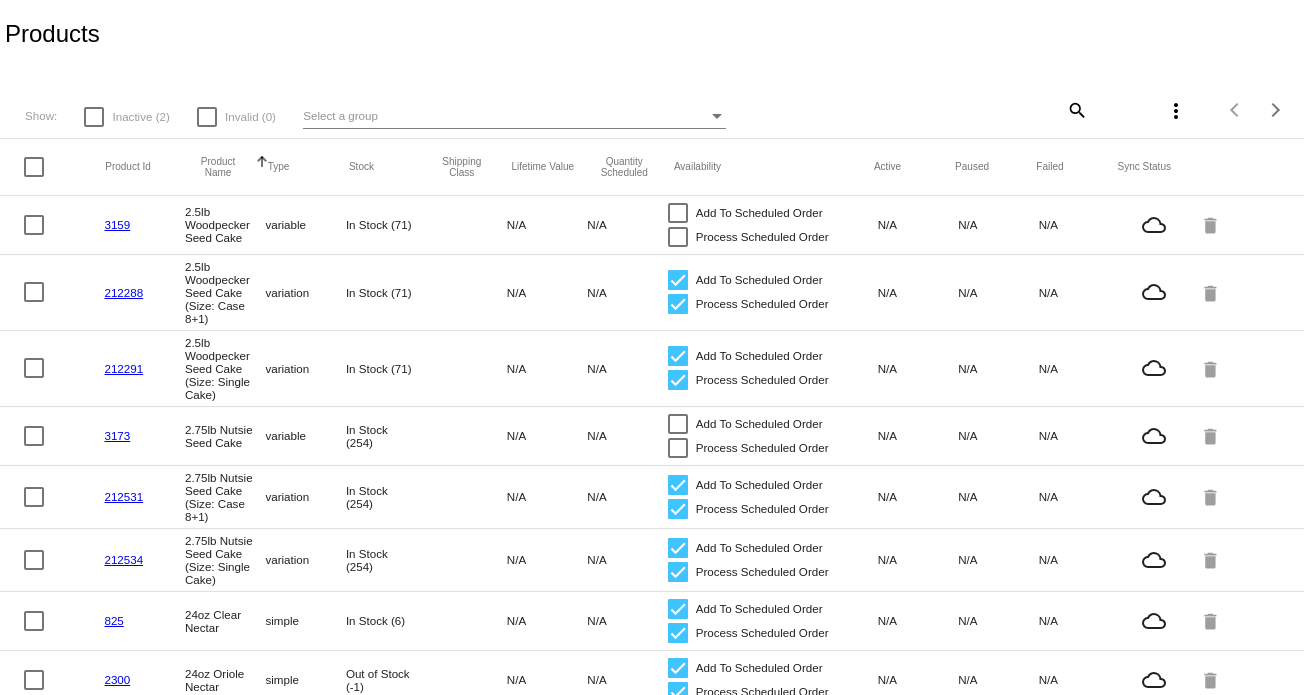 click on "Inactive
(2)" at bounding box center [140, 117] 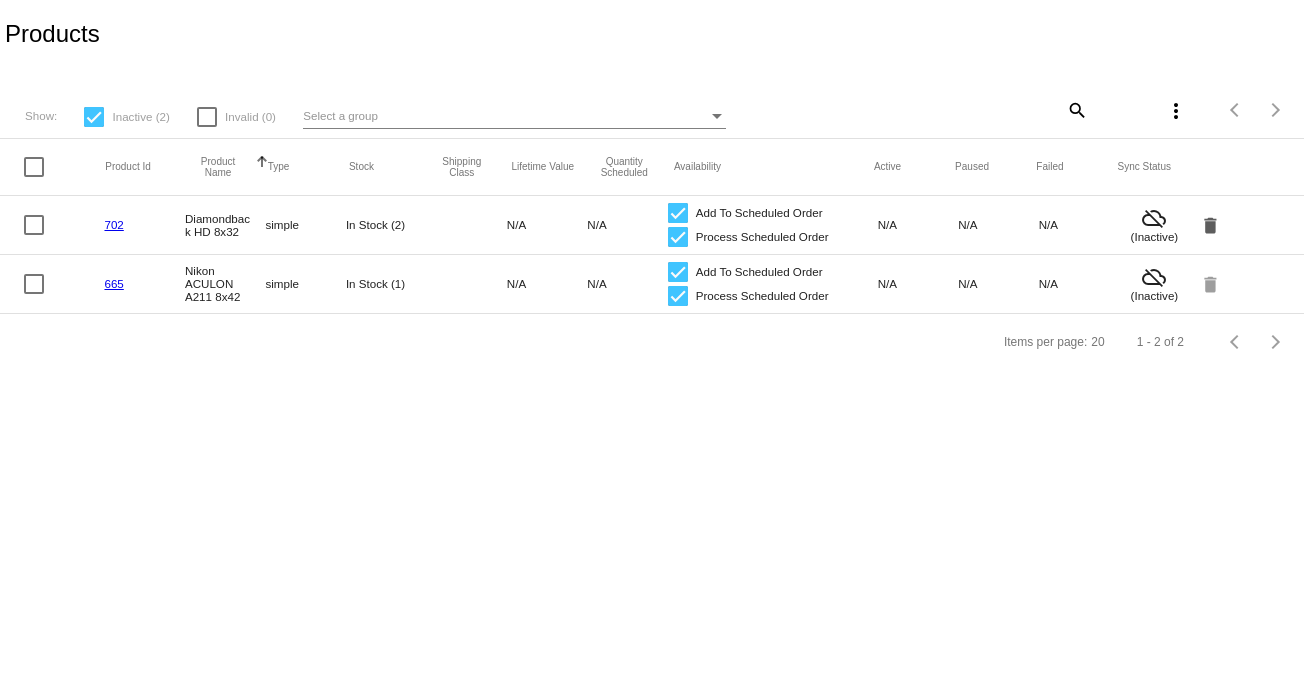 click on "delete" 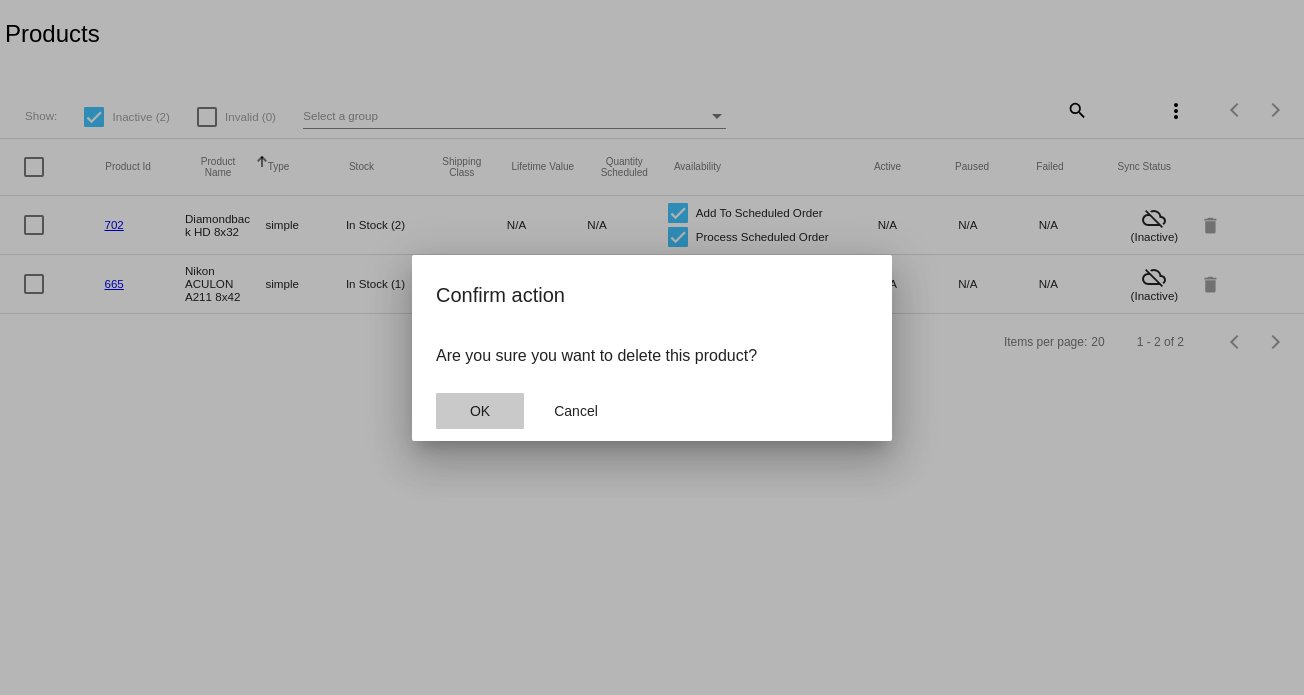 click on "OK" 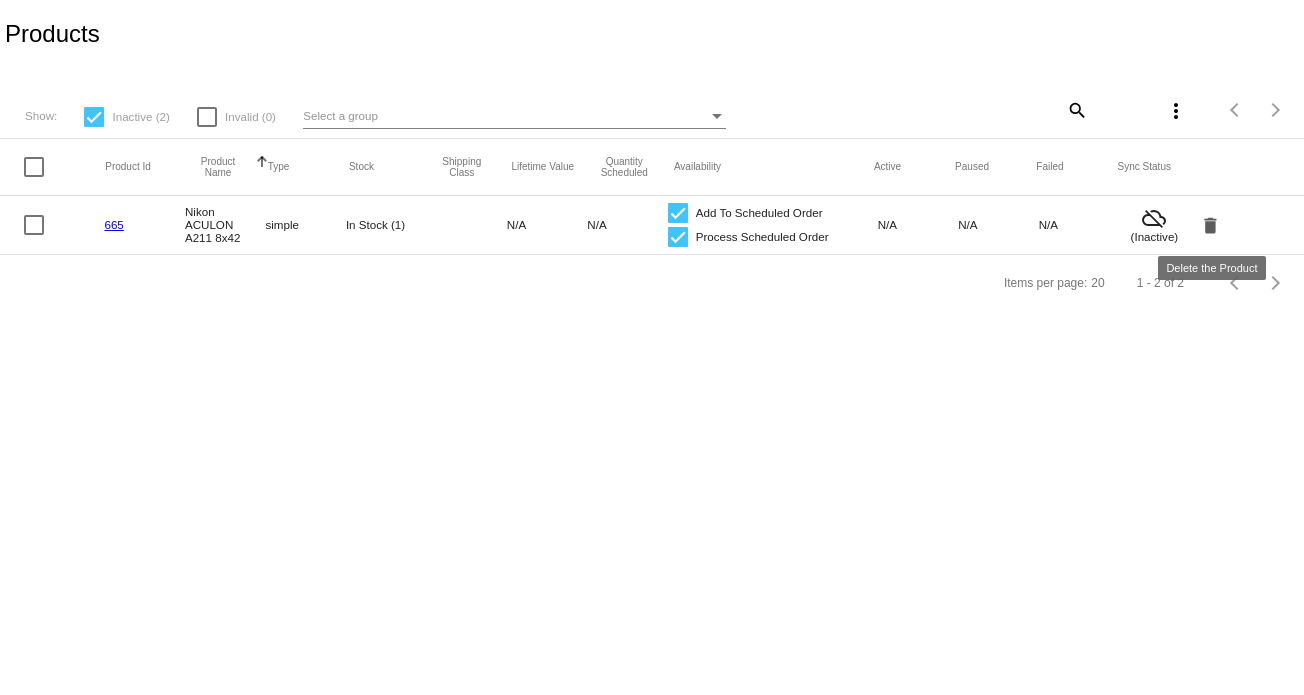 click on "delete" 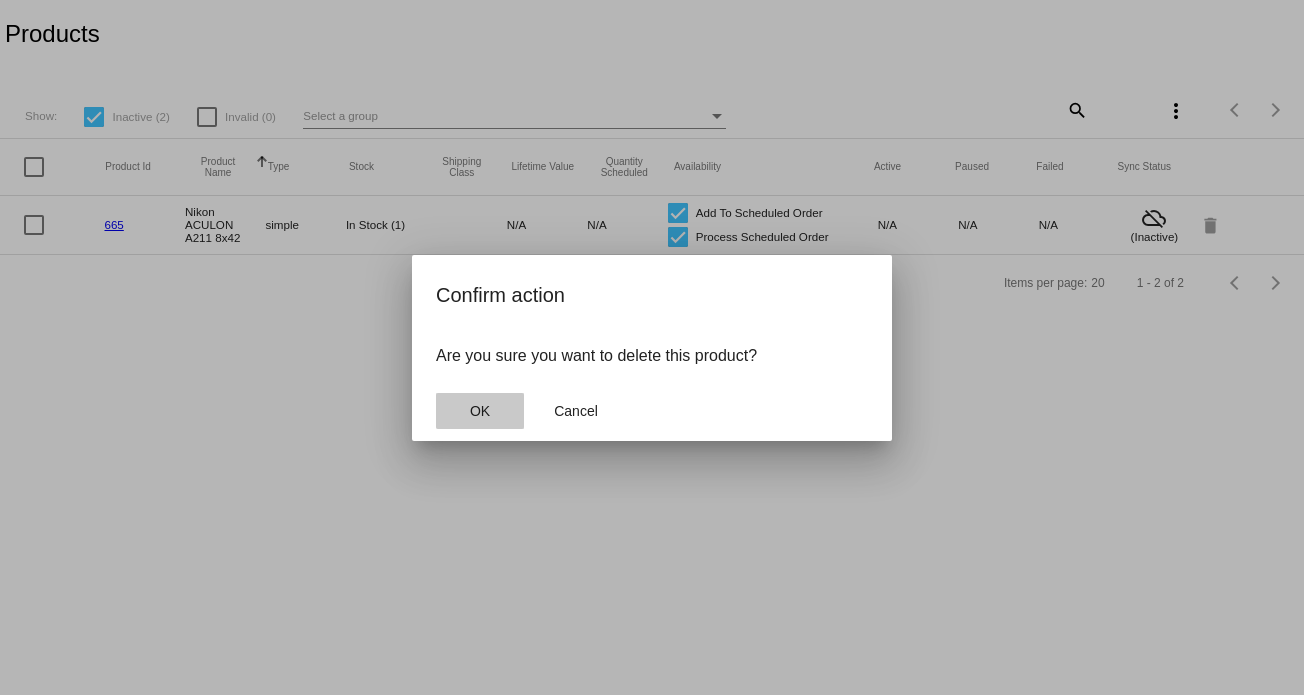 click on "OK" 